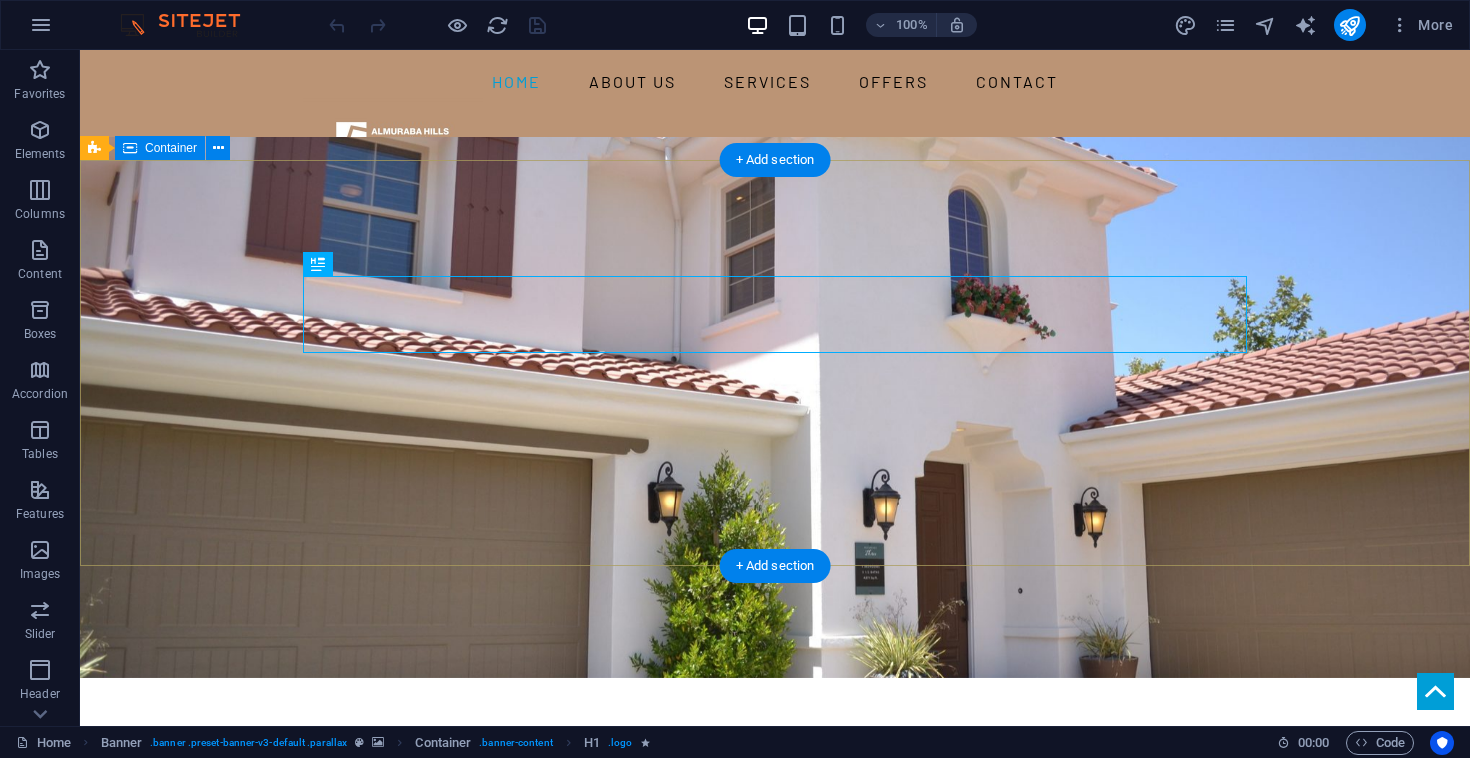 scroll, scrollTop: 0, scrollLeft: 0, axis: both 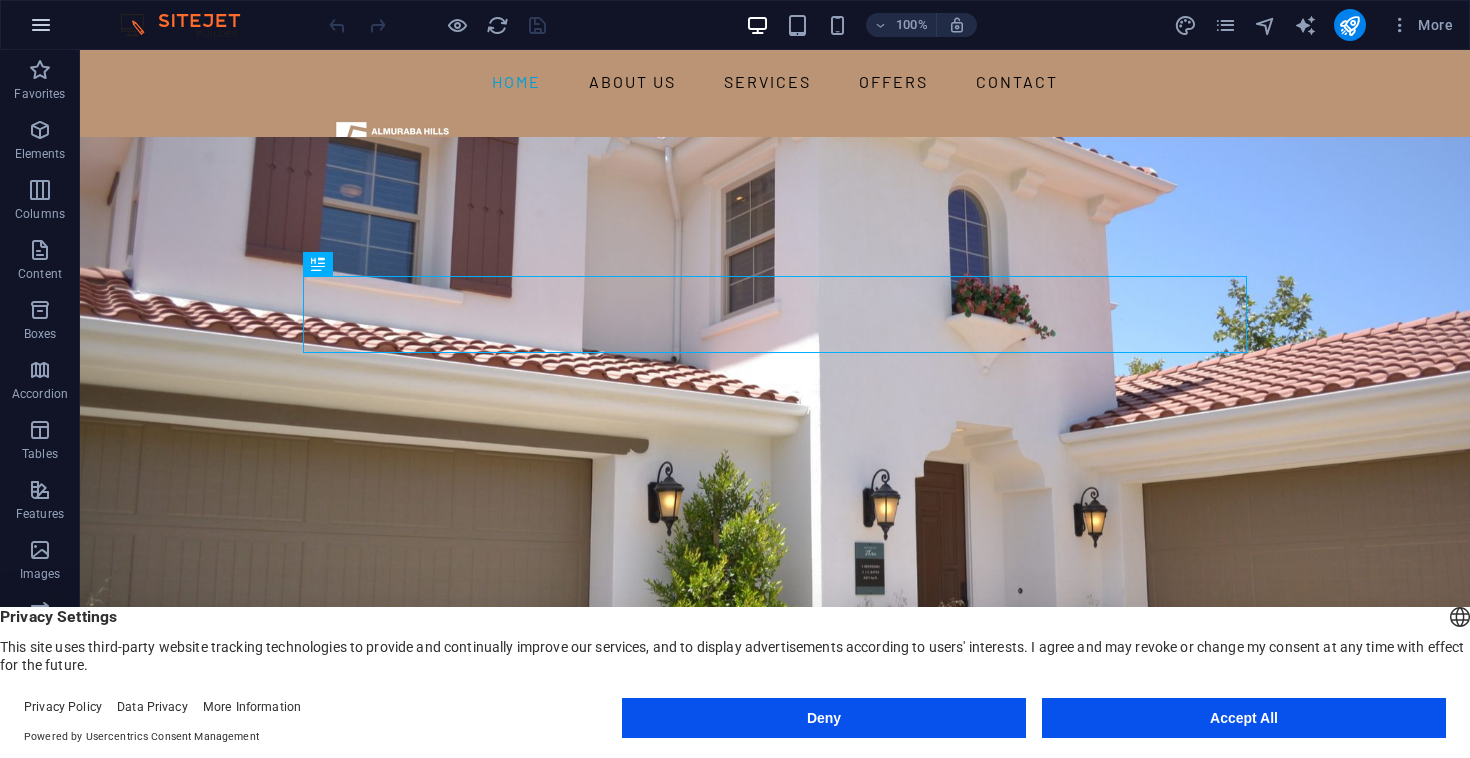 click at bounding box center [41, 25] 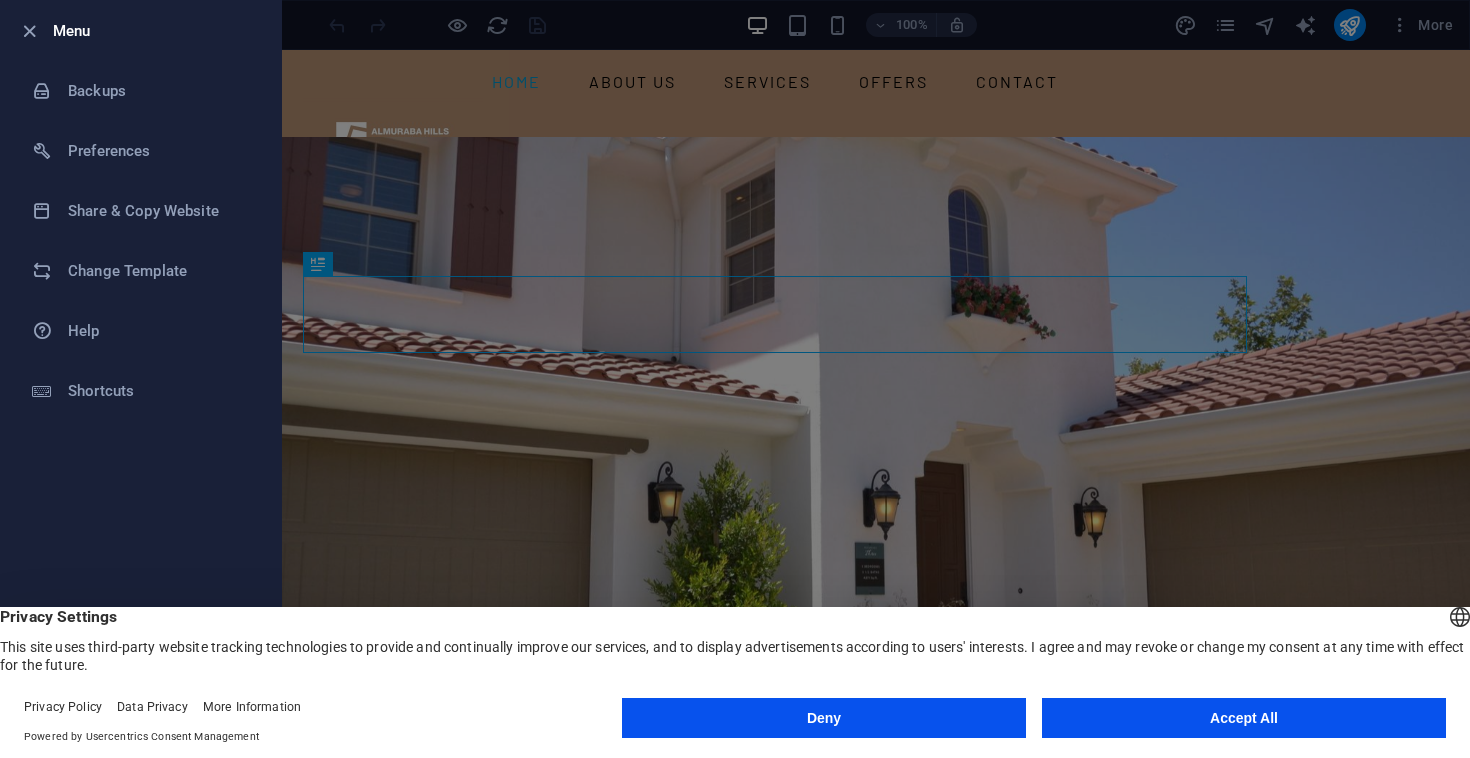 click at bounding box center (735, 379) 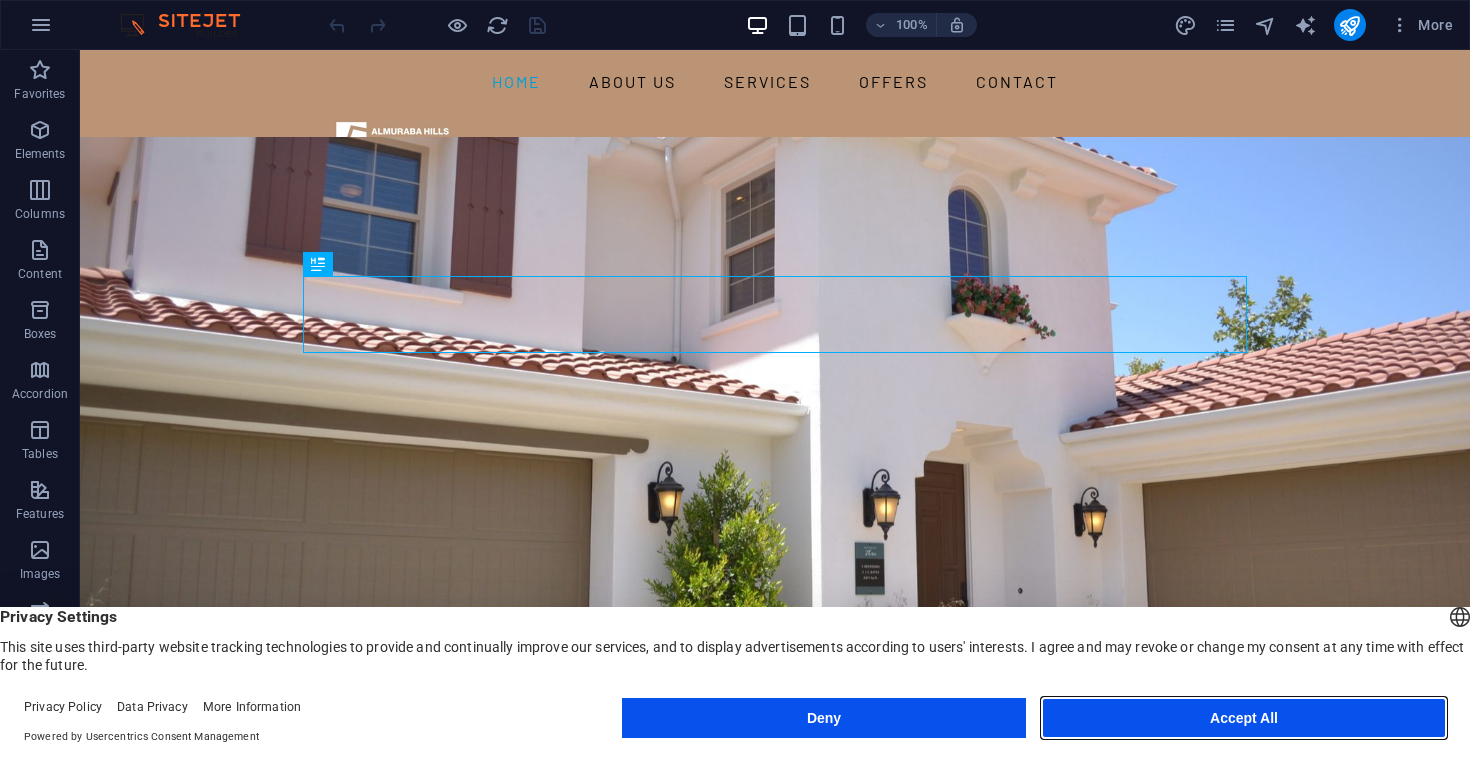 click on "Accept All" at bounding box center (1244, 718) 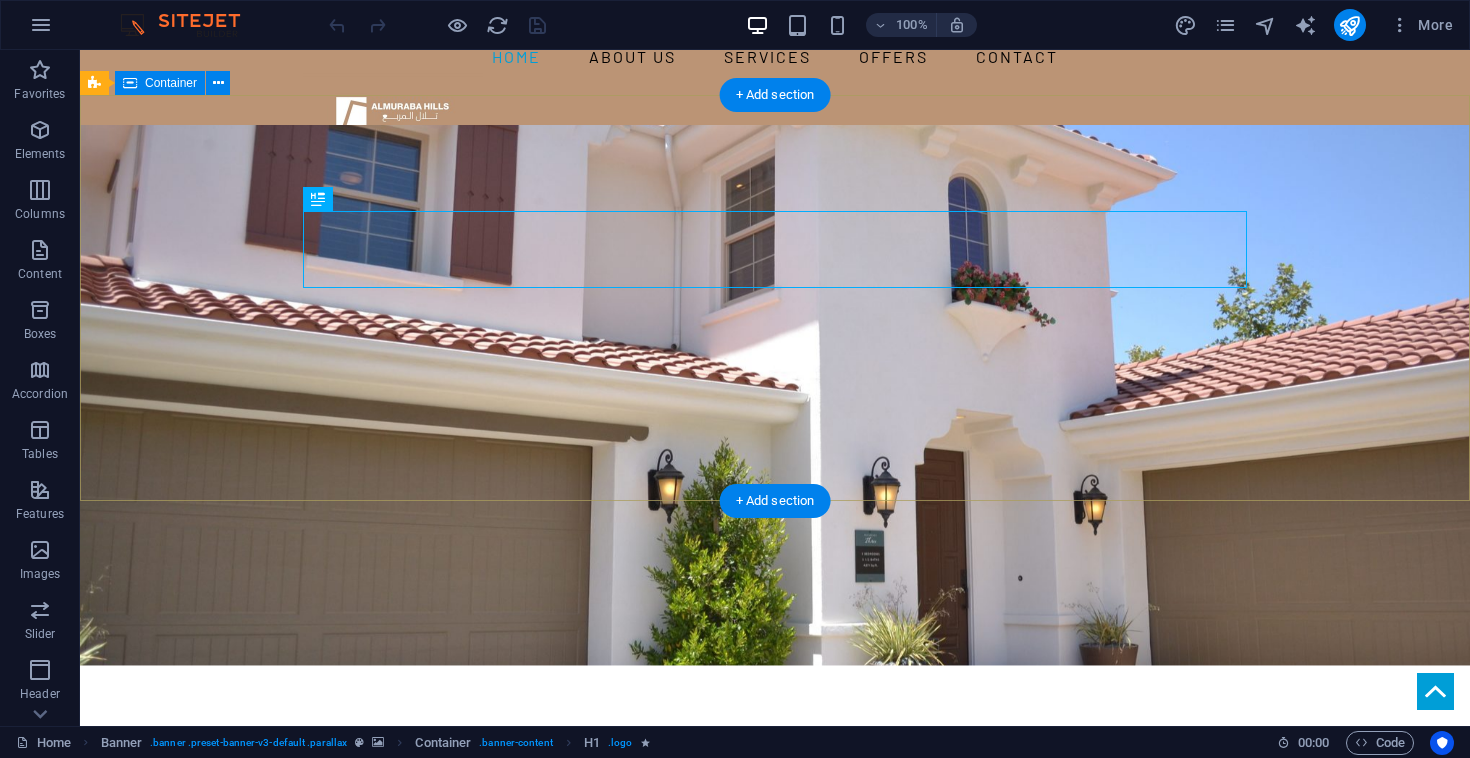 scroll, scrollTop: 0, scrollLeft: 0, axis: both 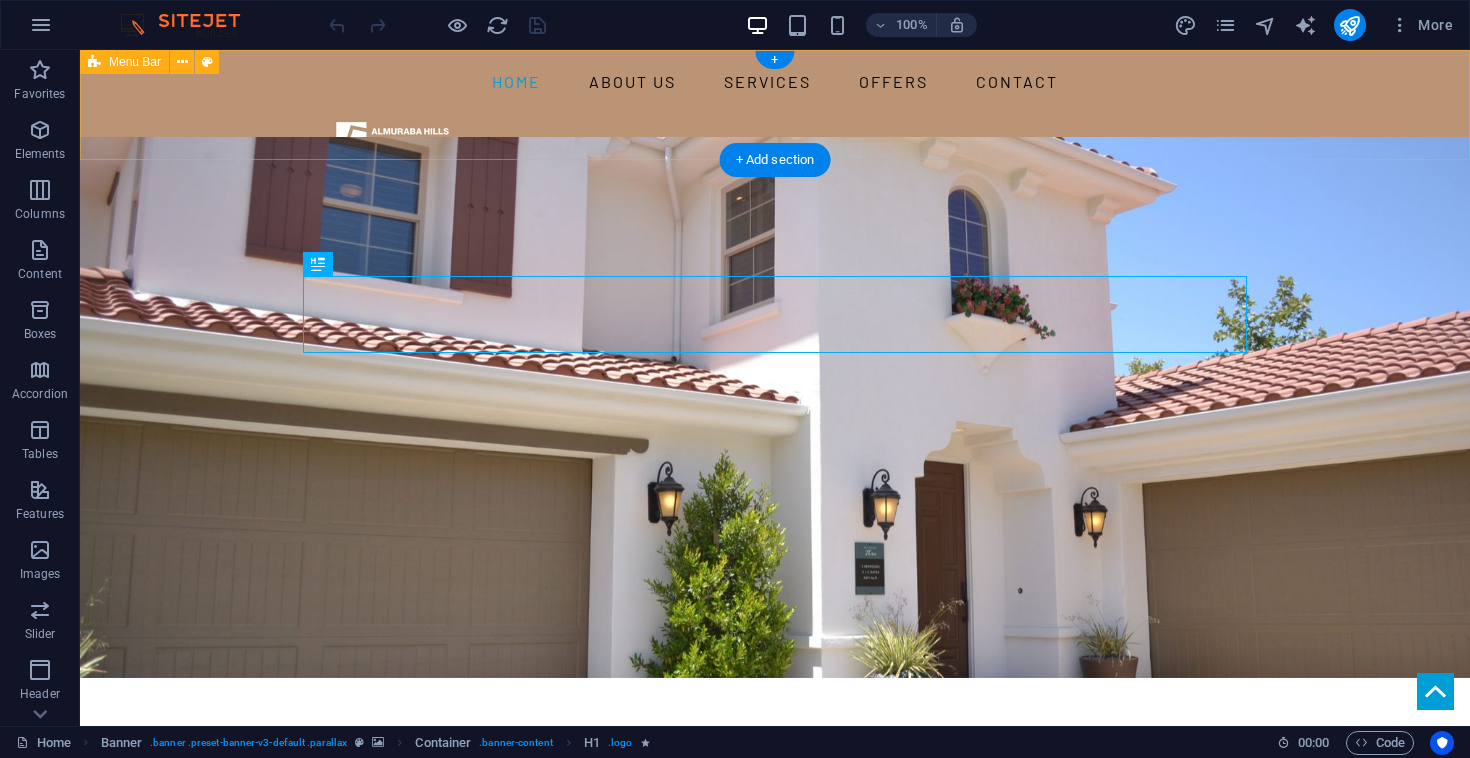 drag, startPoint x: 1431, startPoint y: 73, endPoint x: 1469, endPoint y: 76, distance: 38.118237 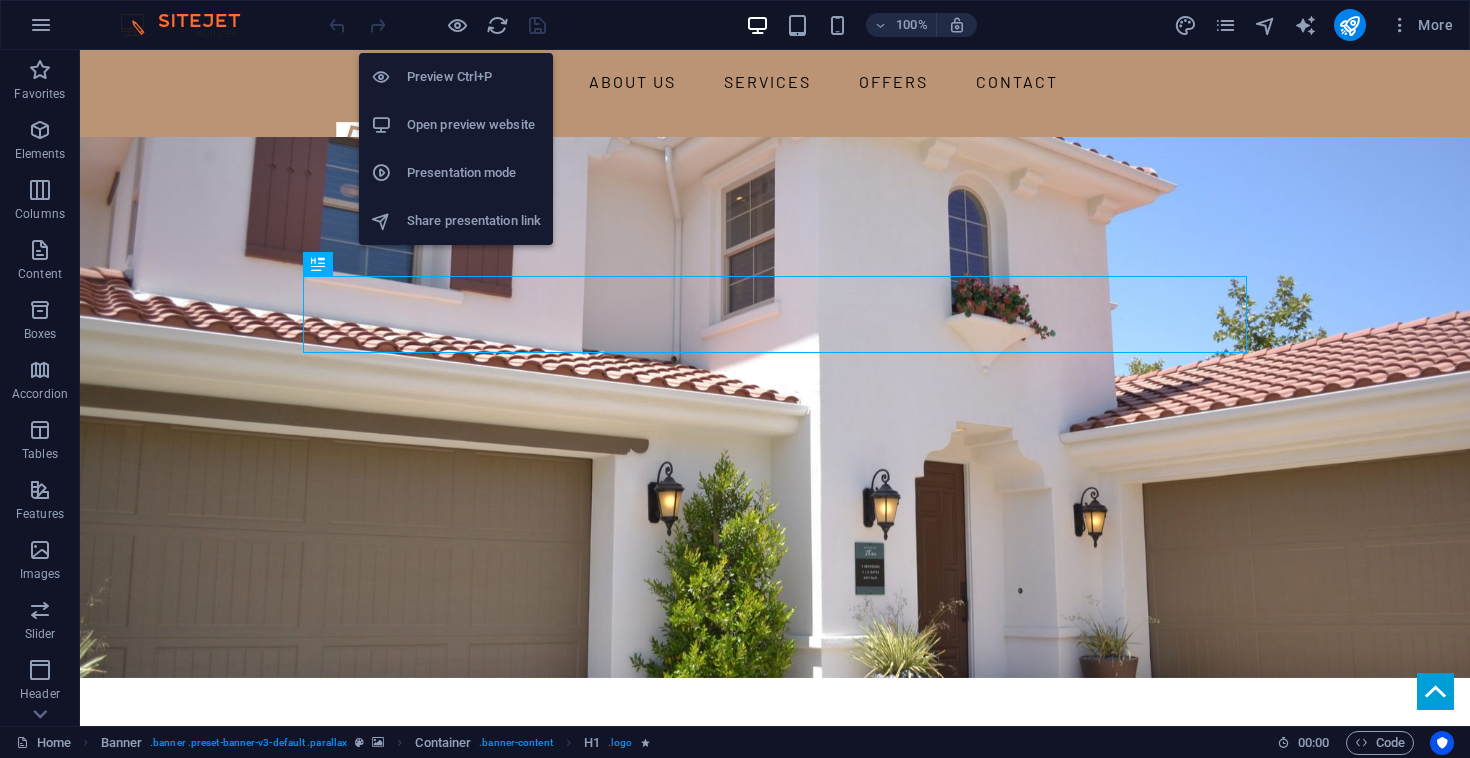 click on "Open preview website" at bounding box center [474, 125] 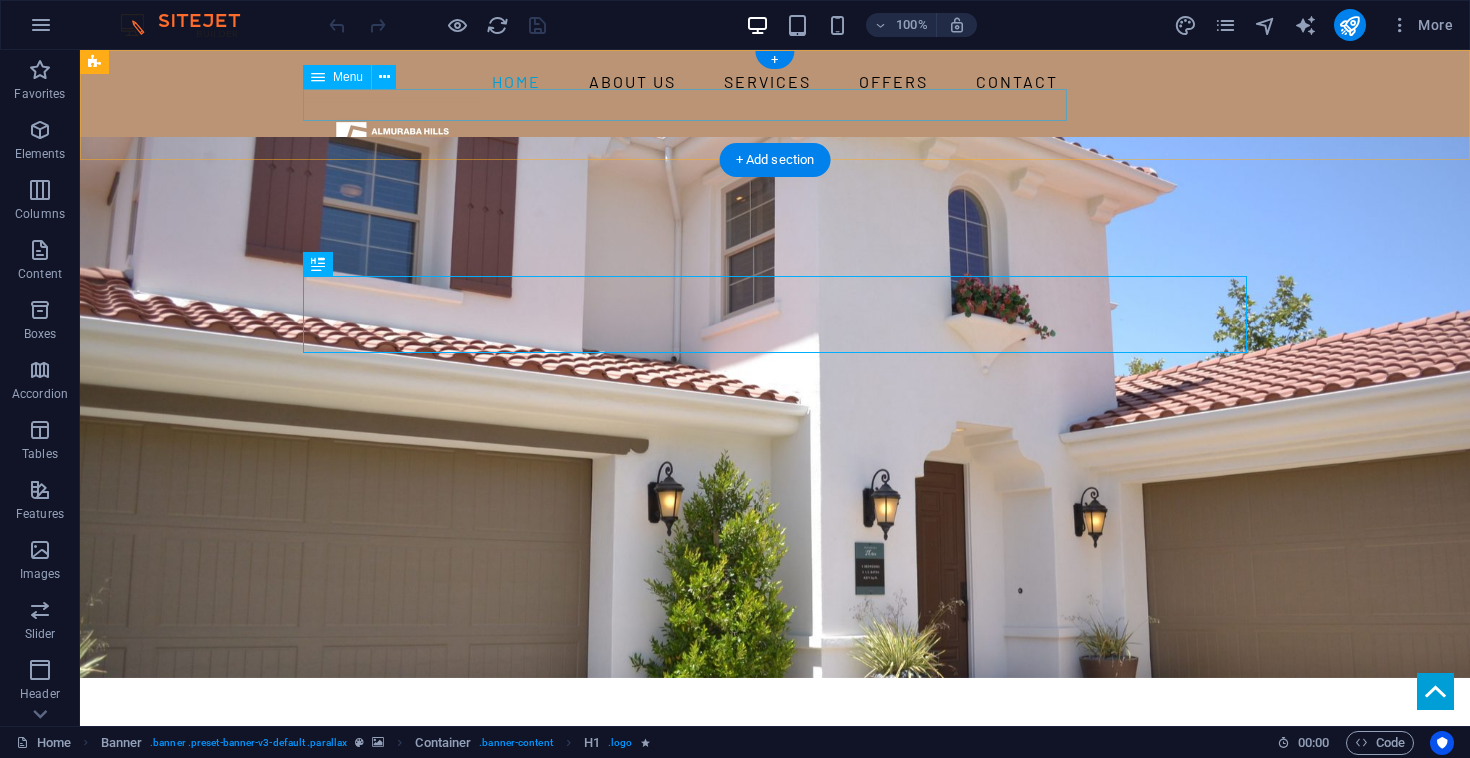 click on "Home About us Services Offers Contact" at bounding box center [775, 82] 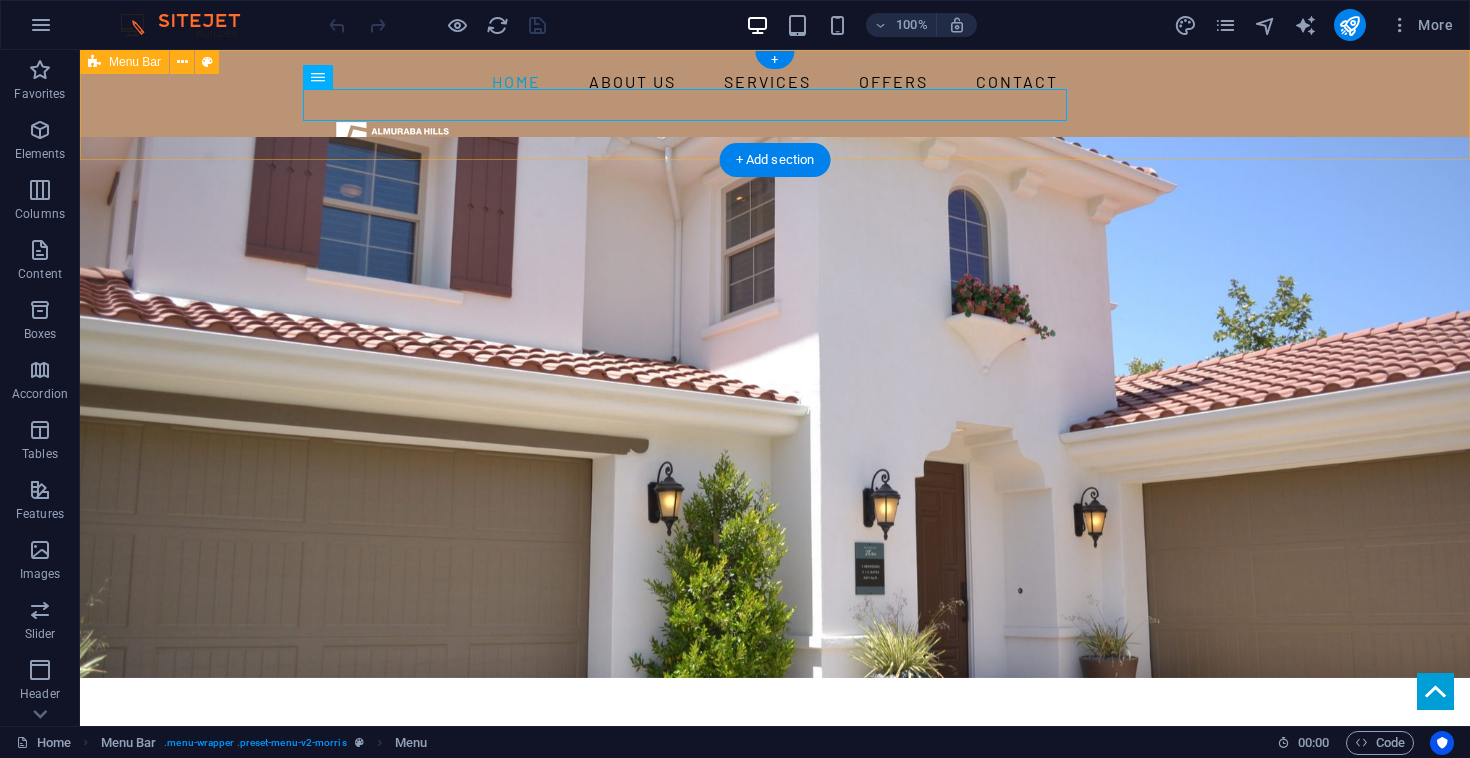 click on "Home About us Services Offers Contact" at bounding box center [775, 121] 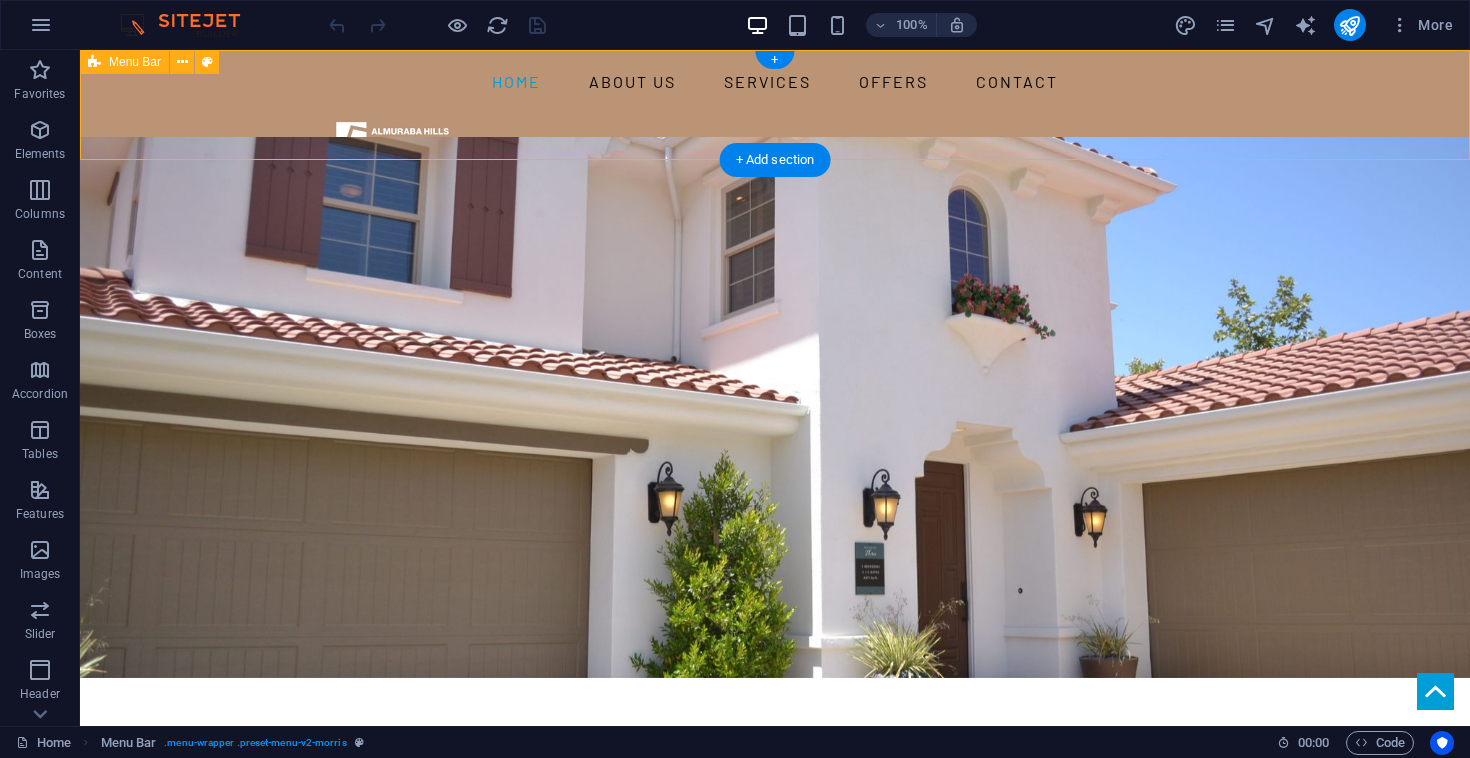 click on "Home About us Services Offers Contact" at bounding box center [775, 121] 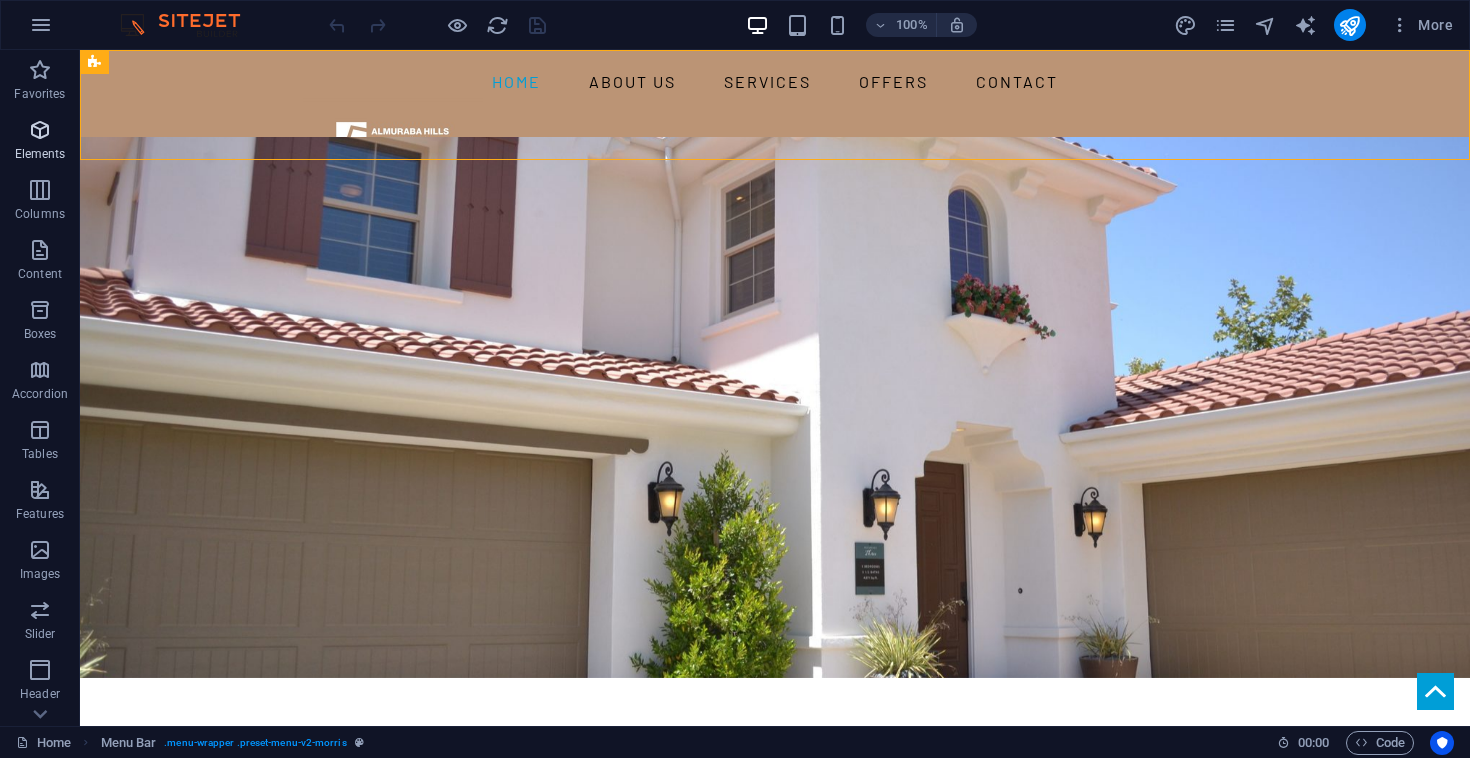 click on "Elements" at bounding box center [40, 154] 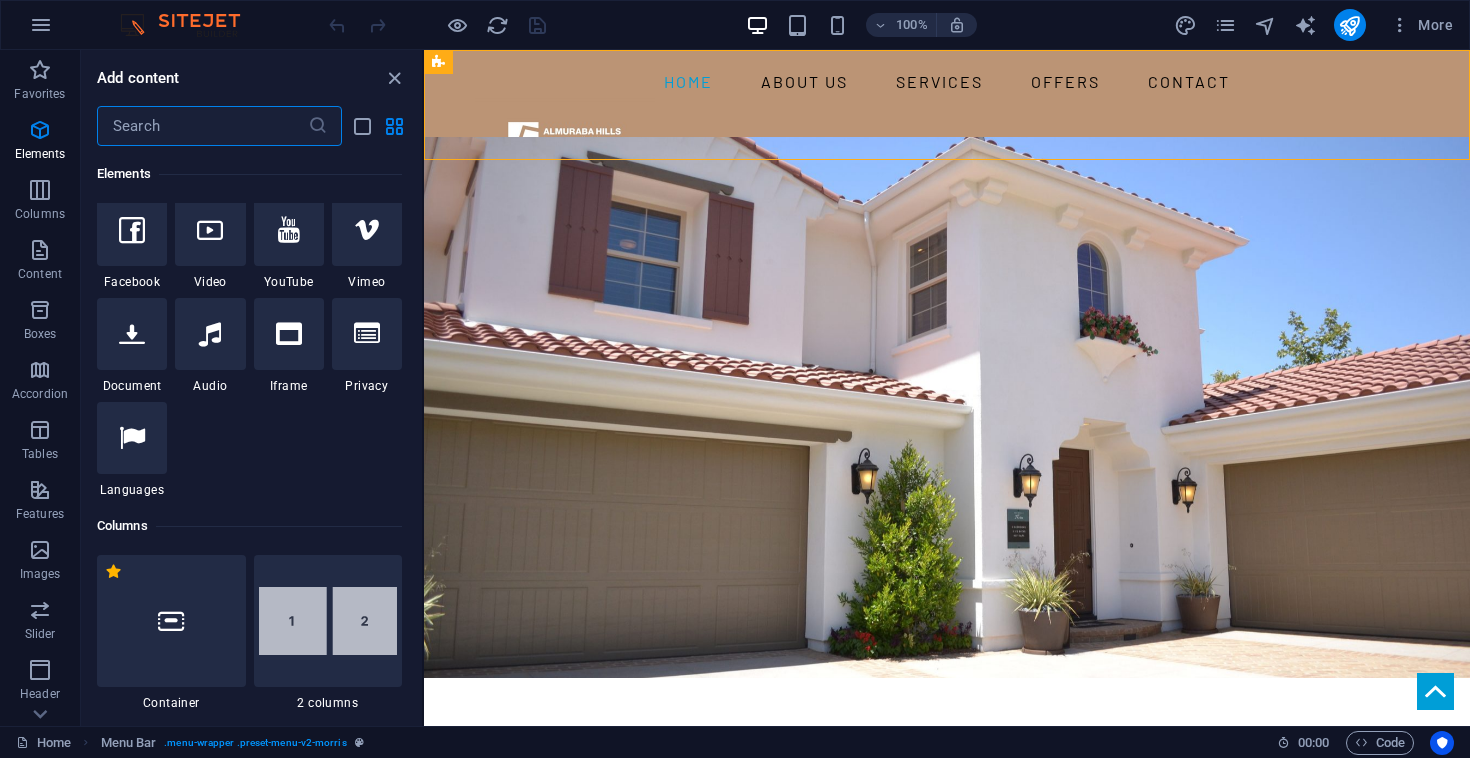 scroll, scrollTop: 641, scrollLeft: 0, axis: vertical 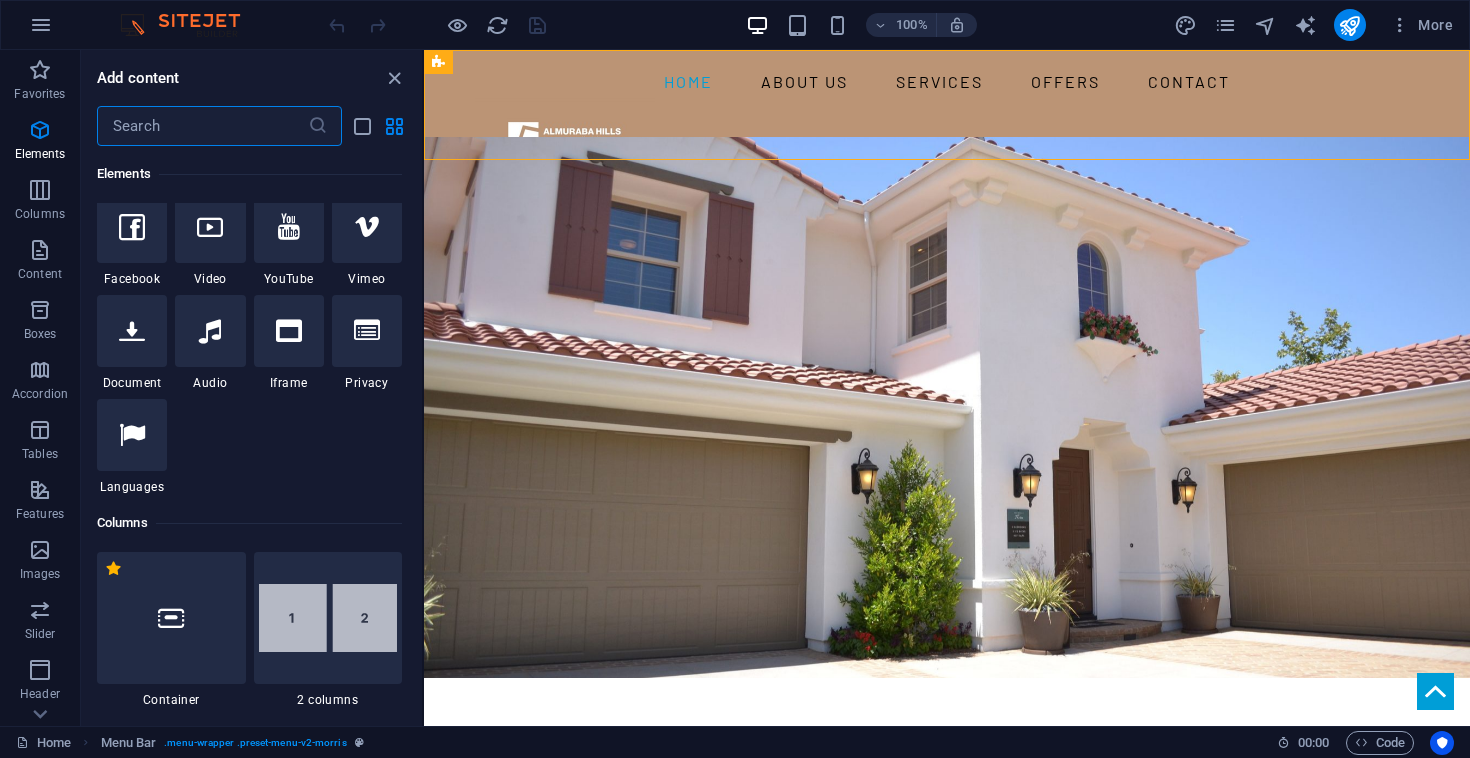 click at bounding box center [202, 126] 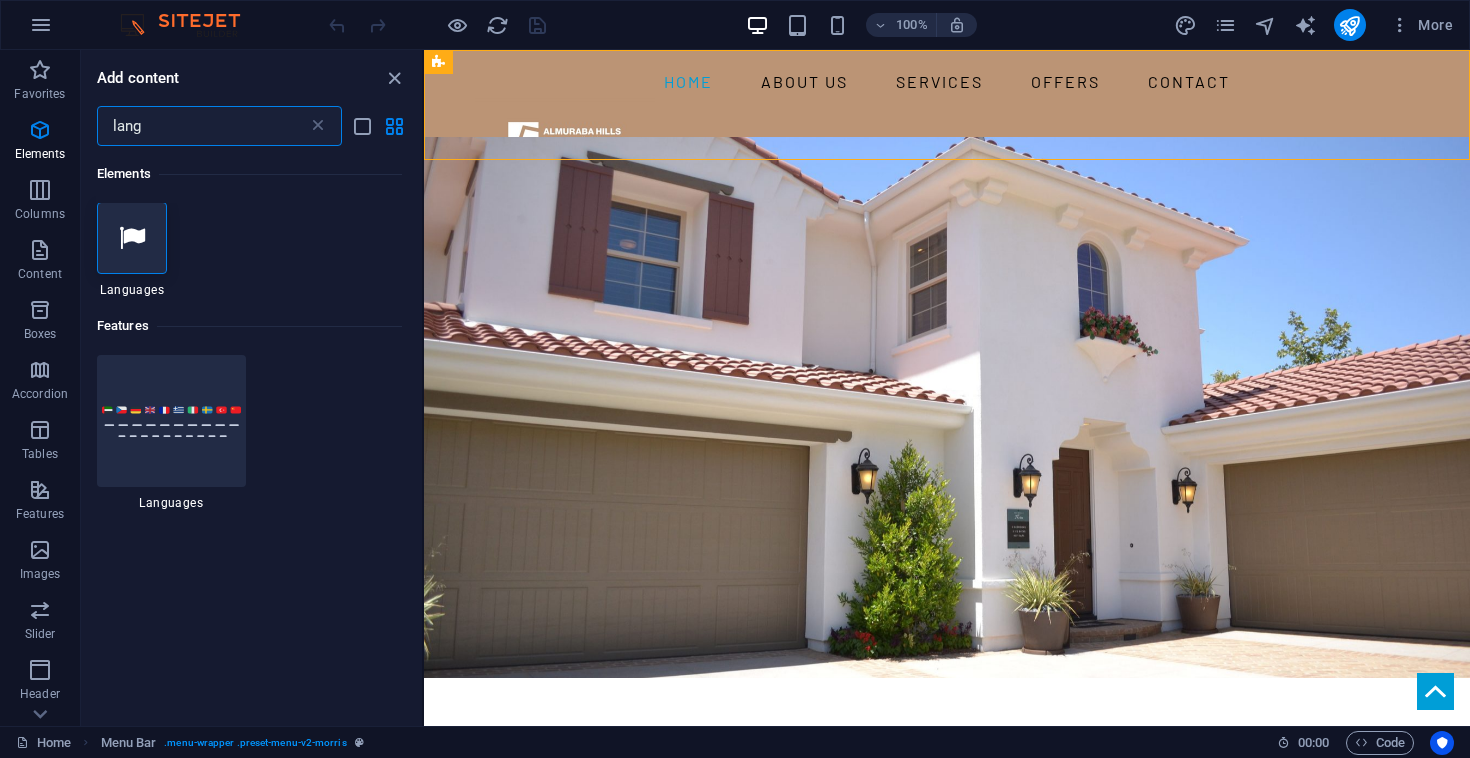 scroll, scrollTop: 0, scrollLeft: 0, axis: both 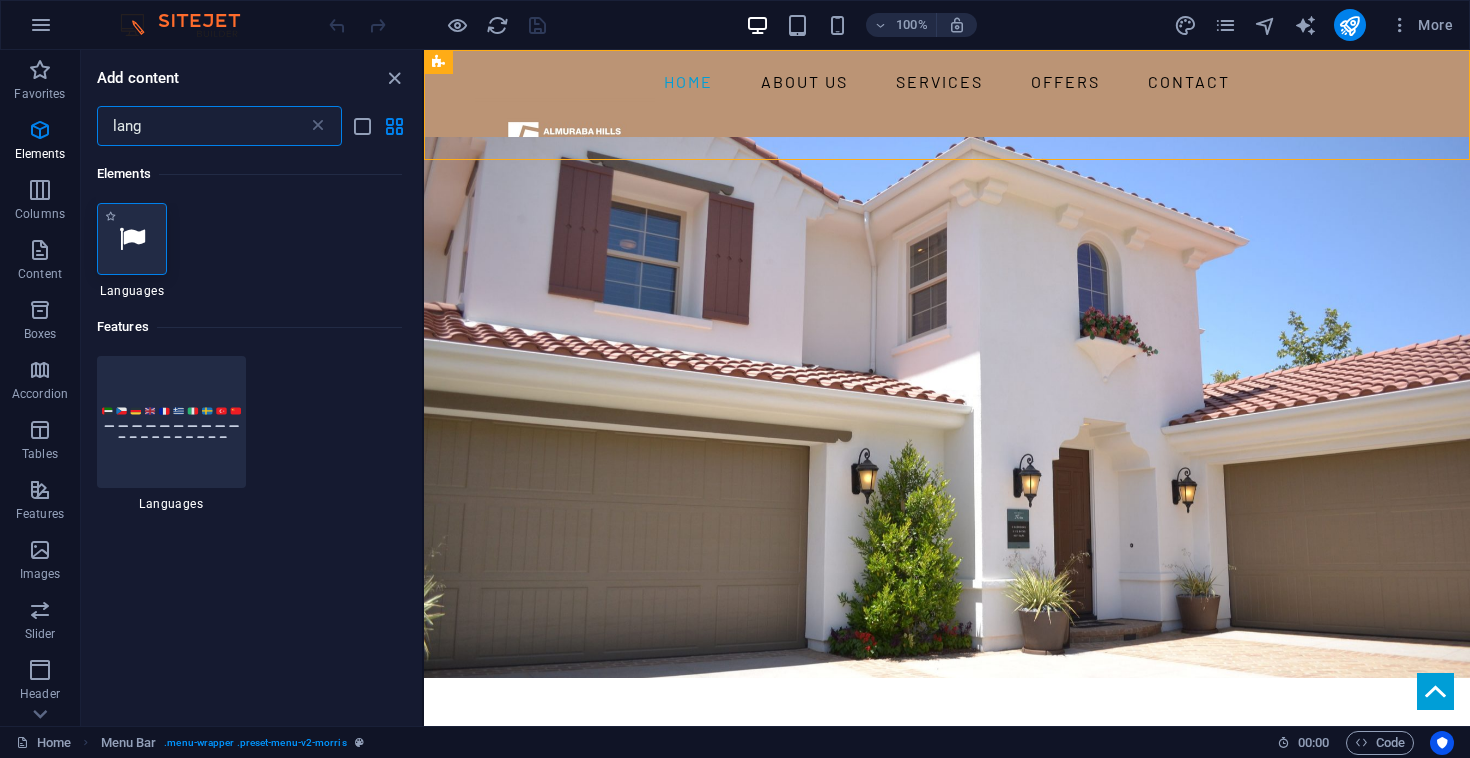 type on "lang" 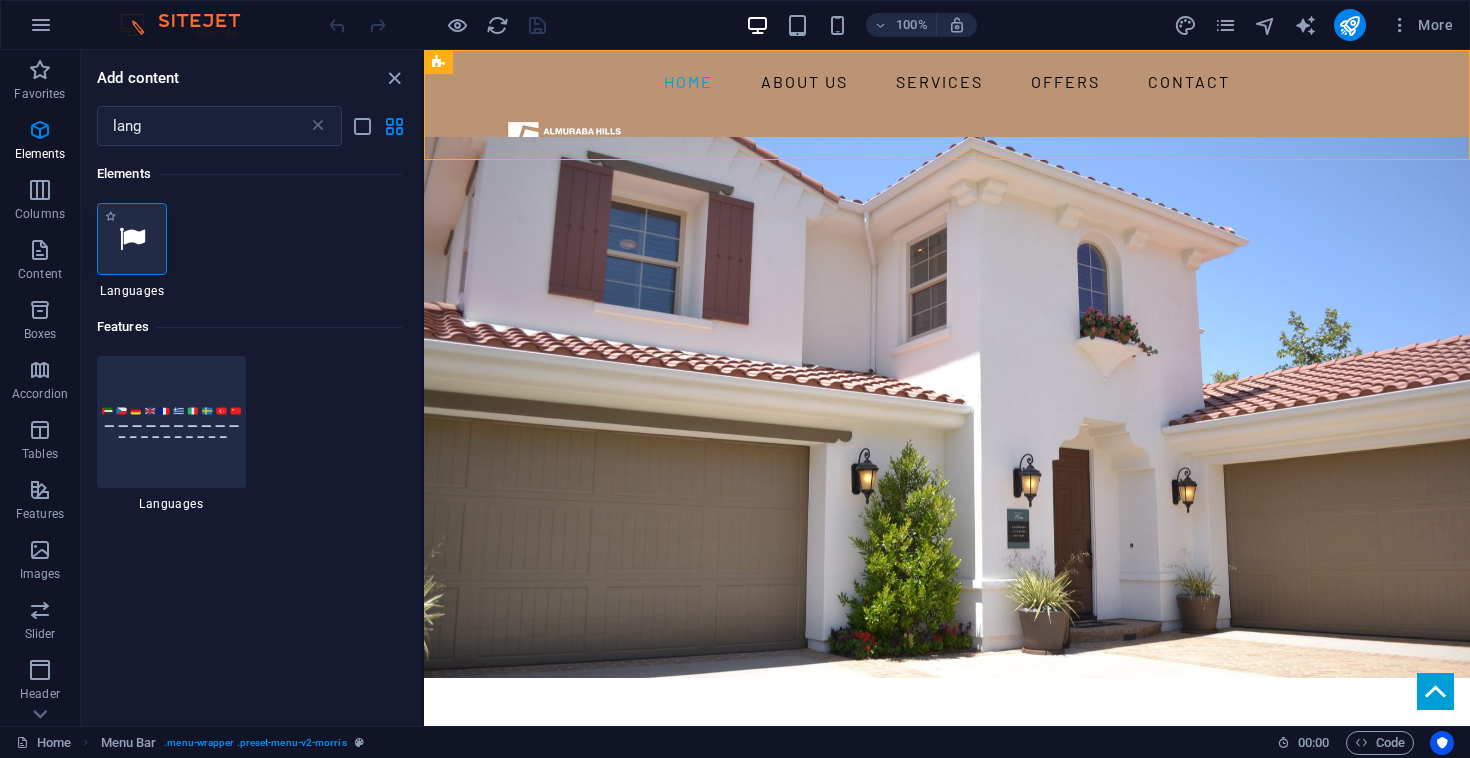 click at bounding box center (132, 239) 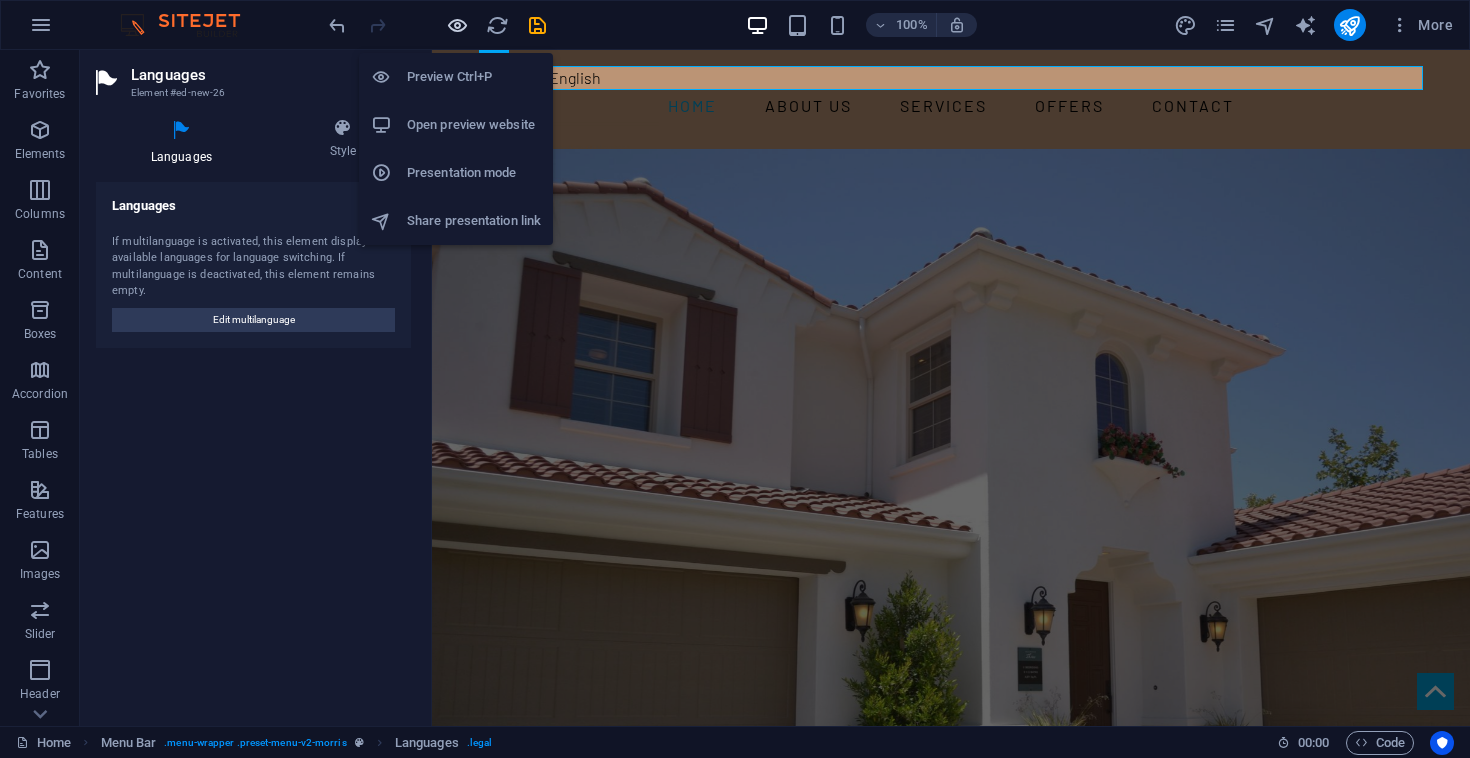 click at bounding box center [457, 25] 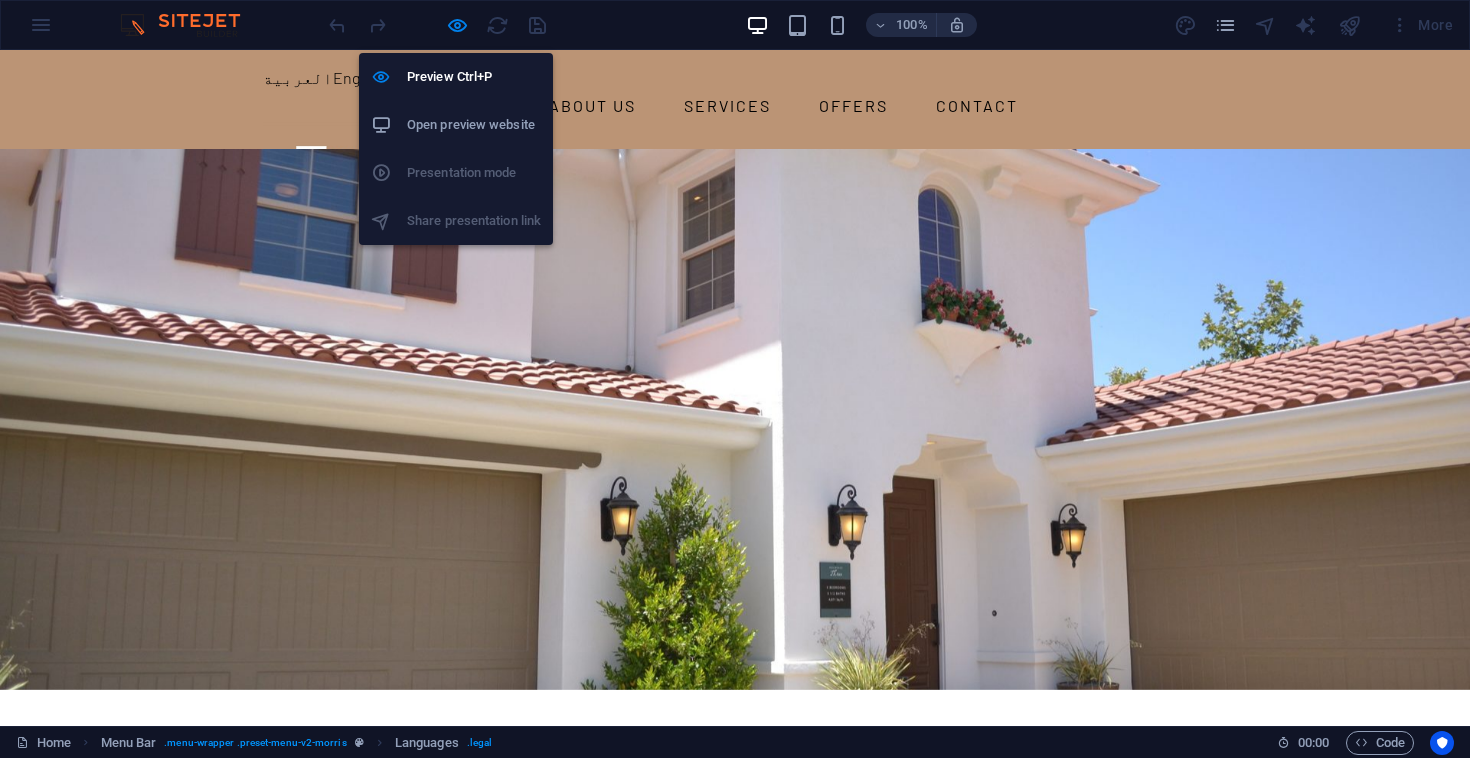 click on "Open preview website" at bounding box center (474, 125) 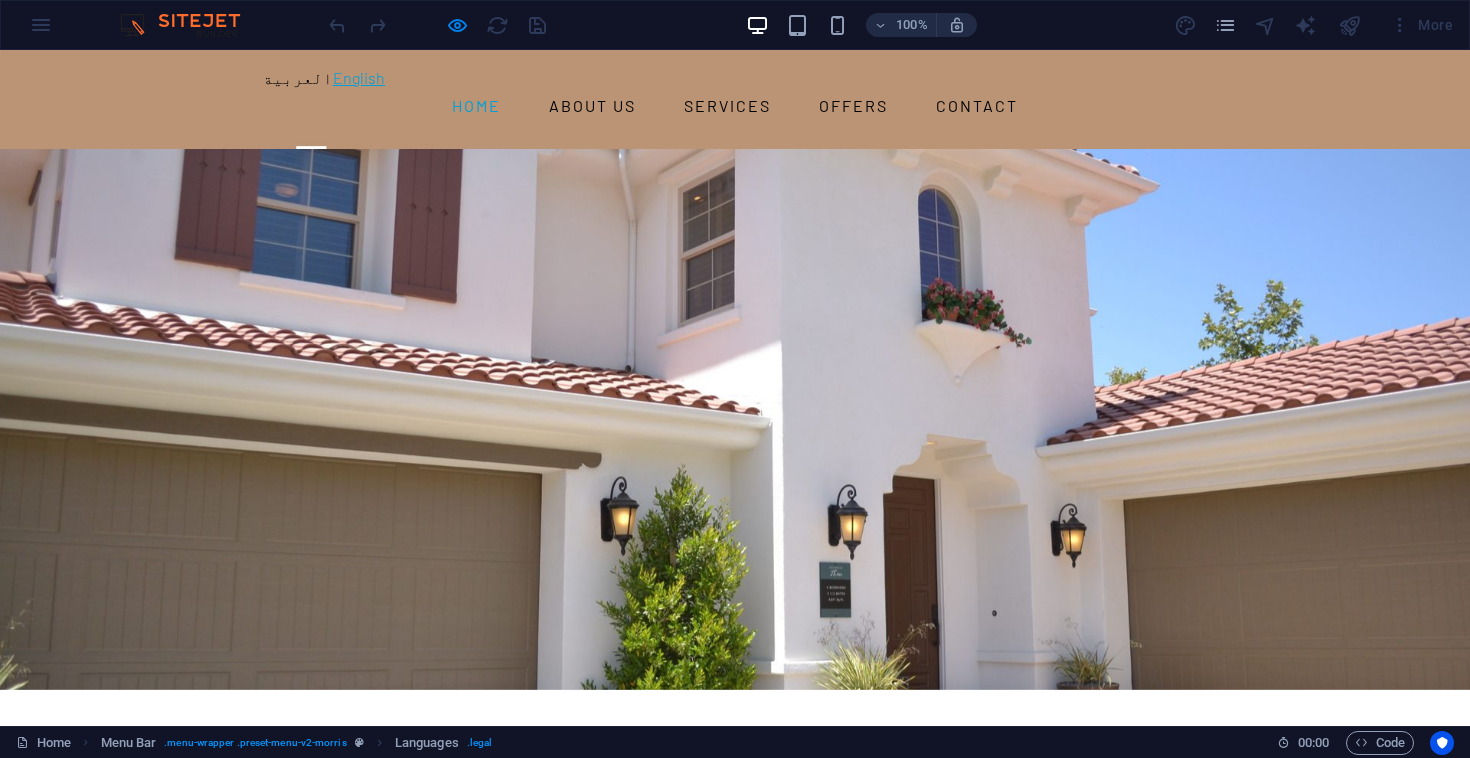 click on "English" at bounding box center (359, 77) 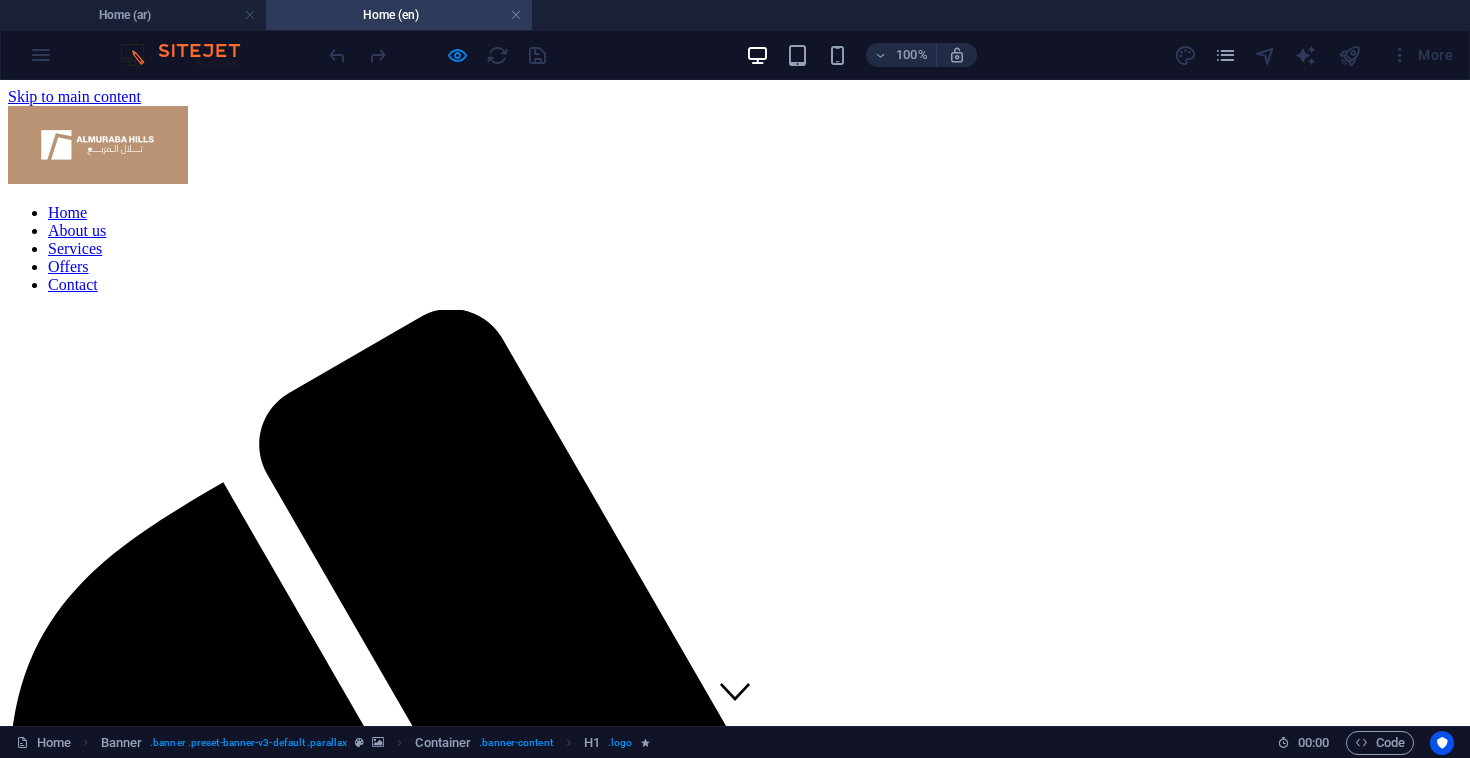 scroll, scrollTop: 0, scrollLeft: 0, axis: both 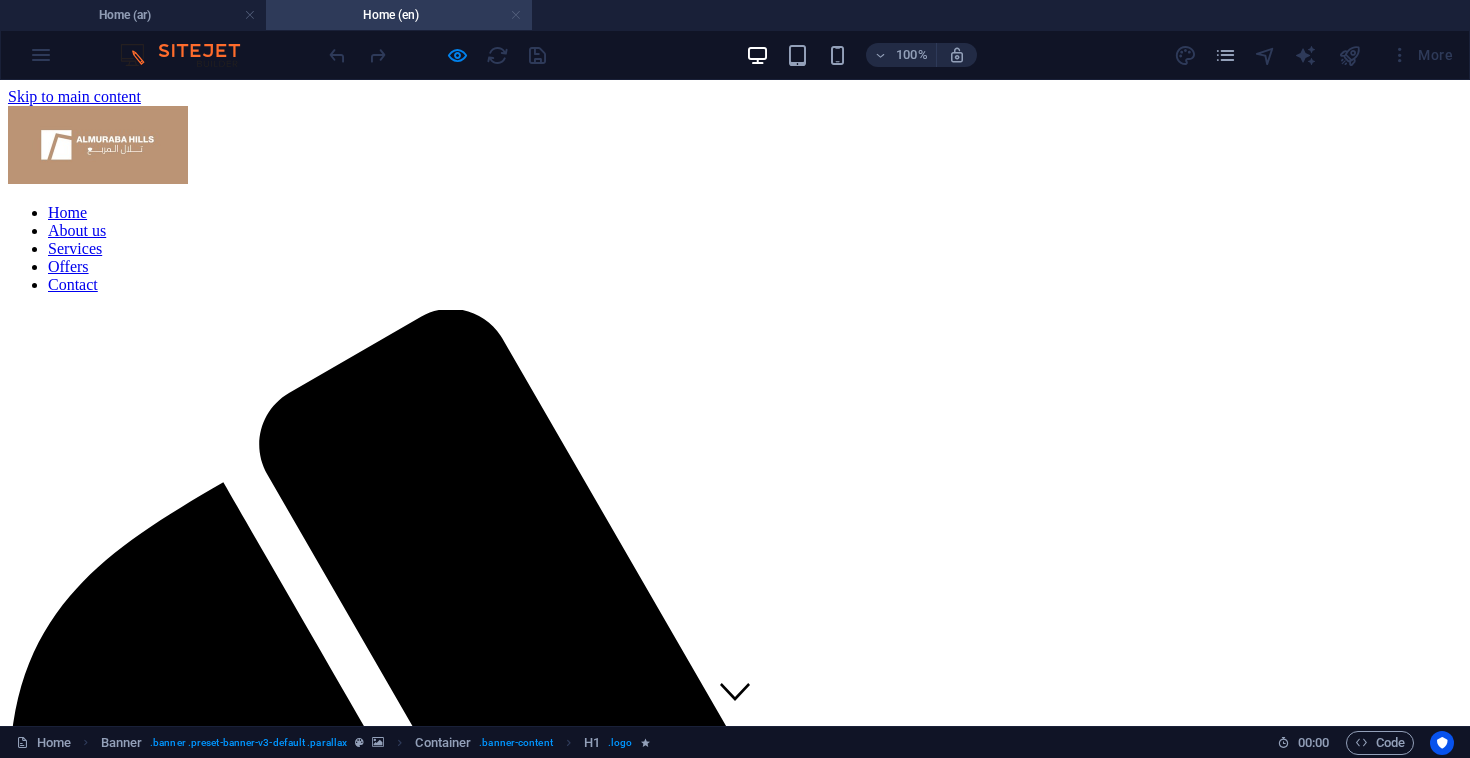 click at bounding box center [516, 15] 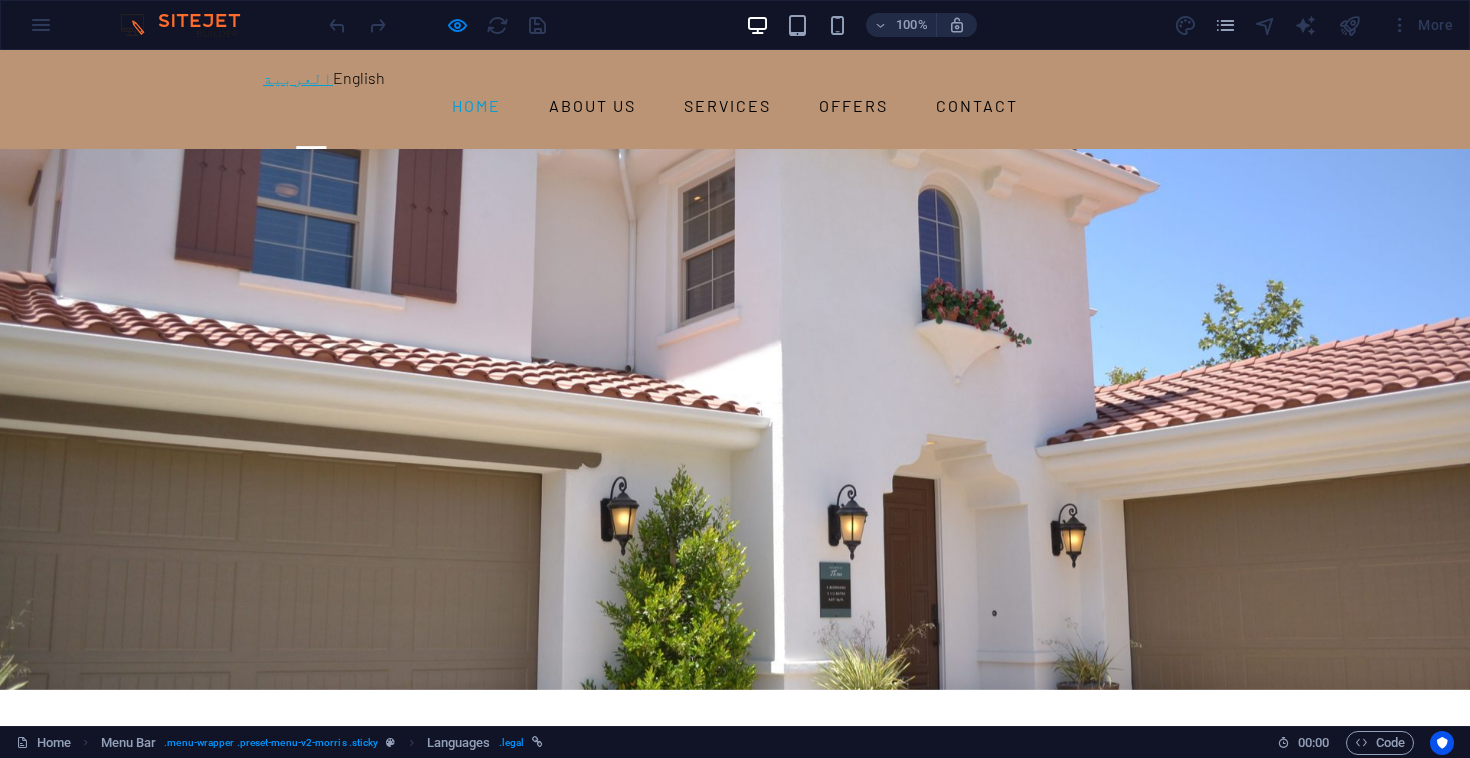click on "العربية" at bounding box center [298, 77] 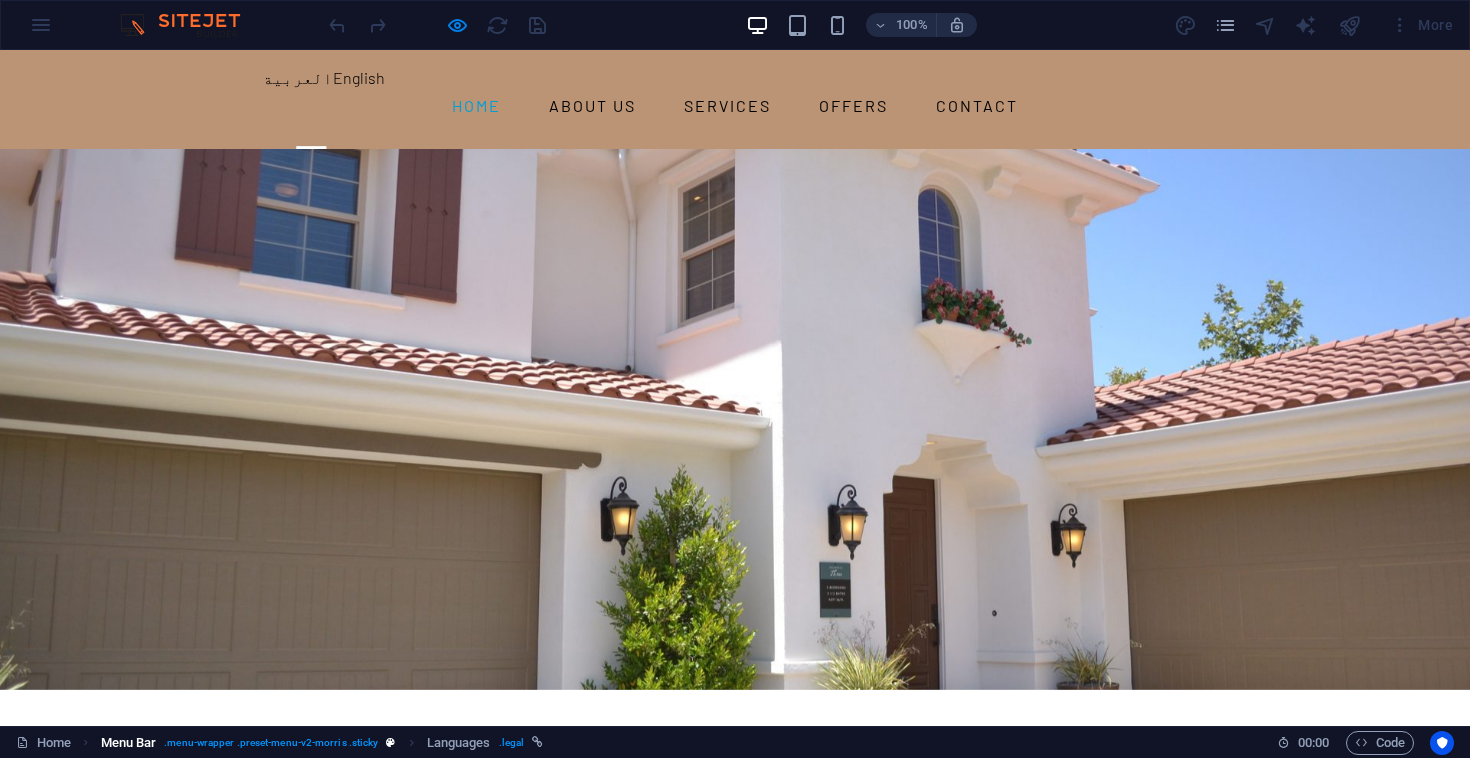 click on ". menu-wrapper .preset-menu-v2-morris .sticky" at bounding box center (271, 743) 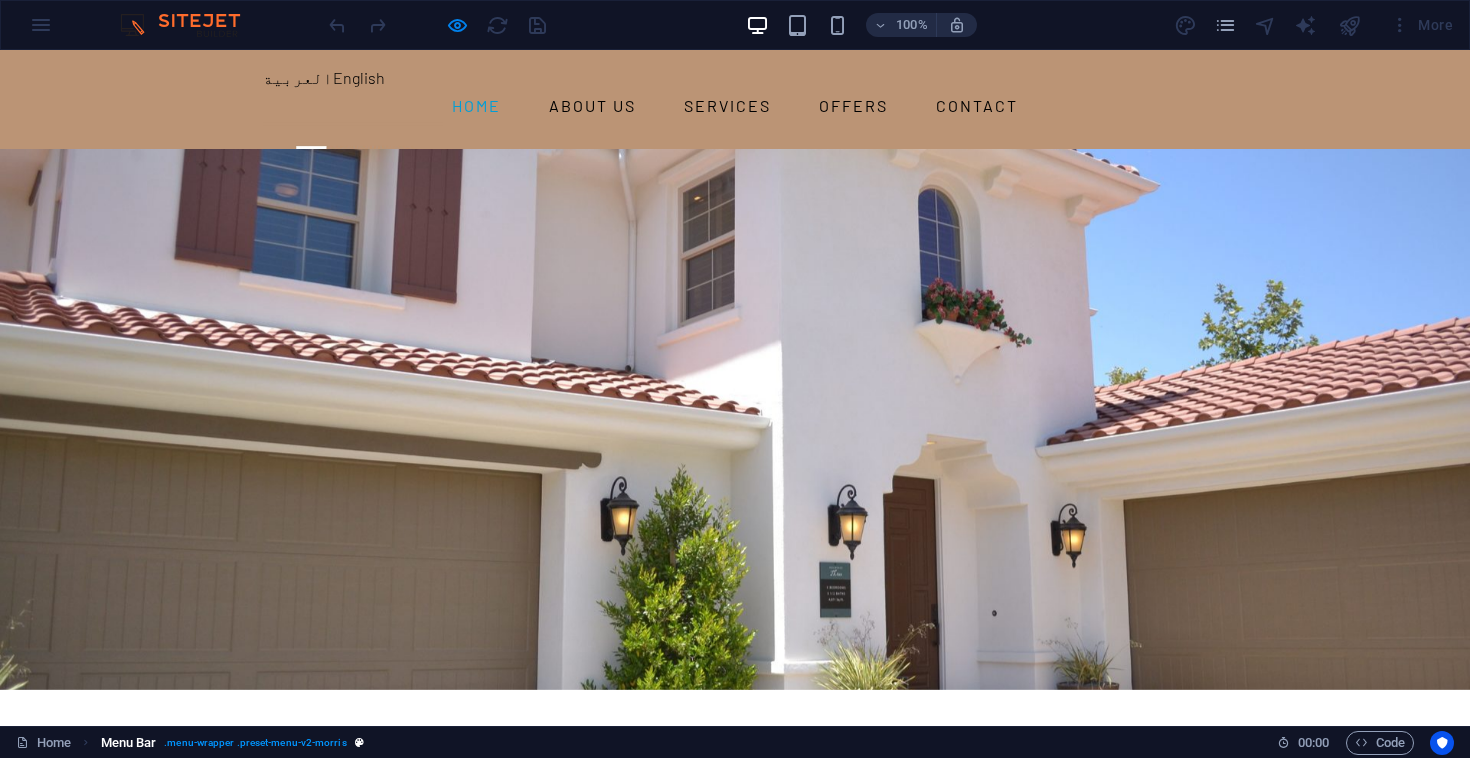 click on ". menu-wrapper .preset-menu-v2-morris" at bounding box center (255, 743) 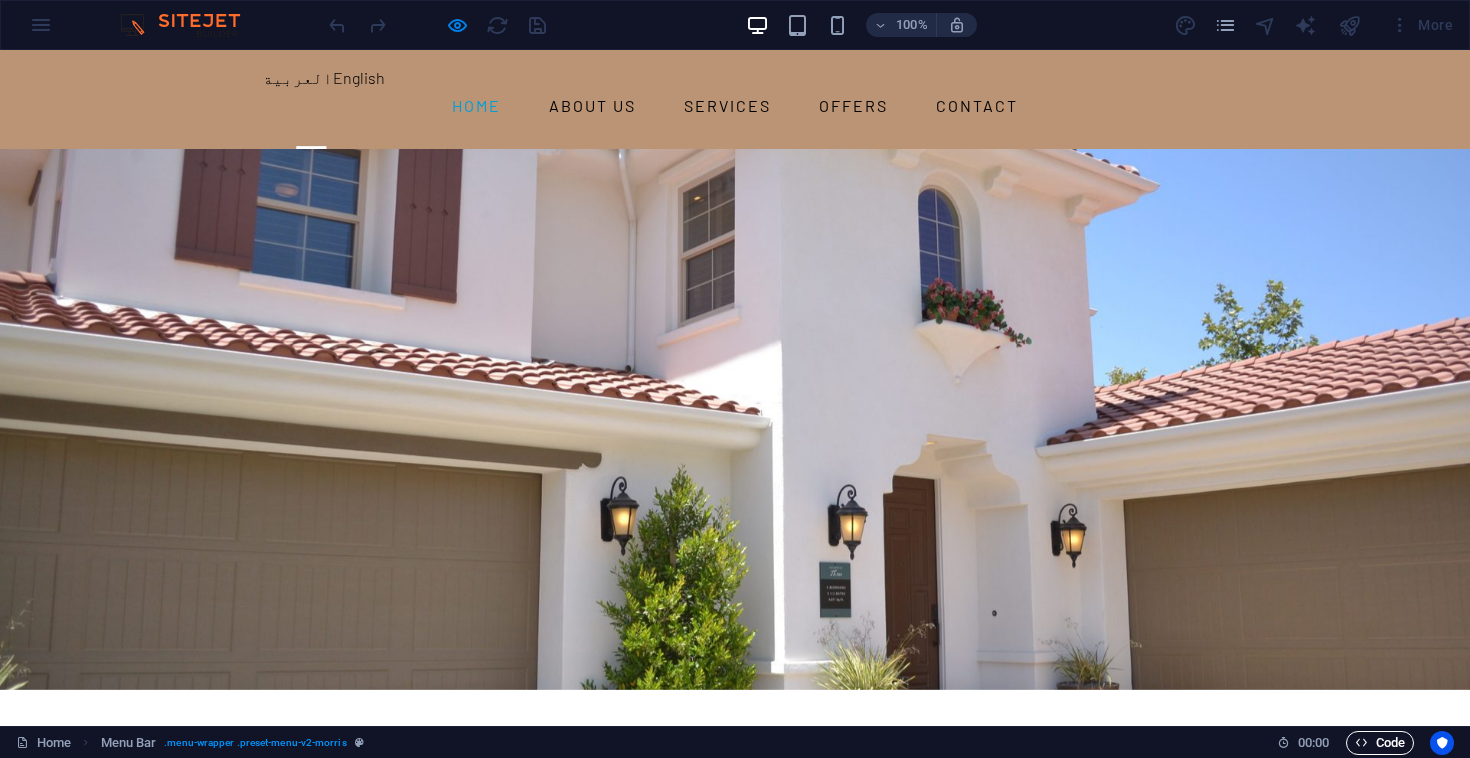 click on "Code" at bounding box center (1380, 743) 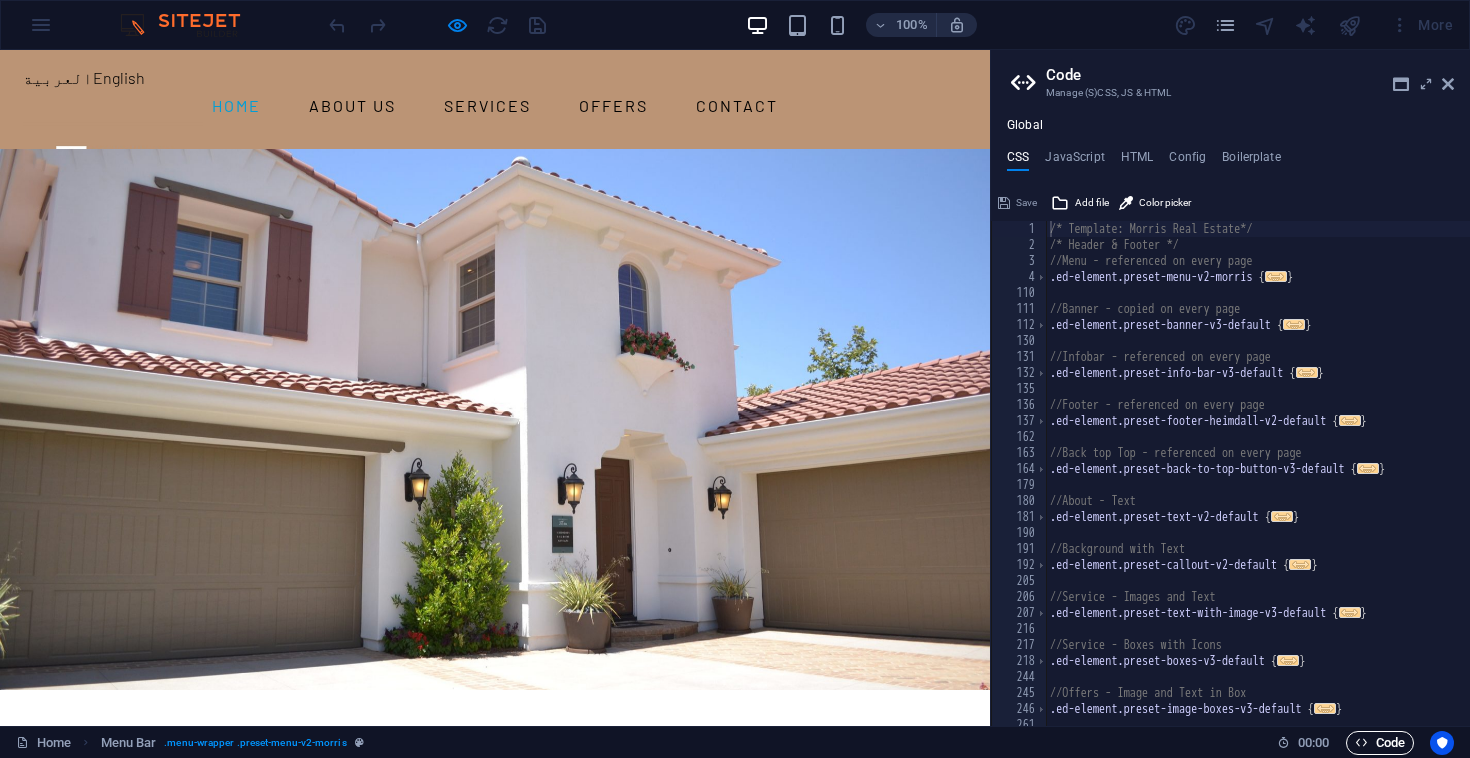 click on "Code" at bounding box center [1380, 743] 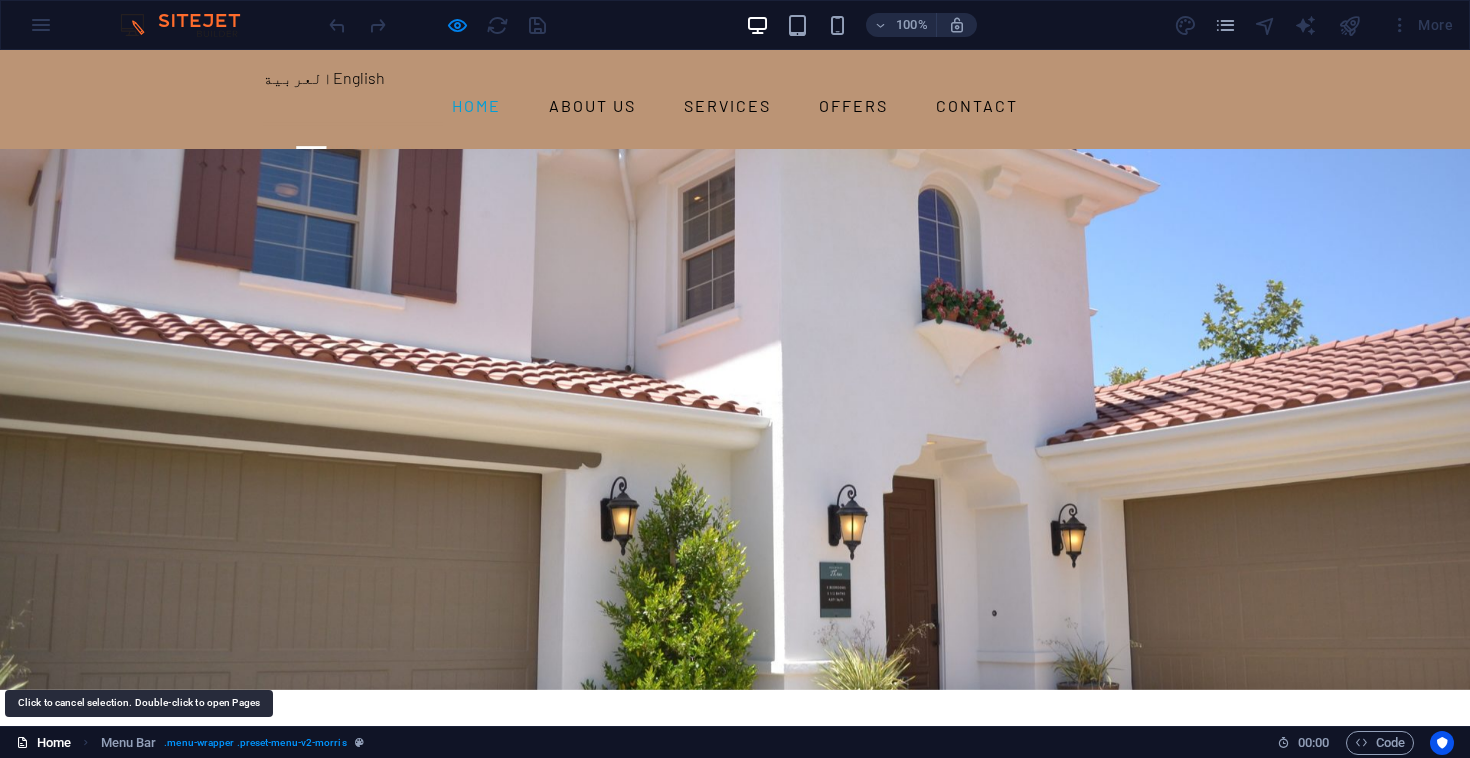 click on "Home" at bounding box center [43, 743] 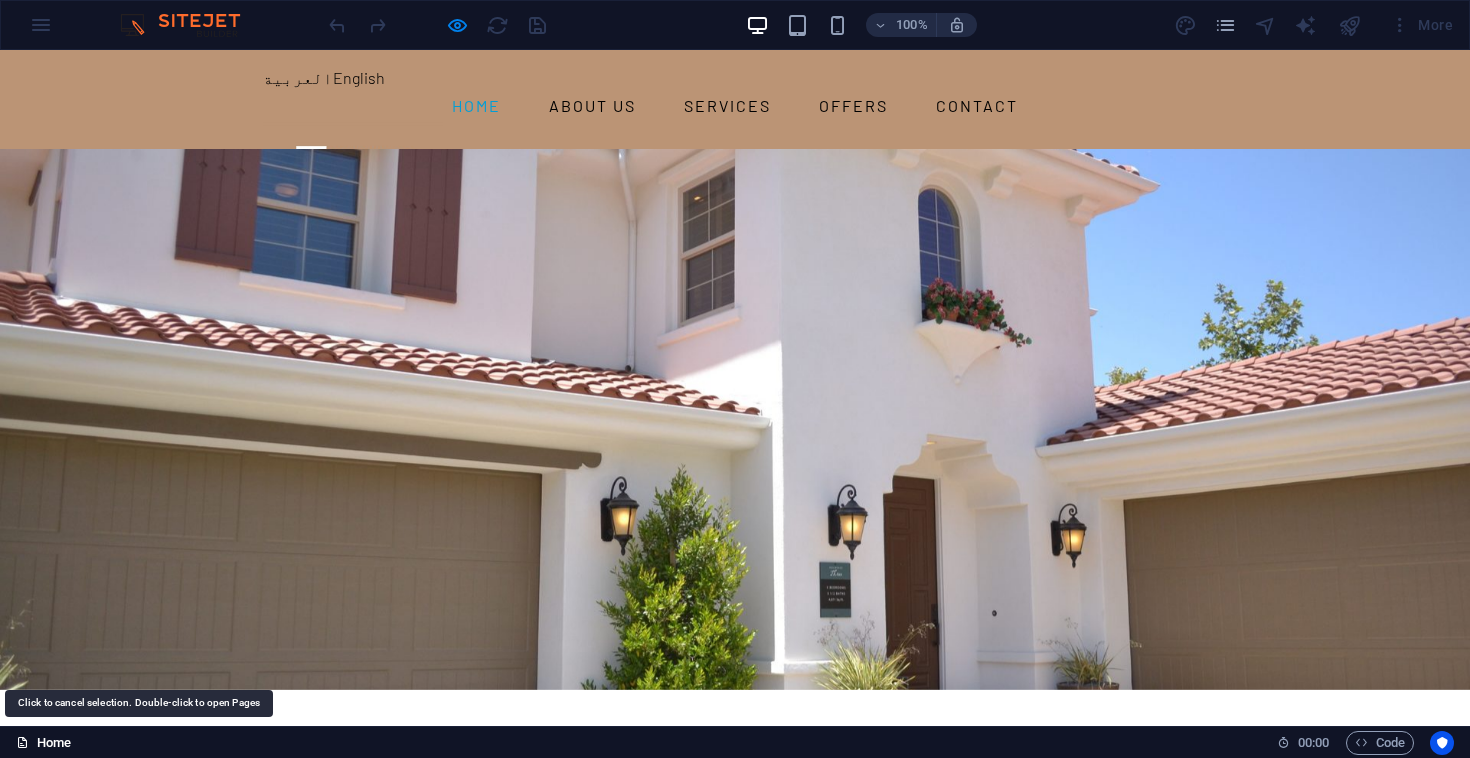 click on "Home" at bounding box center (43, 743) 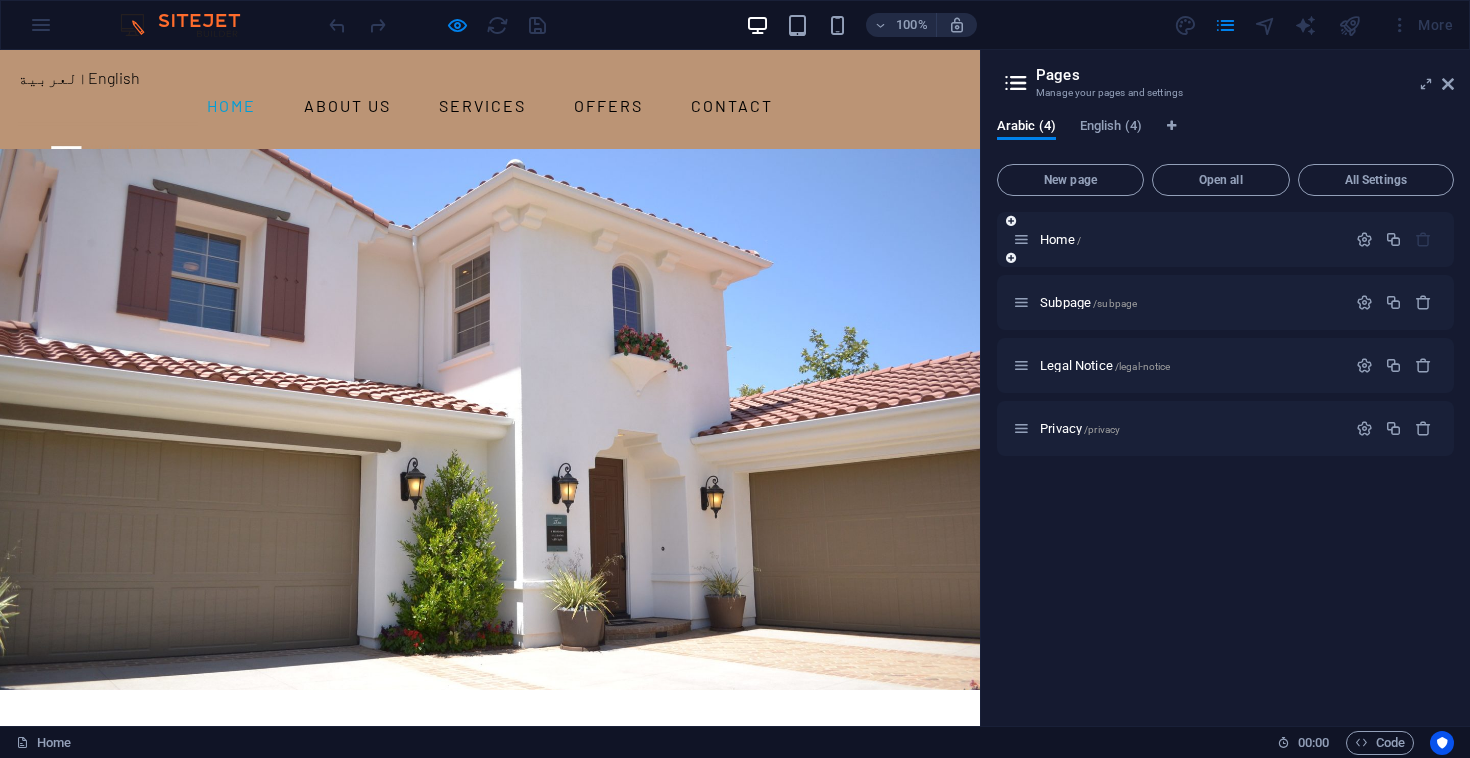 click on "Home /" at bounding box center [1225, 239] 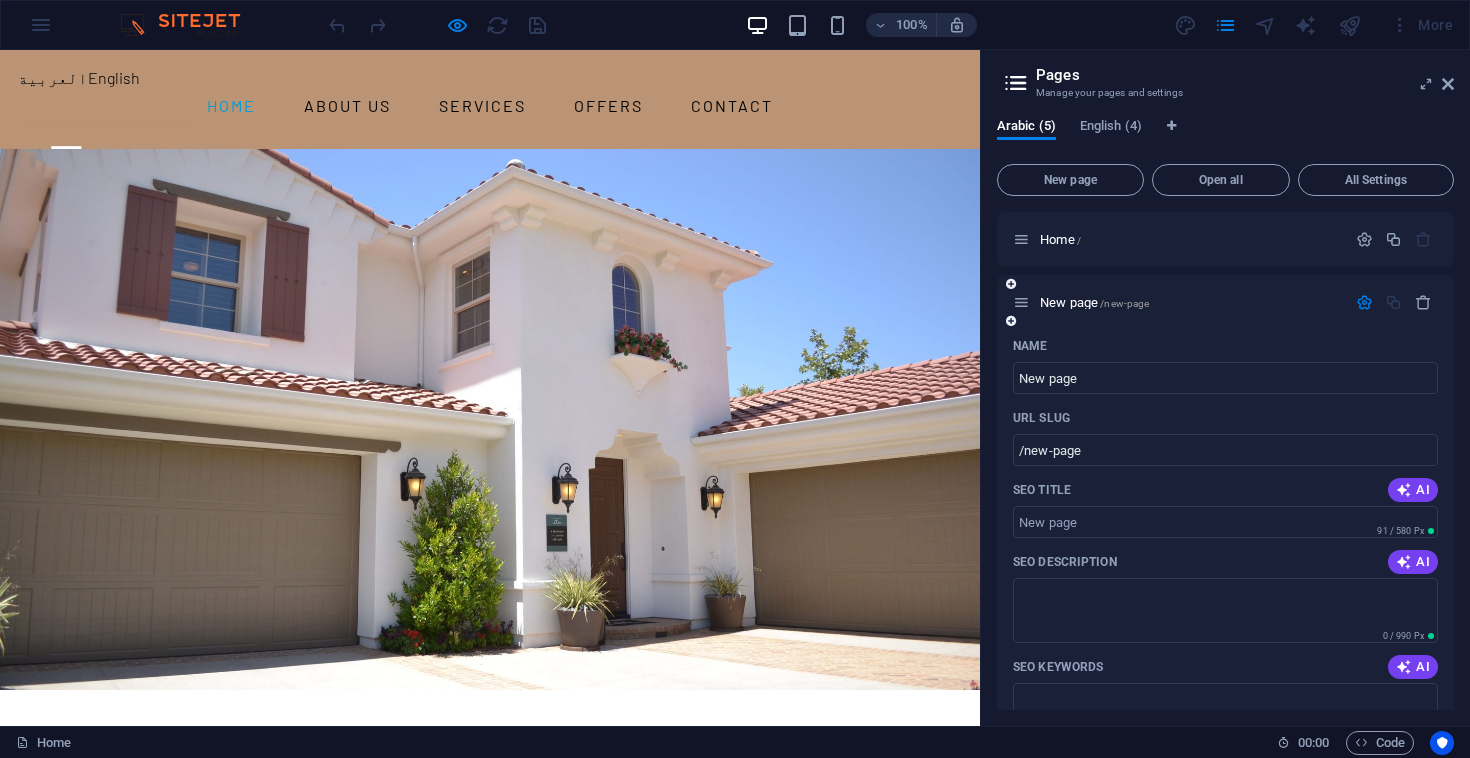 click on "New page /new-page" at bounding box center (1225, 302) 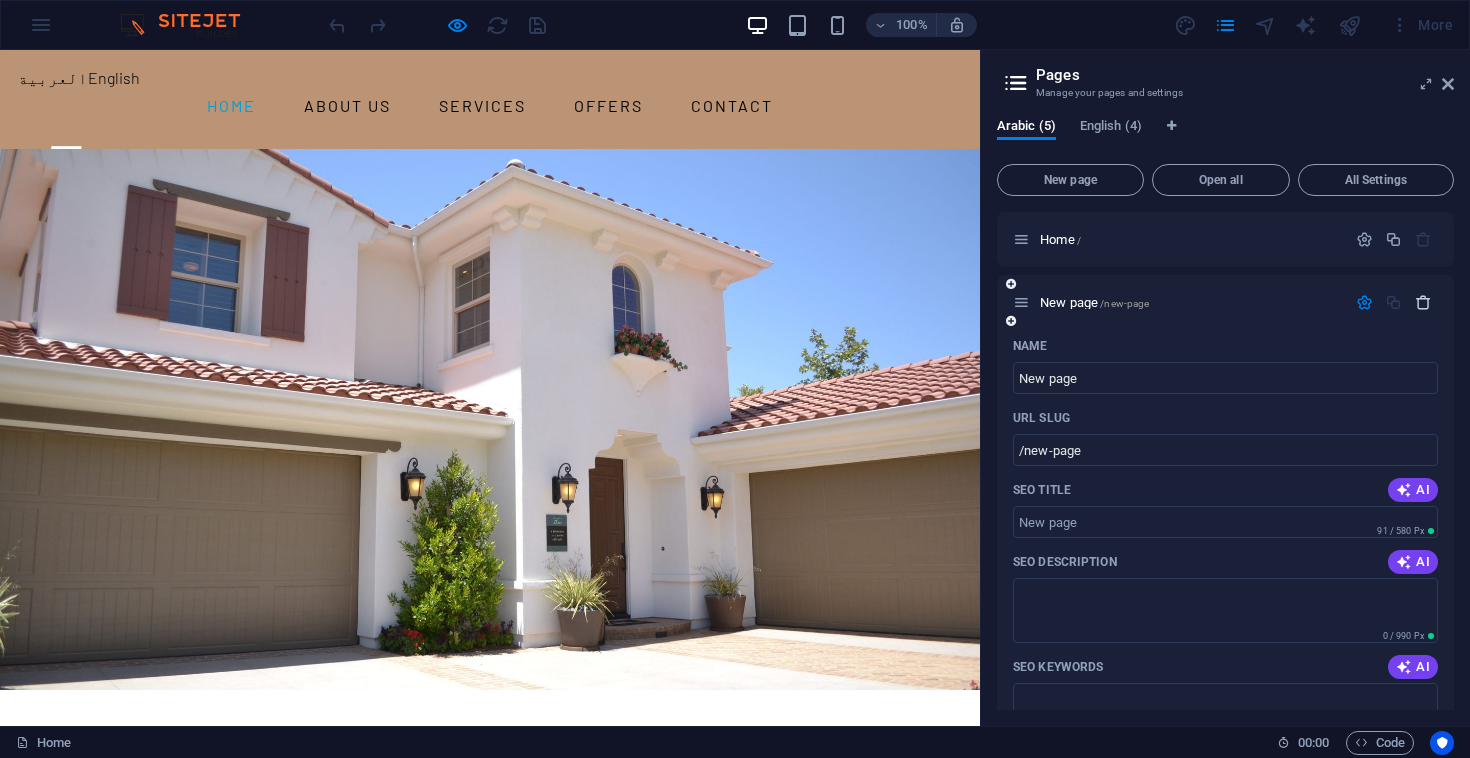 click at bounding box center [1423, 302] 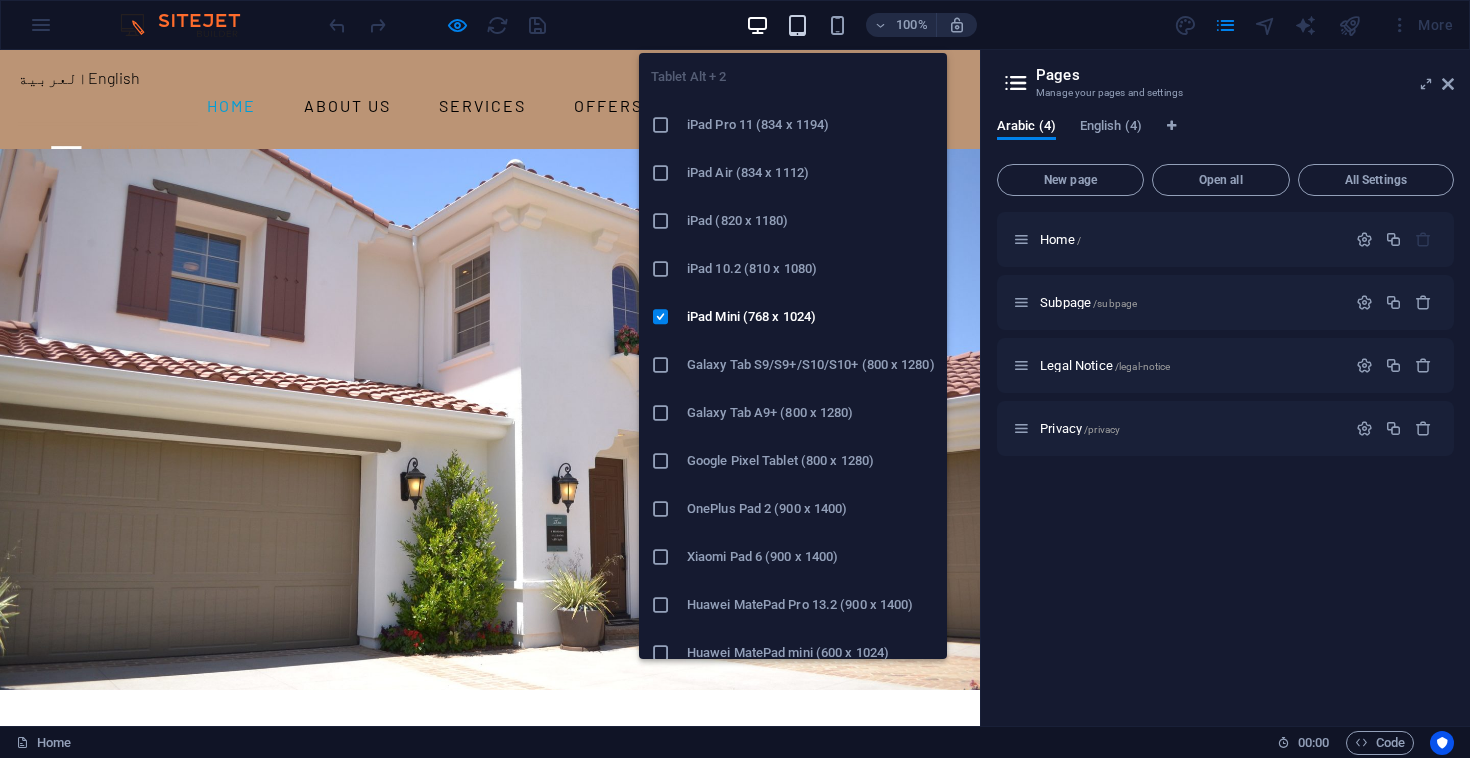 click at bounding box center [797, 25] 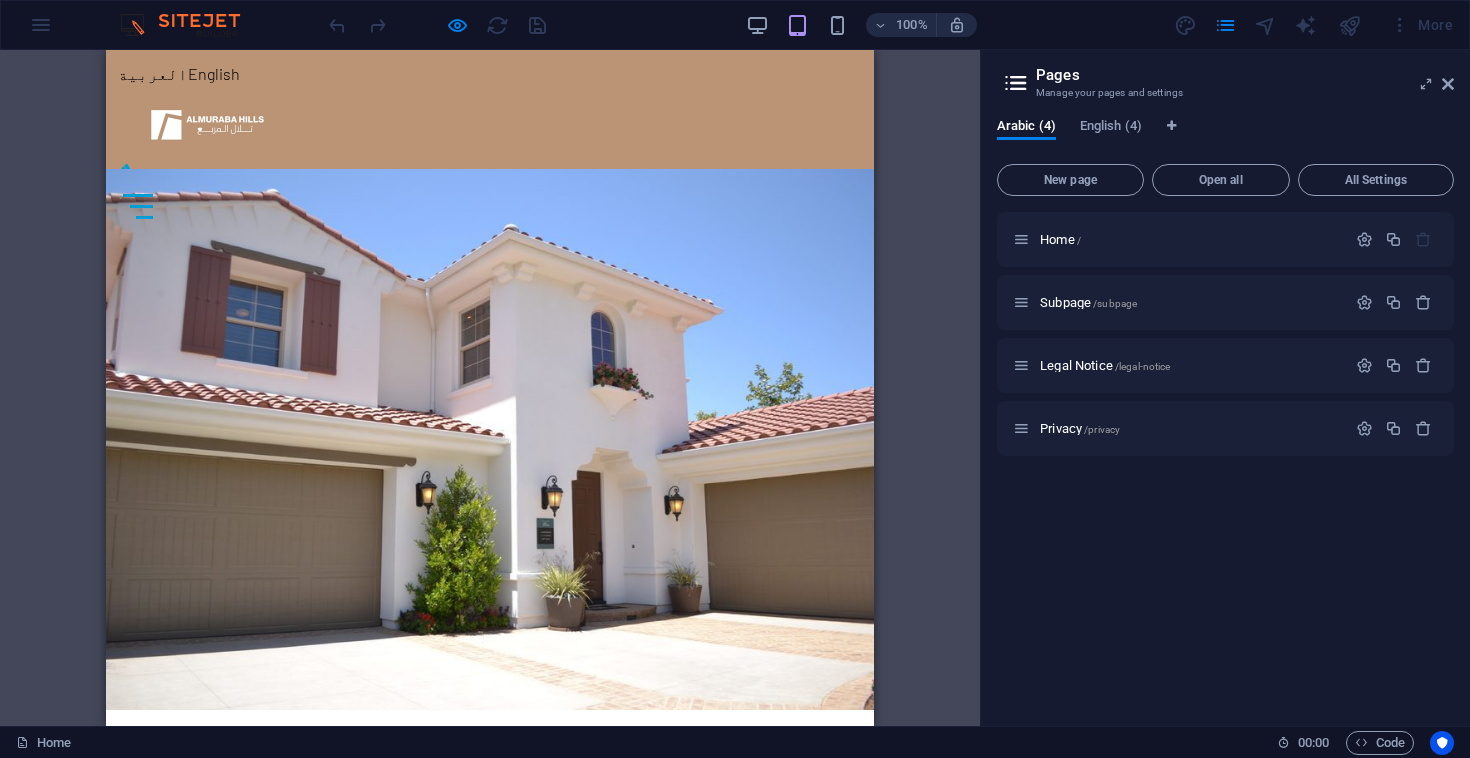 click on "100%" at bounding box center [861, 25] 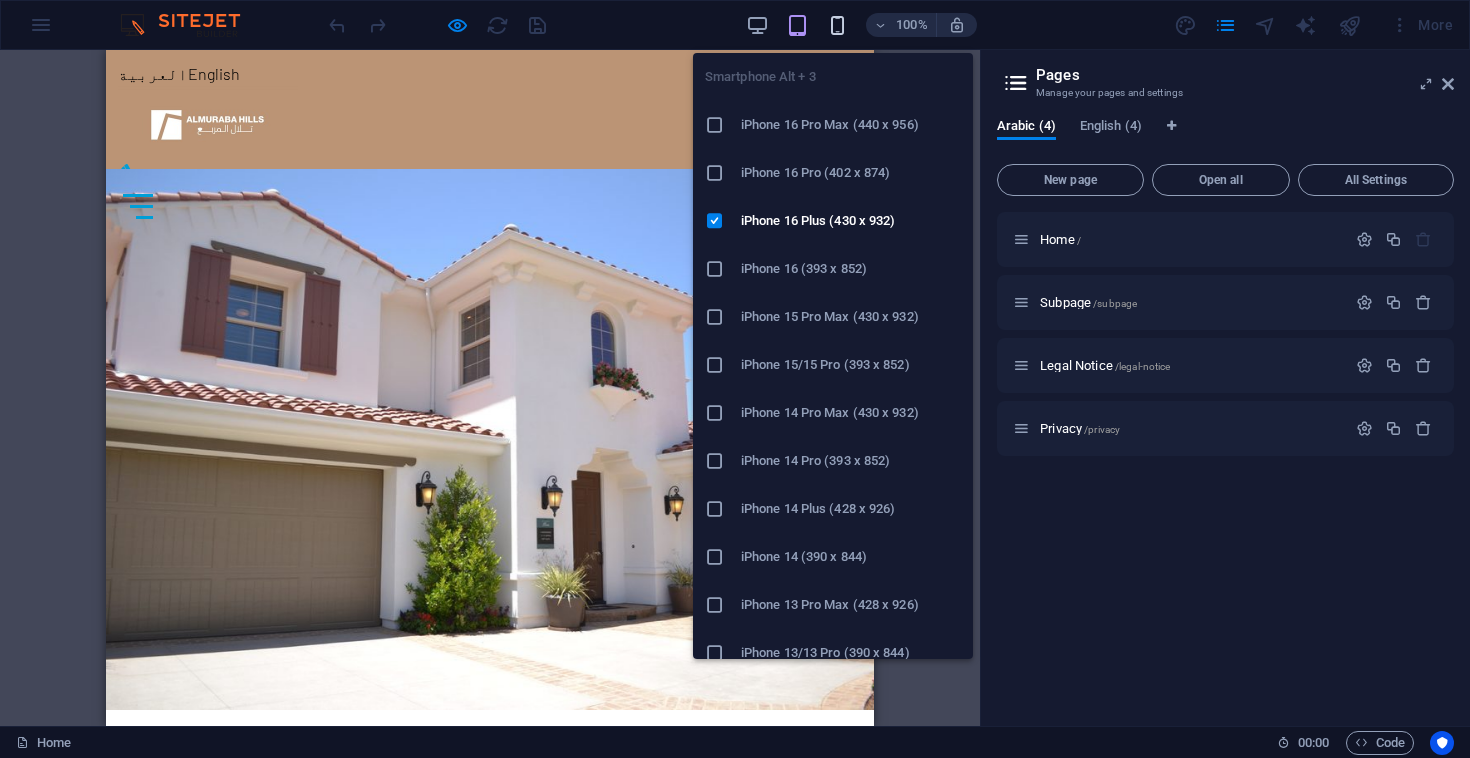 click at bounding box center [837, 25] 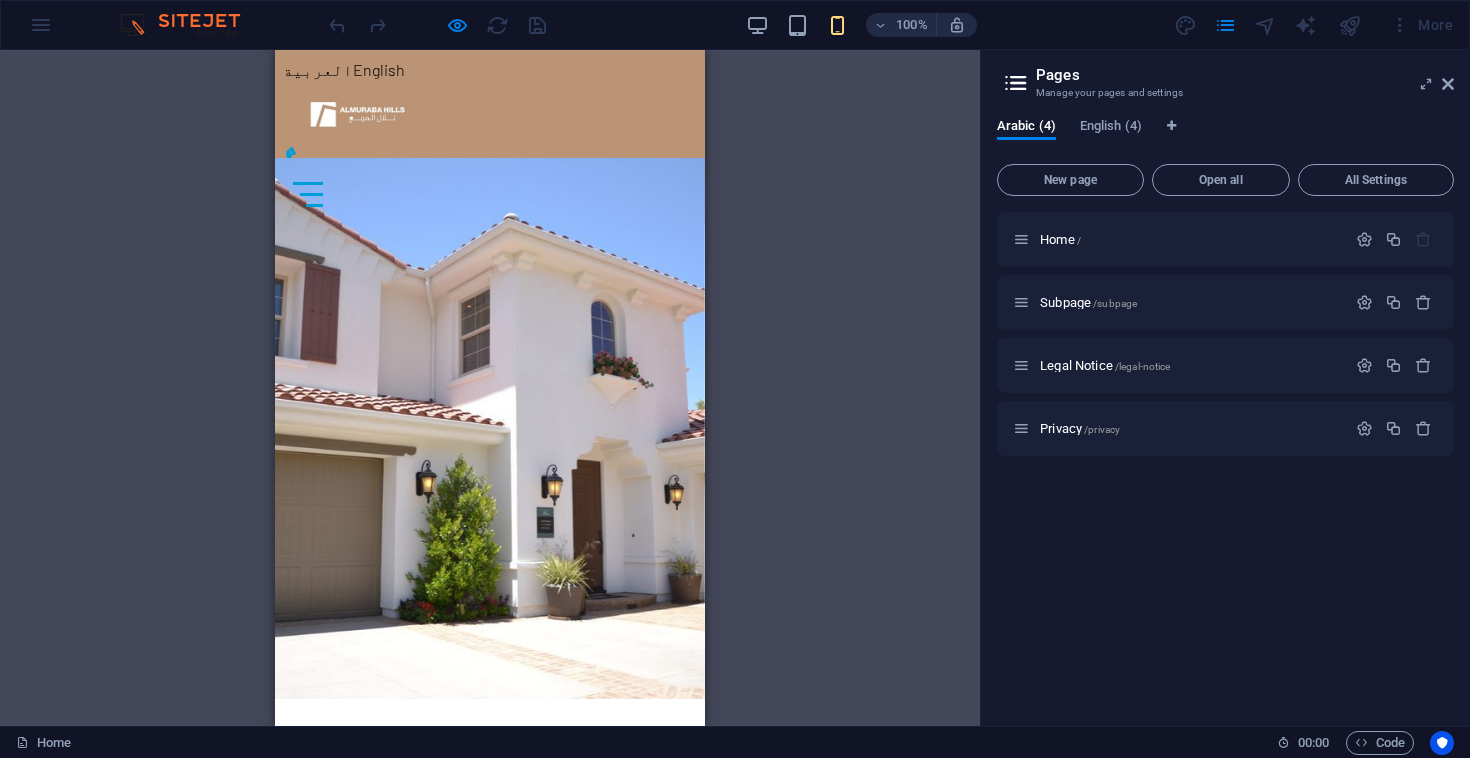 click at bounding box center (190, 25) 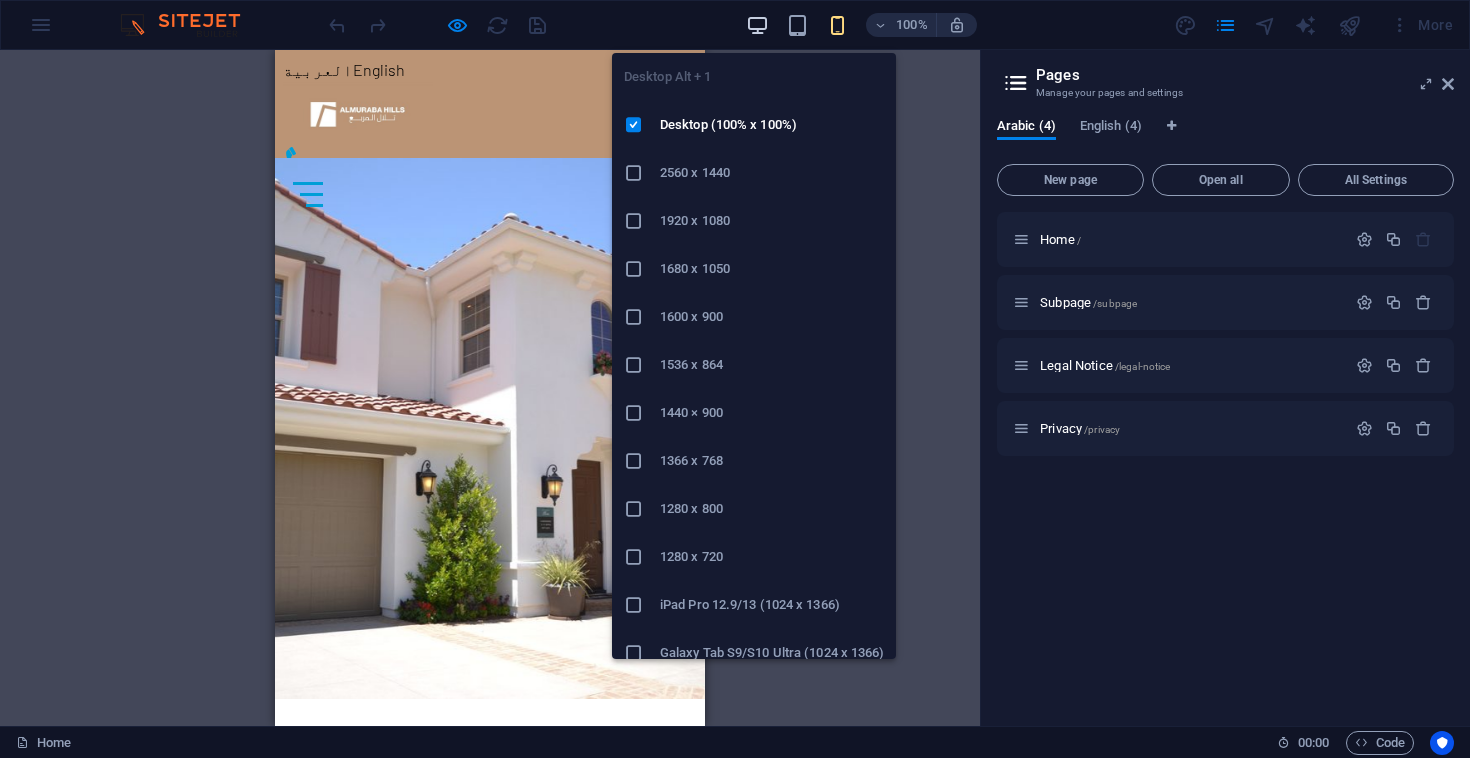 click at bounding box center [757, 25] 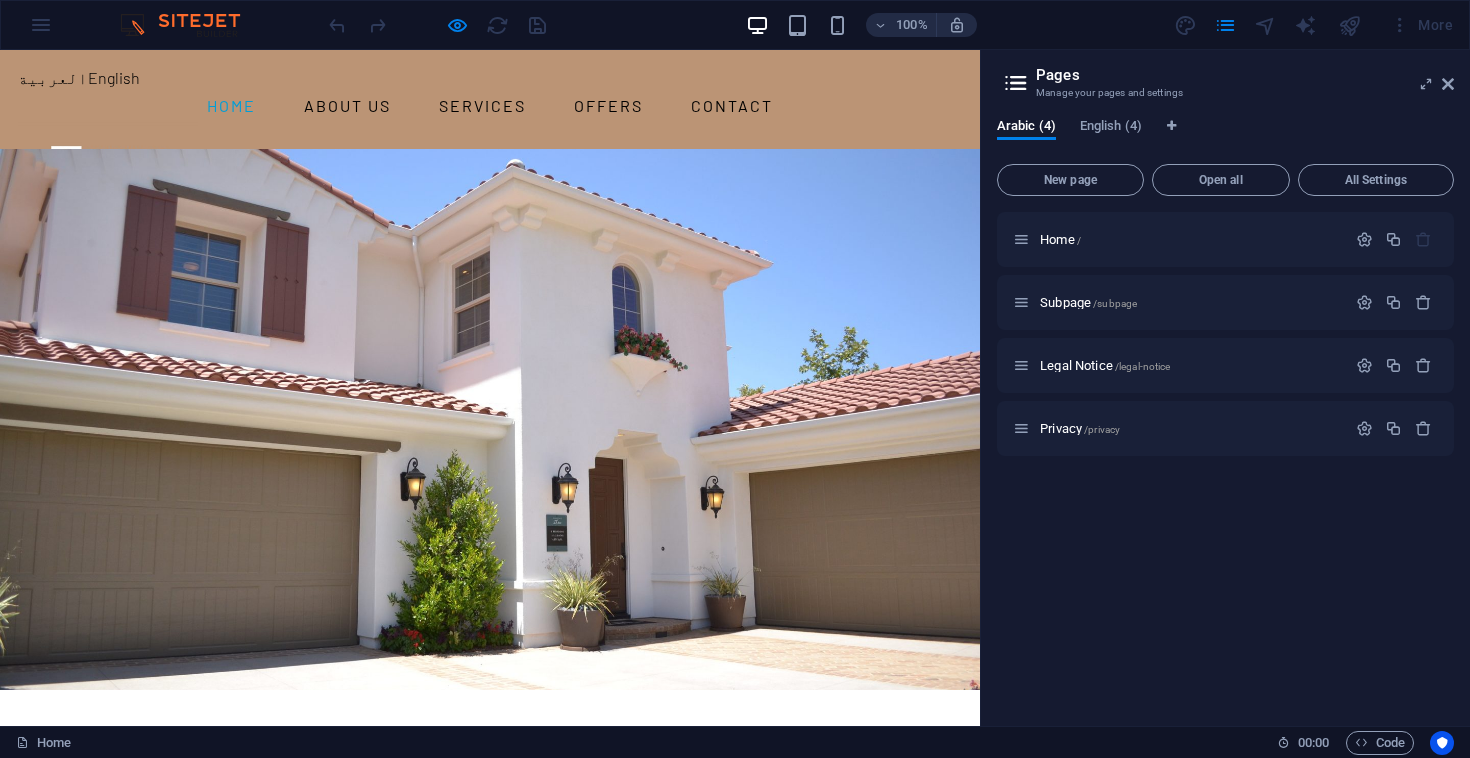 click on "100% More" at bounding box center [735, 25] 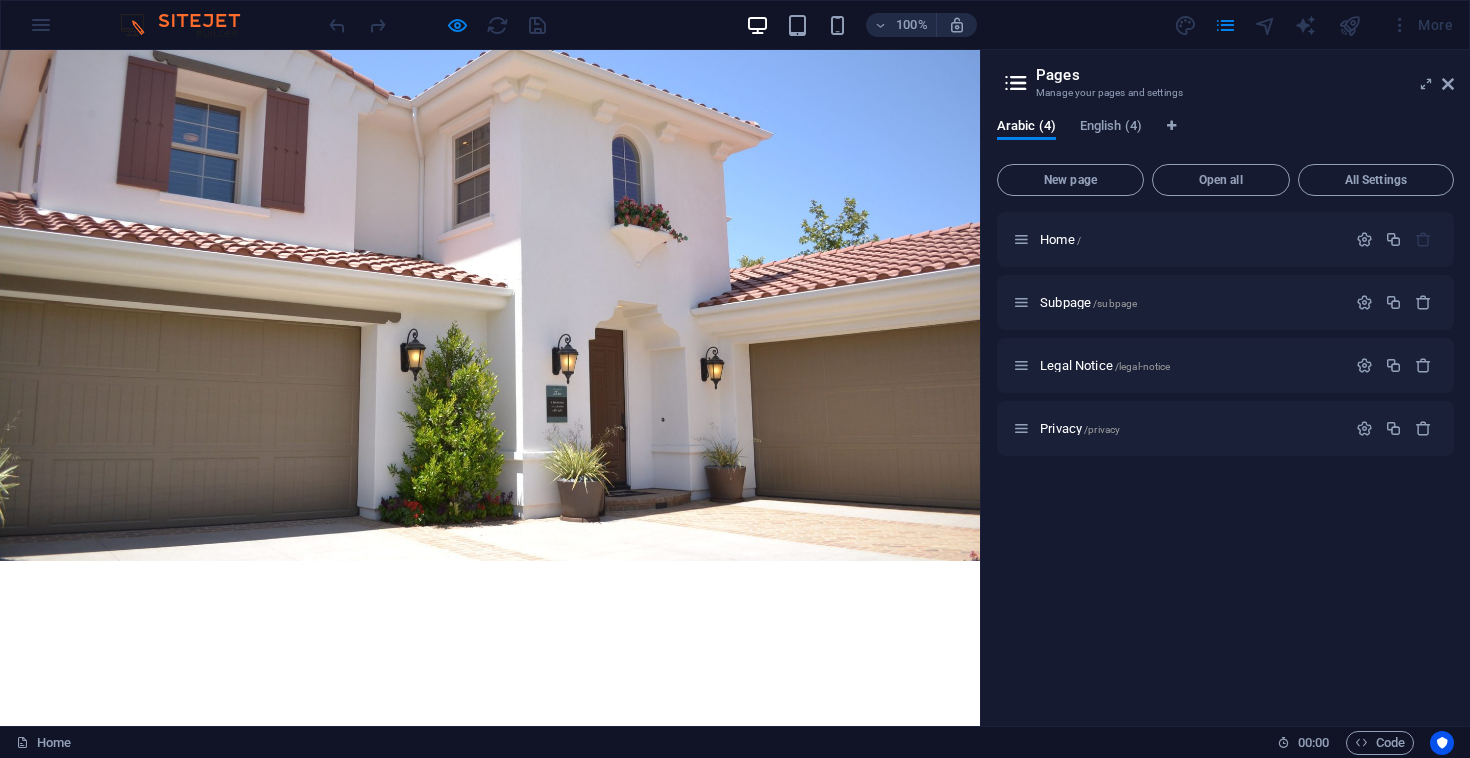 scroll, scrollTop: 0, scrollLeft: 0, axis: both 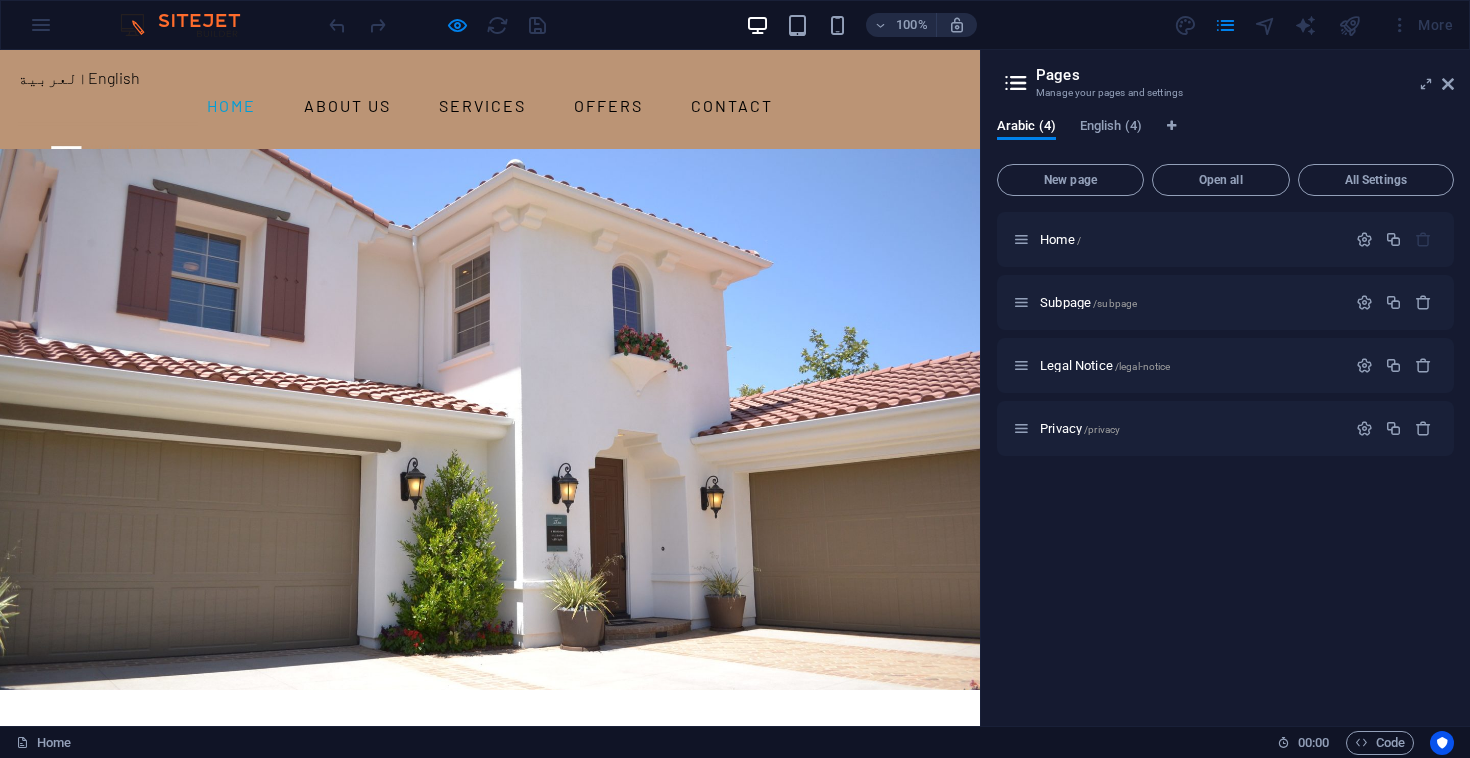 click on "More" at bounding box center [1421, 25] 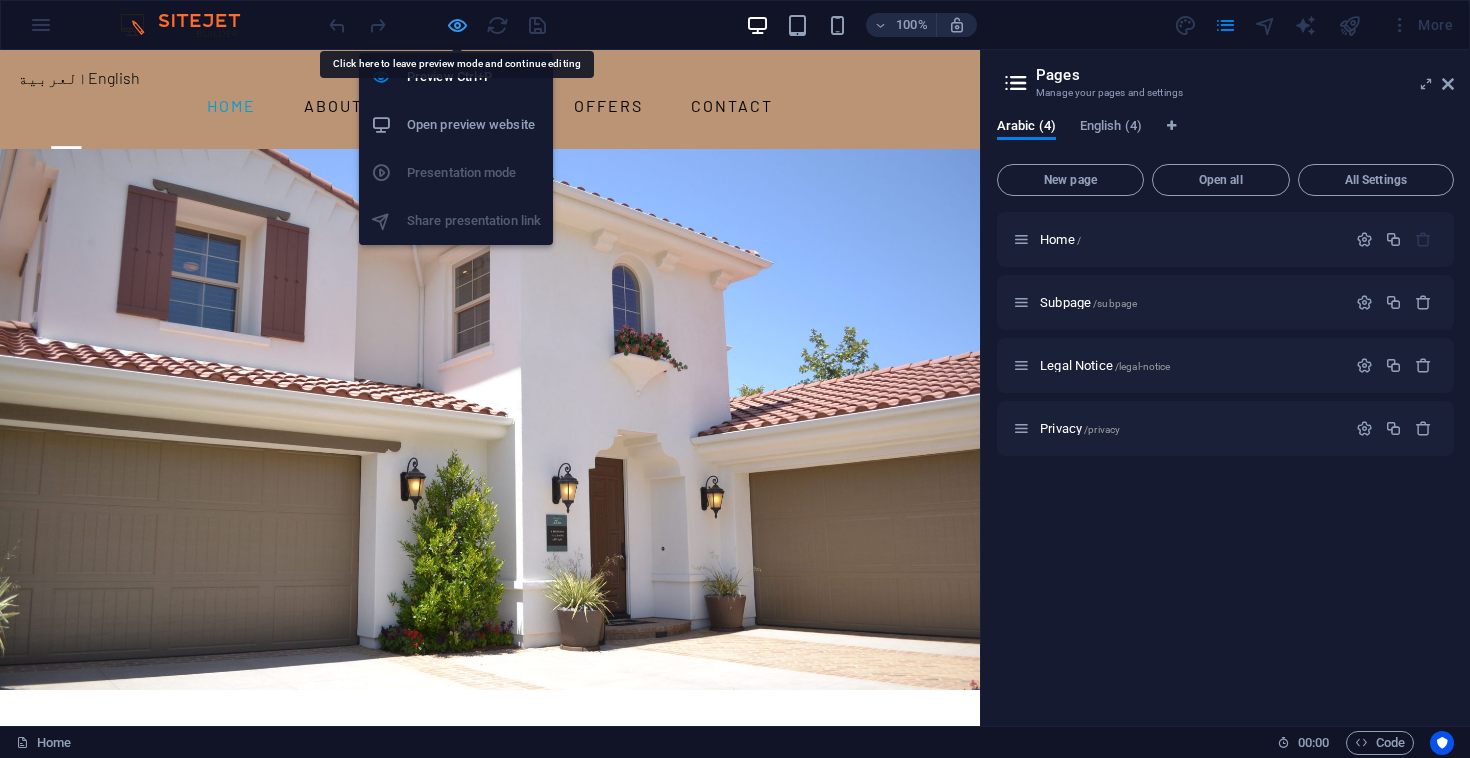 click at bounding box center (457, 25) 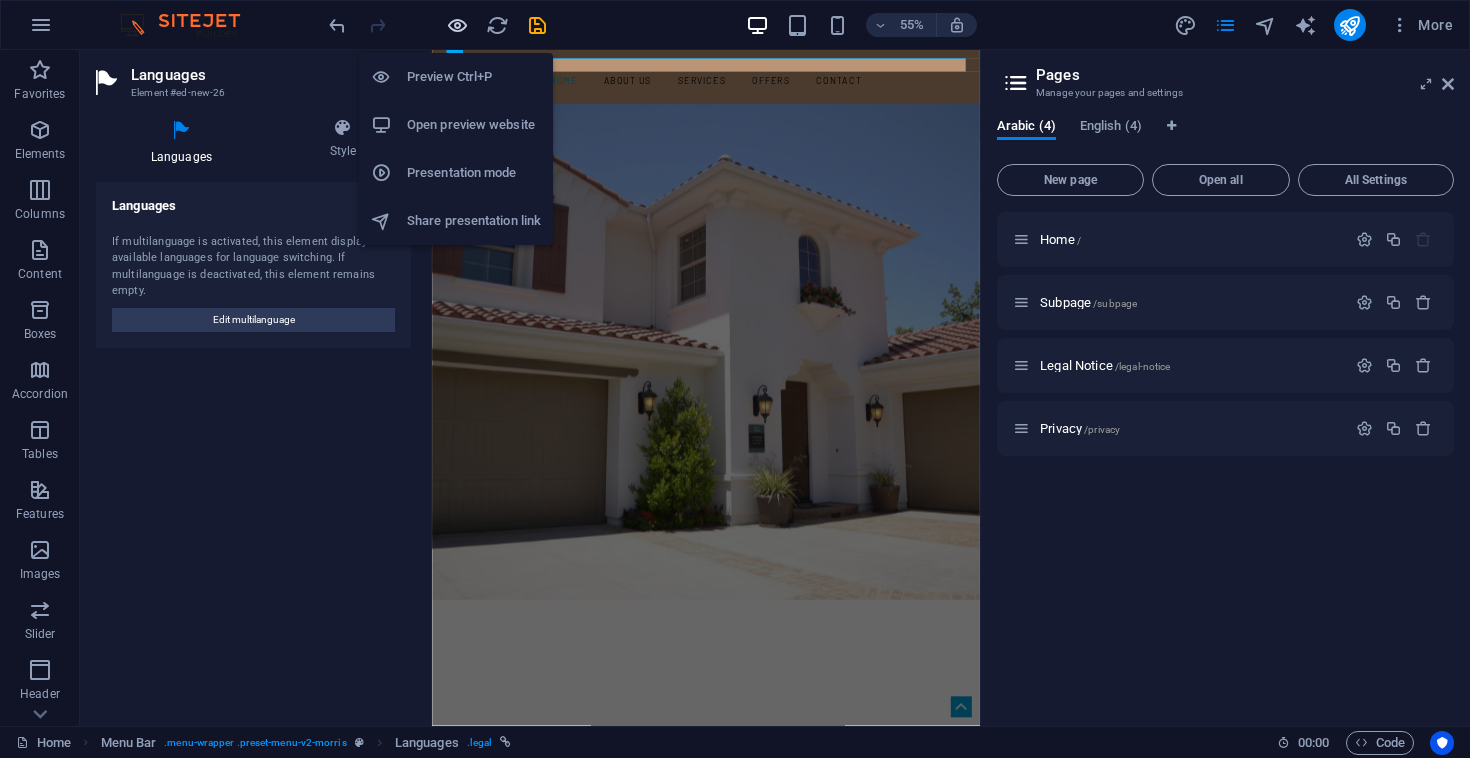 click at bounding box center [457, 25] 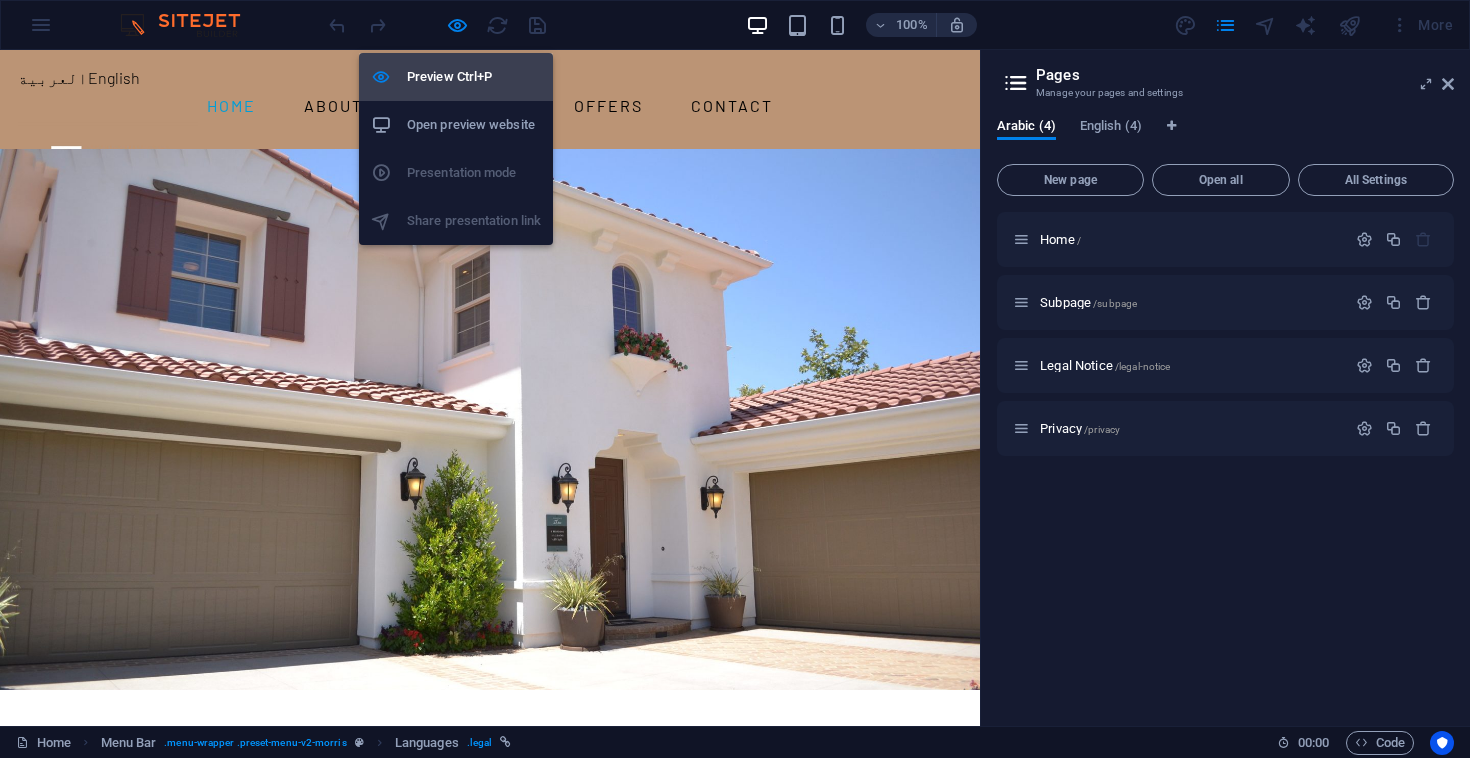click on "Preview Ctrl+P" at bounding box center (474, 77) 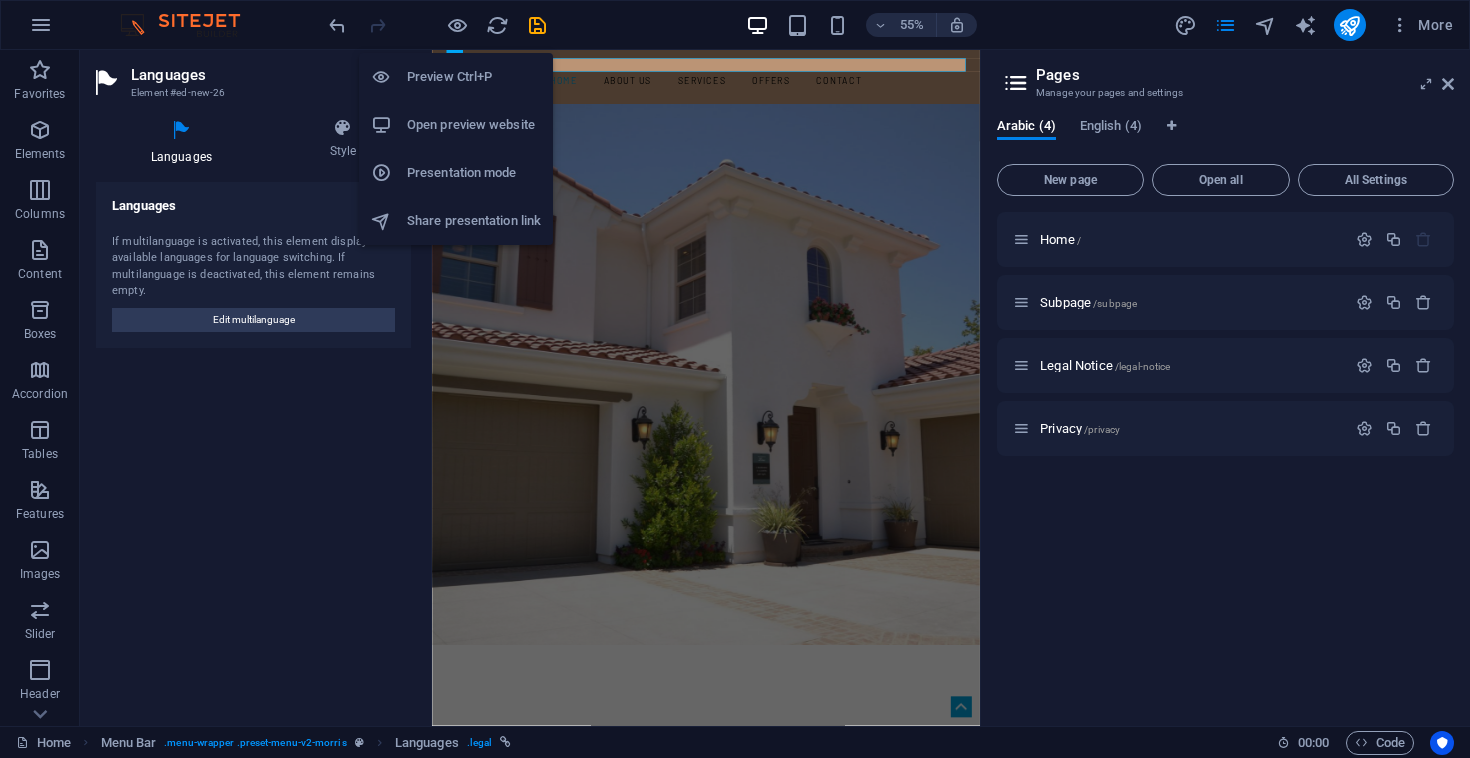 click on "Preview Ctrl+P" at bounding box center [474, 77] 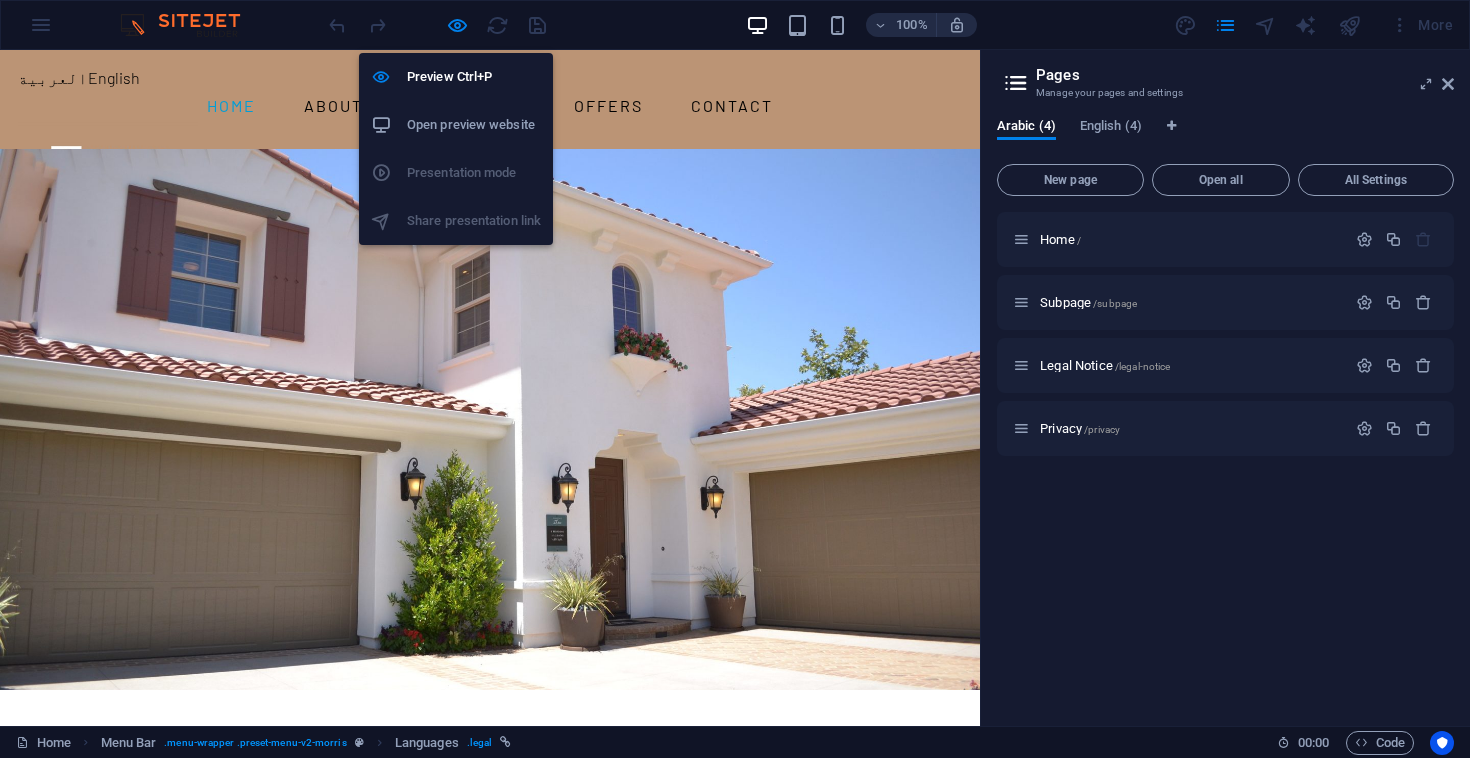click on "Open preview website" at bounding box center [456, 125] 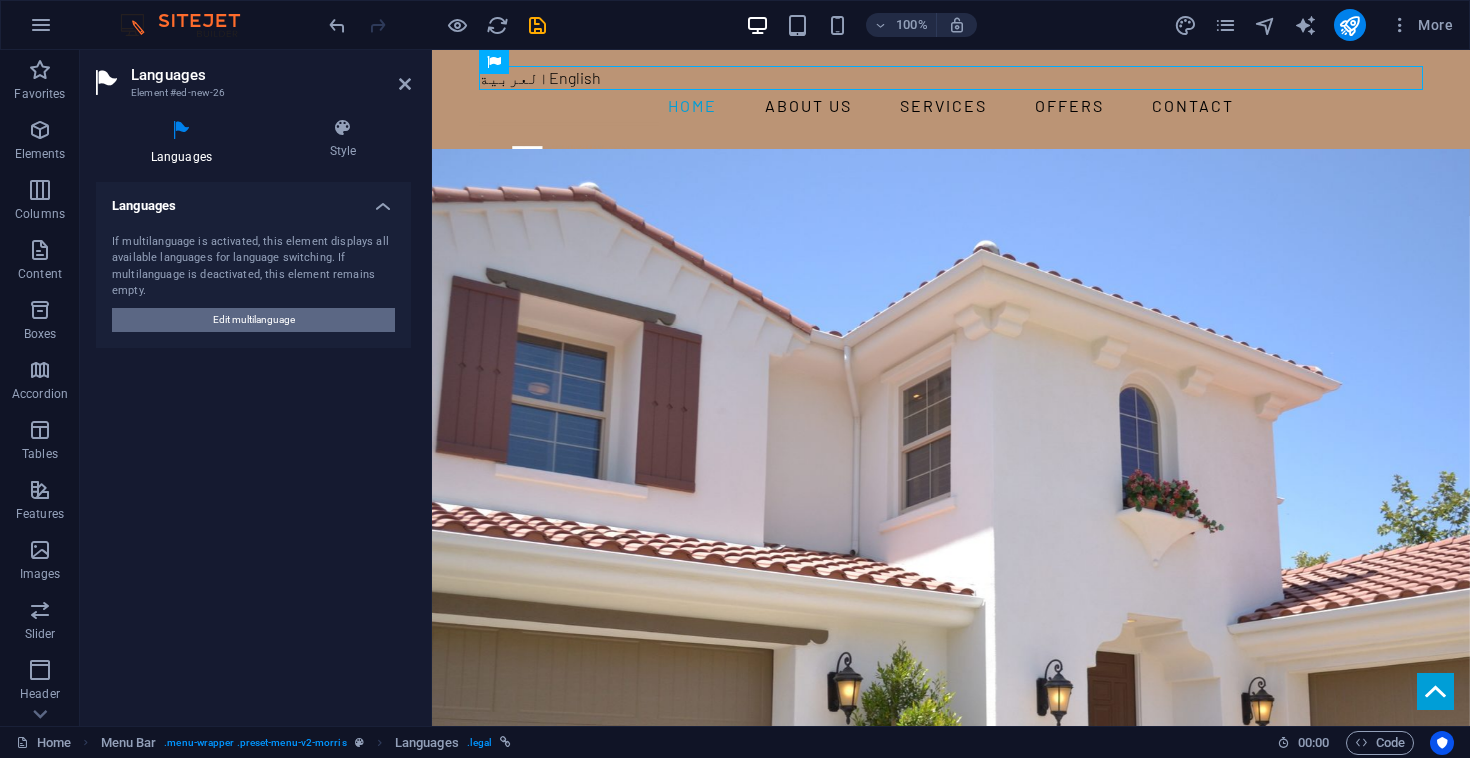 click on "Edit multilanguage" at bounding box center [254, 320] 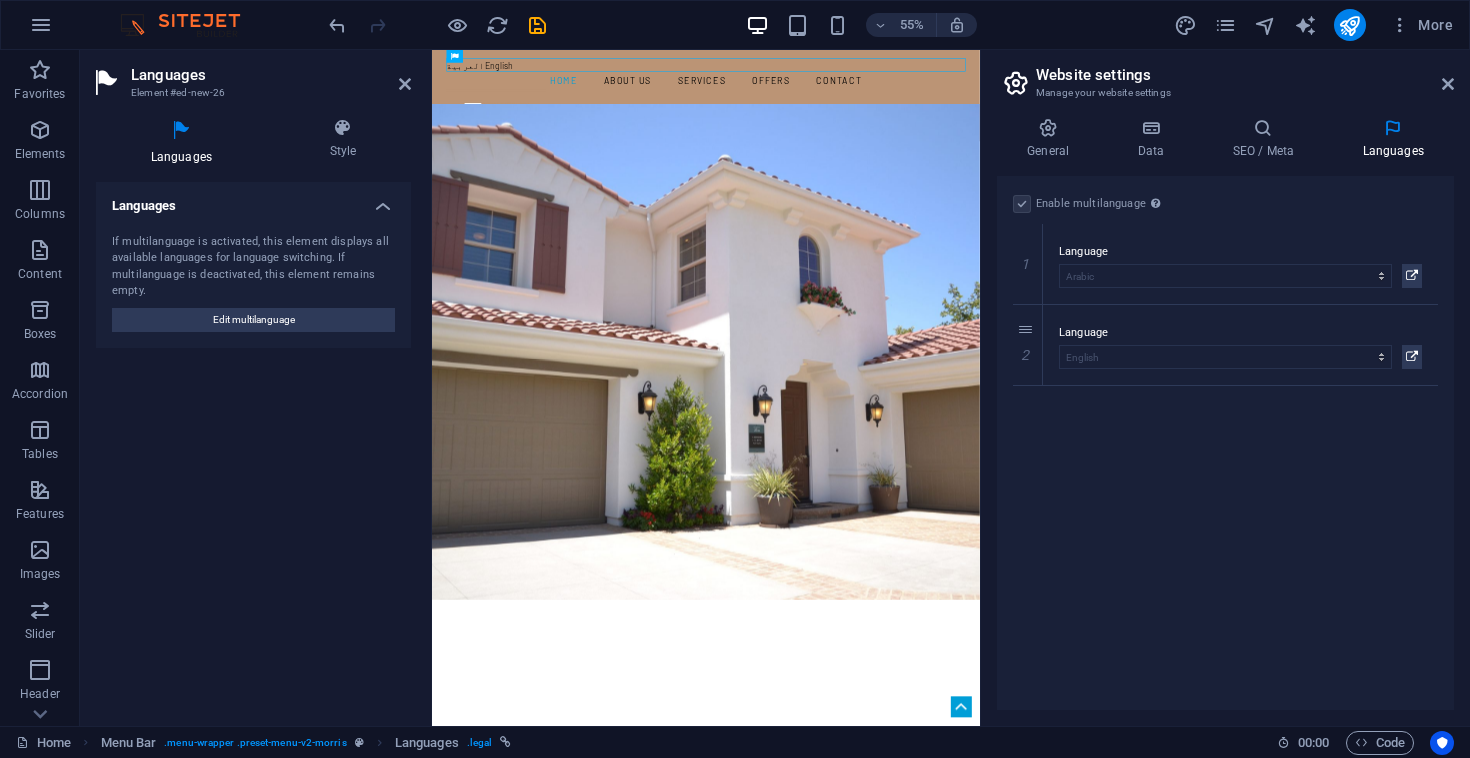 click on "Website settings Manage your website settings" at bounding box center (1227, 76) 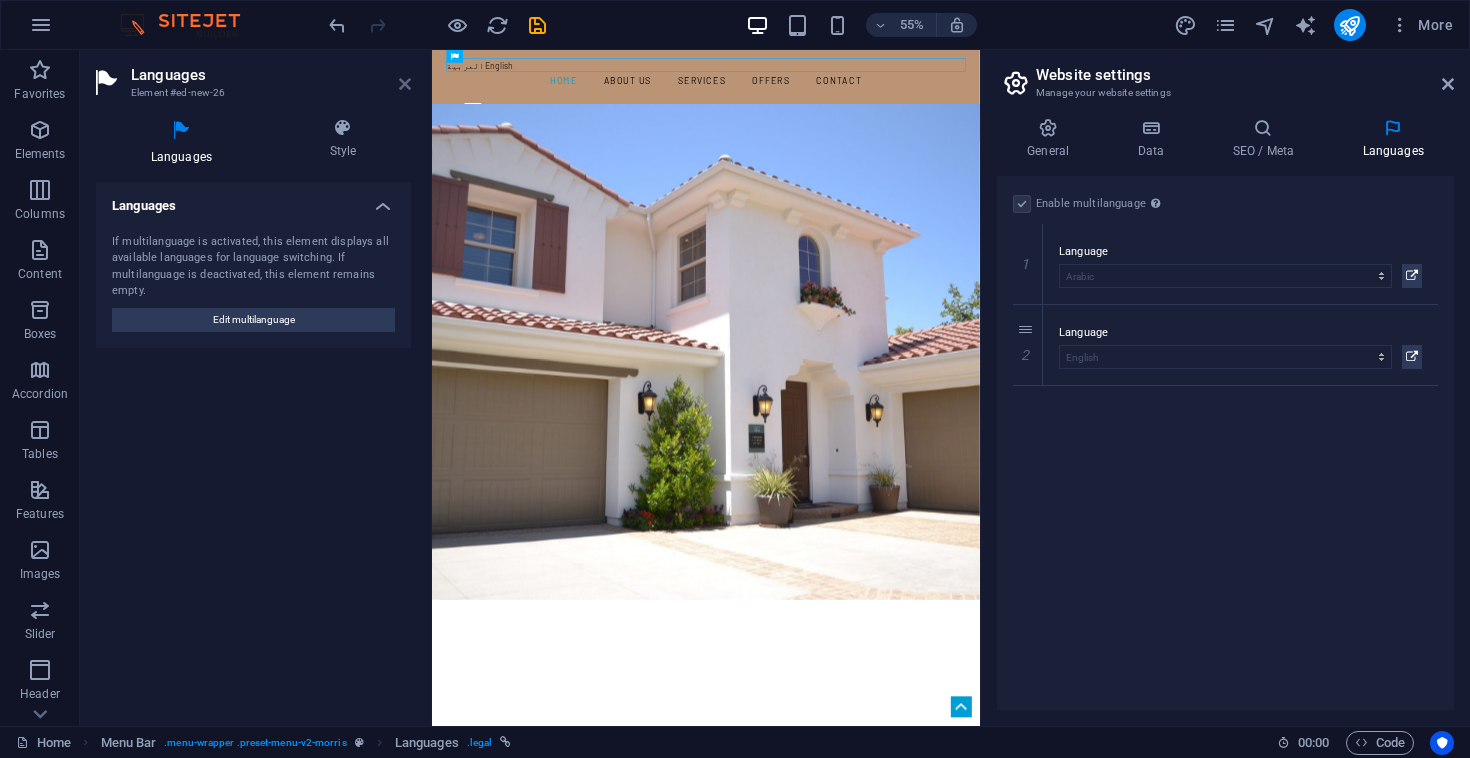 click at bounding box center [405, 84] 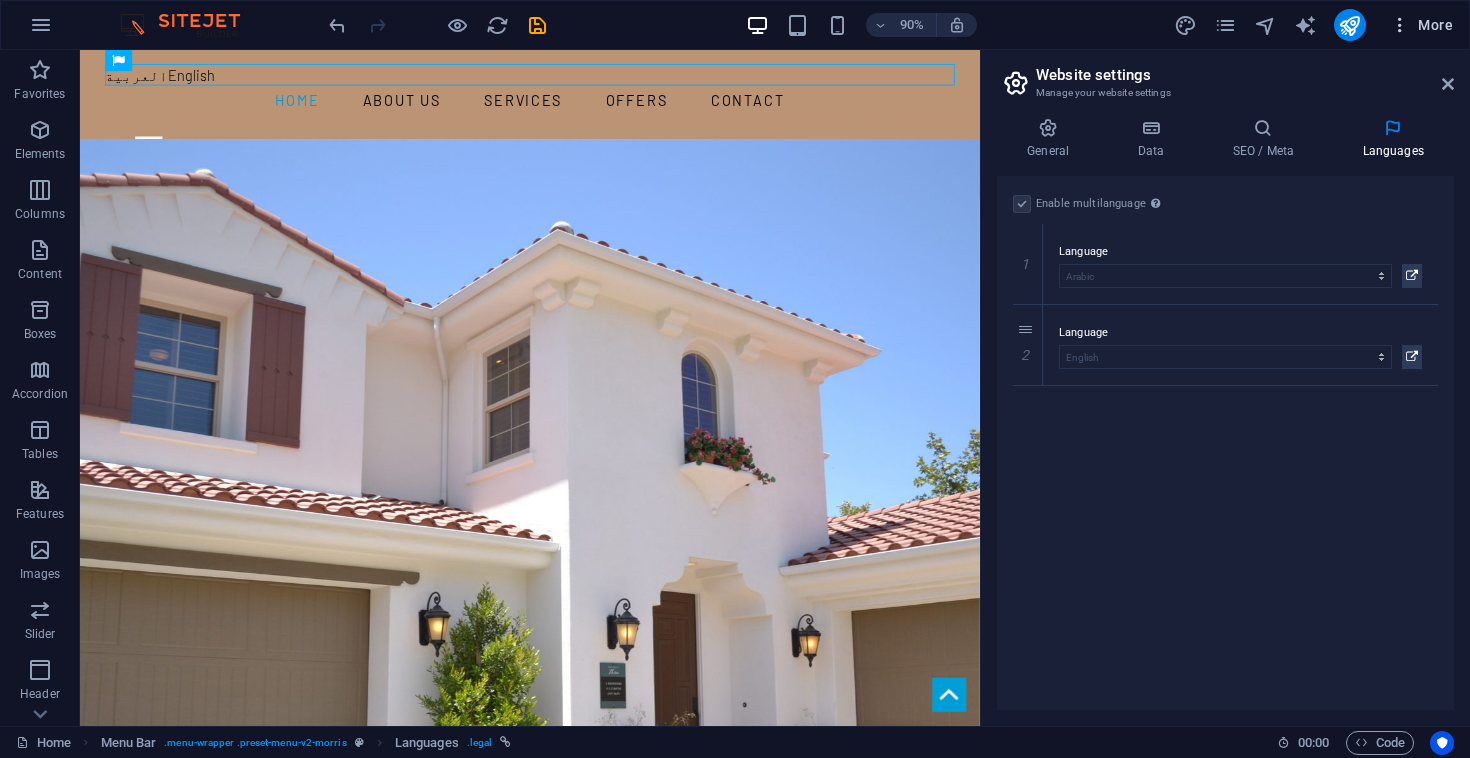 click on "More" at bounding box center [1421, 25] 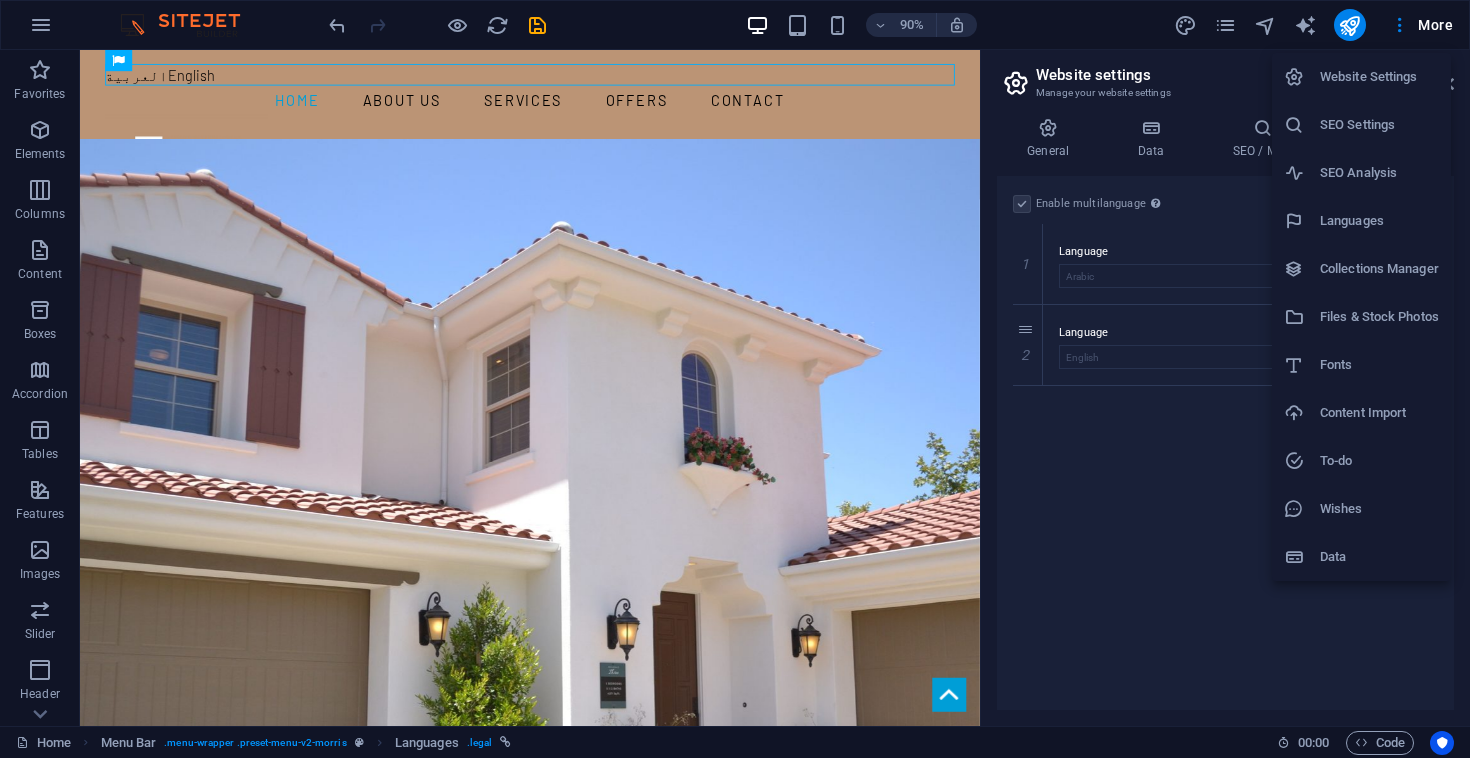 click at bounding box center [735, 379] 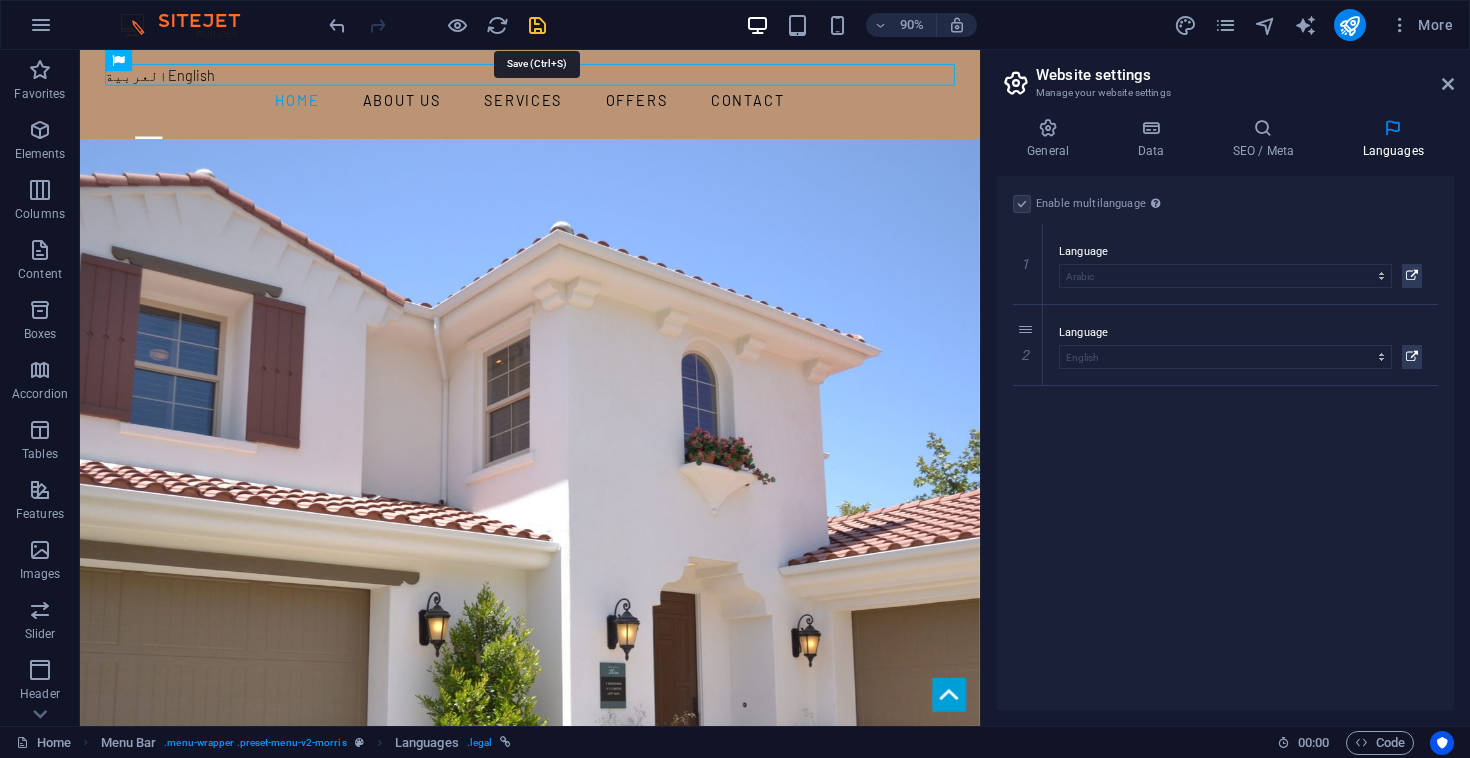 click at bounding box center (537, 25) 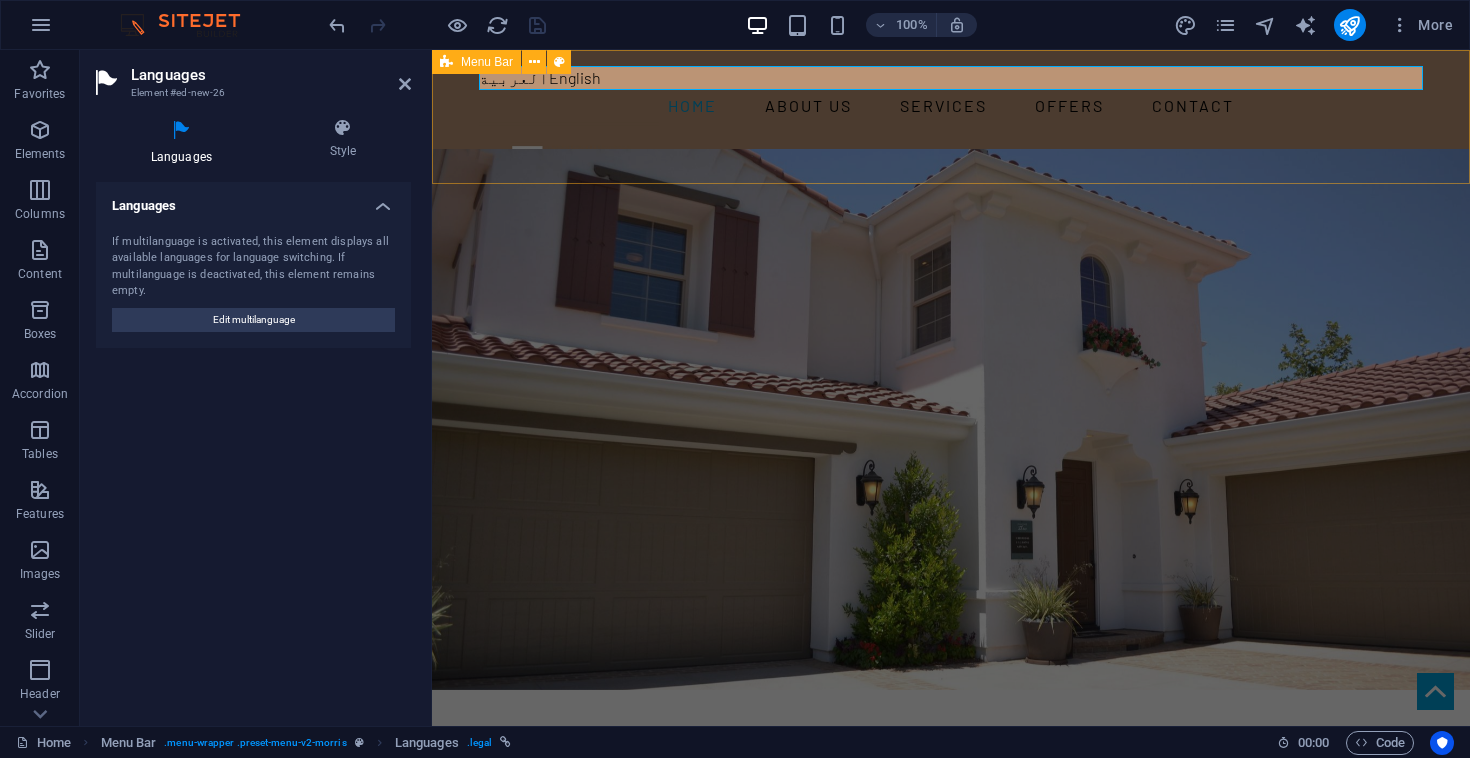 drag, startPoint x: 961, startPoint y: 213, endPoint x: 468, endPoint y: 129, distance: 500.10498 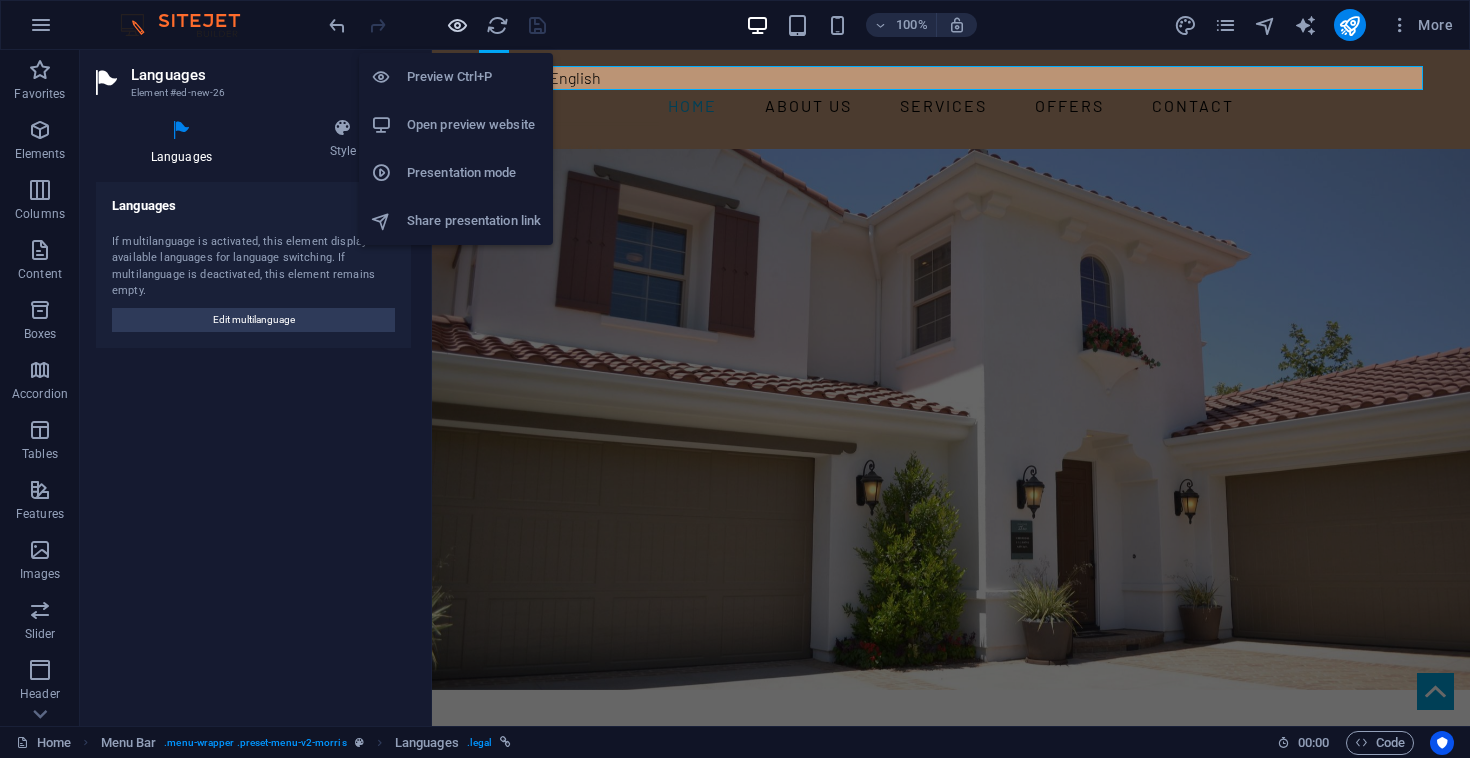 click at bounding box center [437, 25] 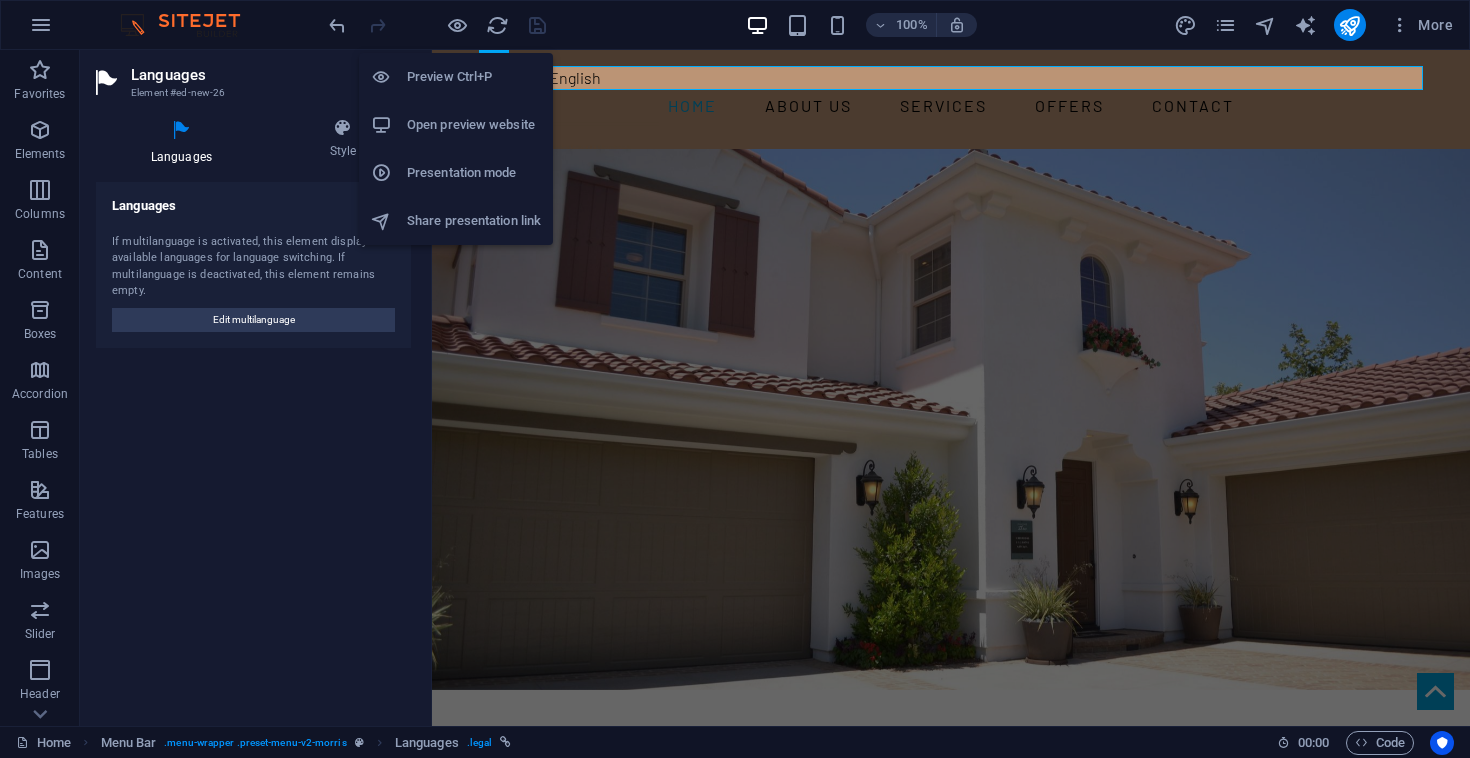 click on "Open preview website" at bounding box center (474, 125) 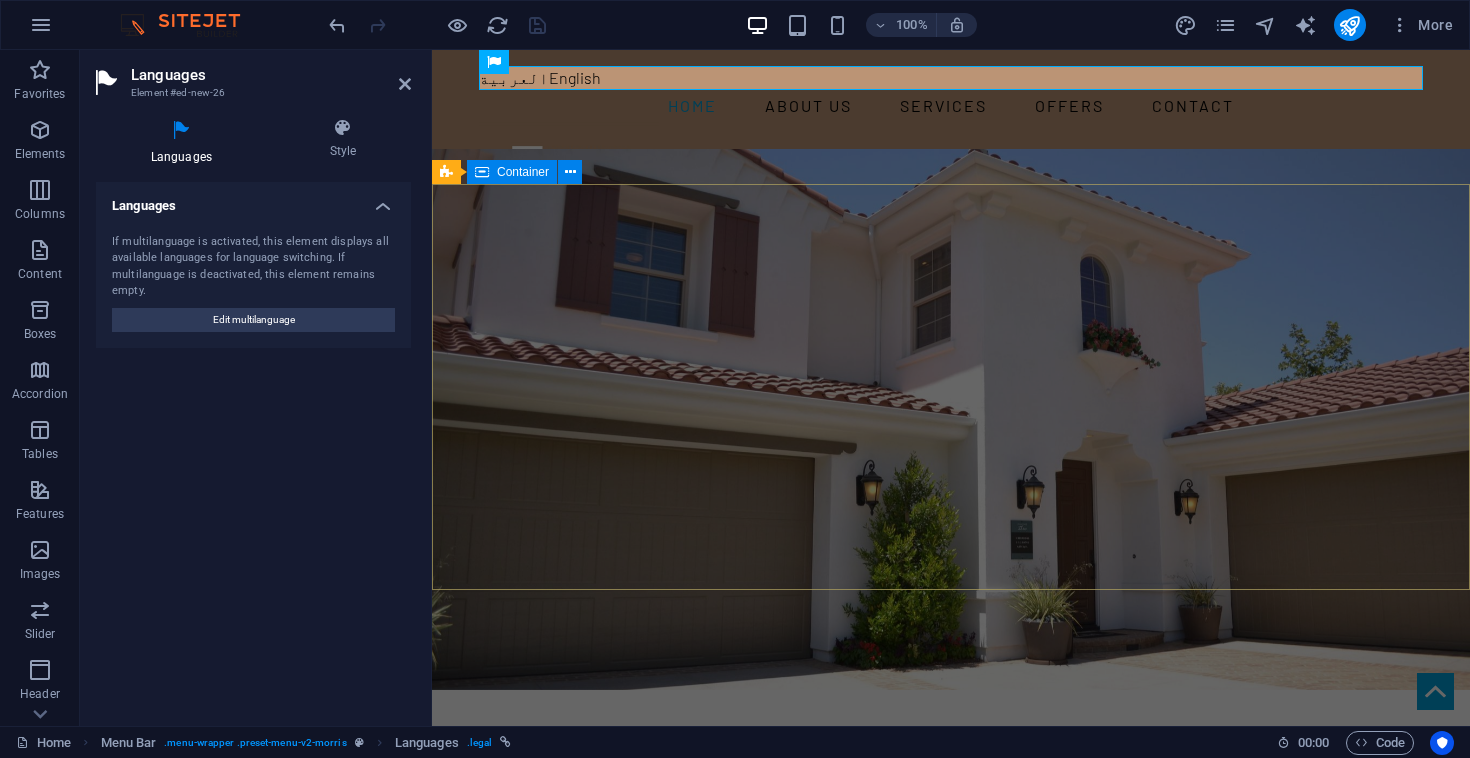 click on "YOUR REAL ESTATE EXPERT IN [CITY], [STATE] " at bounding box center (951, 923) 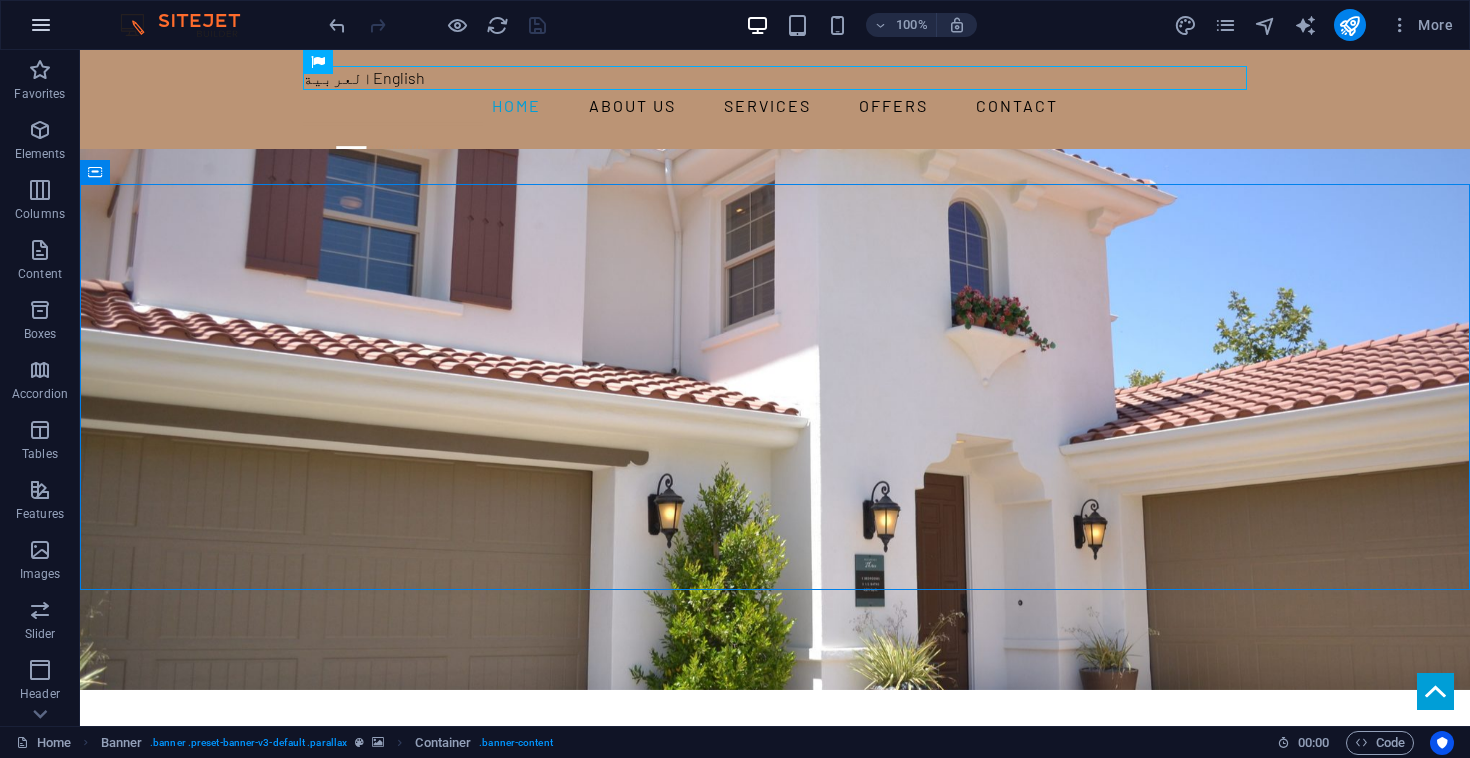 click at bounding box center [41, 25] 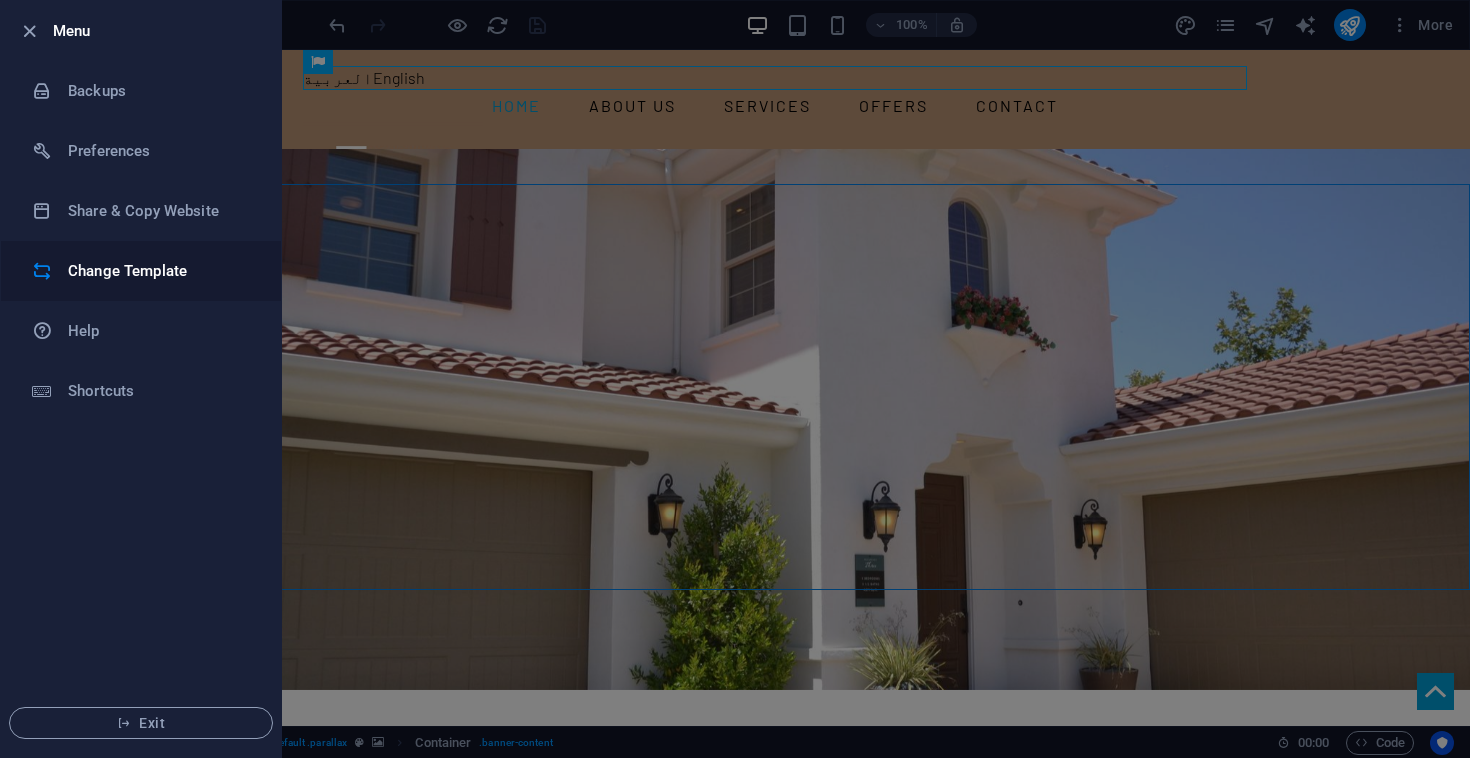 click on "Change Template" at bounding box center (141, 271) 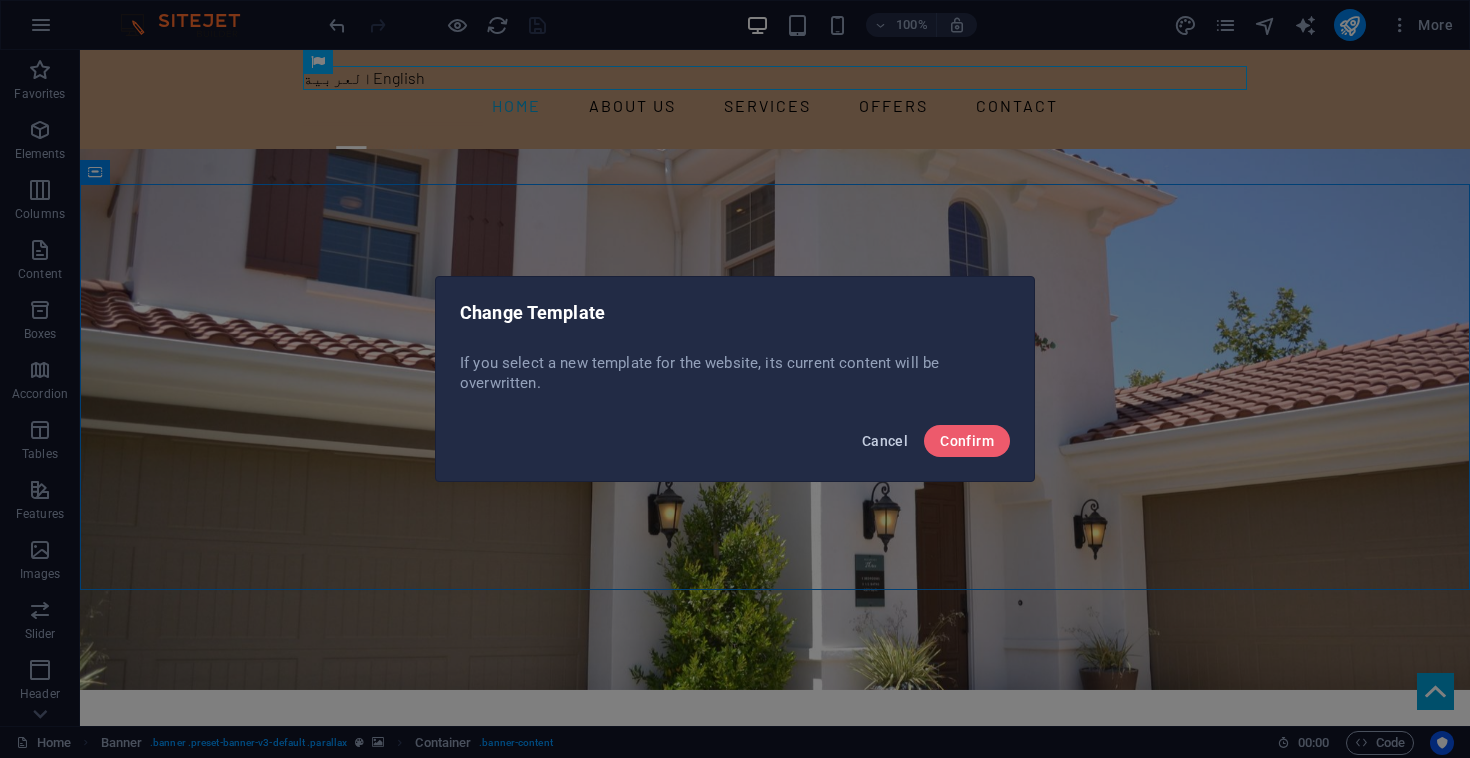 click on "Cancel" at bounding box center [885, 441] 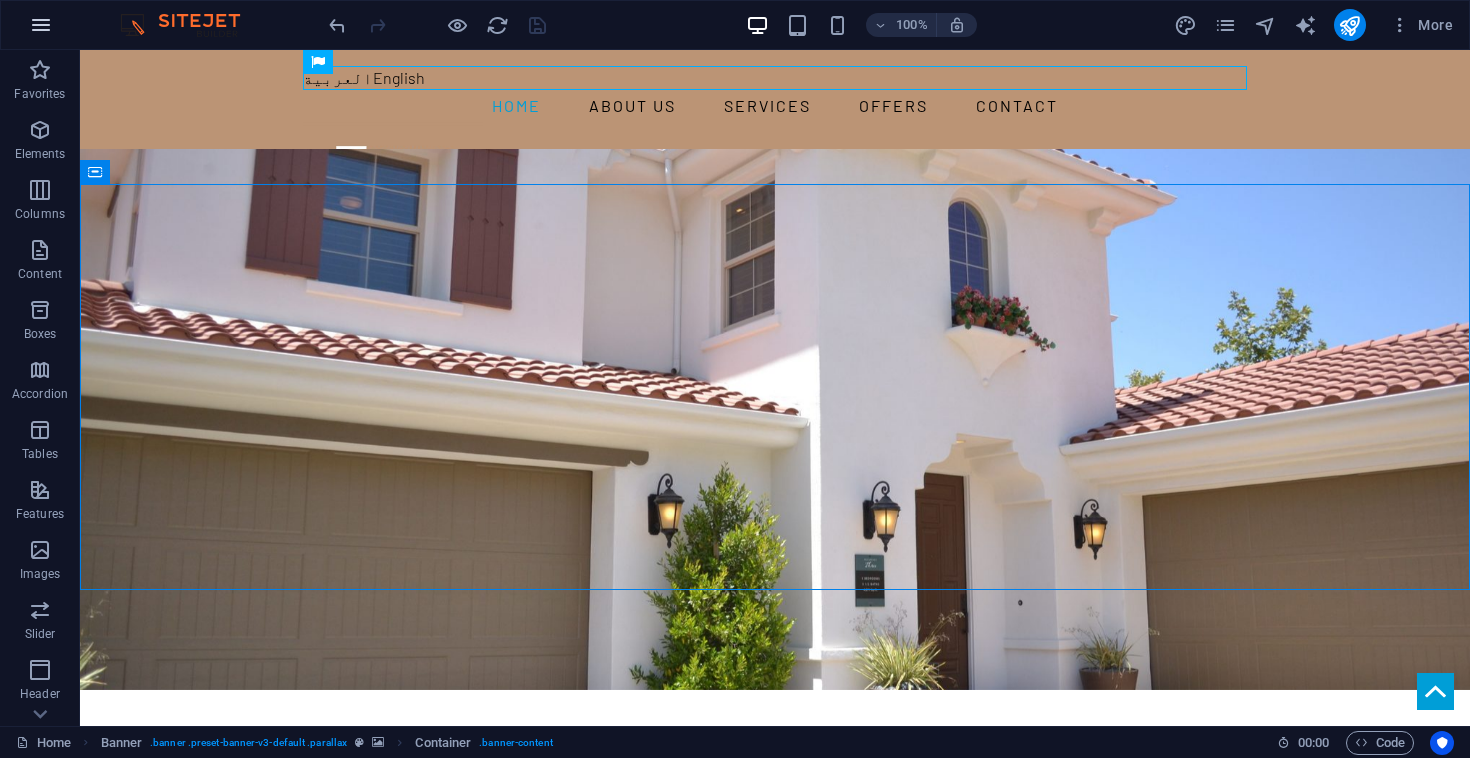 click at bounding box center (41, 25) 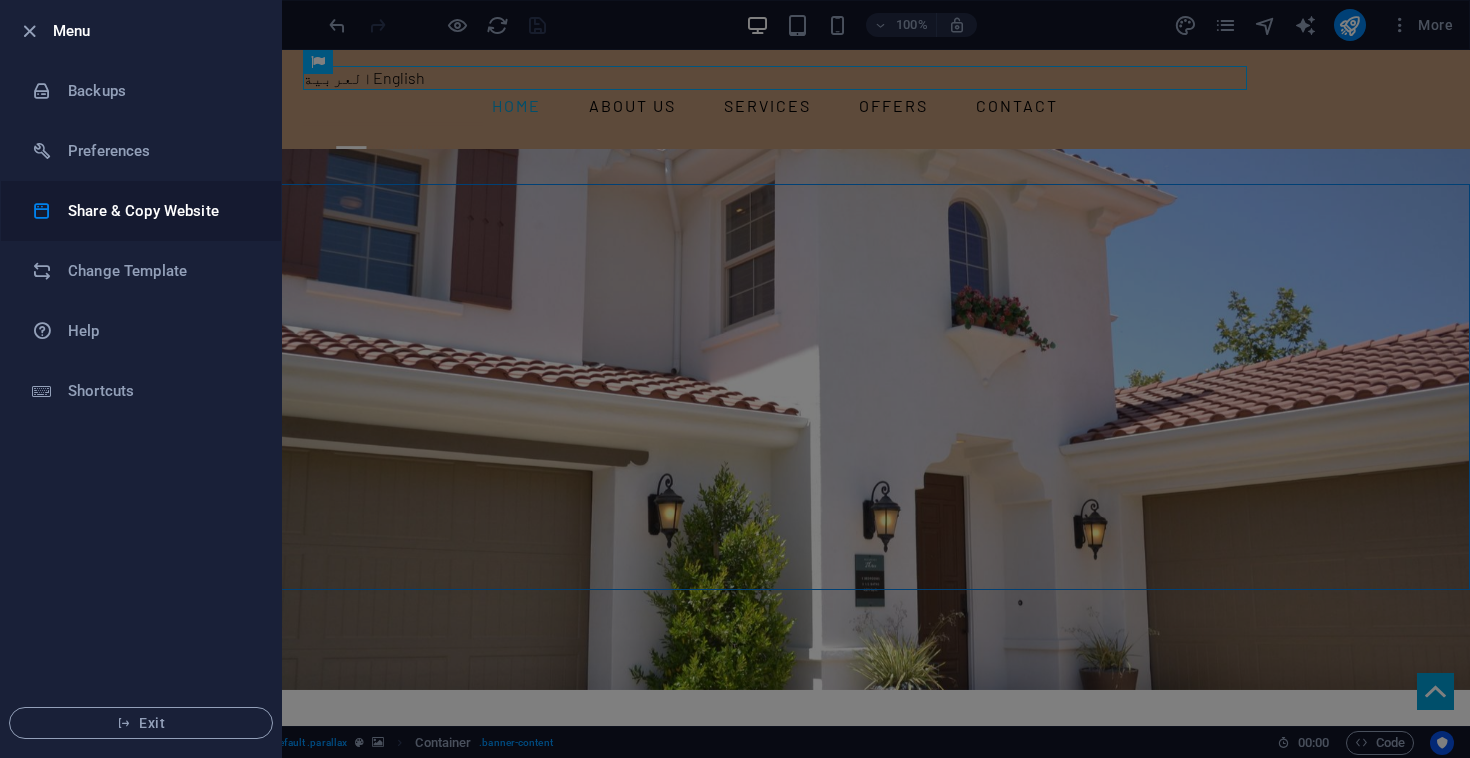 click on "Share & Copy Website" at bounding box center [160, 211] 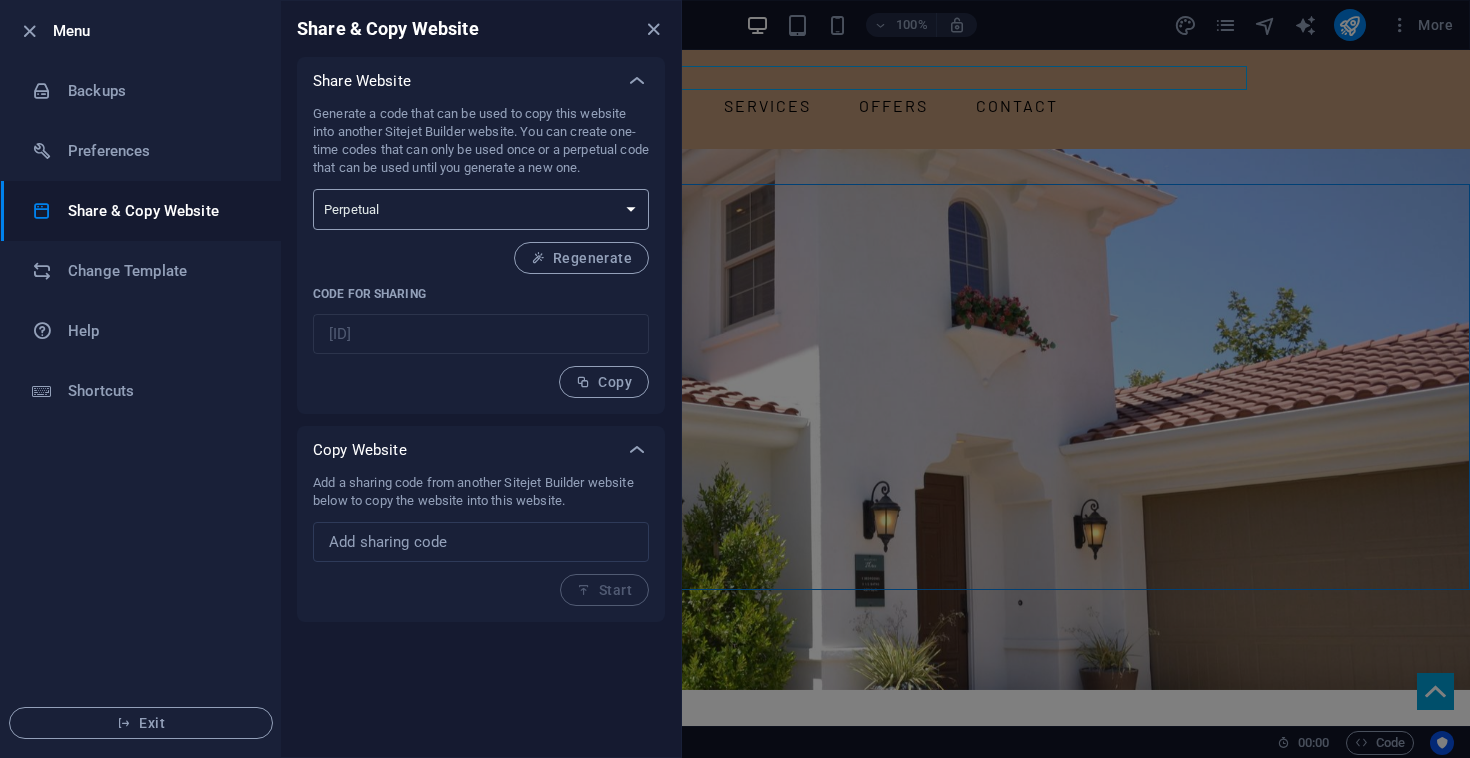 click on "One-time Perpetual" at bounding box center (481, 209) 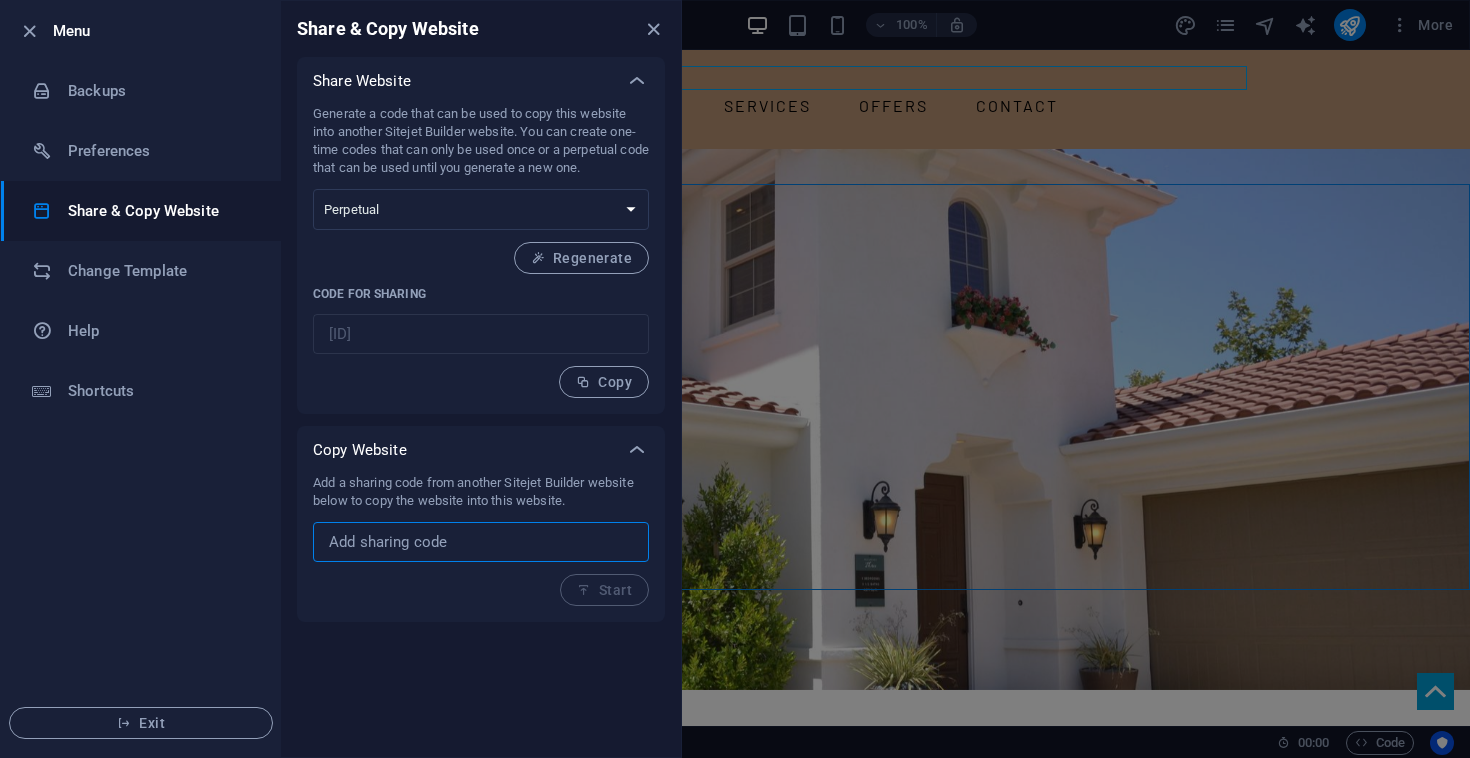 click at bounding box center (481, 542) 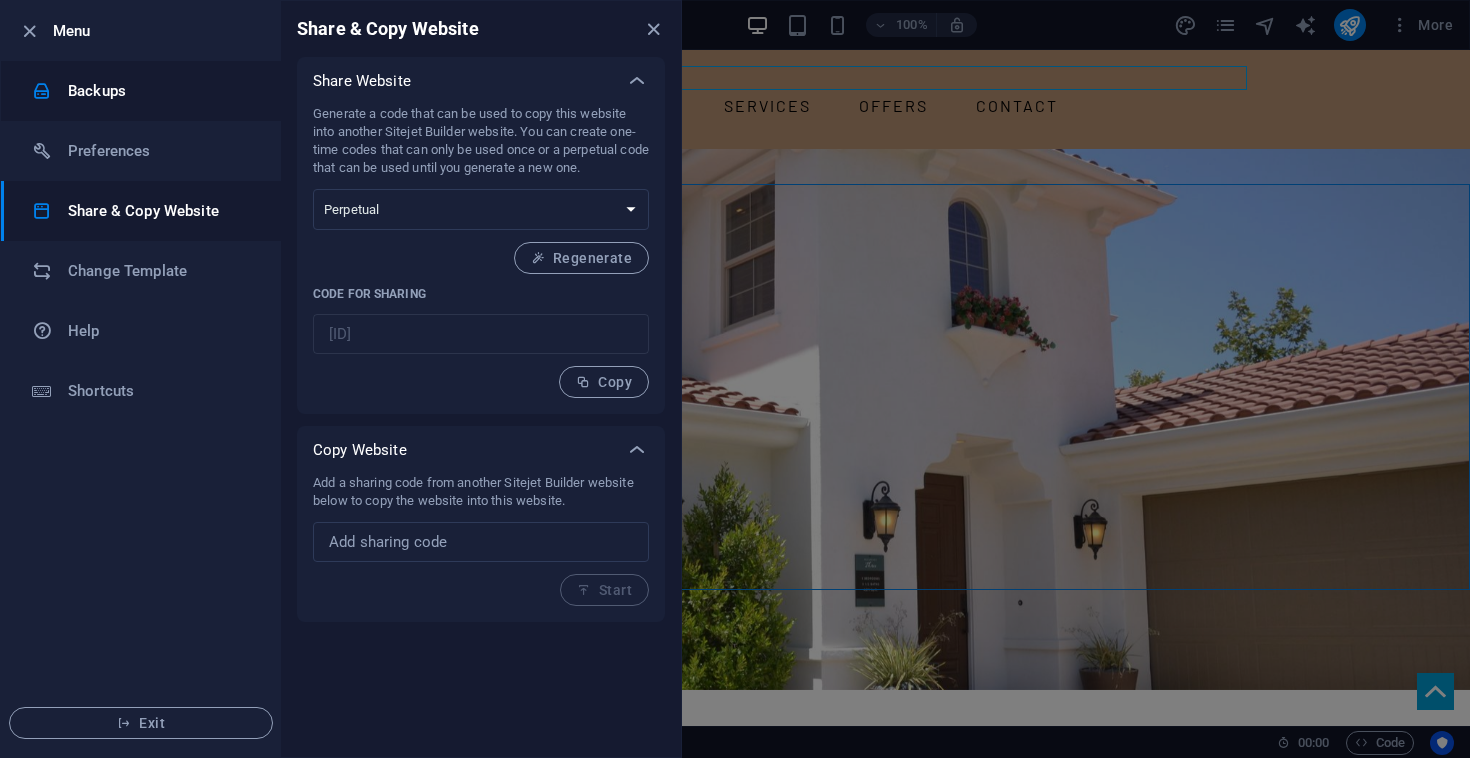 click on "Backups" at bounding box center [160, 91] 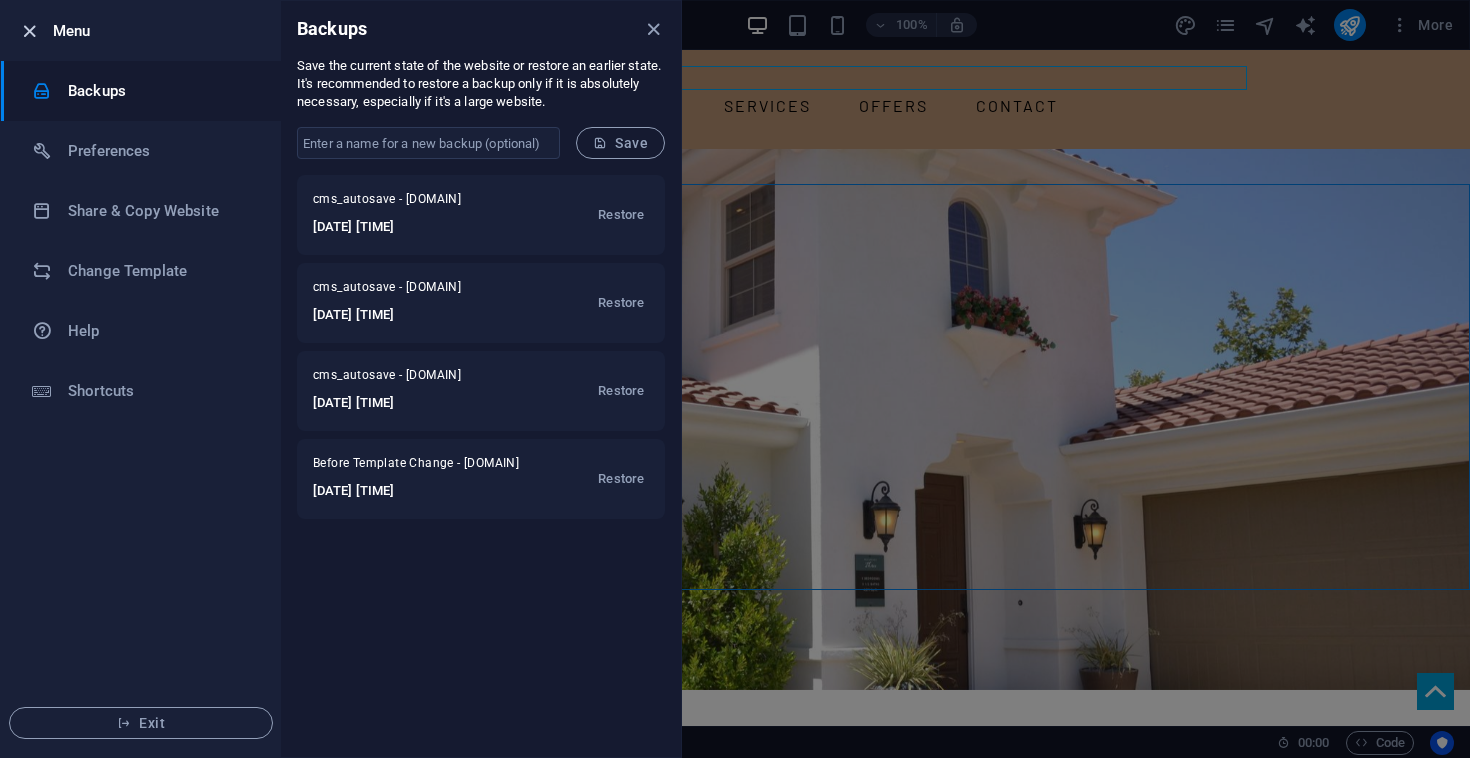 click at bounding box center [29, 31] 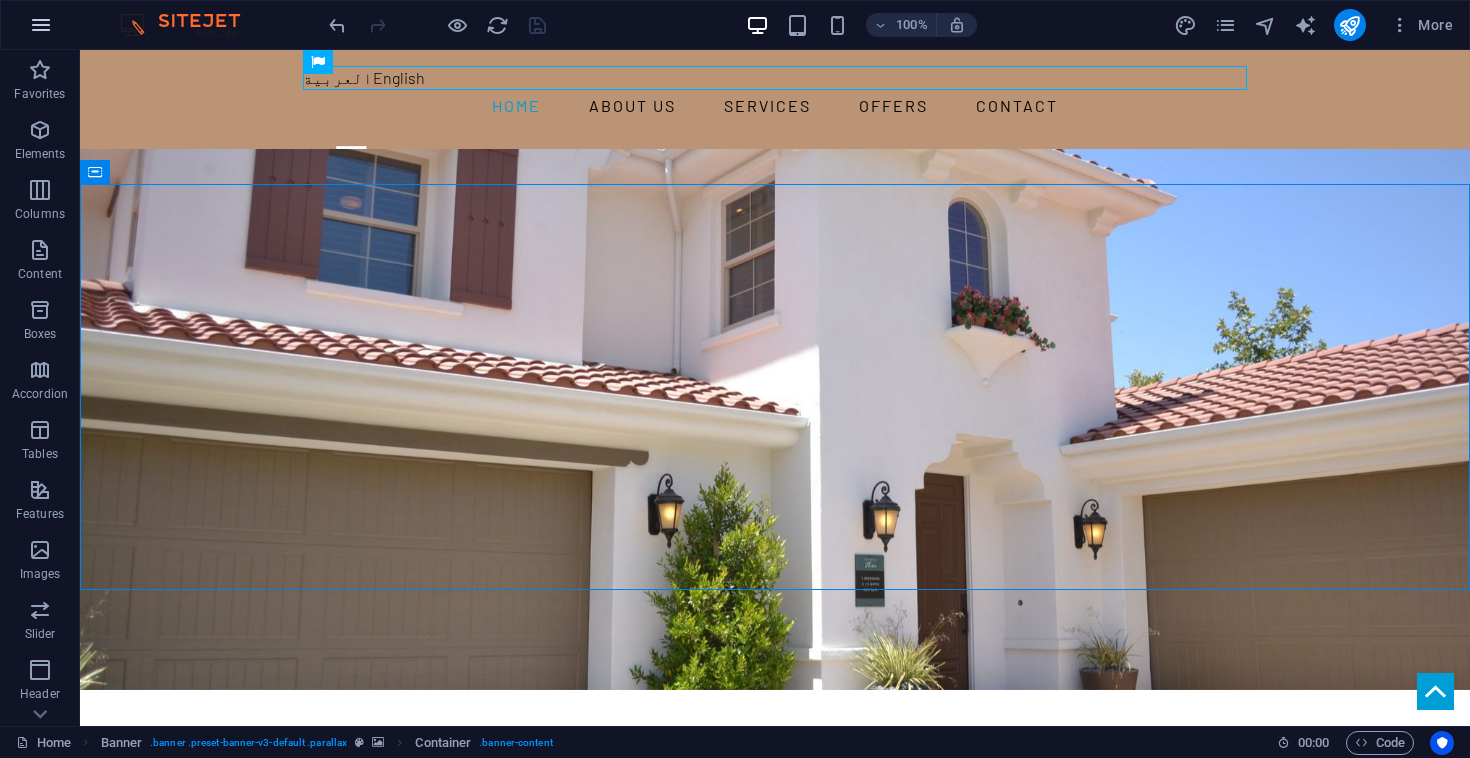 click at bounding box center [41, 25] 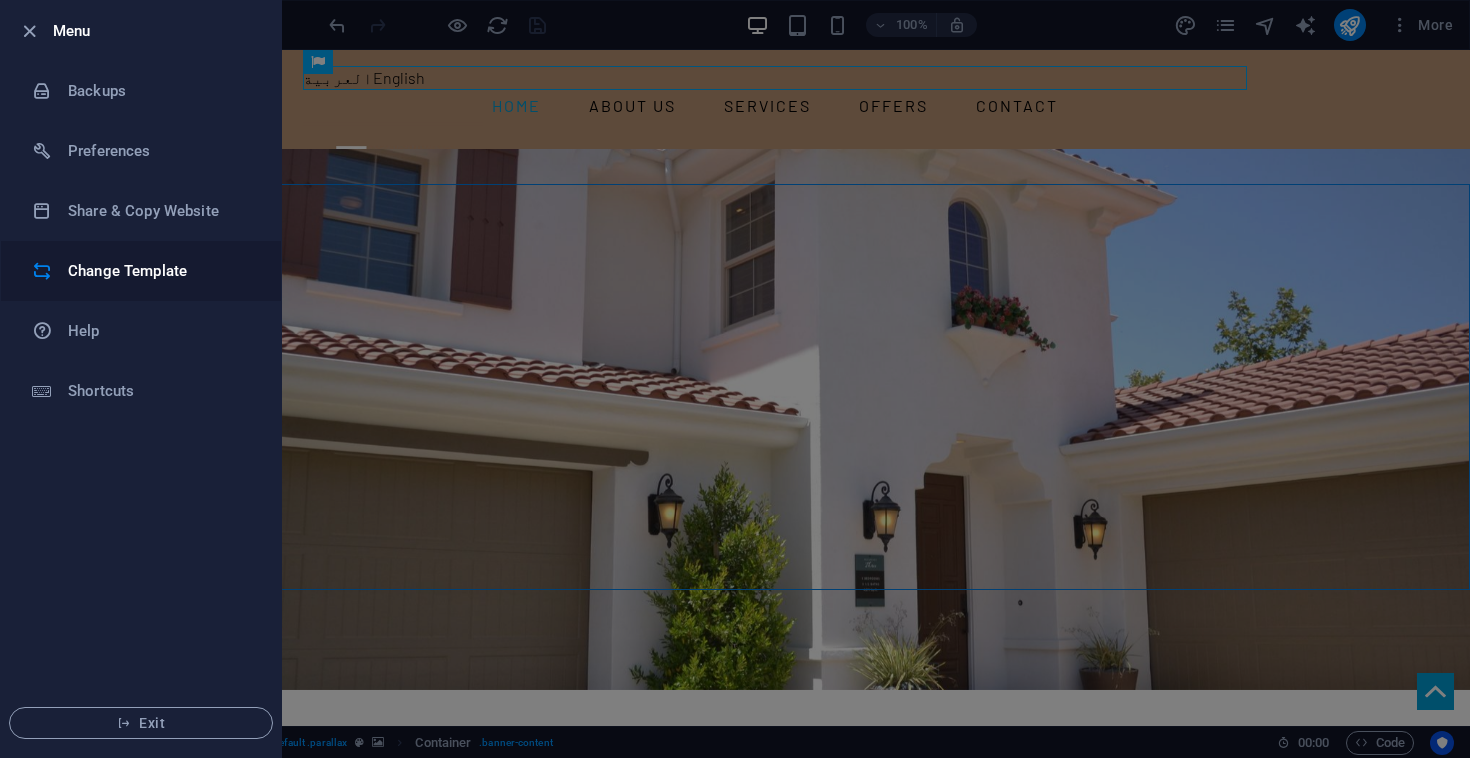 click on "Change Template" at bounding box center [160, 271] 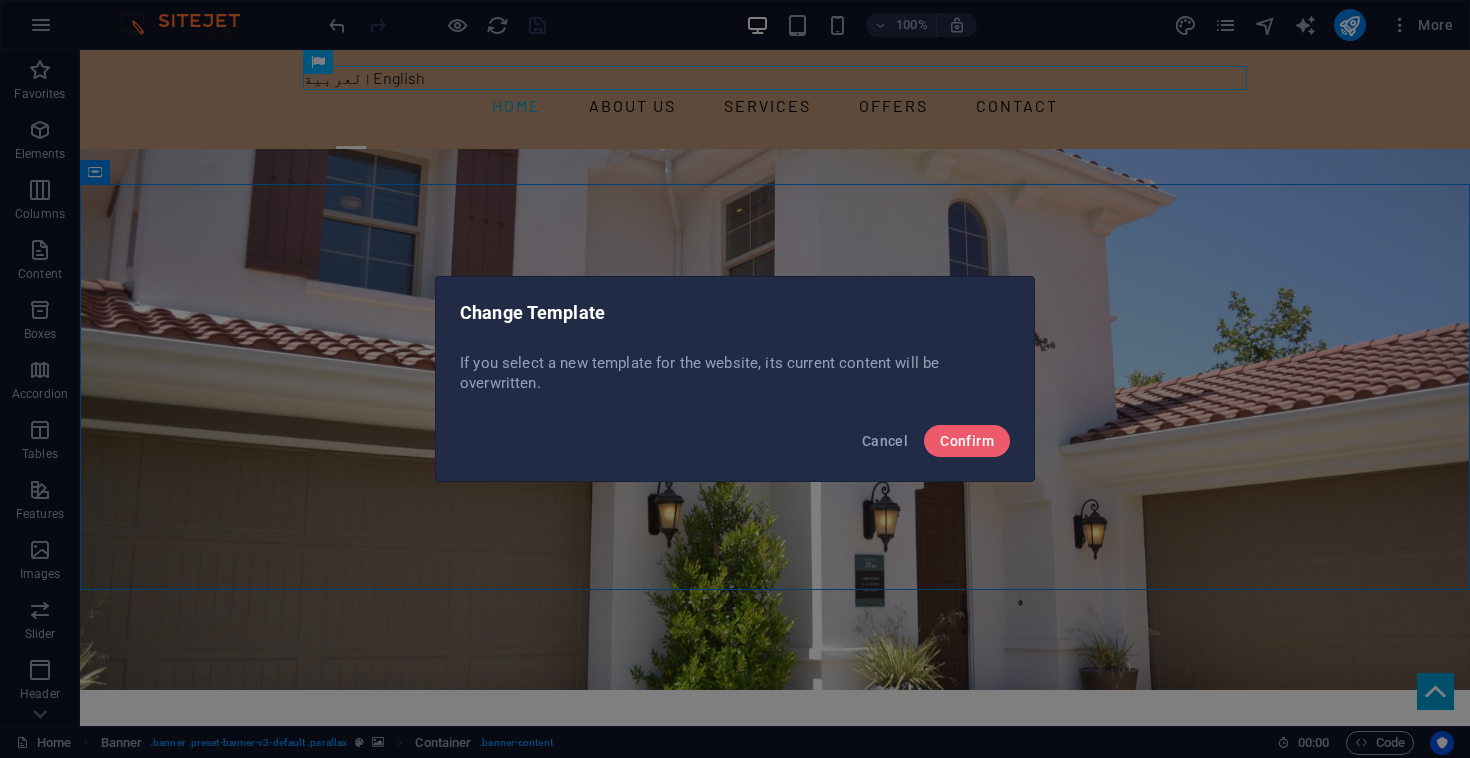 click on "Cancel Confirm" at bounding box center [735, 447] 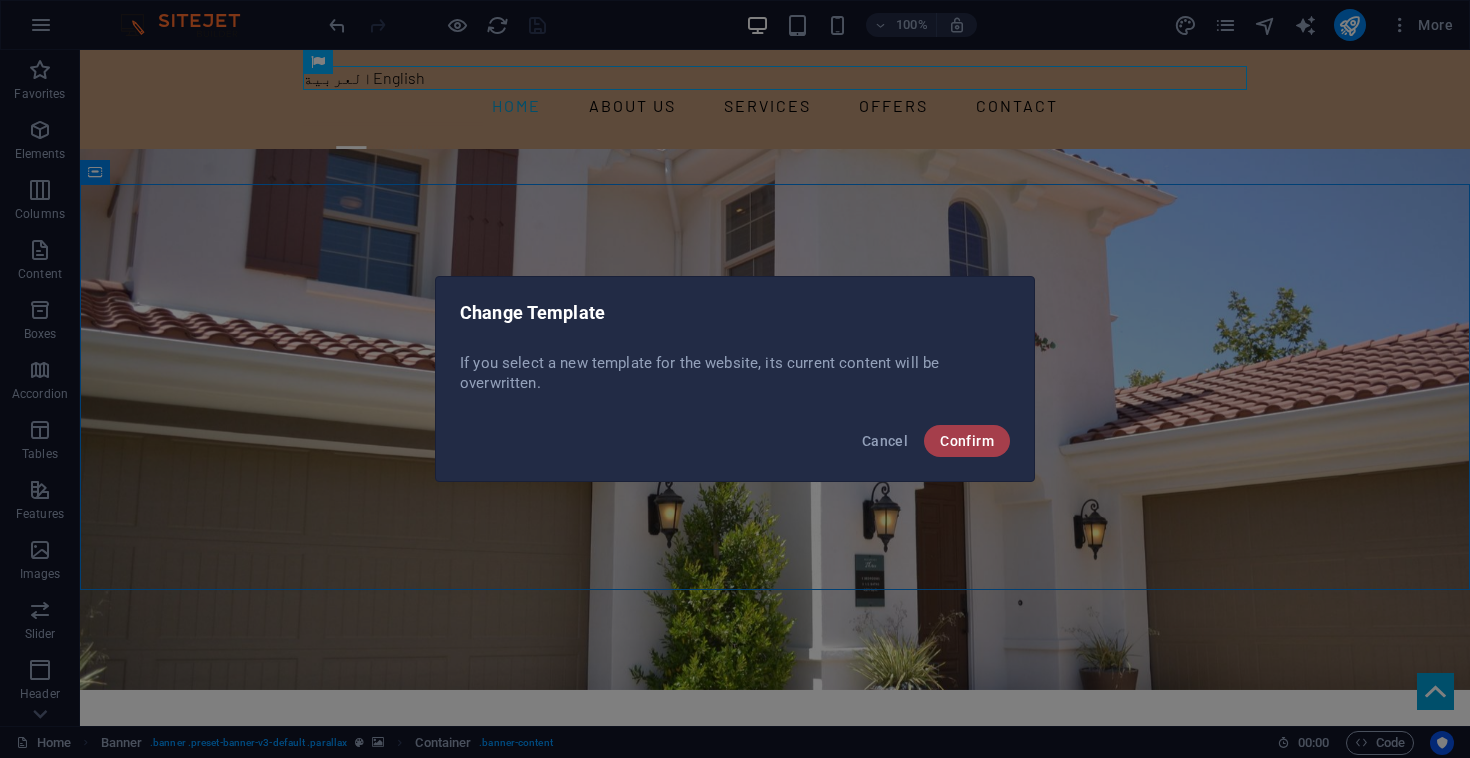 click on "Confirm" at bounding box center (967, 441) 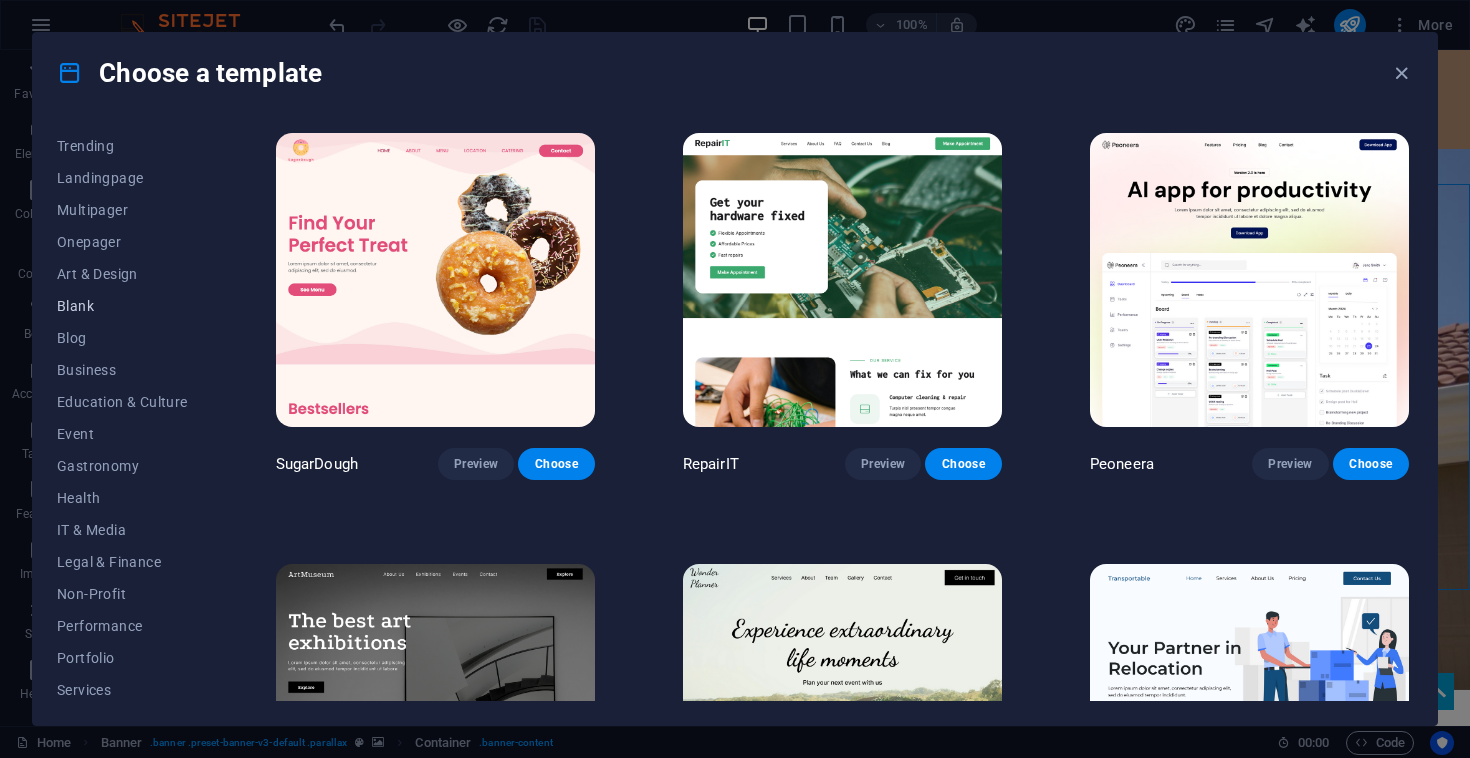 scroll, scrollTop: 228, scrollLeft: 0, axis: vertical 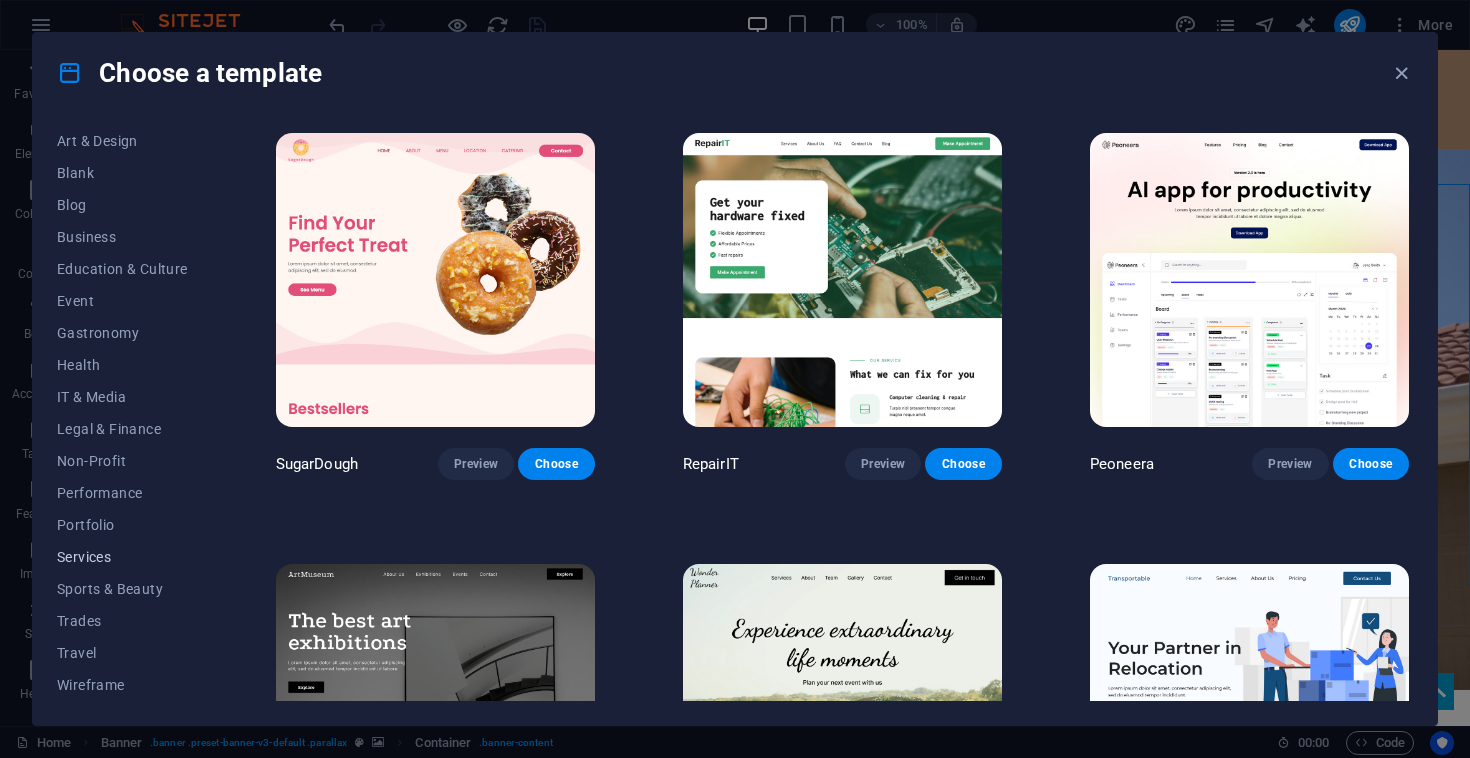 click on "Services" at bounding box center [122, 557] 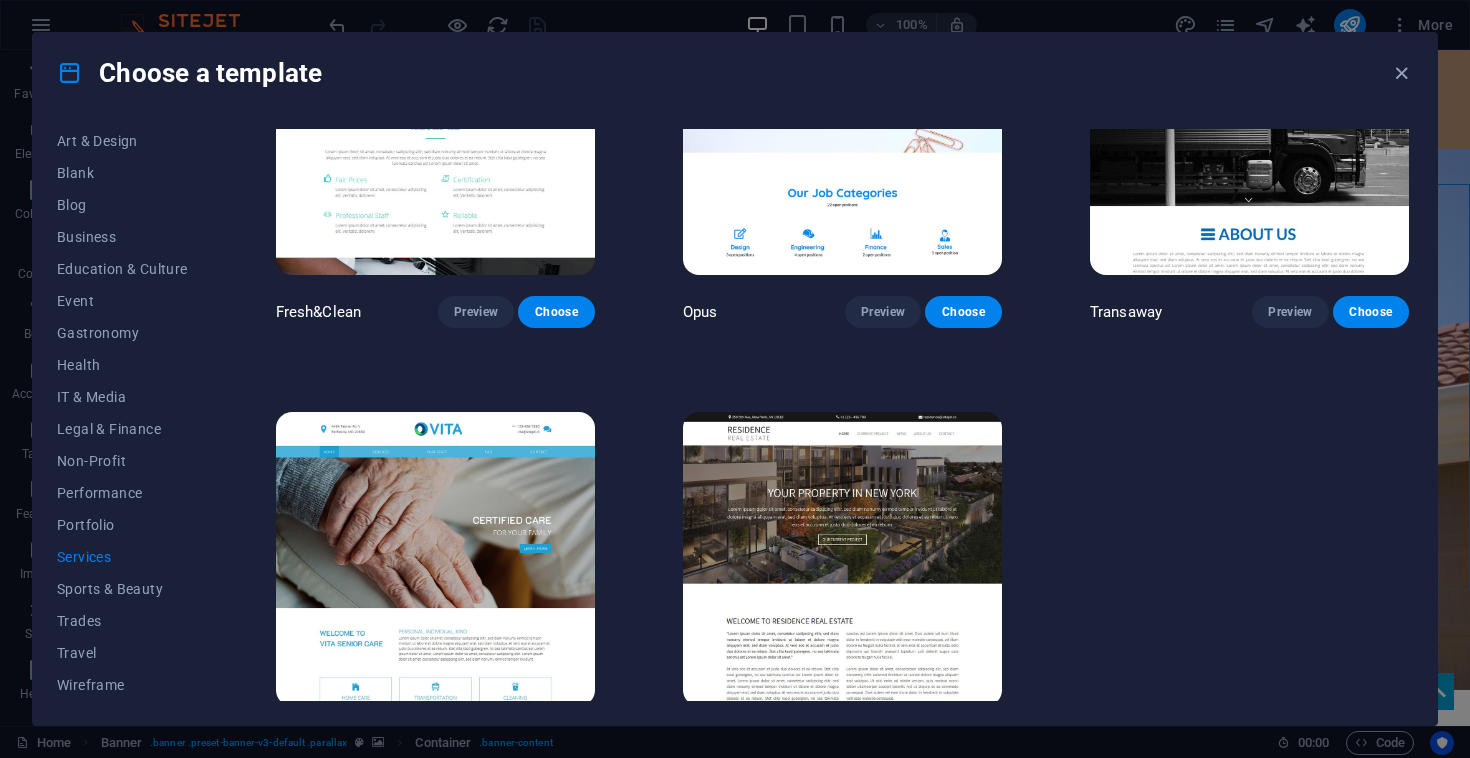 scroll, scrollTop: 2346, scrollLeft: 0, axis: vertical 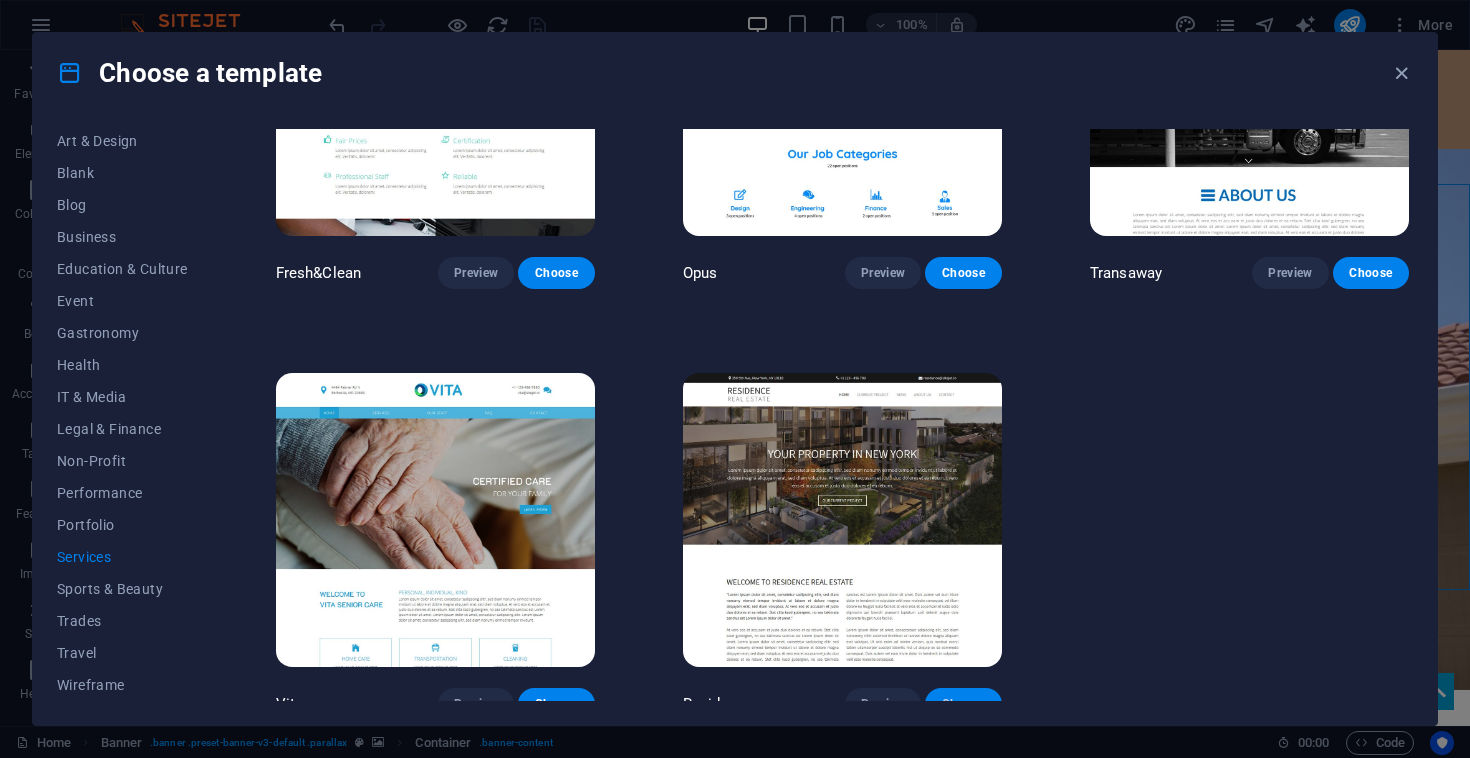 click on "Choose" at bounding box center [963, 704] 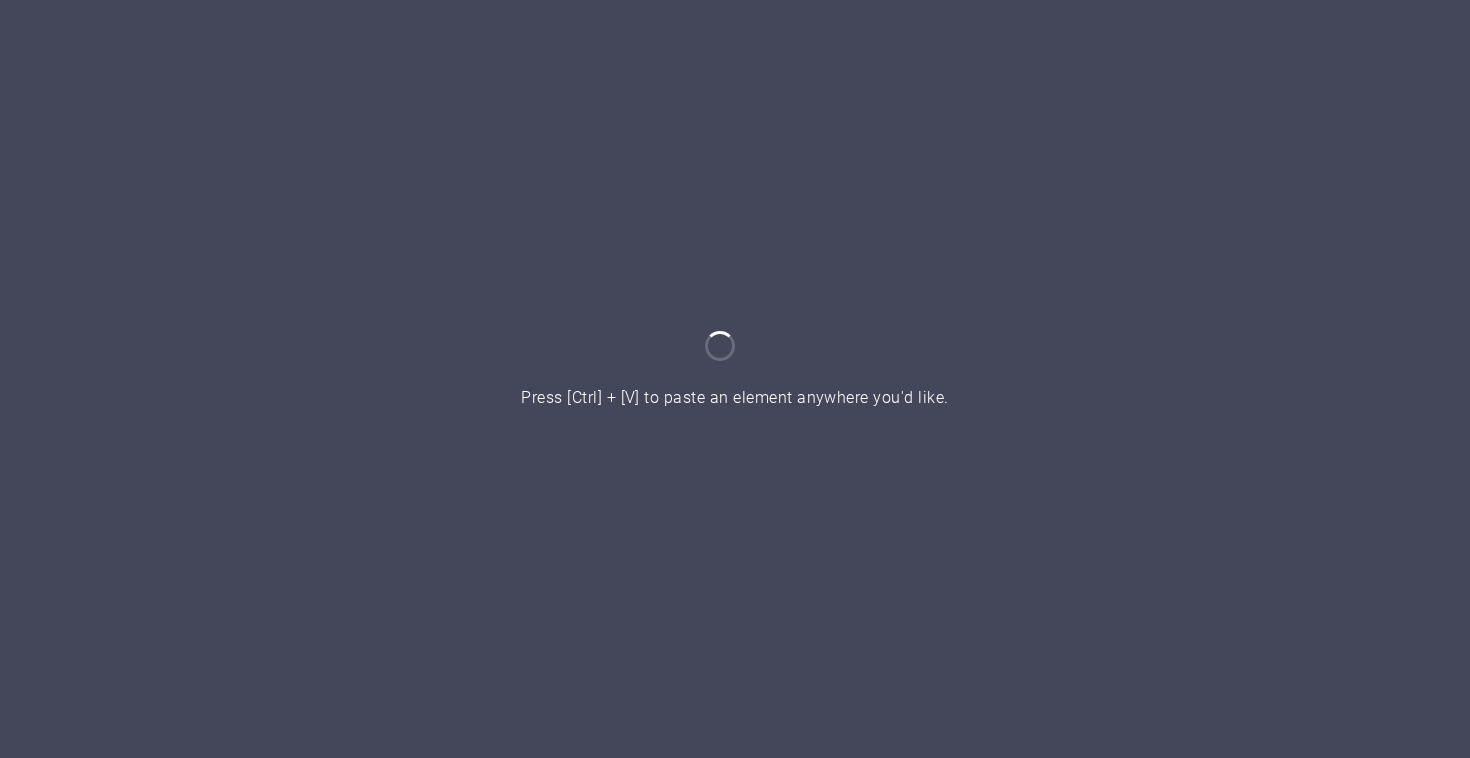 scroll, scrollTop: 0, scrollLeft: 0, axis: both 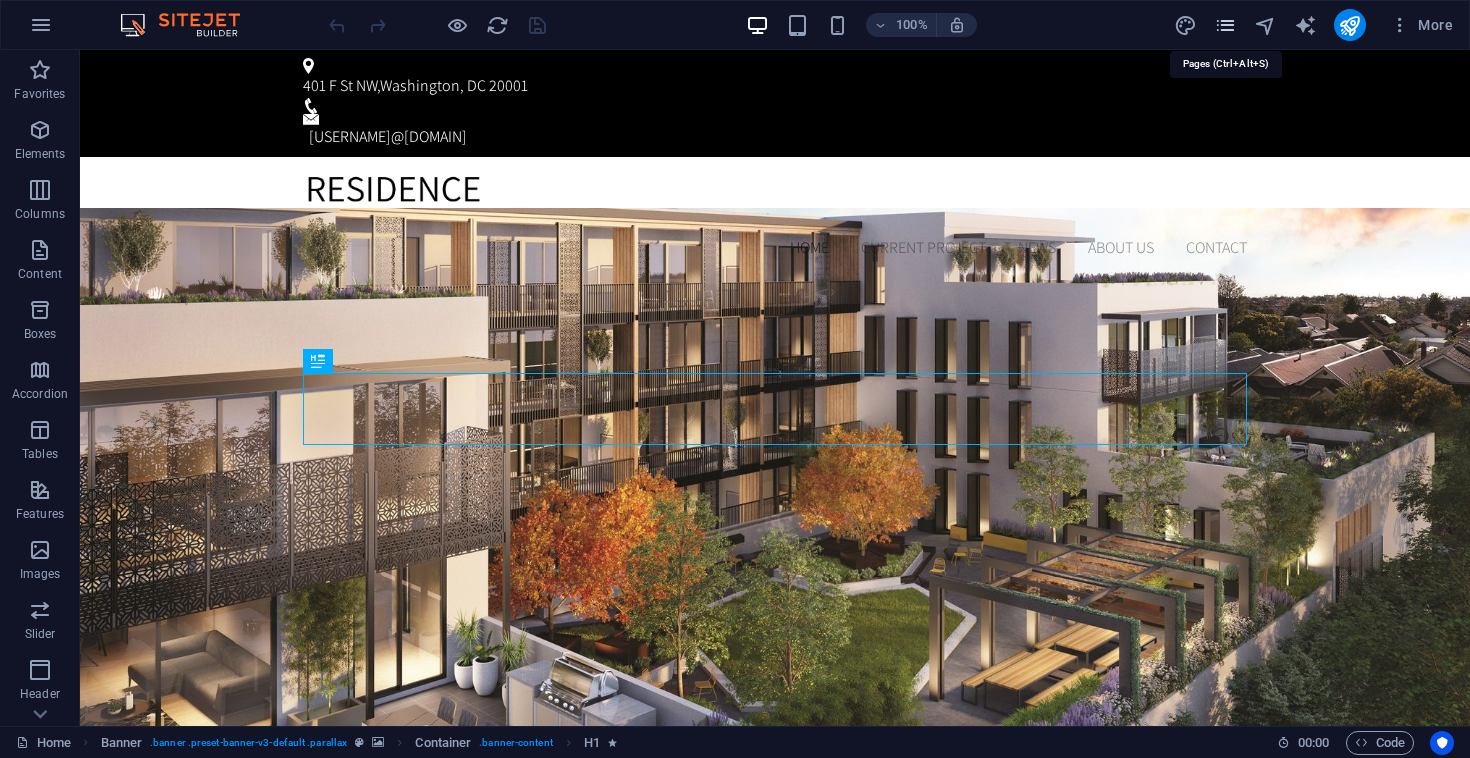 click at bounding box center (1225, 25) 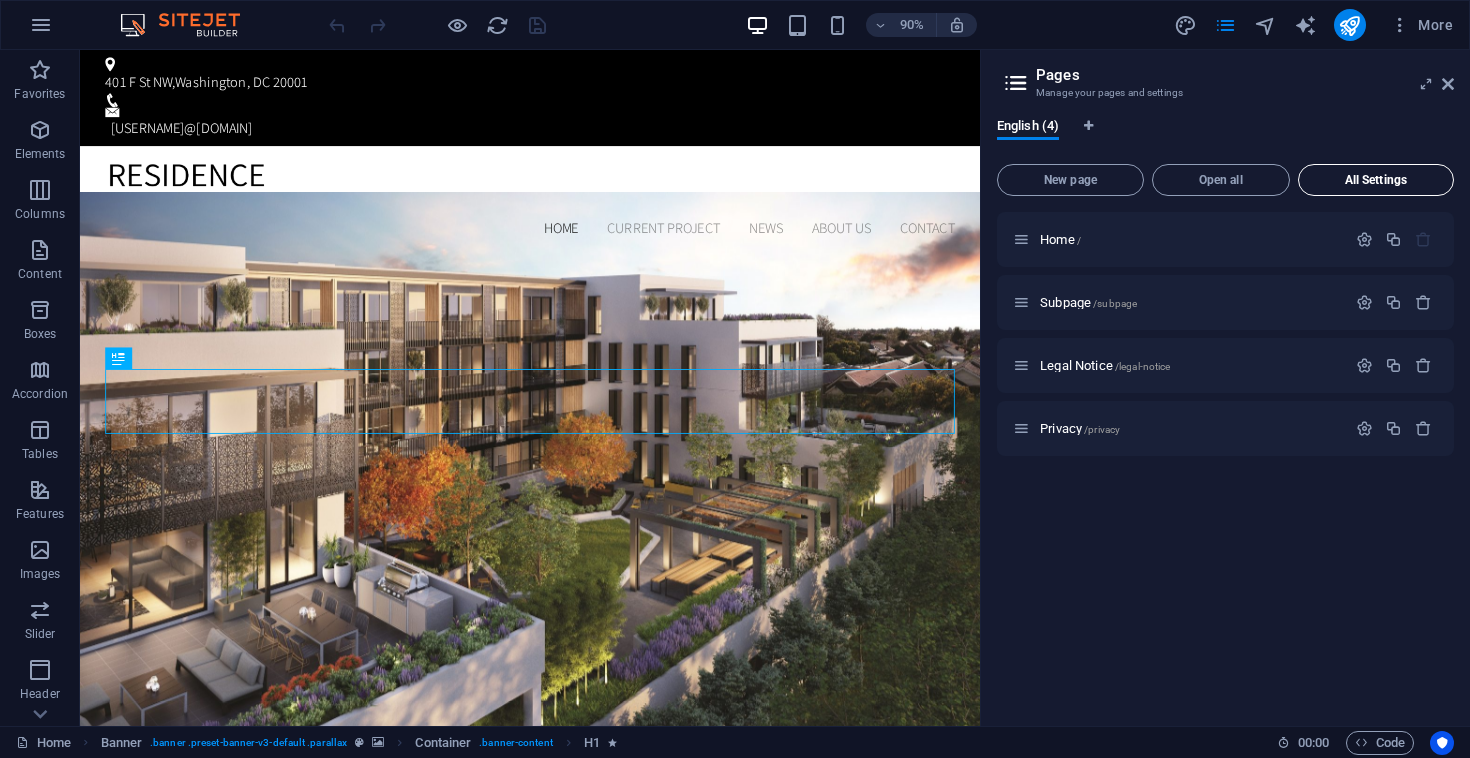 click on "All Settings" at bounding box center (1376, 180) 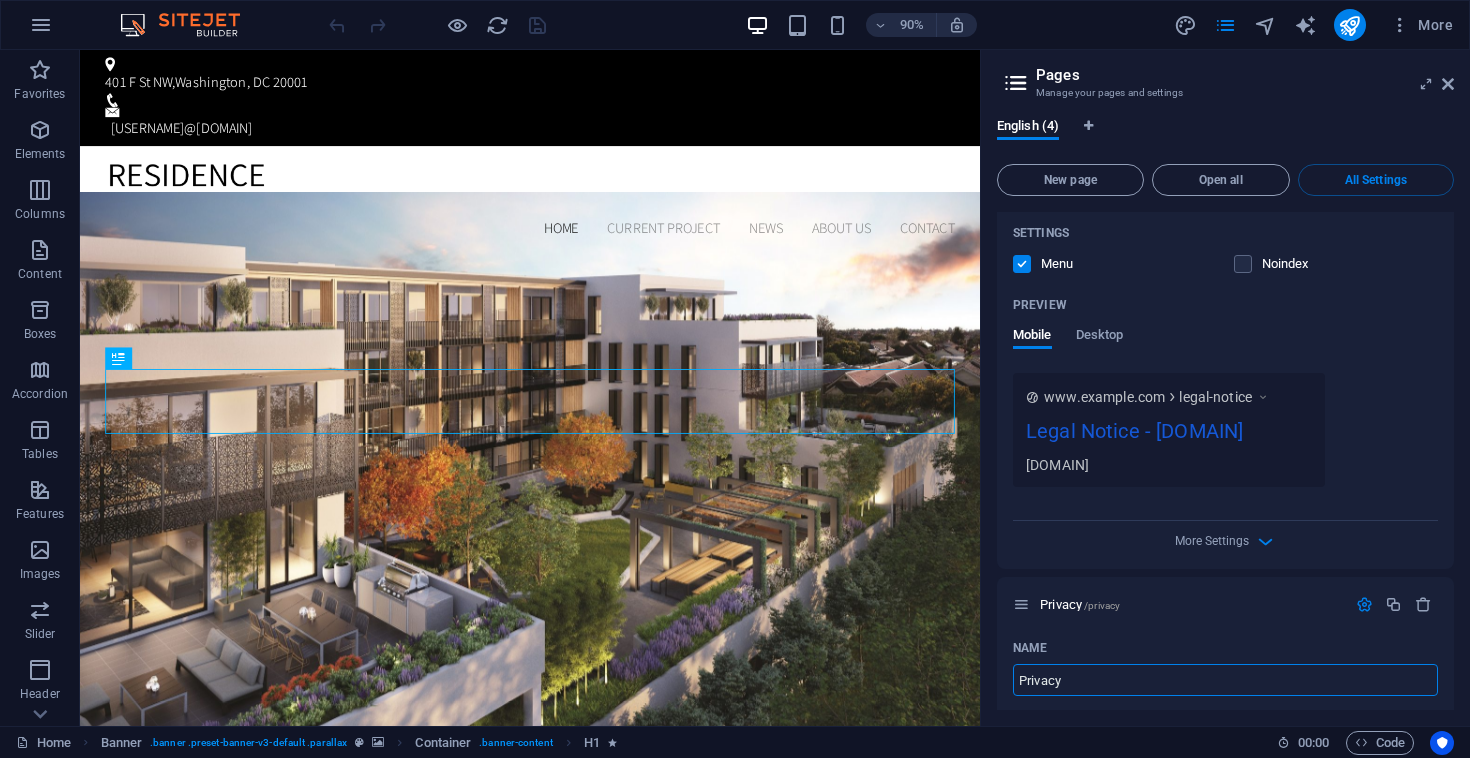 scroll, scrollTop: 2043, scrollLeft: 0, axis: vertical 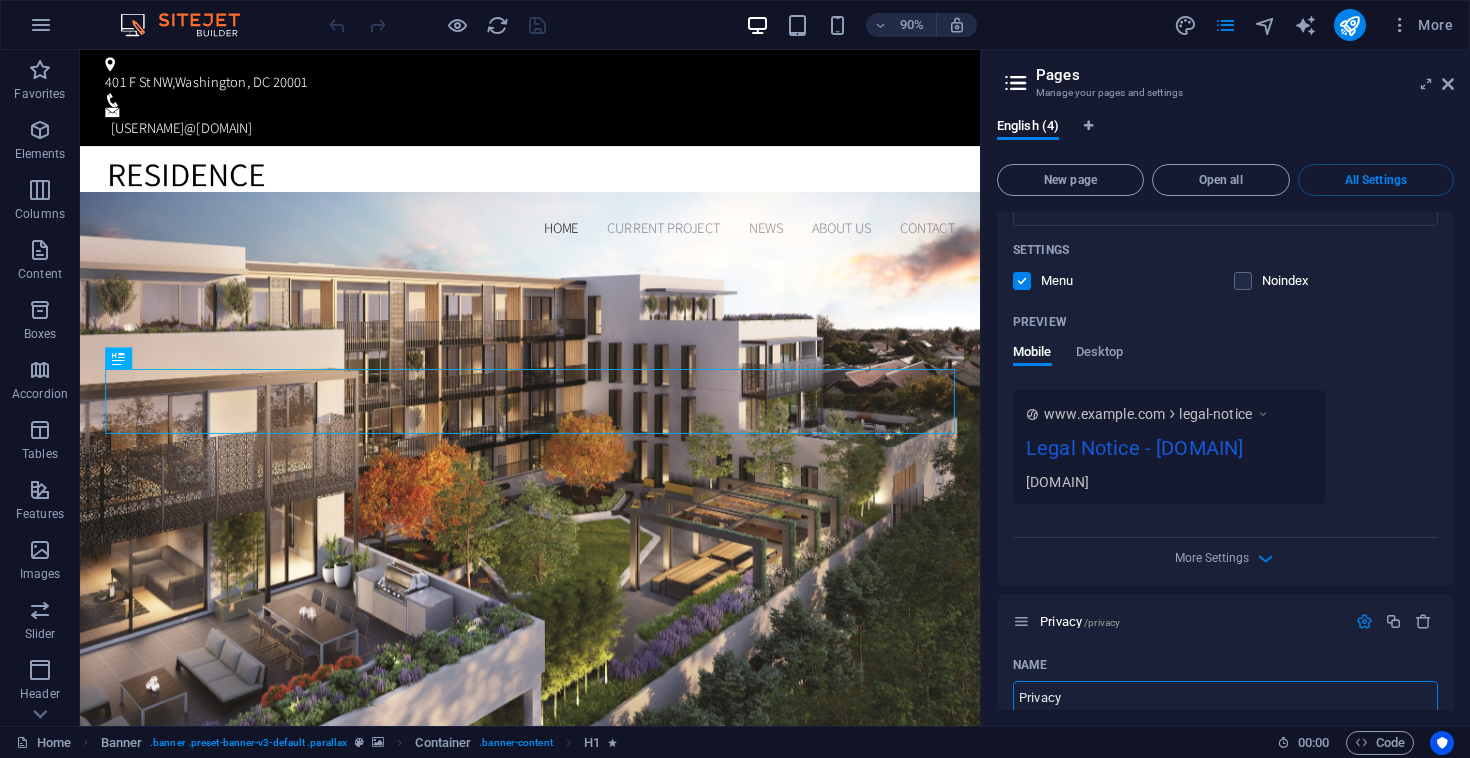 click on "Name Legal Notice ​ URL SLUG /legal-notice ​ SEO Title AI Legal Notice ​ 278 / 580 Px SEO Description AI ​ 103 / 990 Px SEO Keywords AI ​ Settings Menu Noindex Preview Mobile Desktop www.example.com legal-notice Legal Notice - almurabahills.sa almurabahills.sa Meta tags ​ Preview Image (Open Graph) Drag files here, click to choose files or select files from Files or our free stock photos & videos More Settings" at bounding box center (1225, 213) 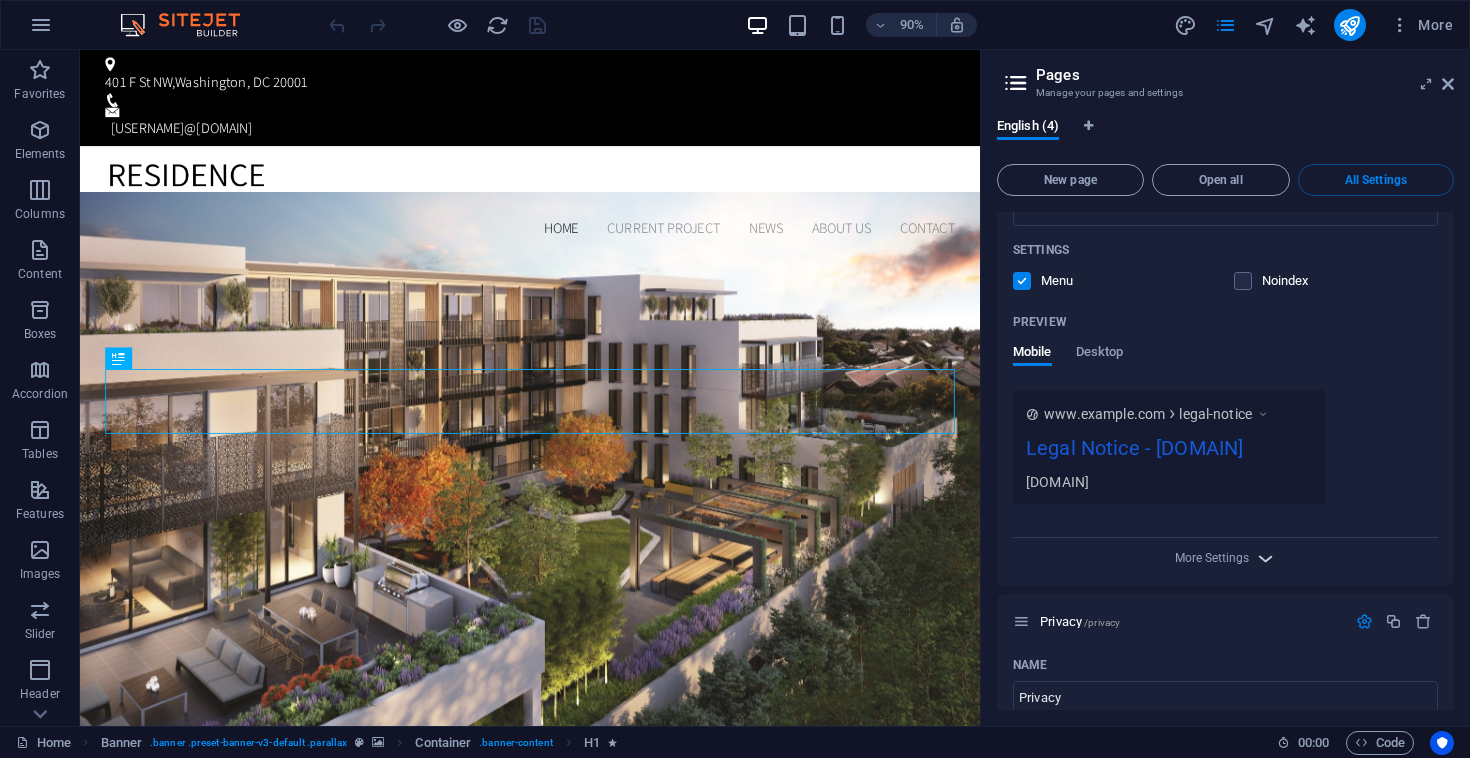 click at bounding box center (1265, 558) 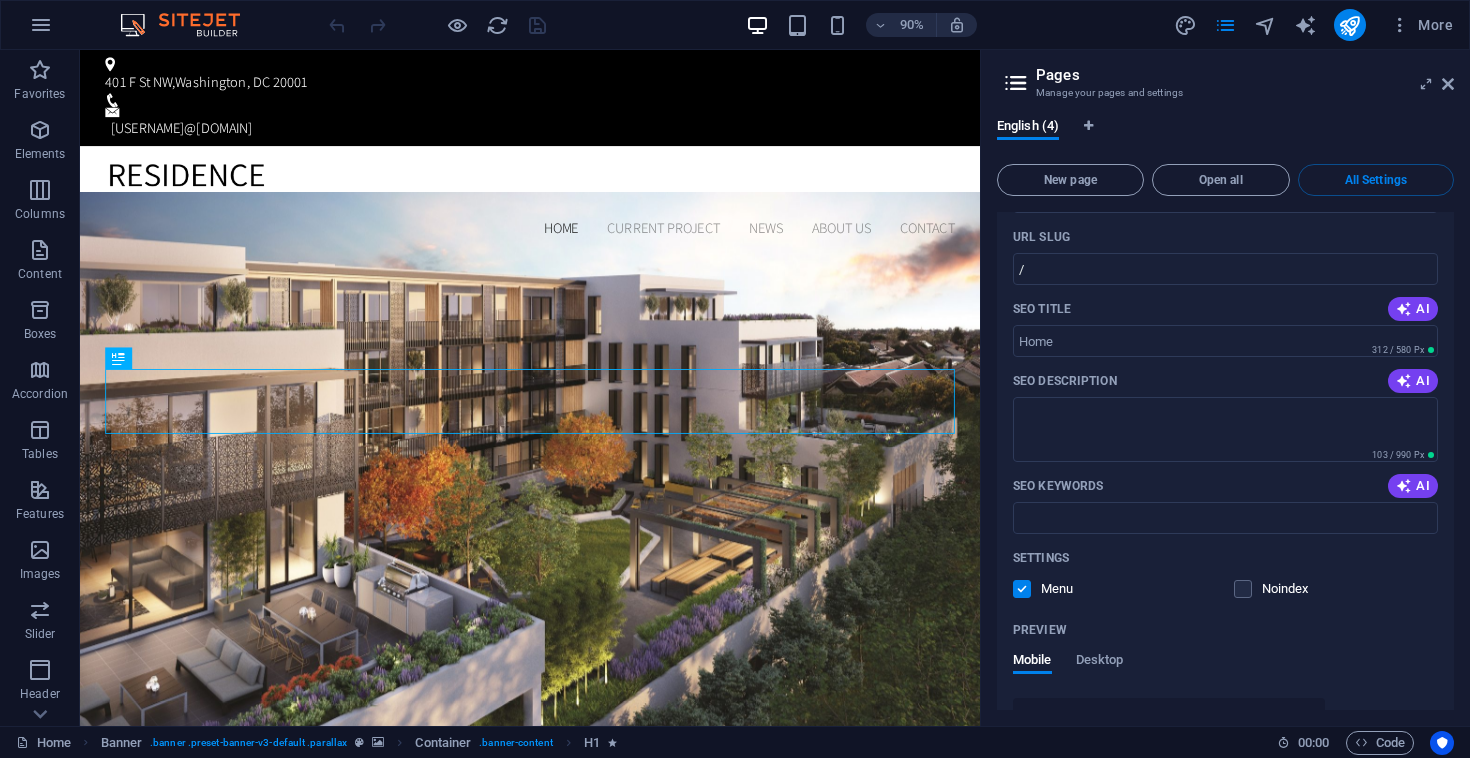 scroll, scrollTop: 0, scrollLeft: 0, axis: both 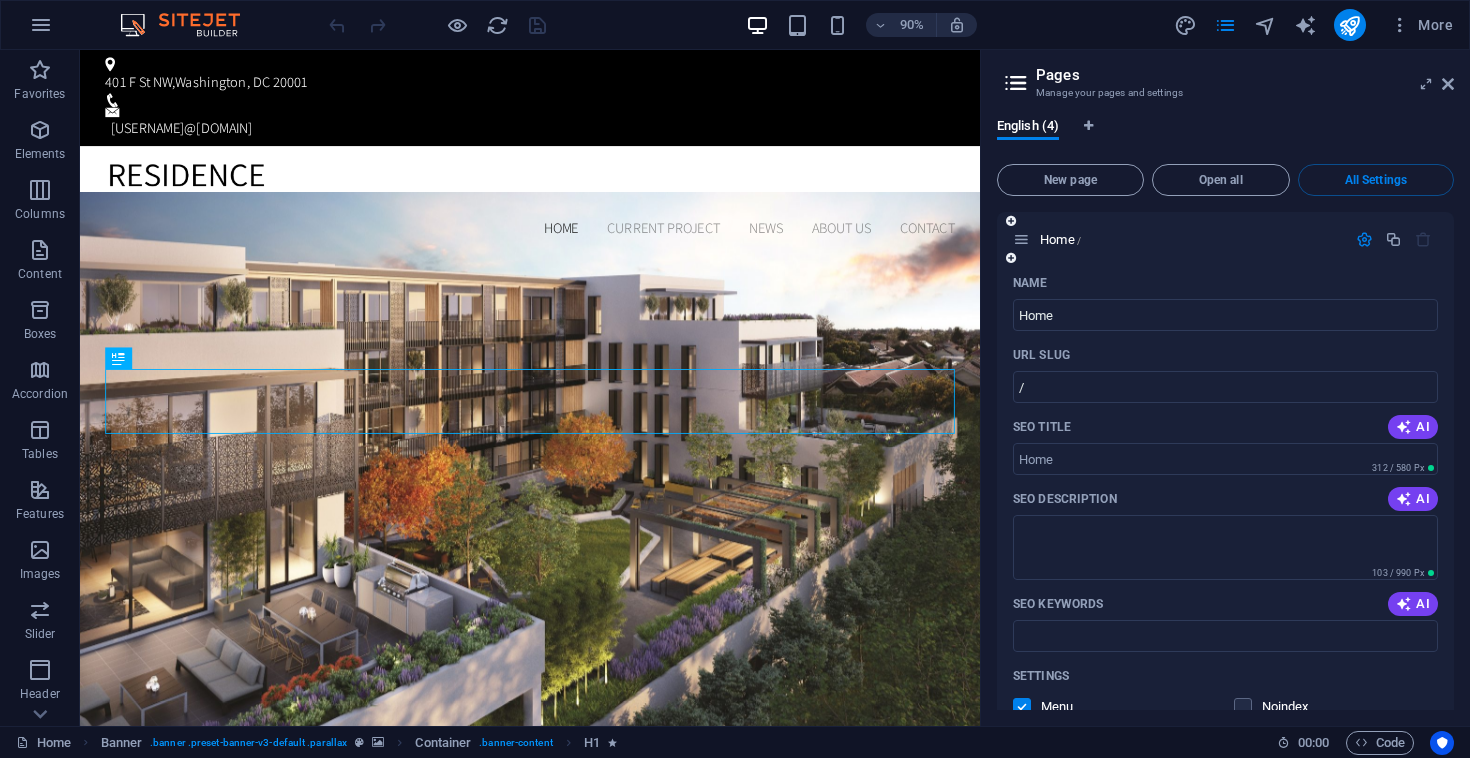 click on "Home /" at bounding box center [1225, 239] 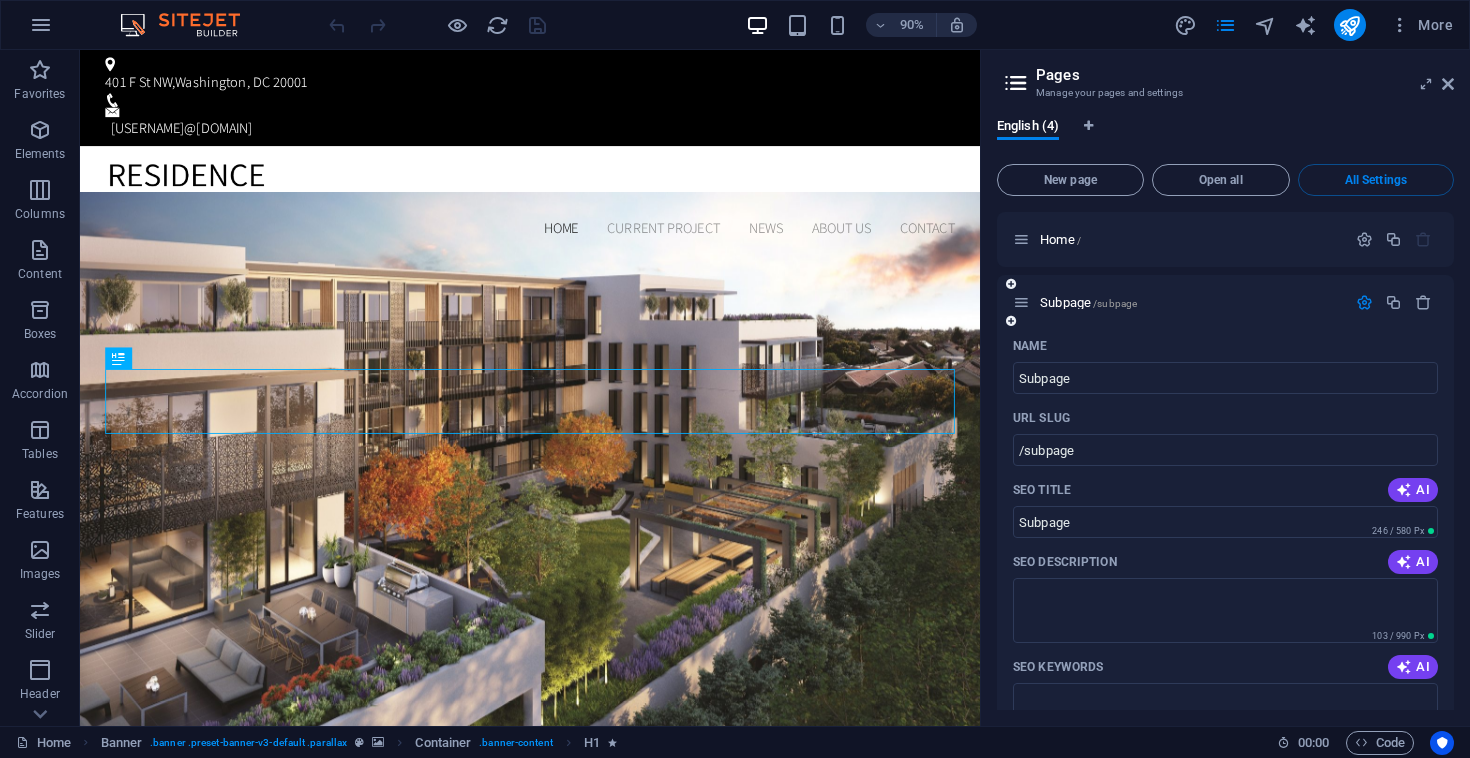 click at bounding box center (1364, 302) 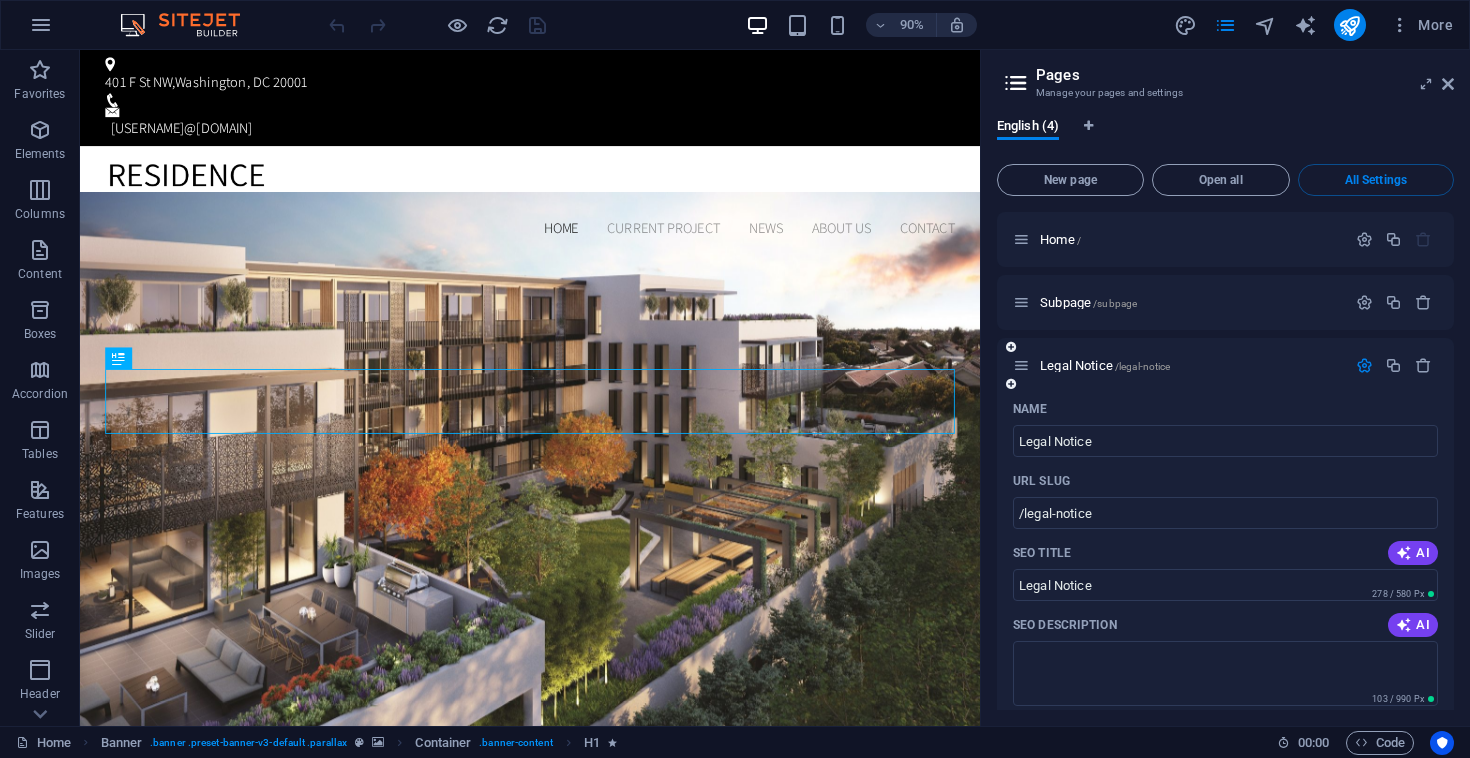 click at bounding box center [1364, 365] 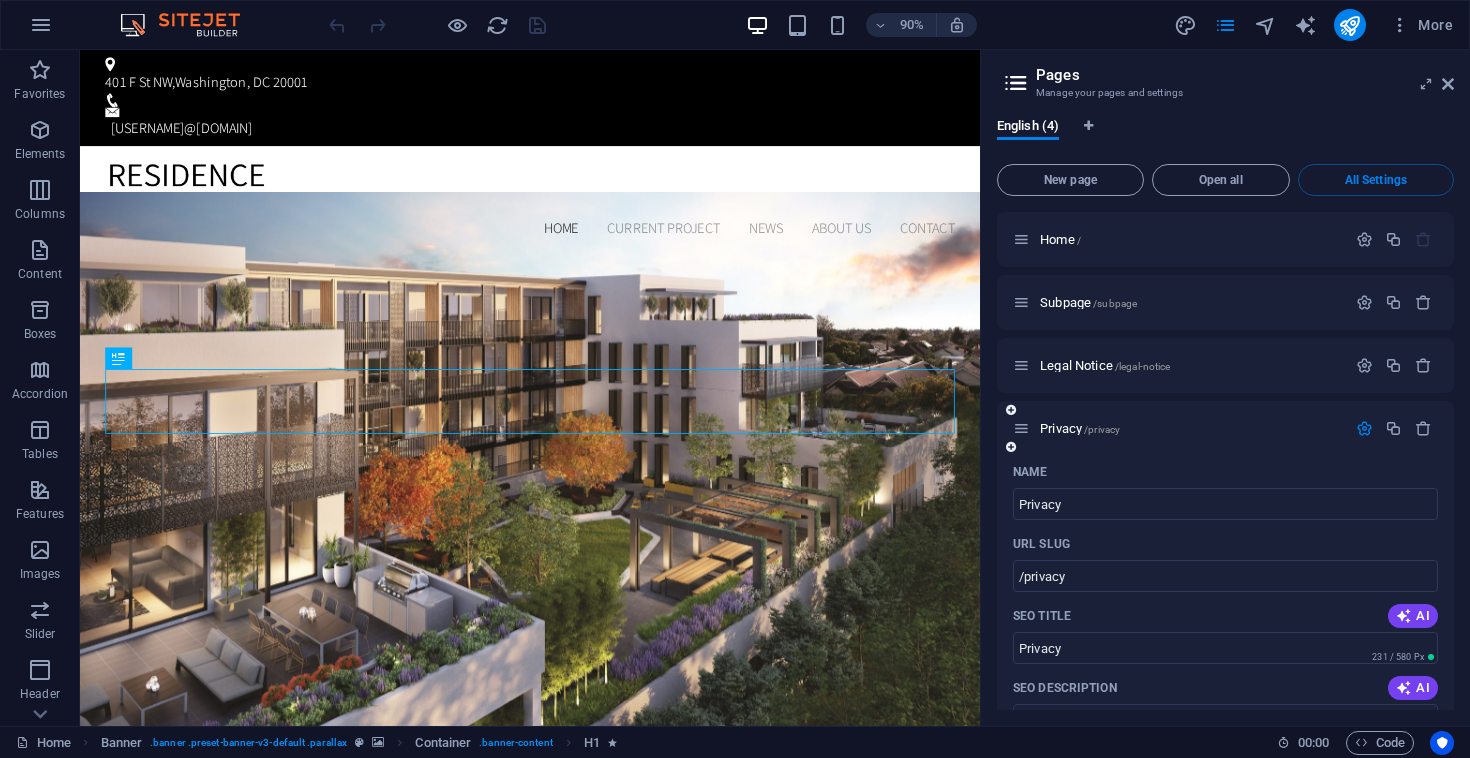 click at bounding box center [1364, 428] 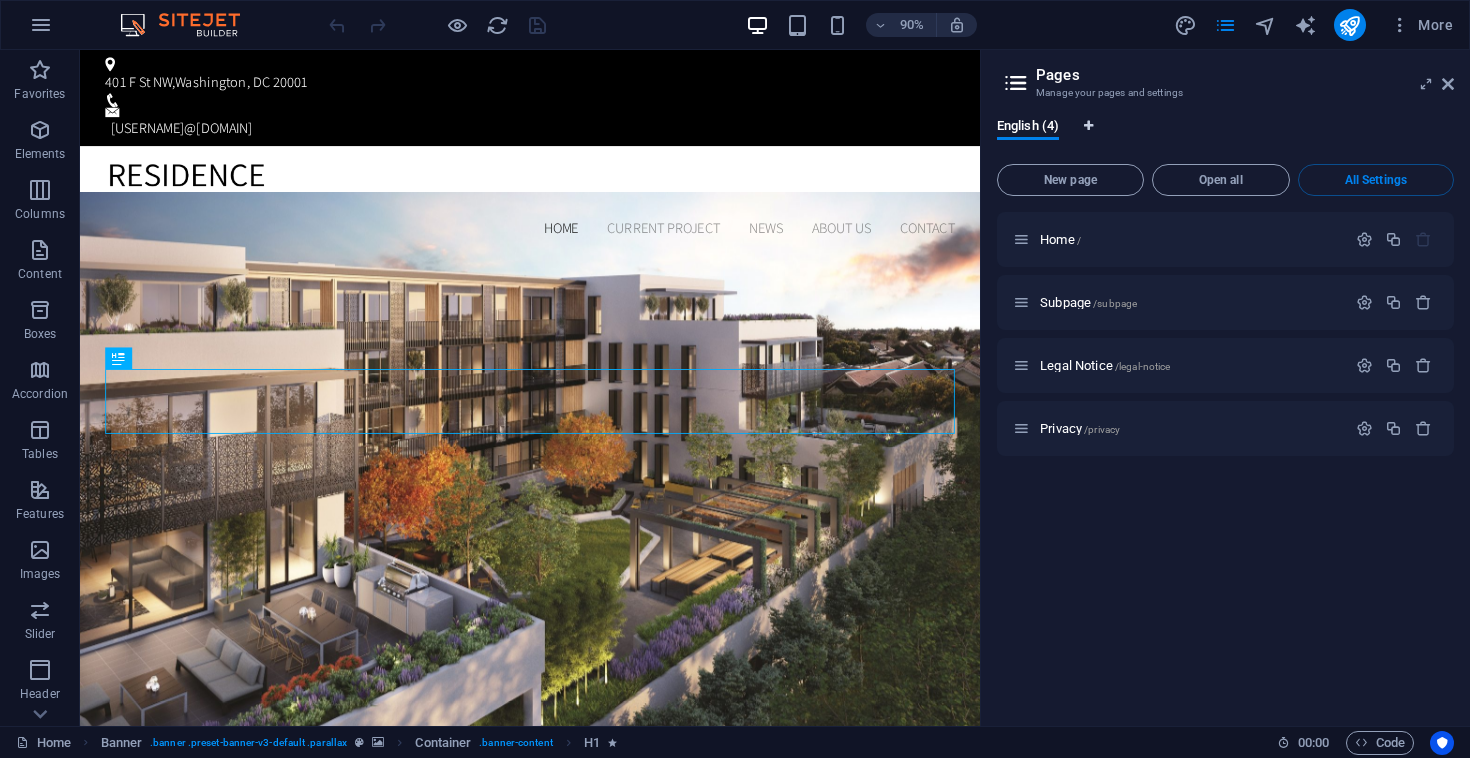 click at bounding box center [1088, 126] 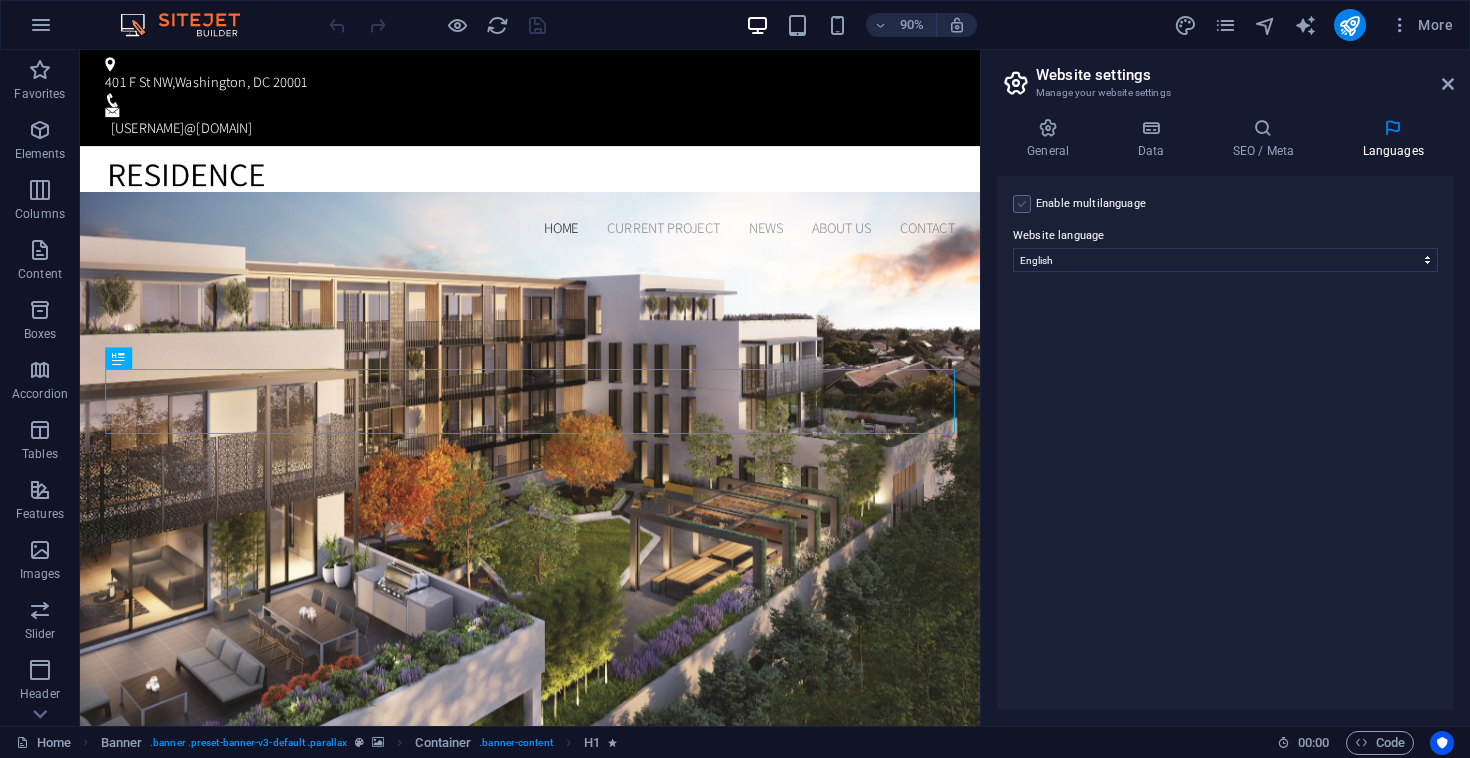 click at bounding box center (1022, 204) 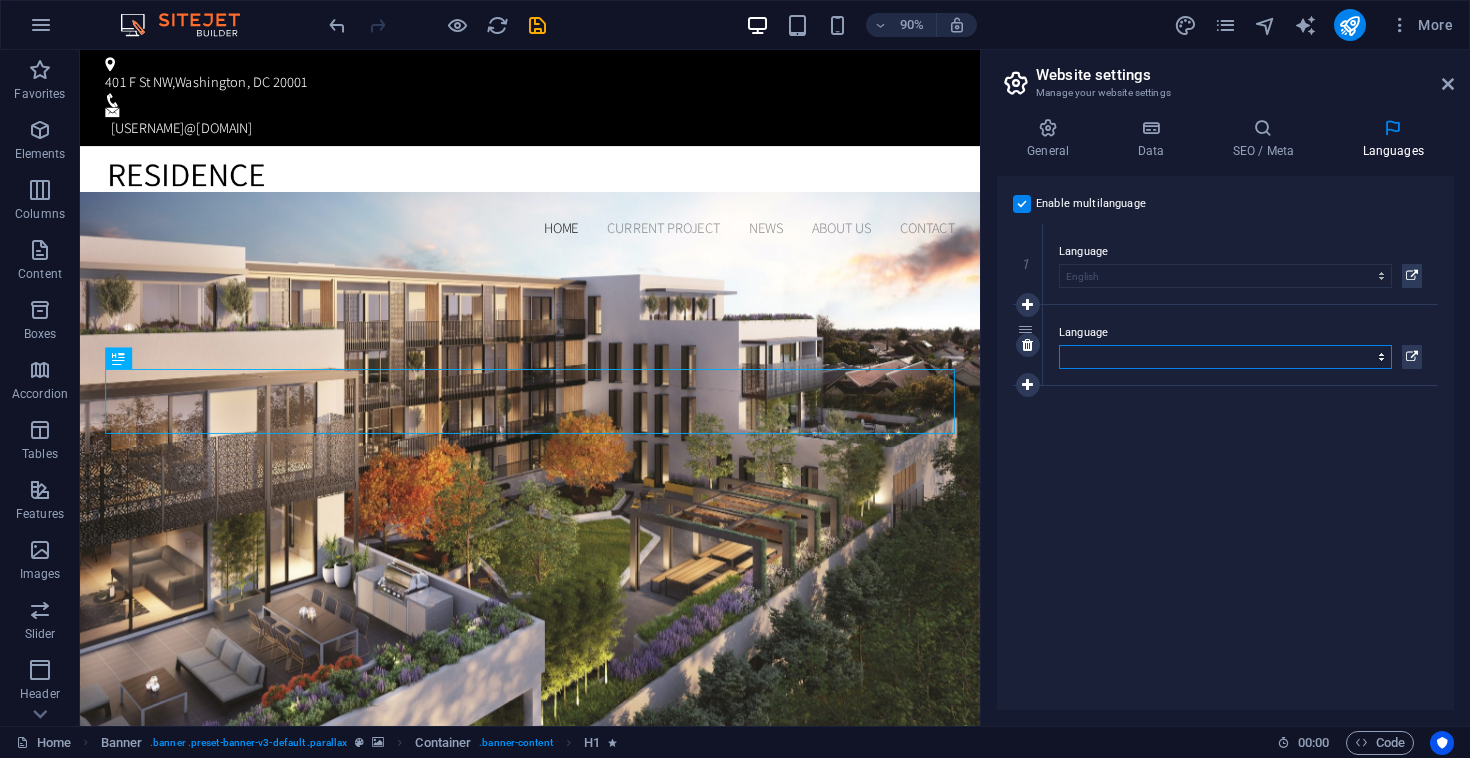 click on "Abkhazian Afar Afrikaans Akan Albanian Amharic Arabic Aragonese Armenian Assamese Avaric Avestan Aymara Azerbaijani Bambara Bashkir Basque Belarusian Bengali Bihari languages Bislama Bokmål Bosnian Breton Bulgarian Burmese Catalan Central Khmer Chamorro Chechen Chinese Church Slavic Chuvash Cornish Corsican Cree Croatian Czech Danish Dutch Dzongkha English Esperanto Estonian Ewe Faroese Farsi (Persian) Fijian Finnish French Fulah Gaelic Galician Ganda Georgian German Greek Greenlandic Guaraní Gujarati Haitian Creole Hausa Hebrew Herero Hindi Hiri Motu Hungarian Icelandic Ido Igbo Indonesian Interlingua Interlingue Inuktitut Inupiaq Irish Italian Japanese Javanese Kannada Kanuri Kashmiri Kazakh Kikuyu Kinyarwanda Komi Kongo Korean Kurdish Kwanyama Kyrgyz Lao Latin Latvian Limburgish Lingala Lithuanian Luba-Katanga Luxembourgish Macedonian Malagasy Malay Malayalam Maldivian Maltese Manx Maori Marathi Marshallese Mongolian Nauru Navajo Ndonga Nepali North Ndebele Northern Sami Norwegian Norwegian Nynorsk Nuosu" at bounding box center (1225, 357) 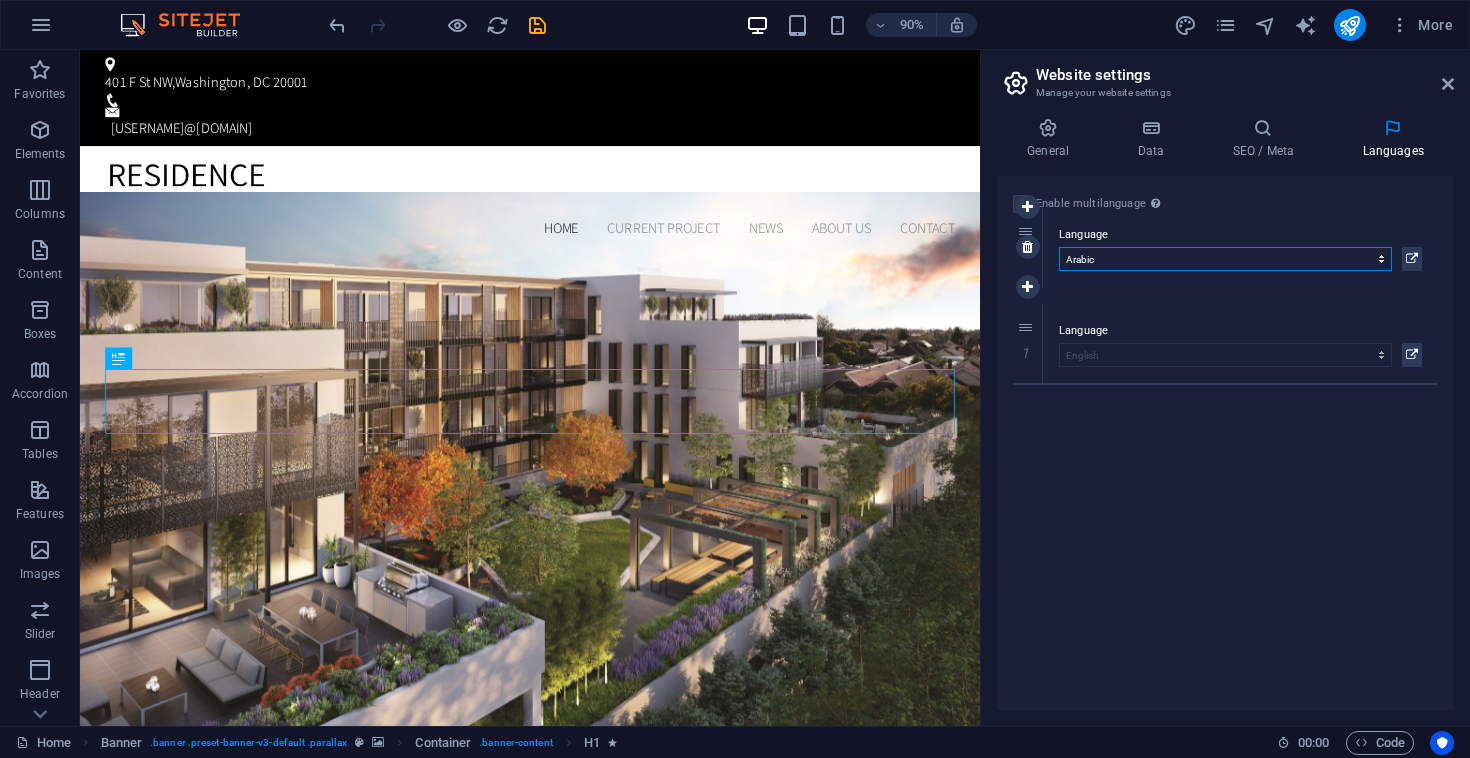 drag, startPoint x: 1025, startPoint y: 333, endPoint x: 1053, endPoint y: 235, distance: 101.92154 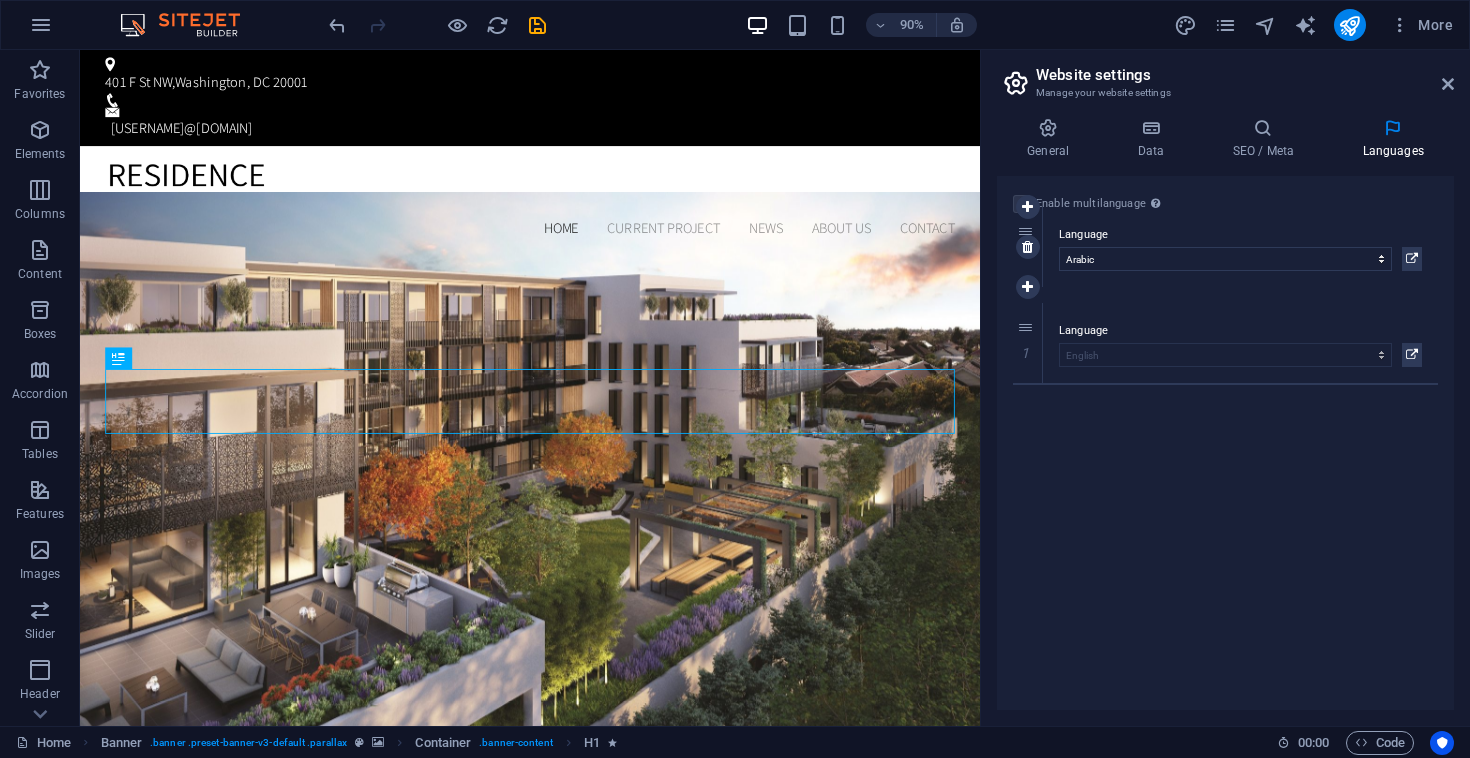 select on "6" 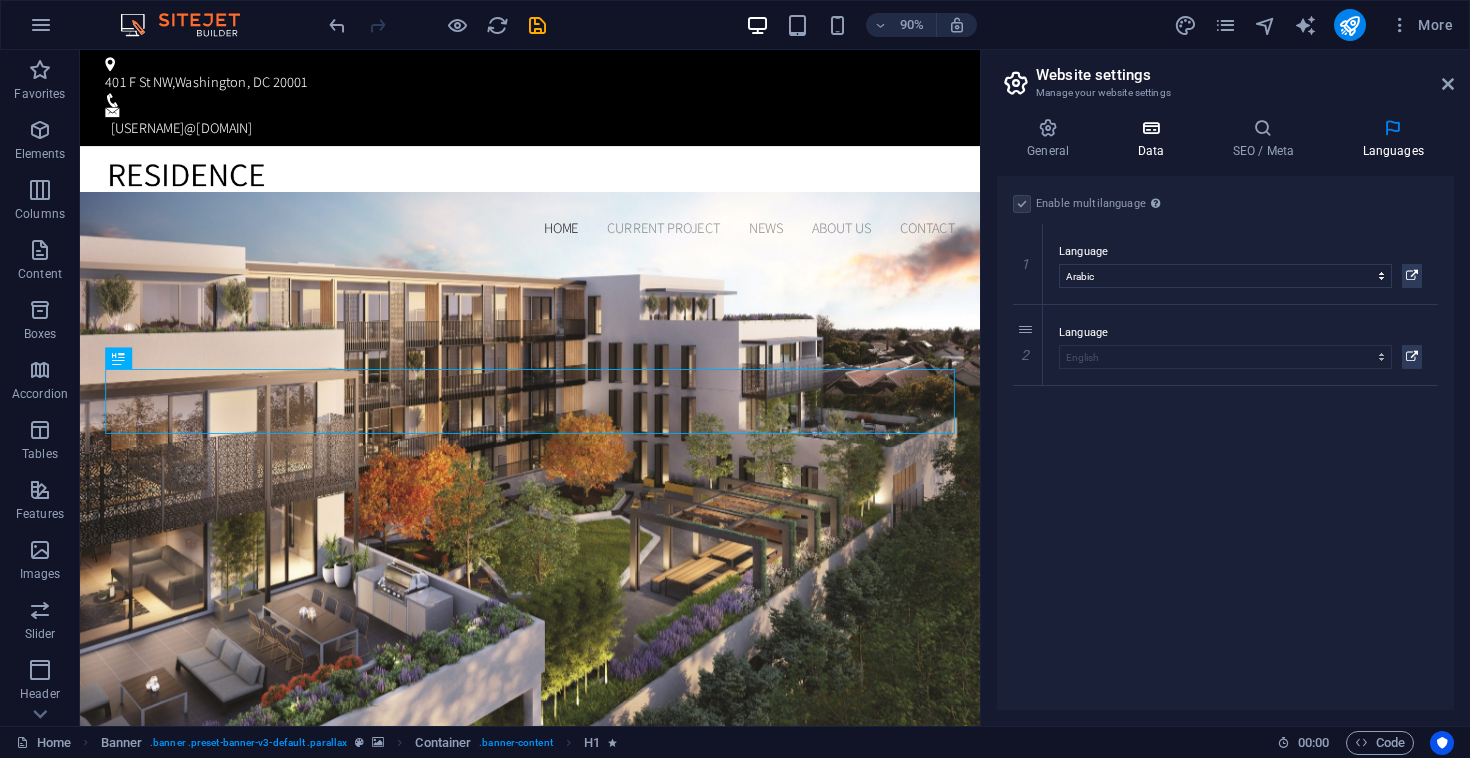 click on "Data" at bounding box center (1154, 139) 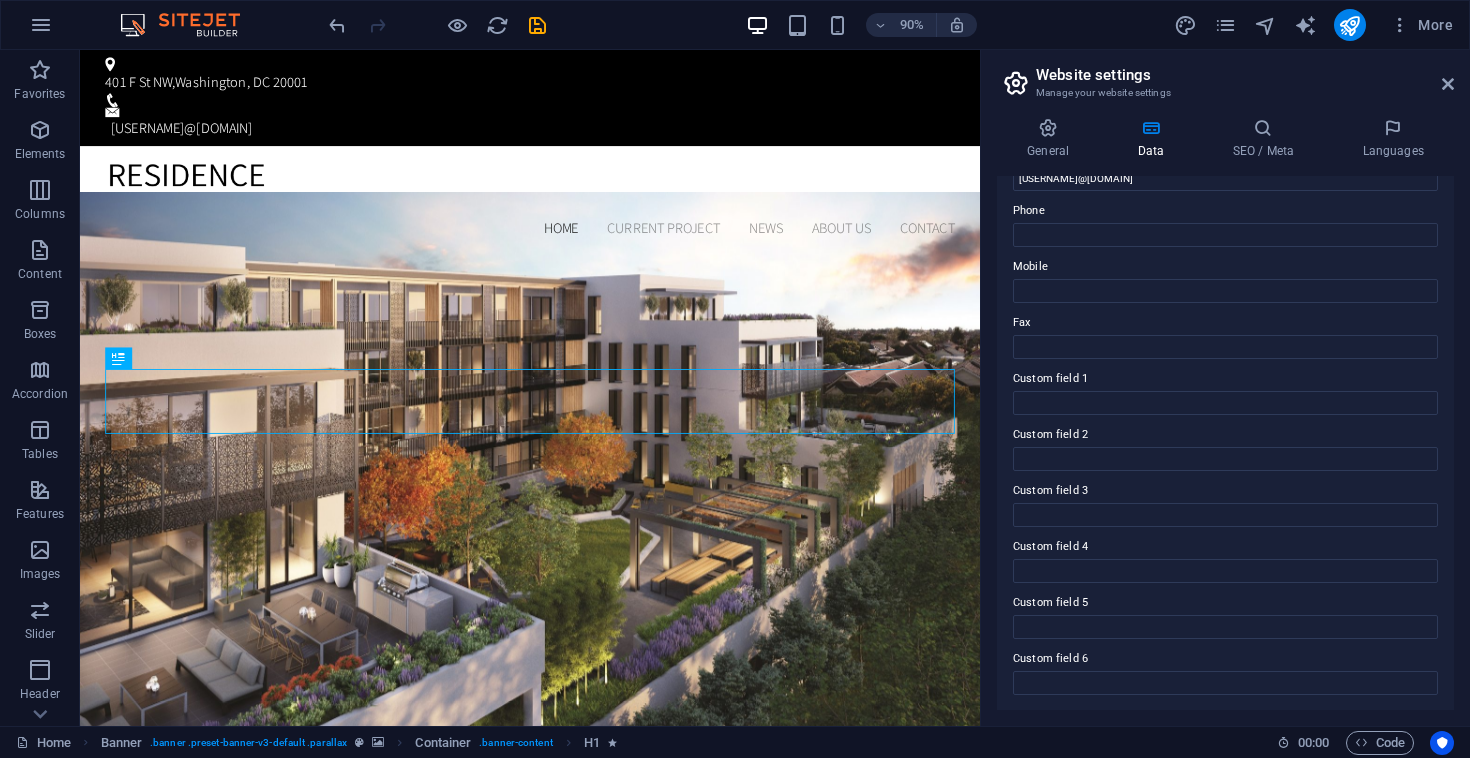 scroll, scrollTop: 0, scrollLeft: 0, axis: both 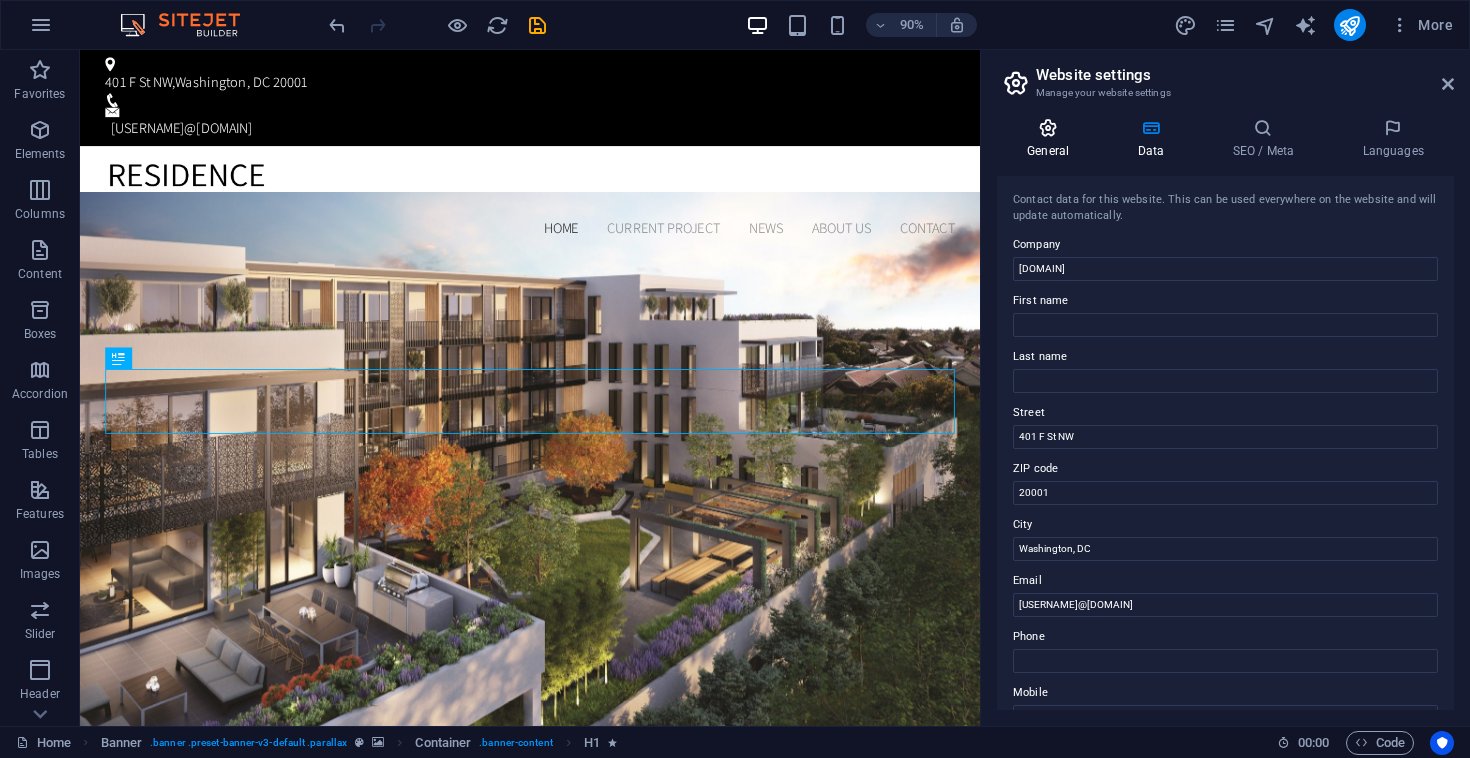 click on "General" at bounding box center [1052, 139] 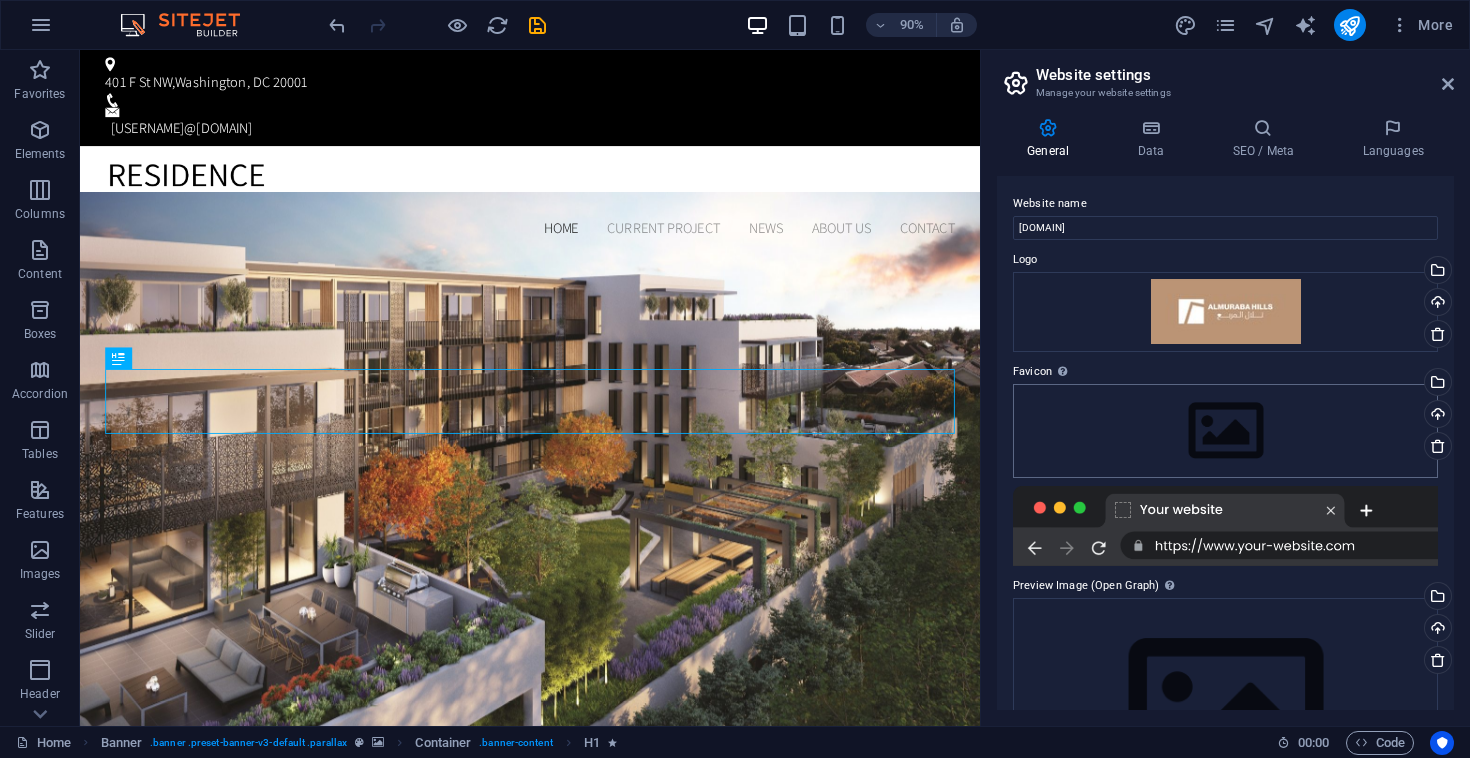 scroll, scrollTop: 41, scrollLeft: 0, axis: vertical 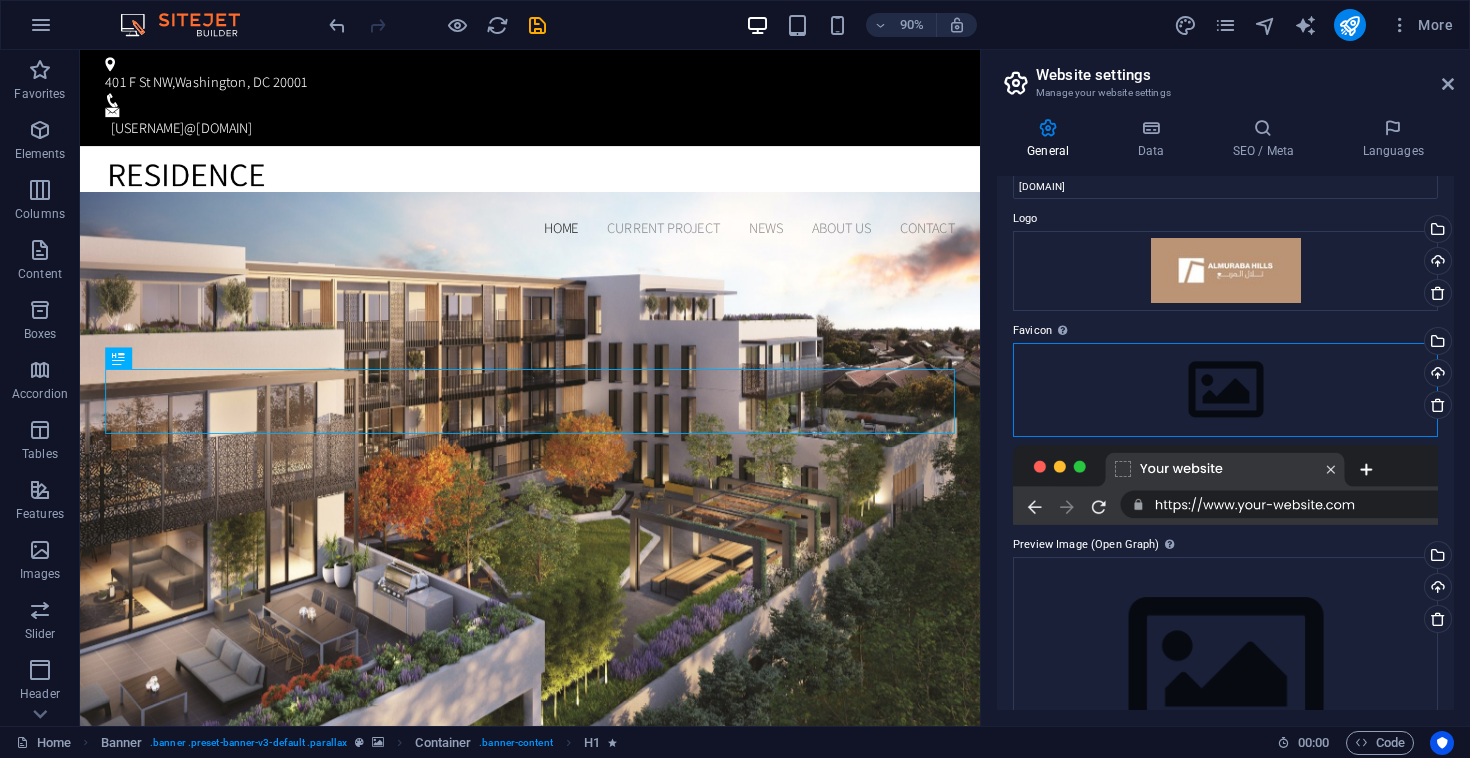 click on "Drag files here, click to choose files or select files from Files or our free stock photos & videos" at bounding box center (1225, 390) 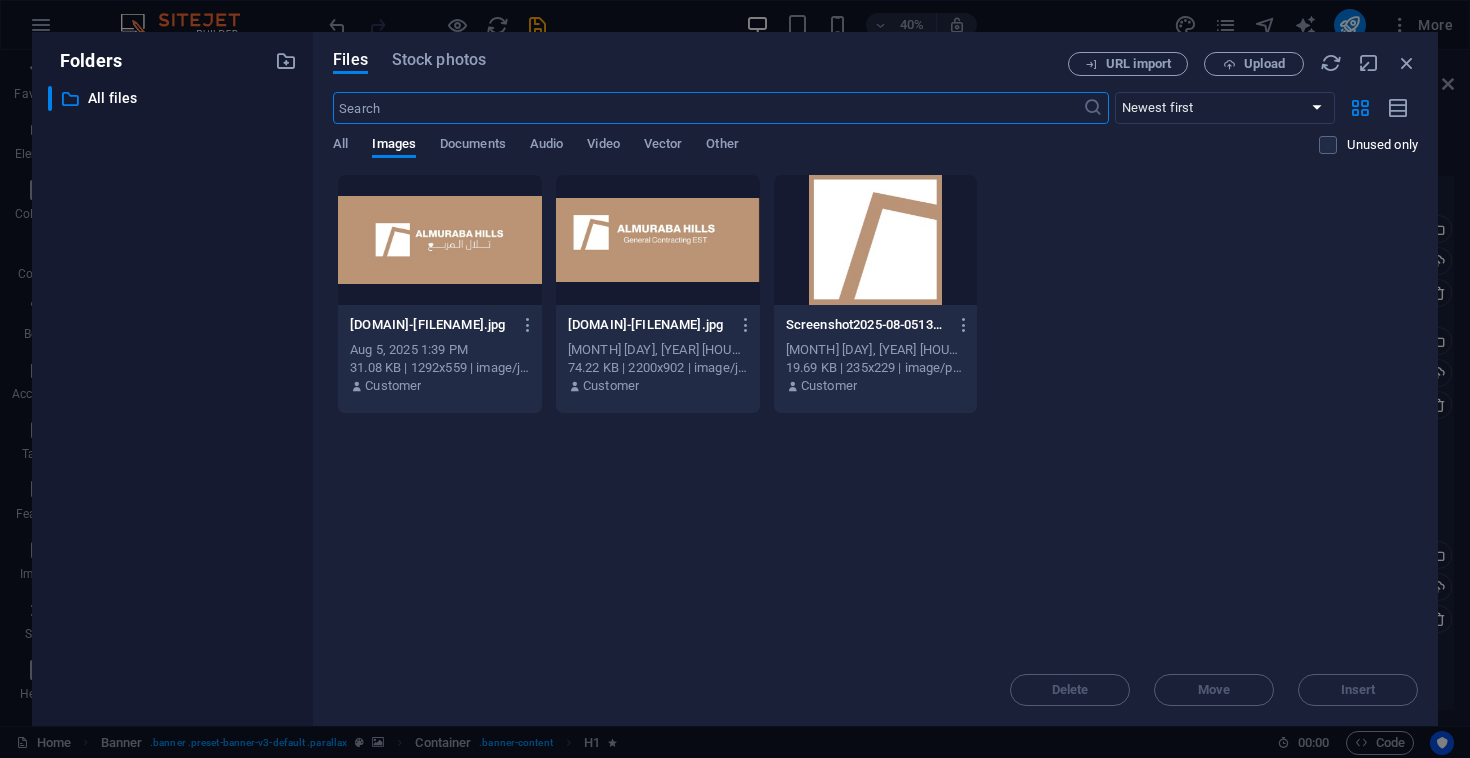 click at bounding box center [876, 240] 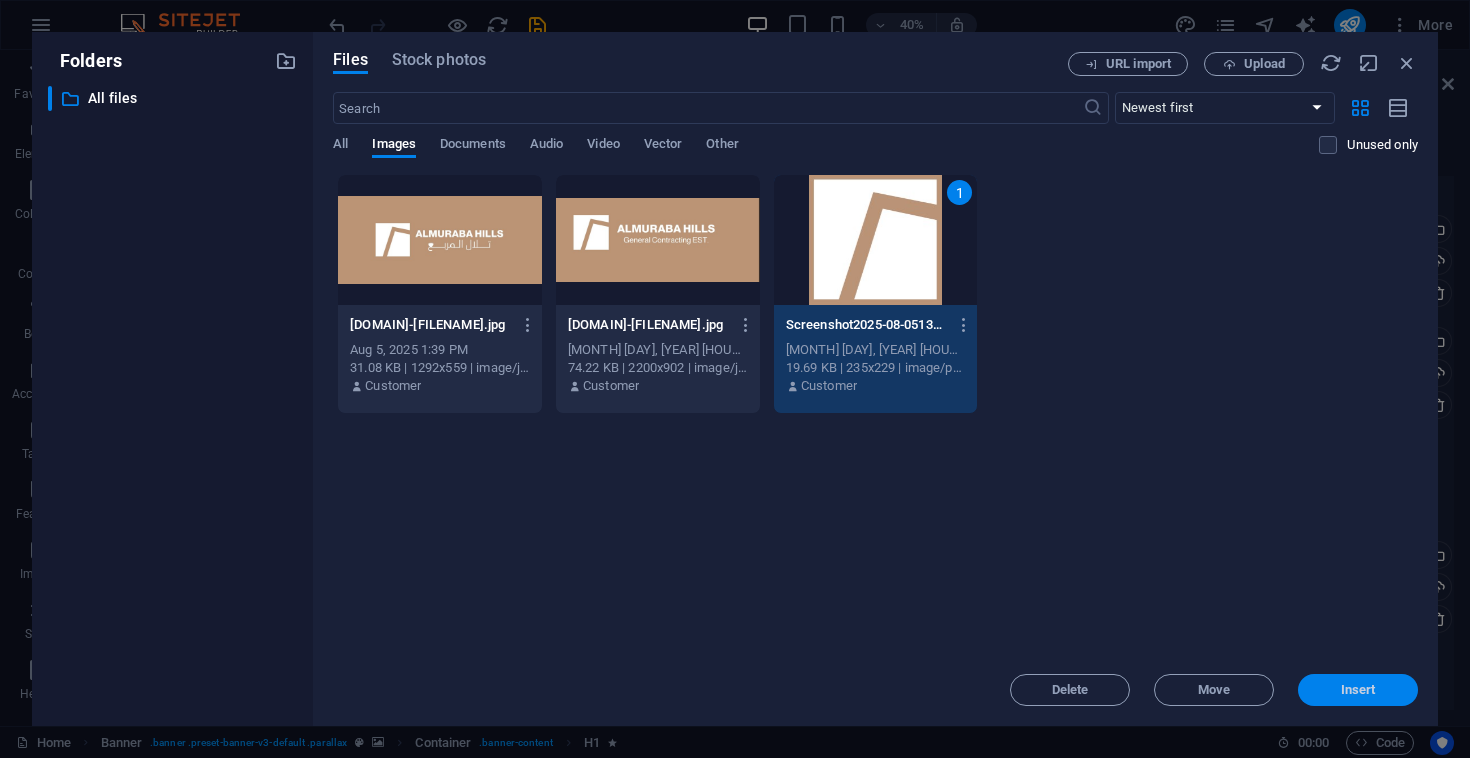 click on "Insert" at bounding box center [1358, 690] 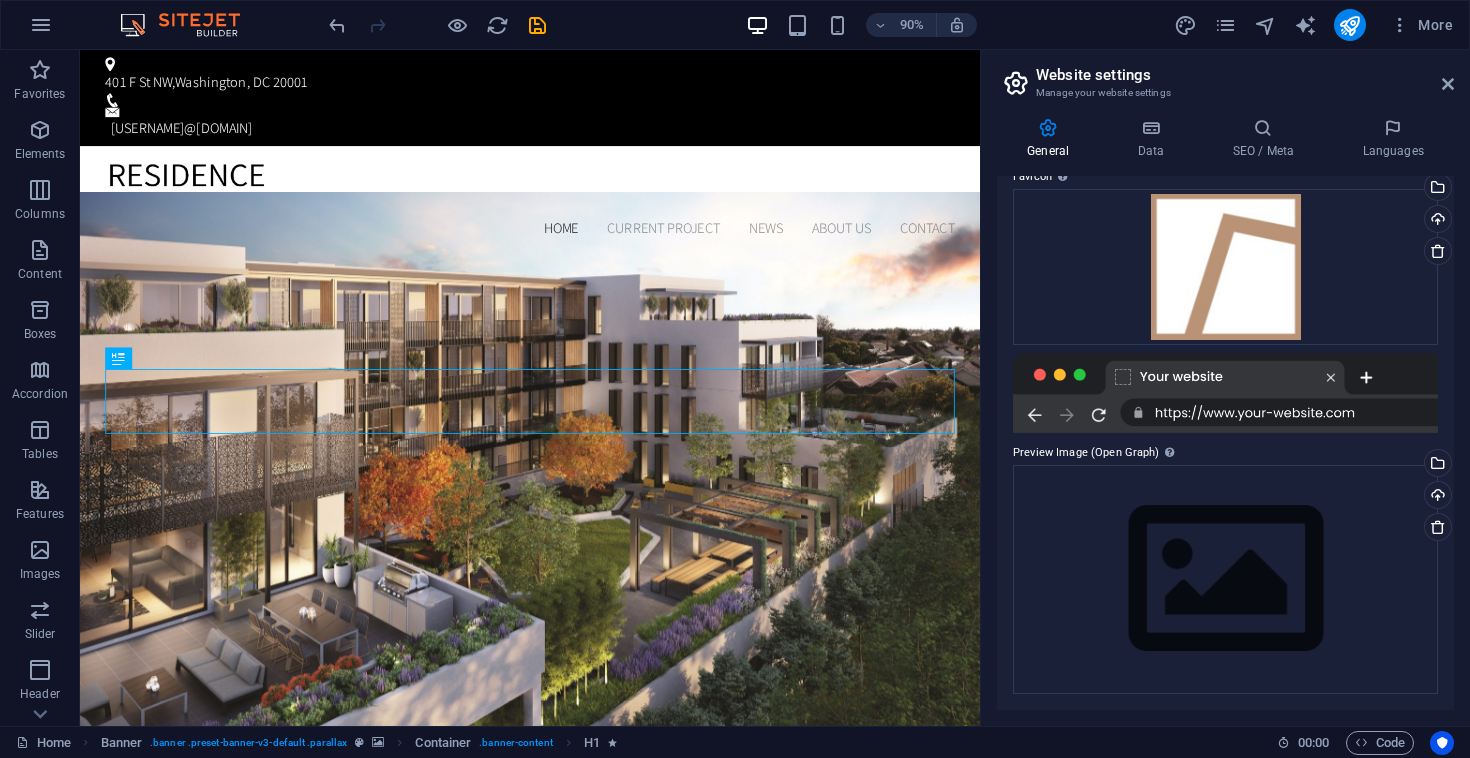scroll, scrollTop: 193, scrollLeft: 0, axis: vertical 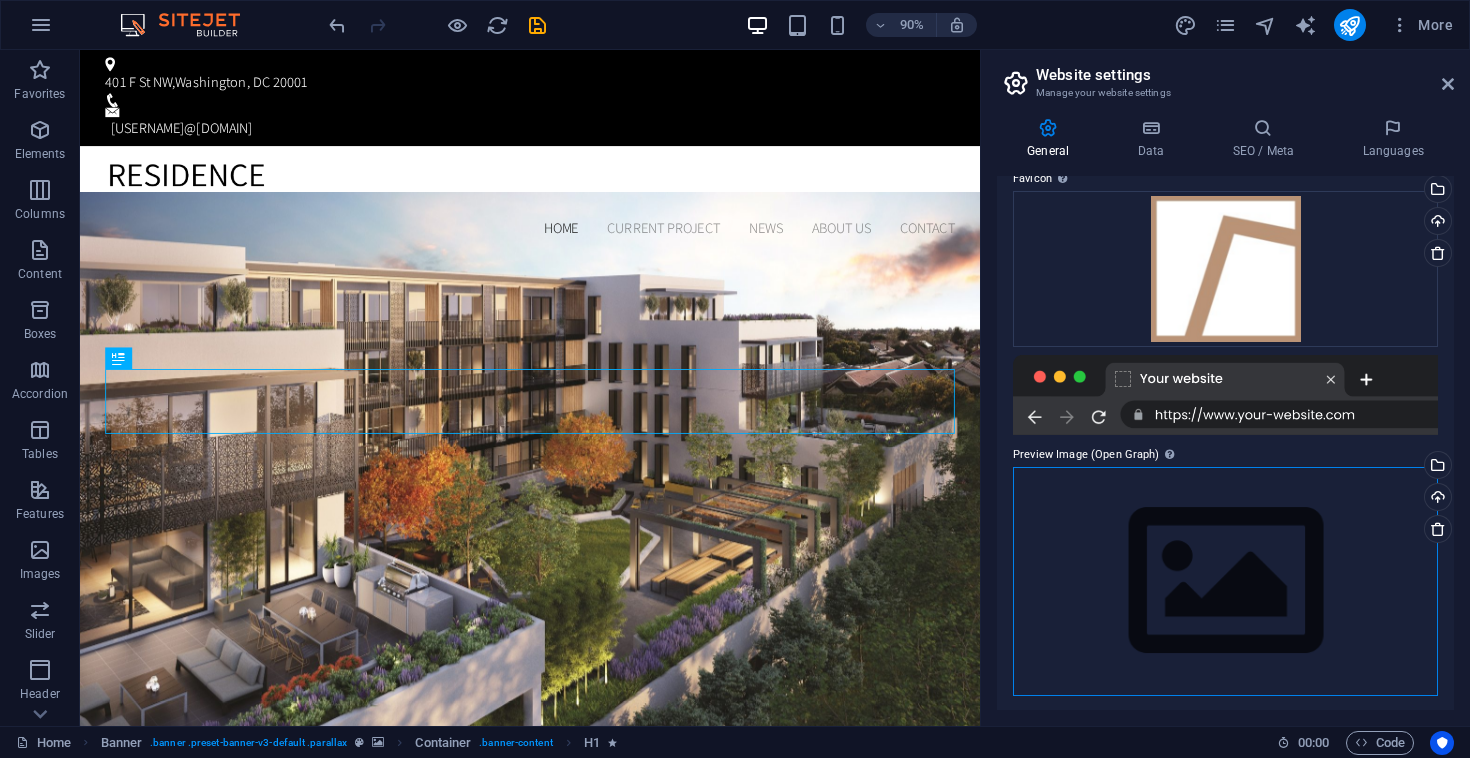 click on "Drag files here, click to choose files or select files from Files or our free stock photos & videos" at bounding box center (1225, 581) 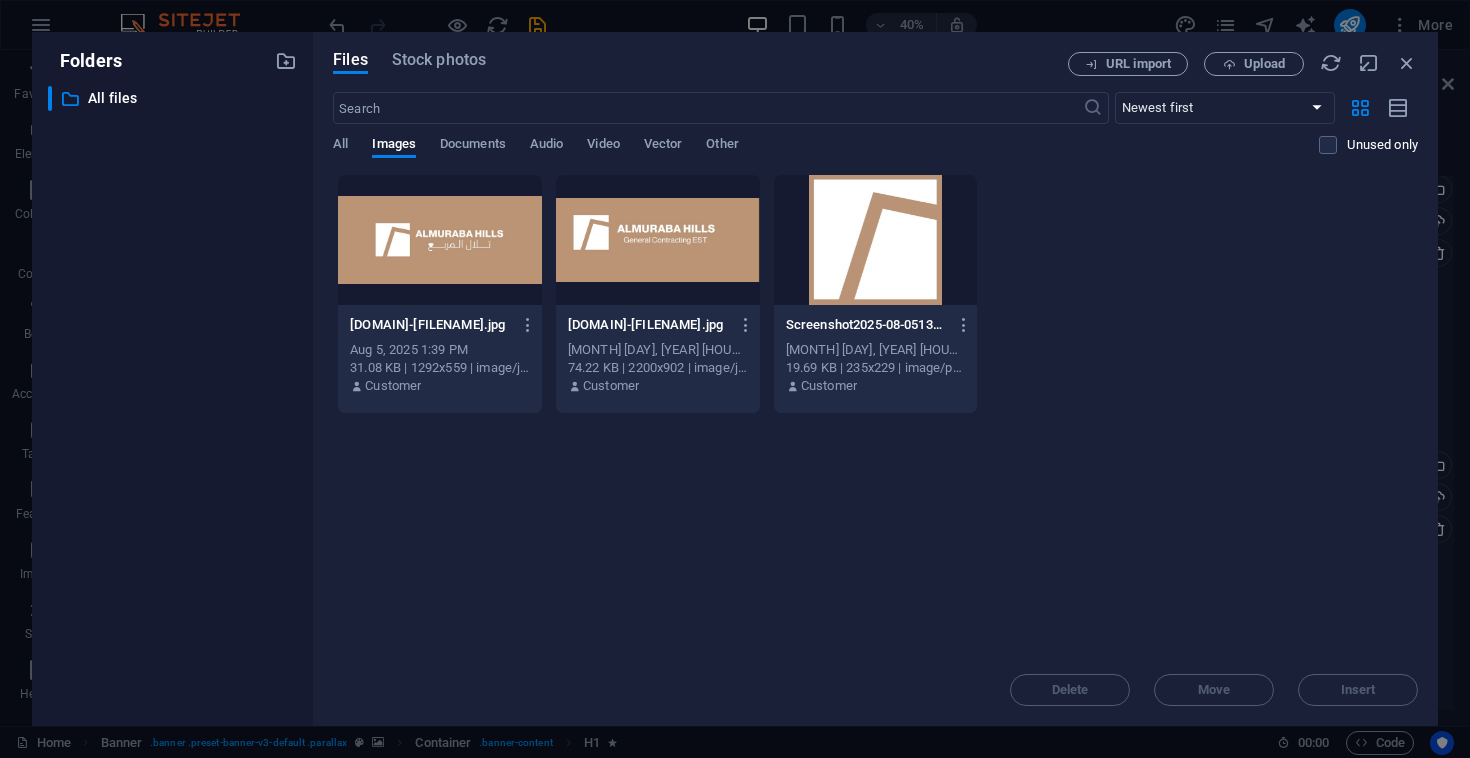 click on "almurbahillss-GLMHcvCu8csdfJfjjZI8LA.jpg almurbahillss-GLMHcvCu8csdfJfjjZI8LA.jpg Aug 5, 2025 1:39 PM 31.08 KB | 1292x559 | image/jpeg Customer almurbahills-XwY4zNz6mOliGK9q-lHr3A.jpg almurbahills-XwY4zNz6mOliGK9q-lHr3A.jpg Aug 5, 2025 1:38 PM 74.22 KB | 2200x902 | image/jpeg Customer Screenshot2025-08-05130006-9pW8cL1OUq5cgldFXD2nkw.png Screenshot2025-08-05130006-9pW8cL1OUq5cgldFXD2nkw.png Aug 5, 2025 1:37 PM 19.69 KB | 235x229 | image/png Customer" at bounding box center (875, 294) 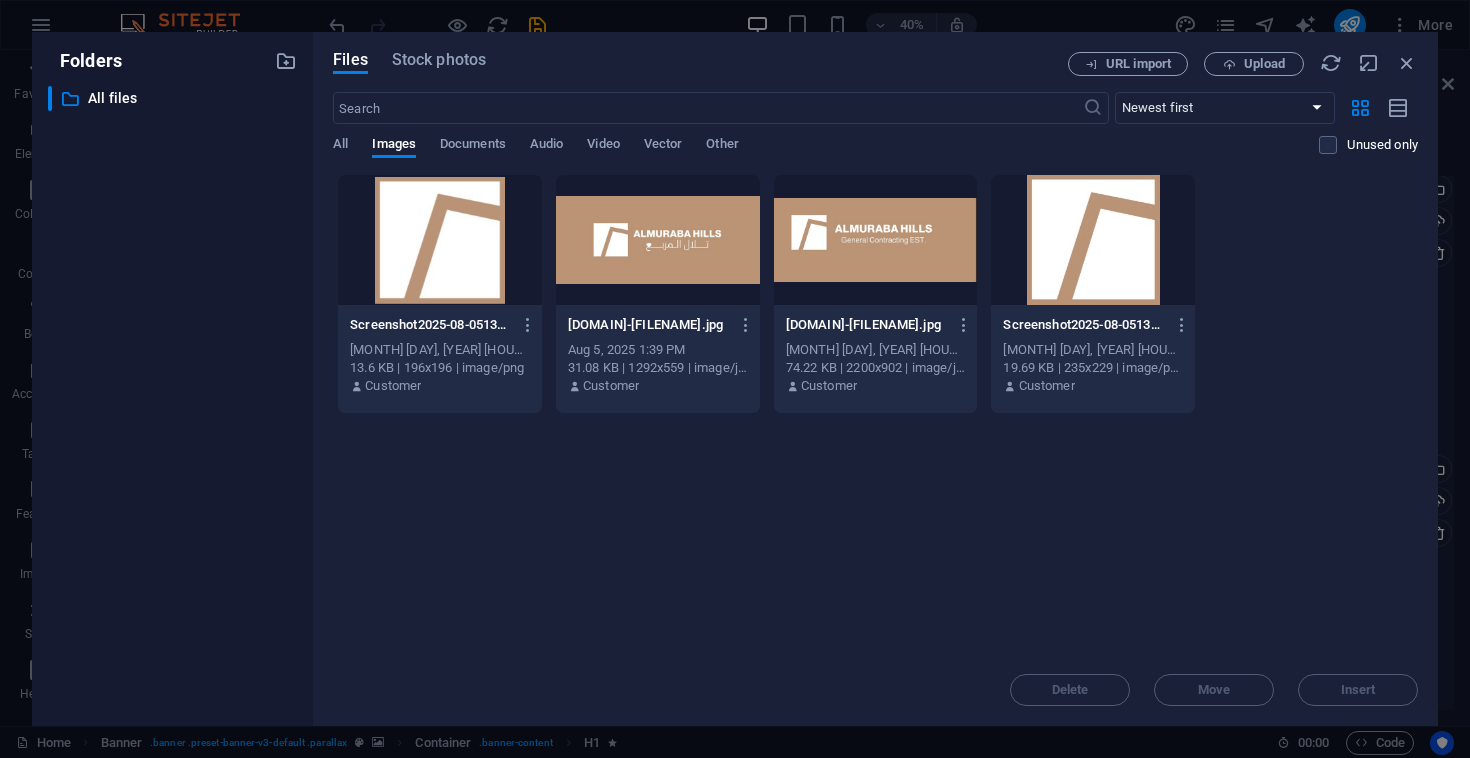 click at bounding box center [440, 240] 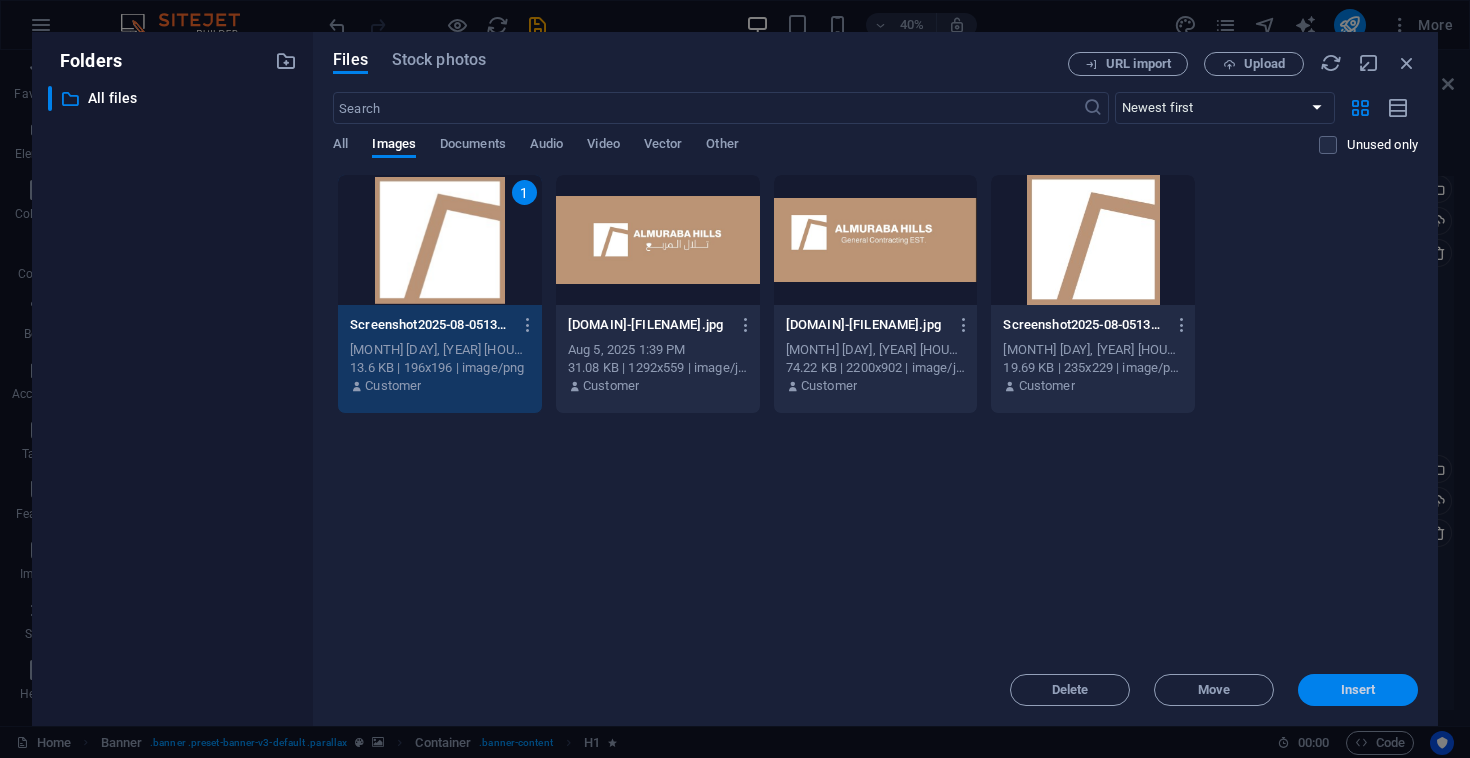 click on "Insert" at bounding box center [1358, 690] 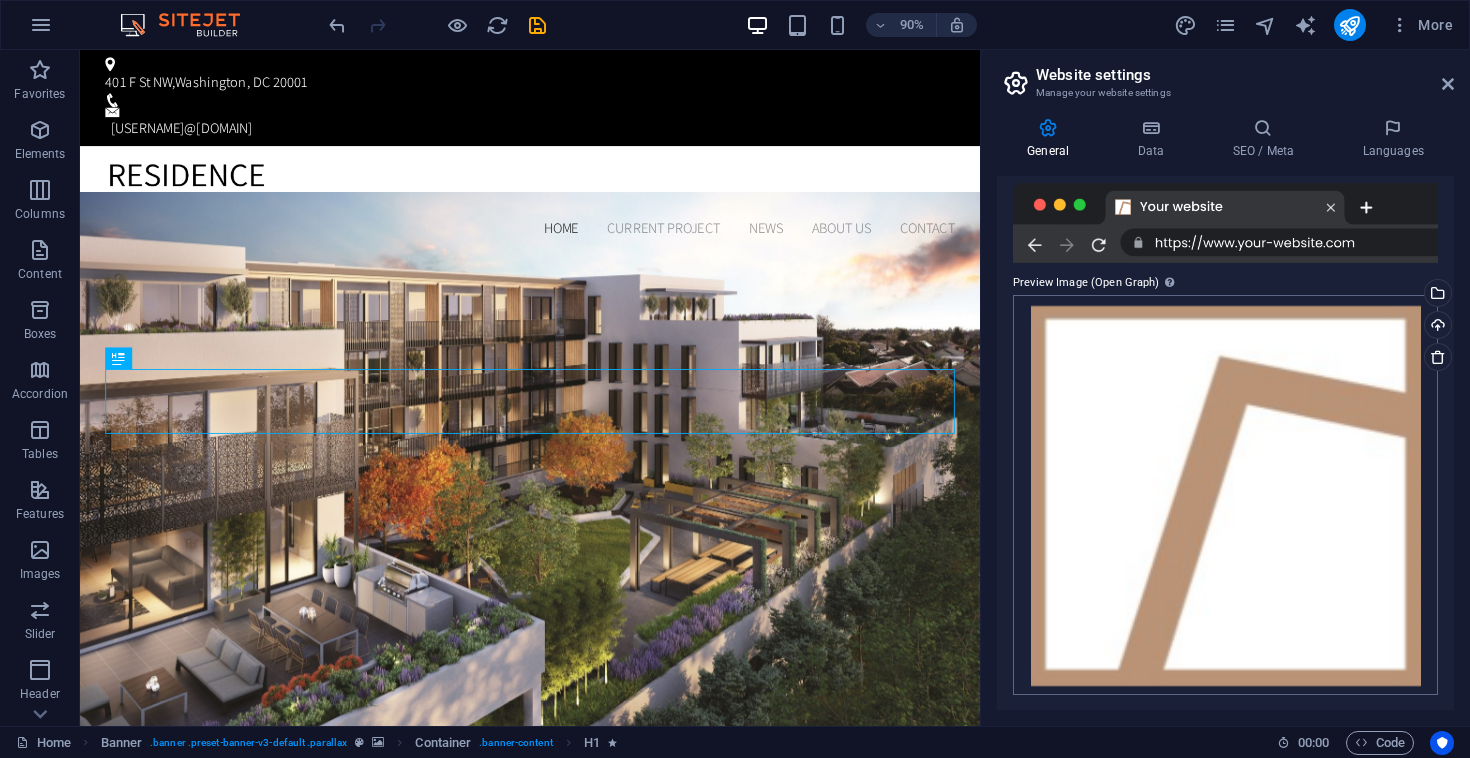 scroll, scrollTop: 0, scrollLeft: 0, axis: both 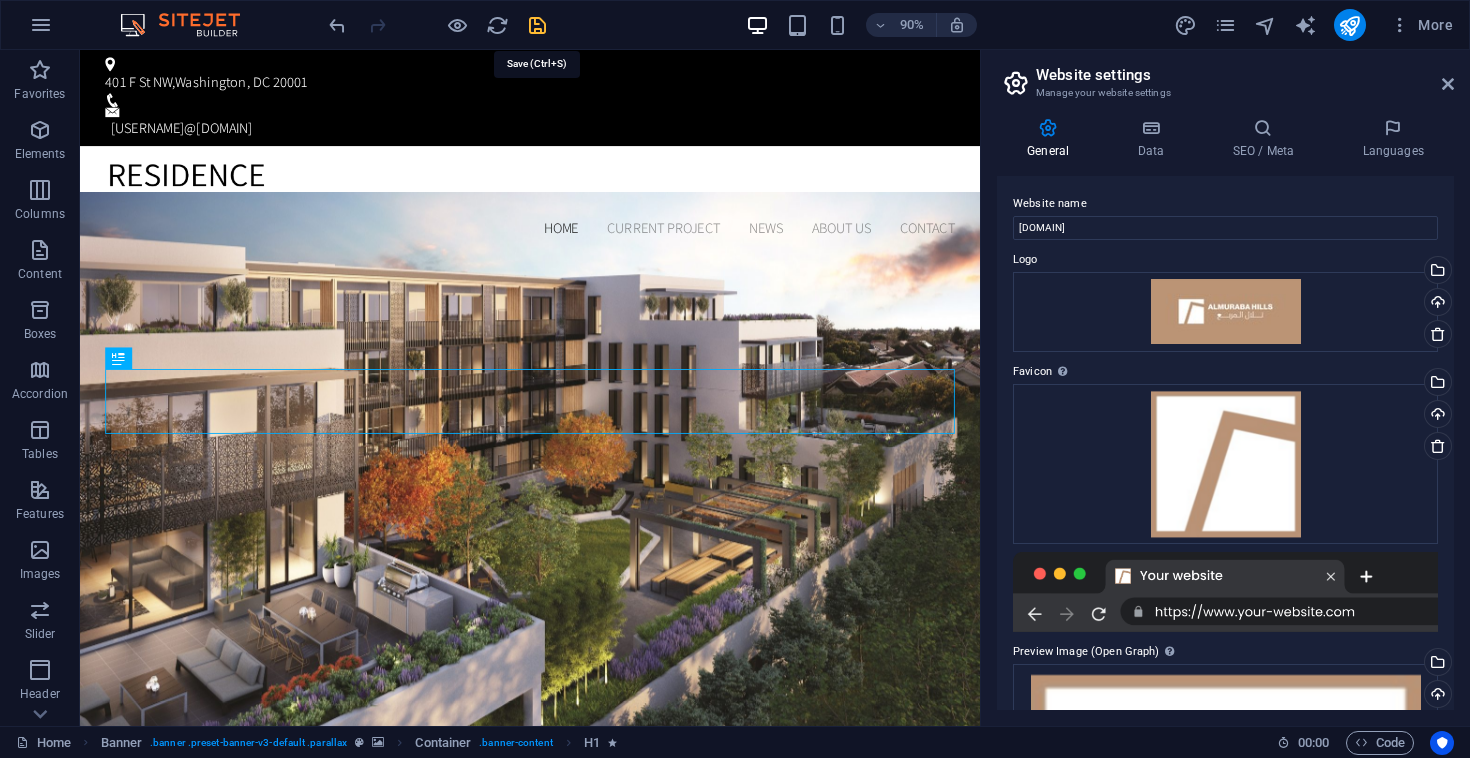 click at bounding box center [537, 25] 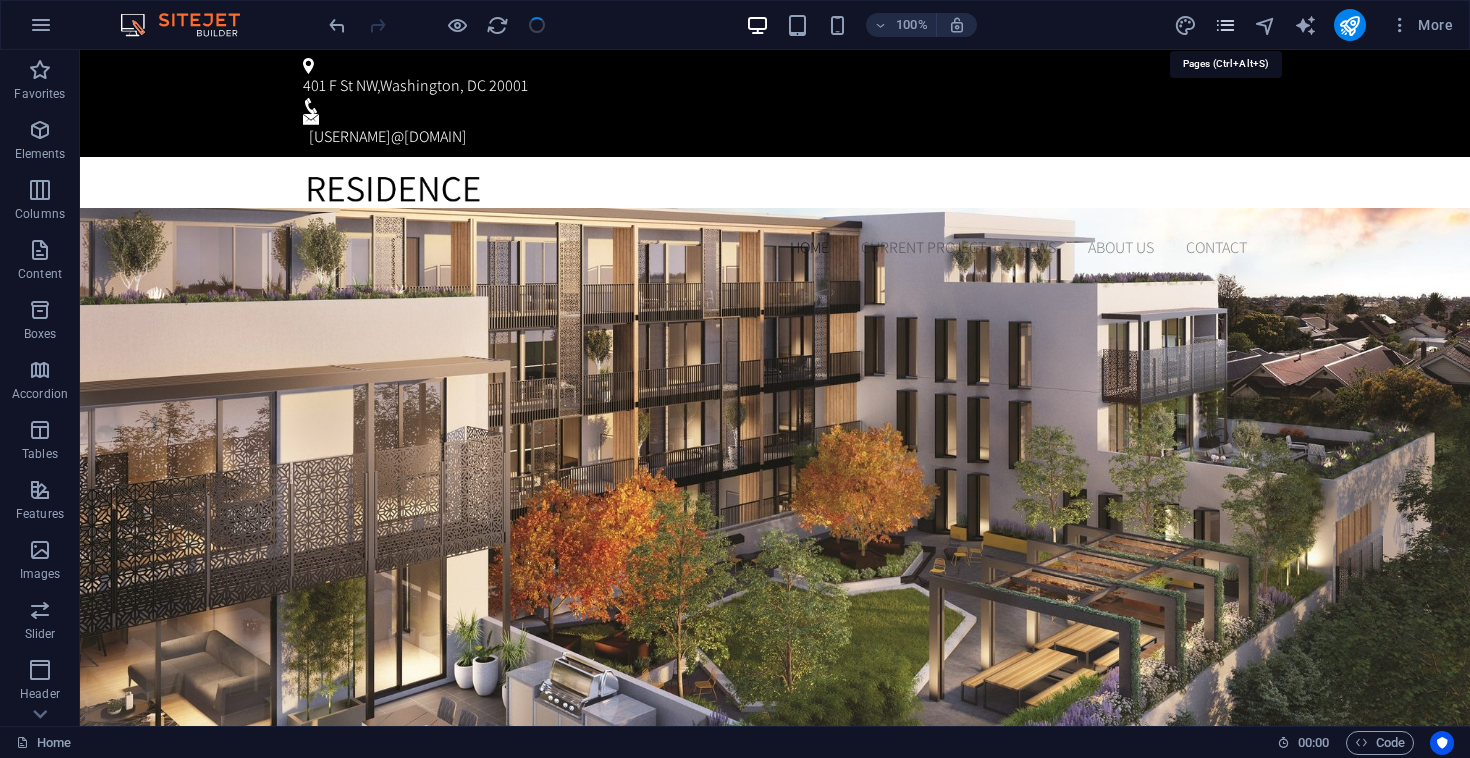 click at bounding box center [1225, 25] 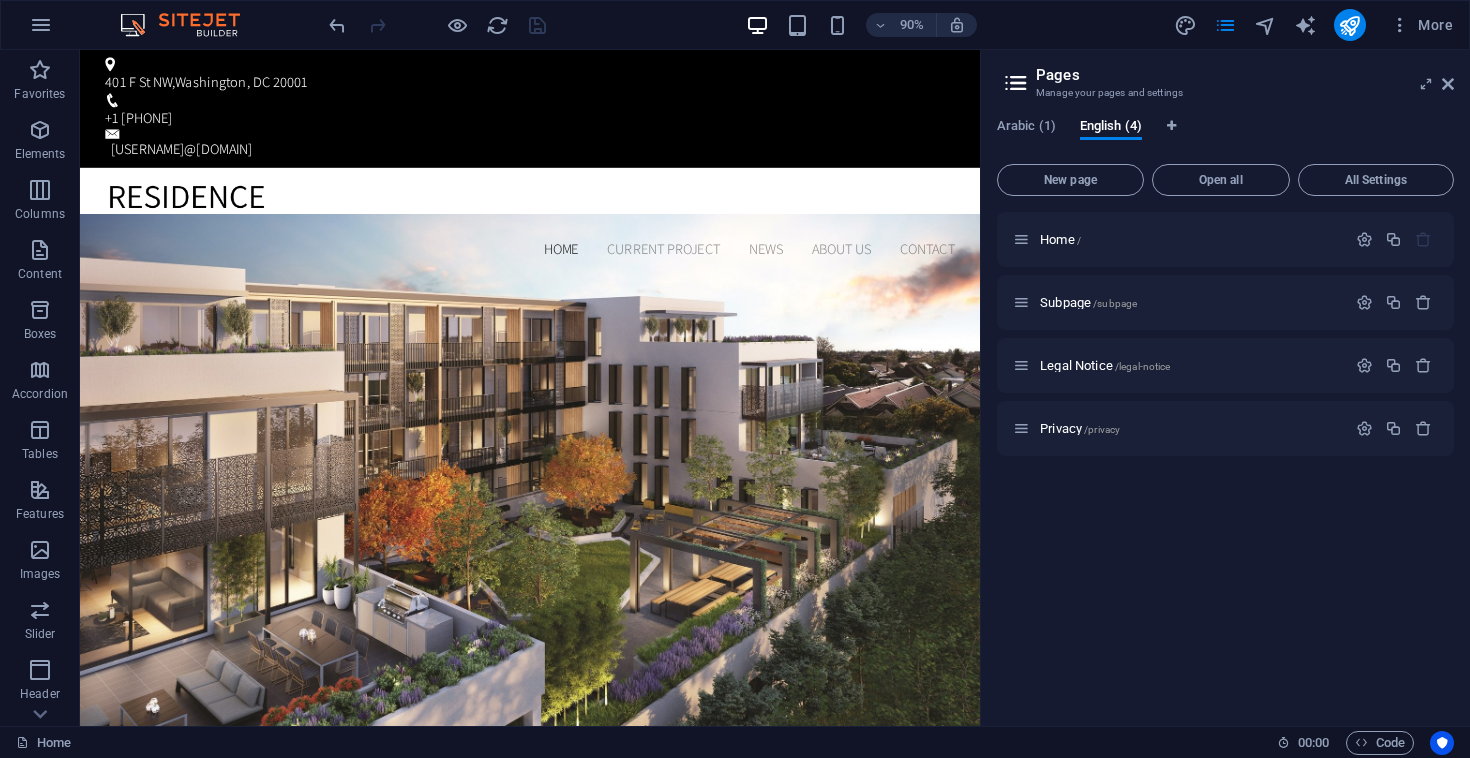click on "Arabic (1) English (4) New page Open all All Settings Home / Subpage /subpage Legal Notice /legal-notice Privacy /privacy" at bounding box center (1225, 414) 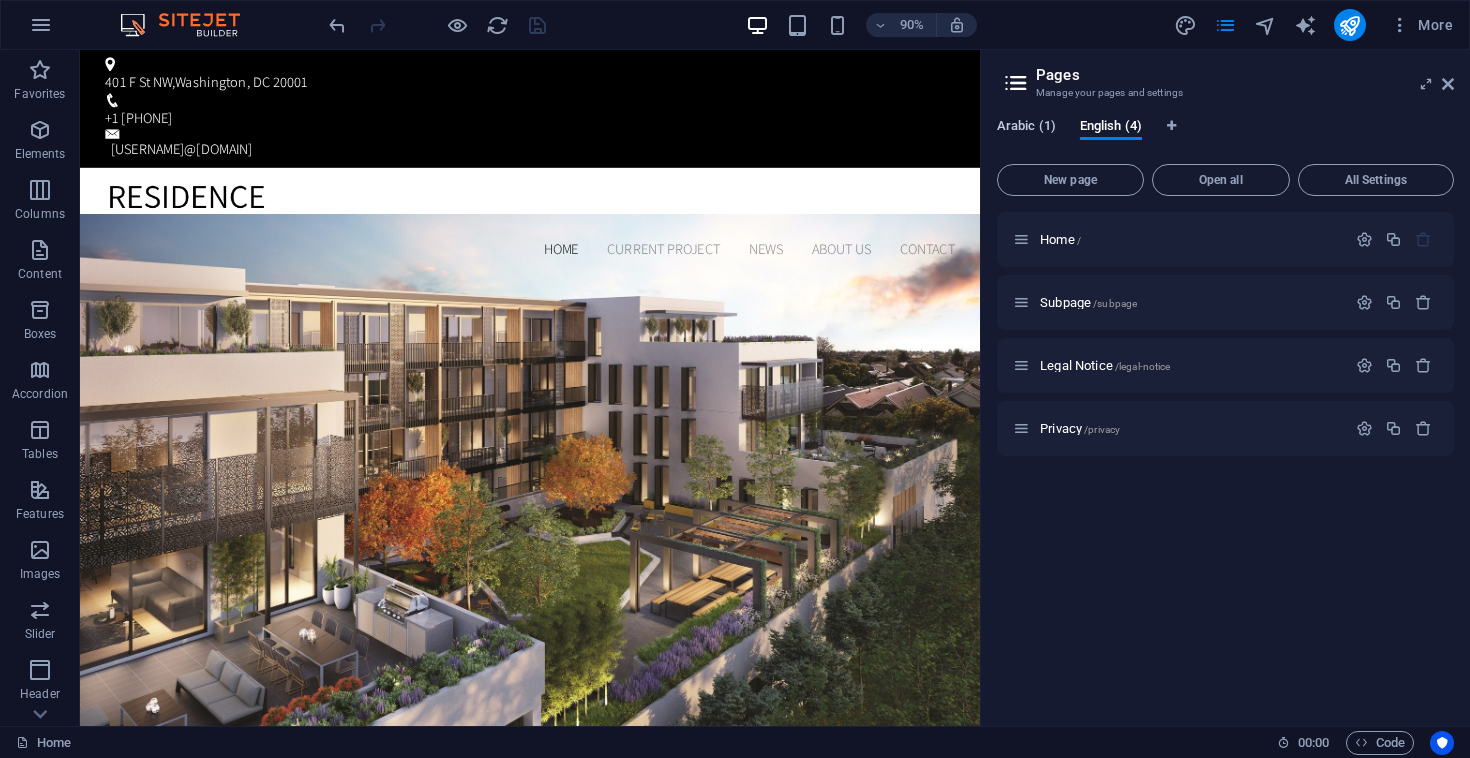 click on "Arabic (1)" at bounding box center (1026, 128) 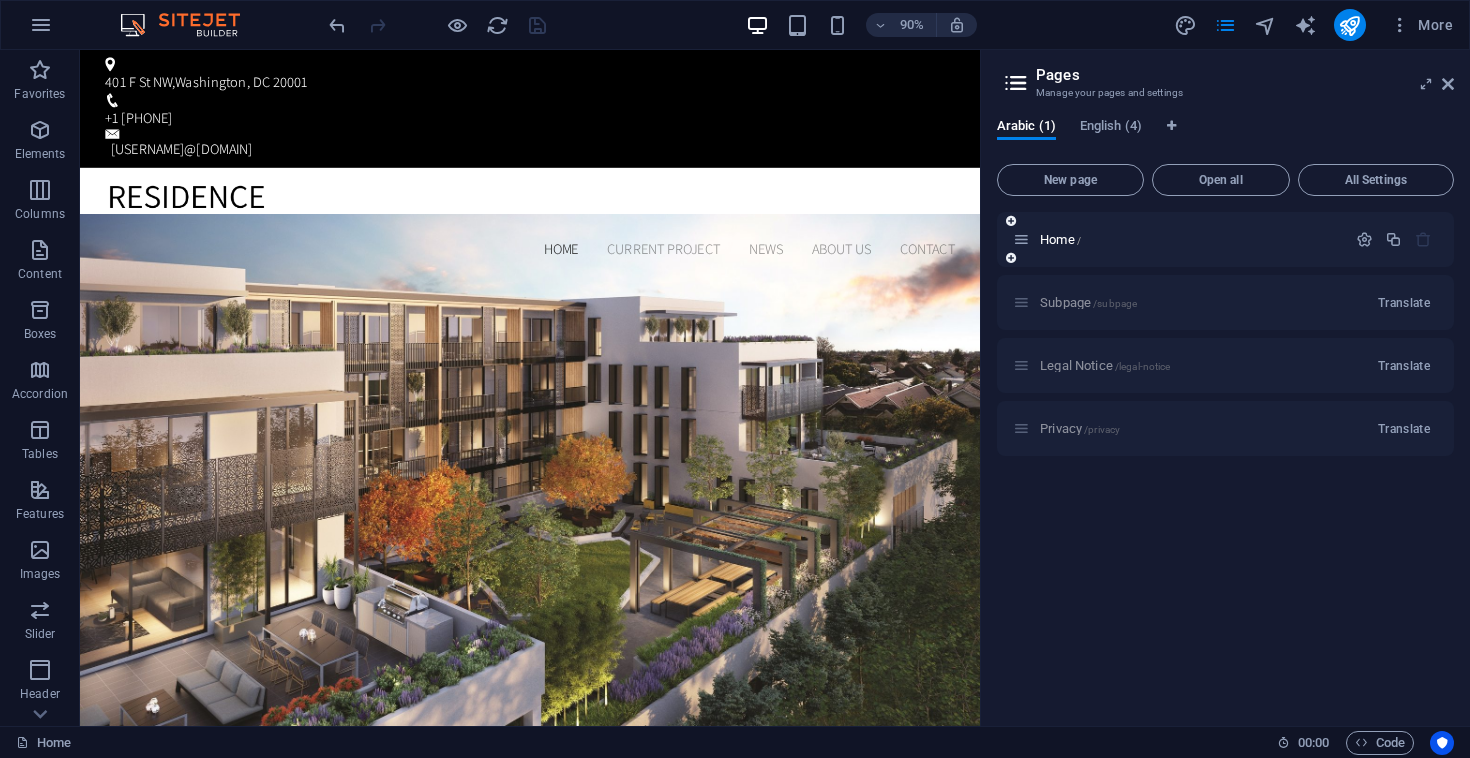 click on "Home /" at bounding box center (1225, 239) 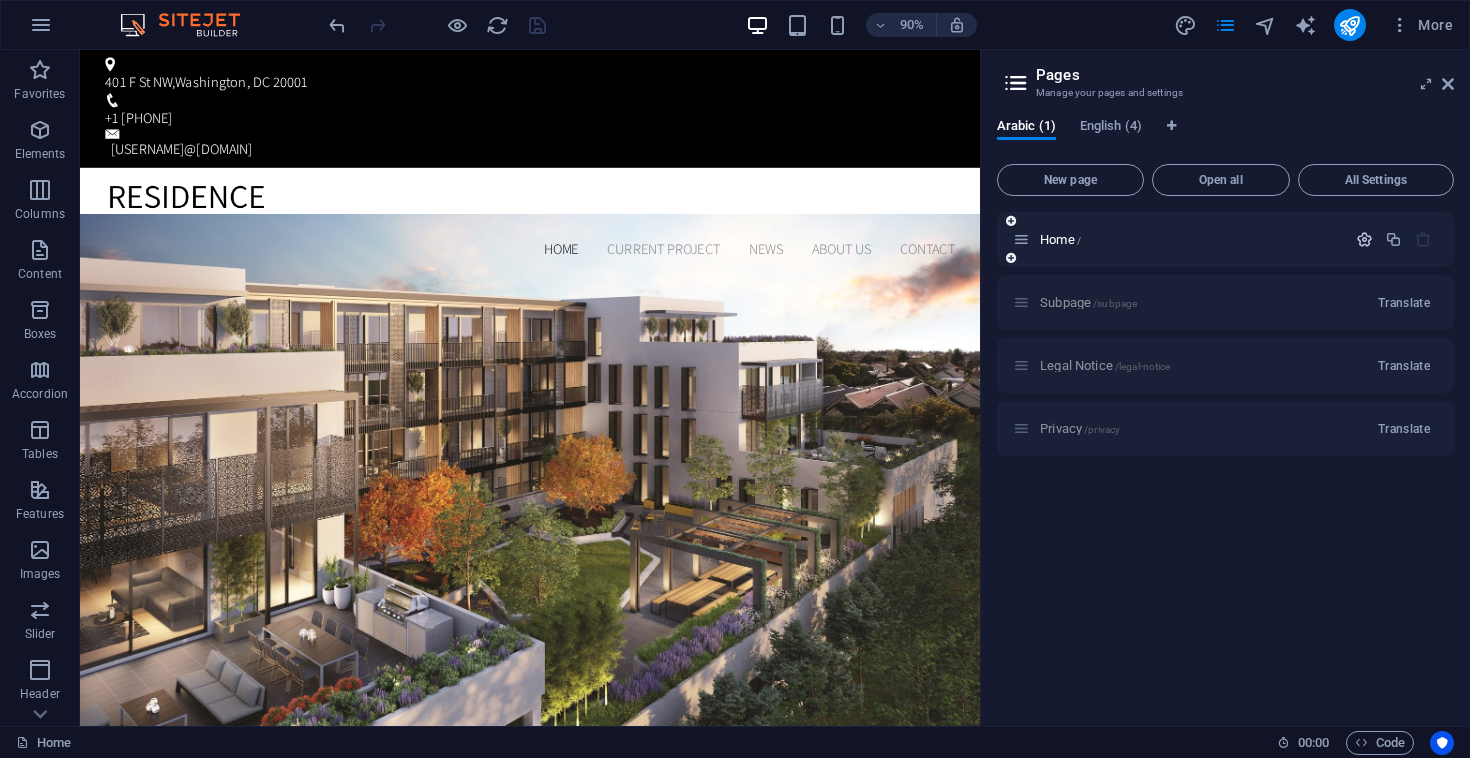 click at bounding box center (1364, 239) 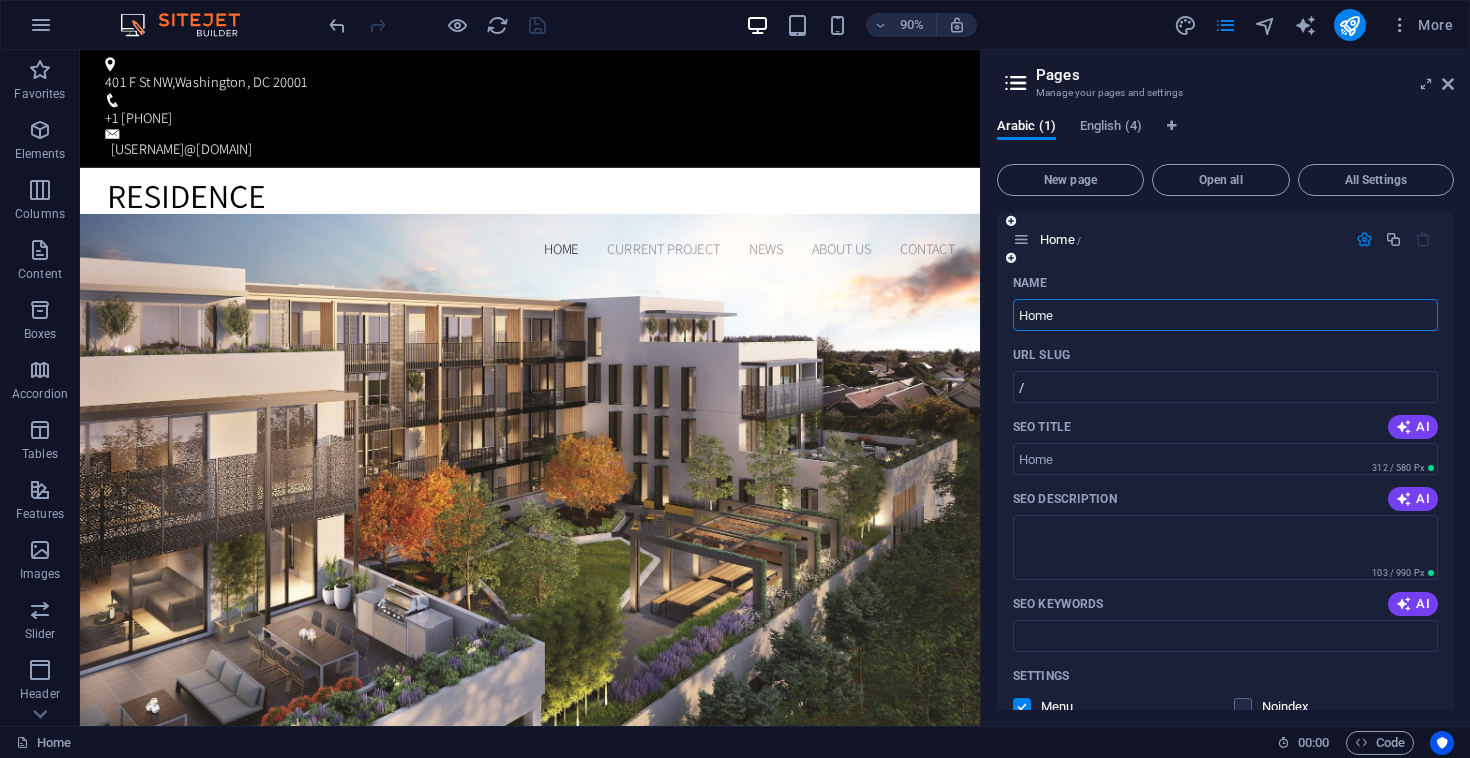 click on "Home" at bounding box center [1225, 315] 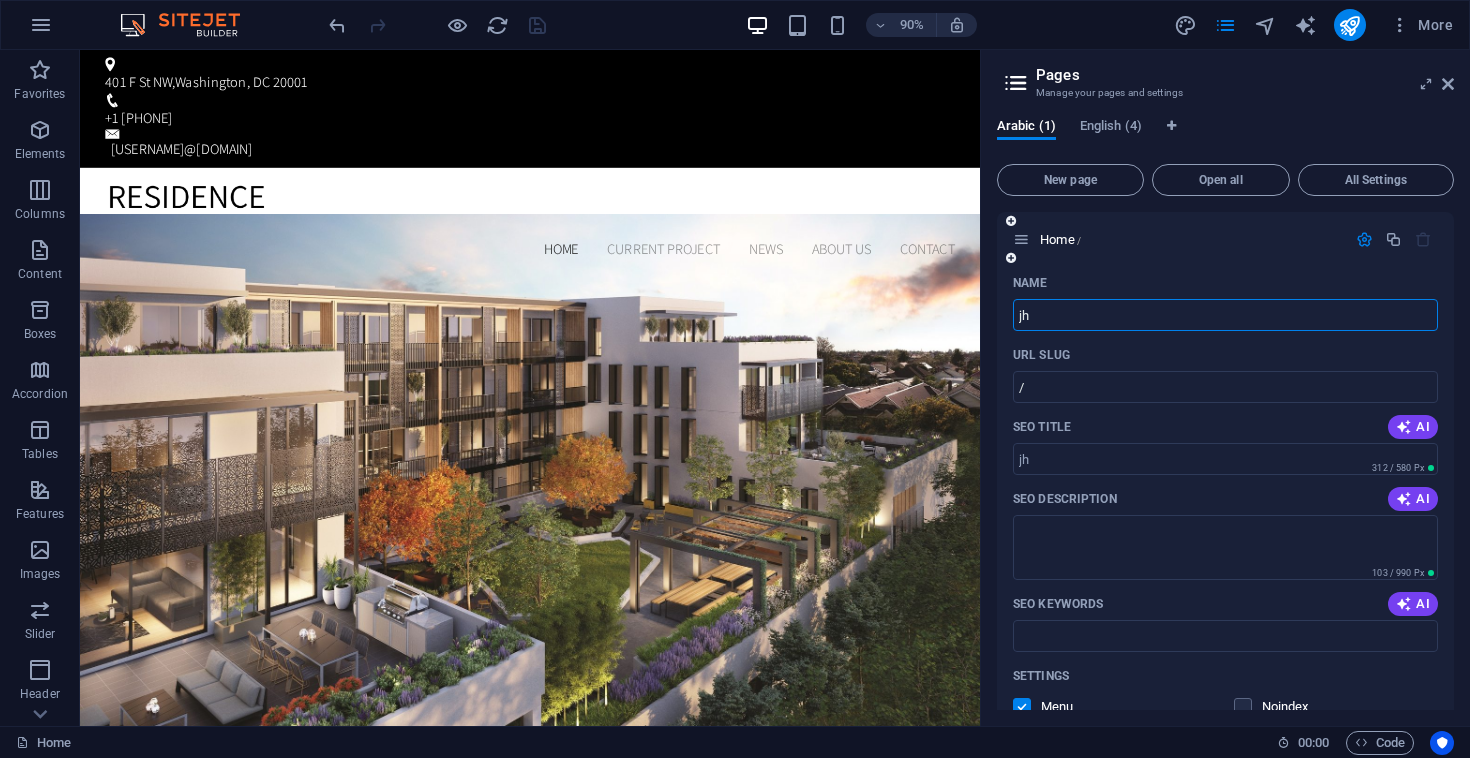 type on "j" 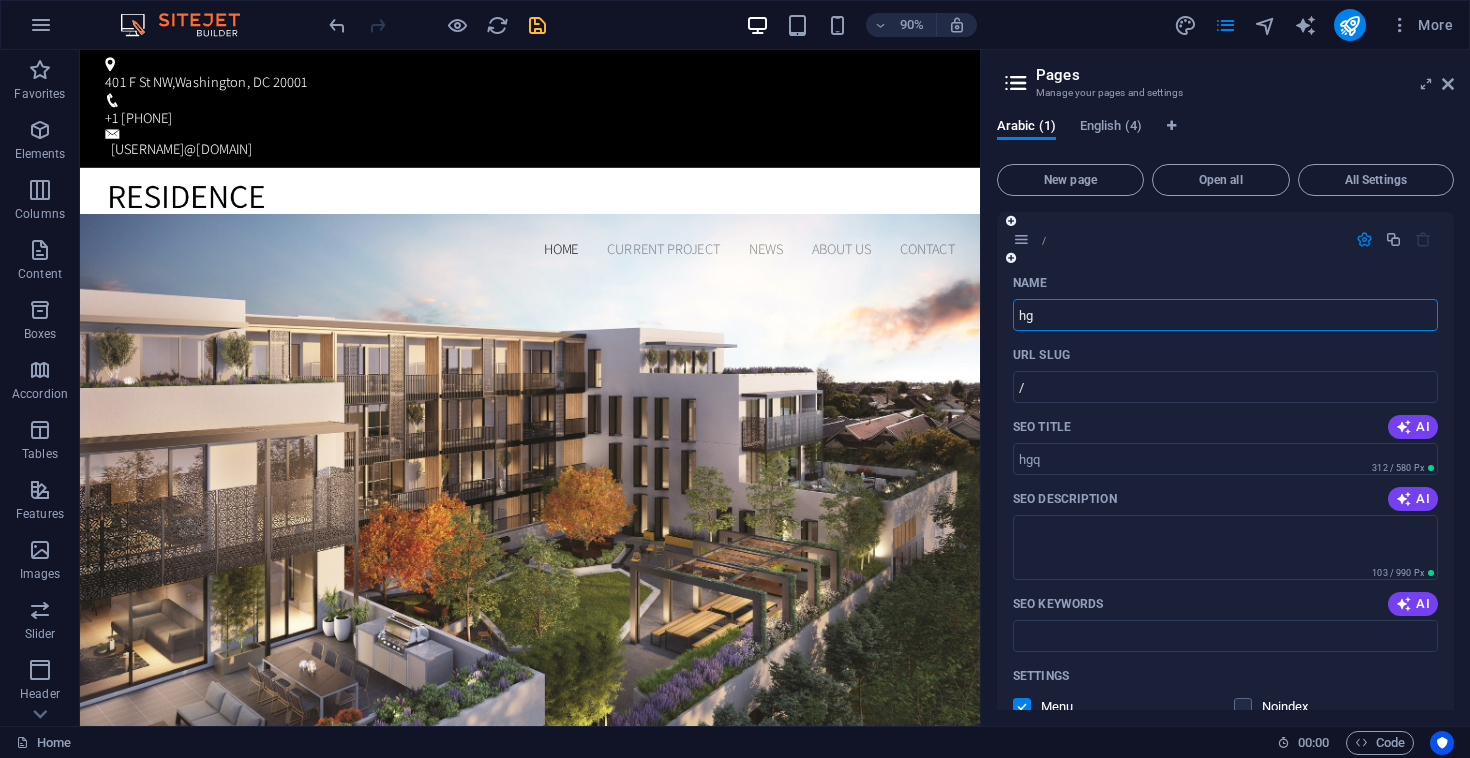 type on "h" 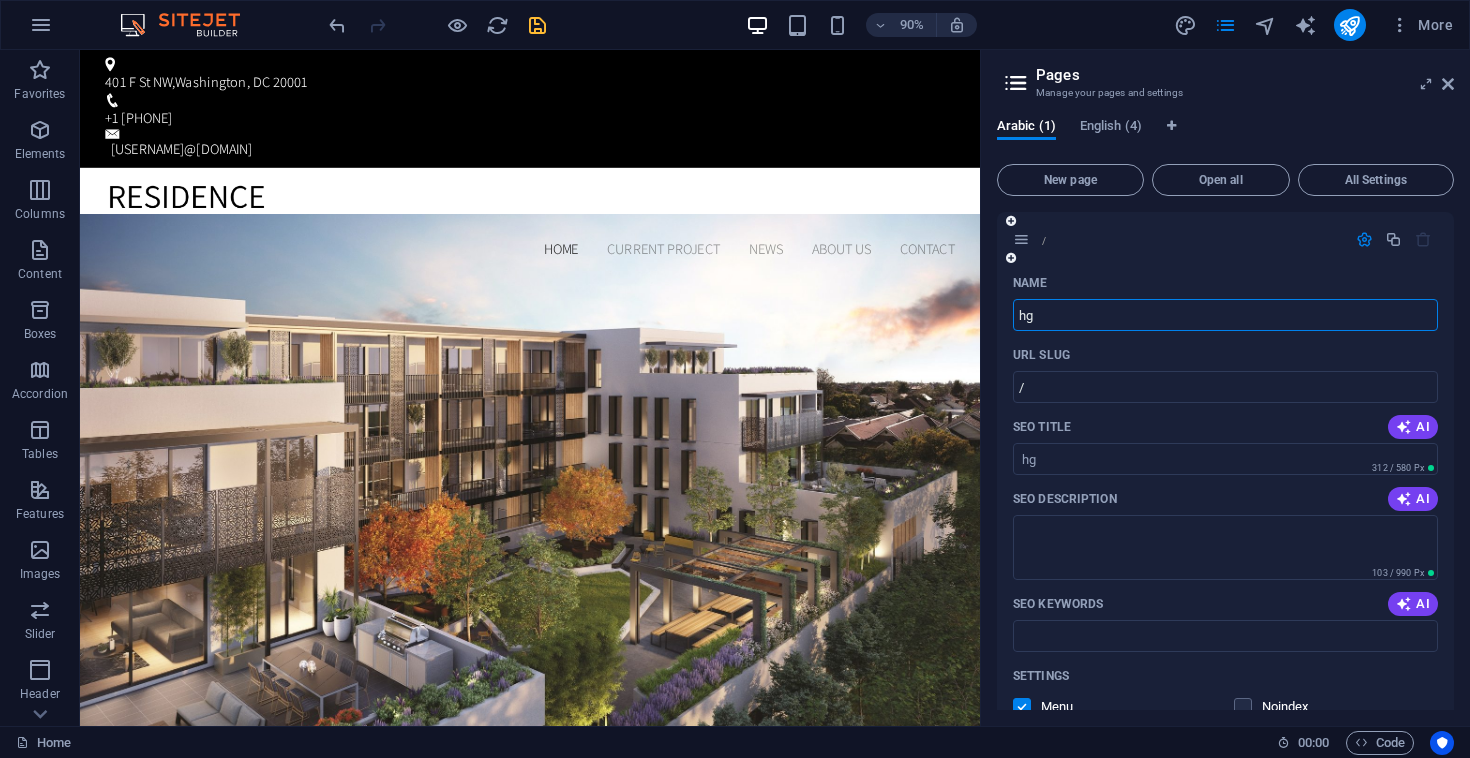 type on "hgw" 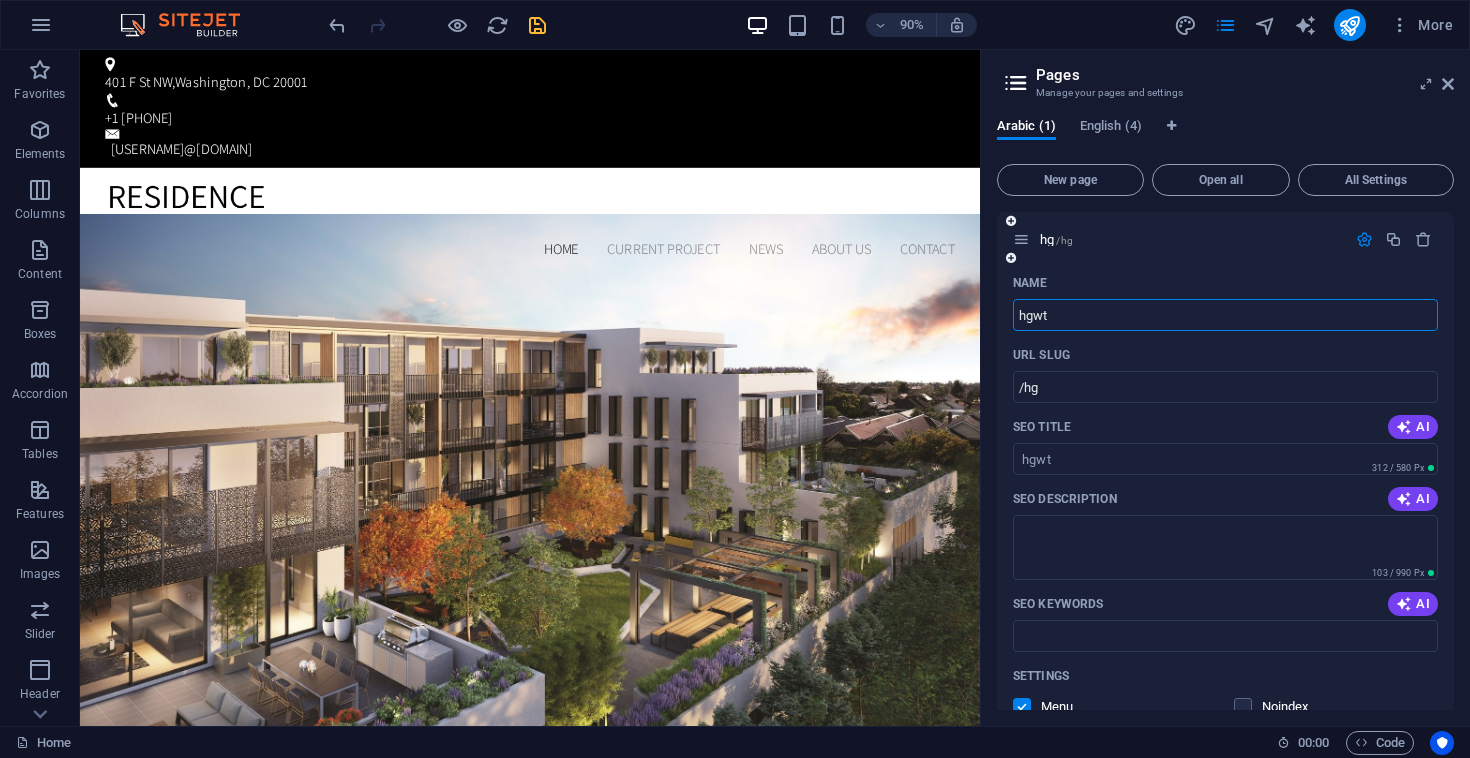 type on "hgwt" 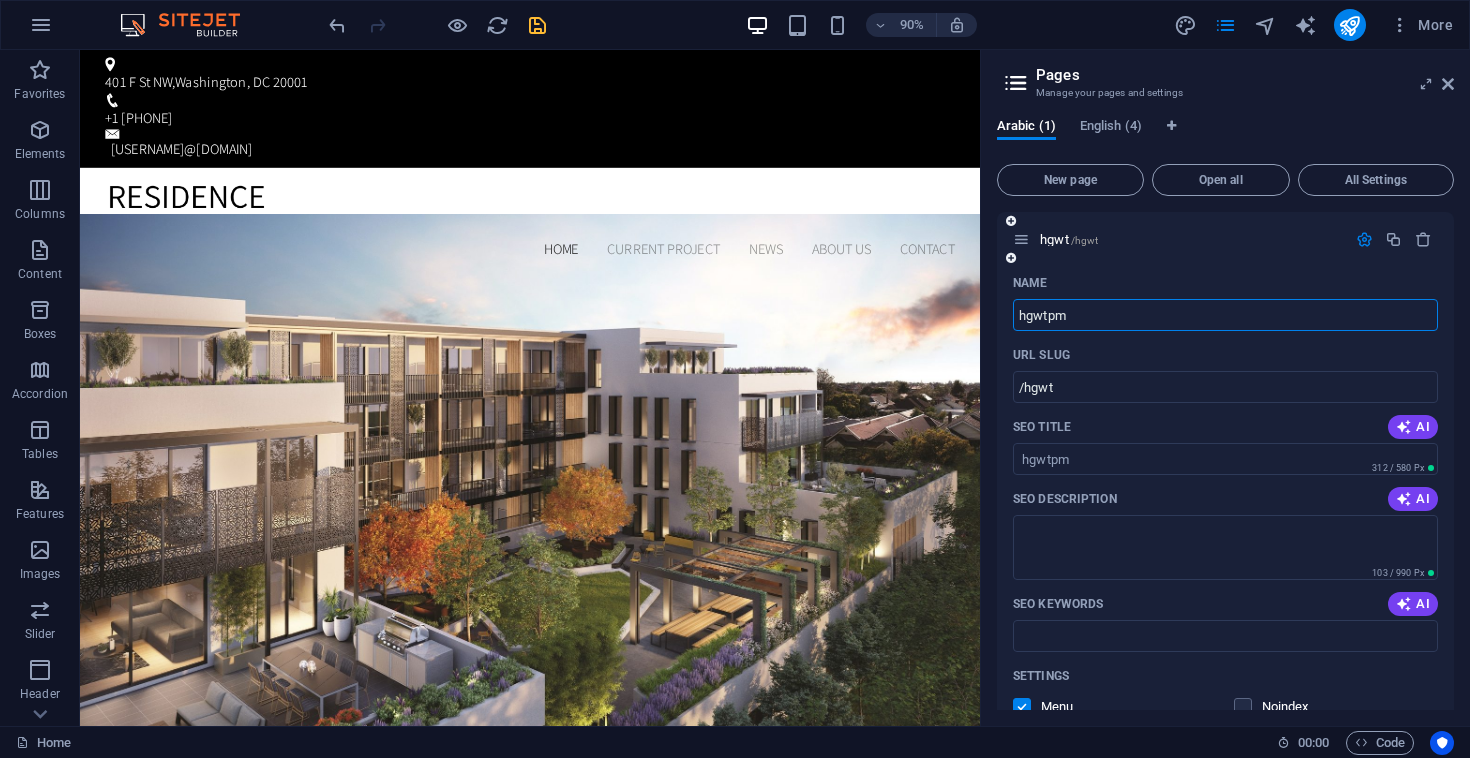 type on "hgwtpm" 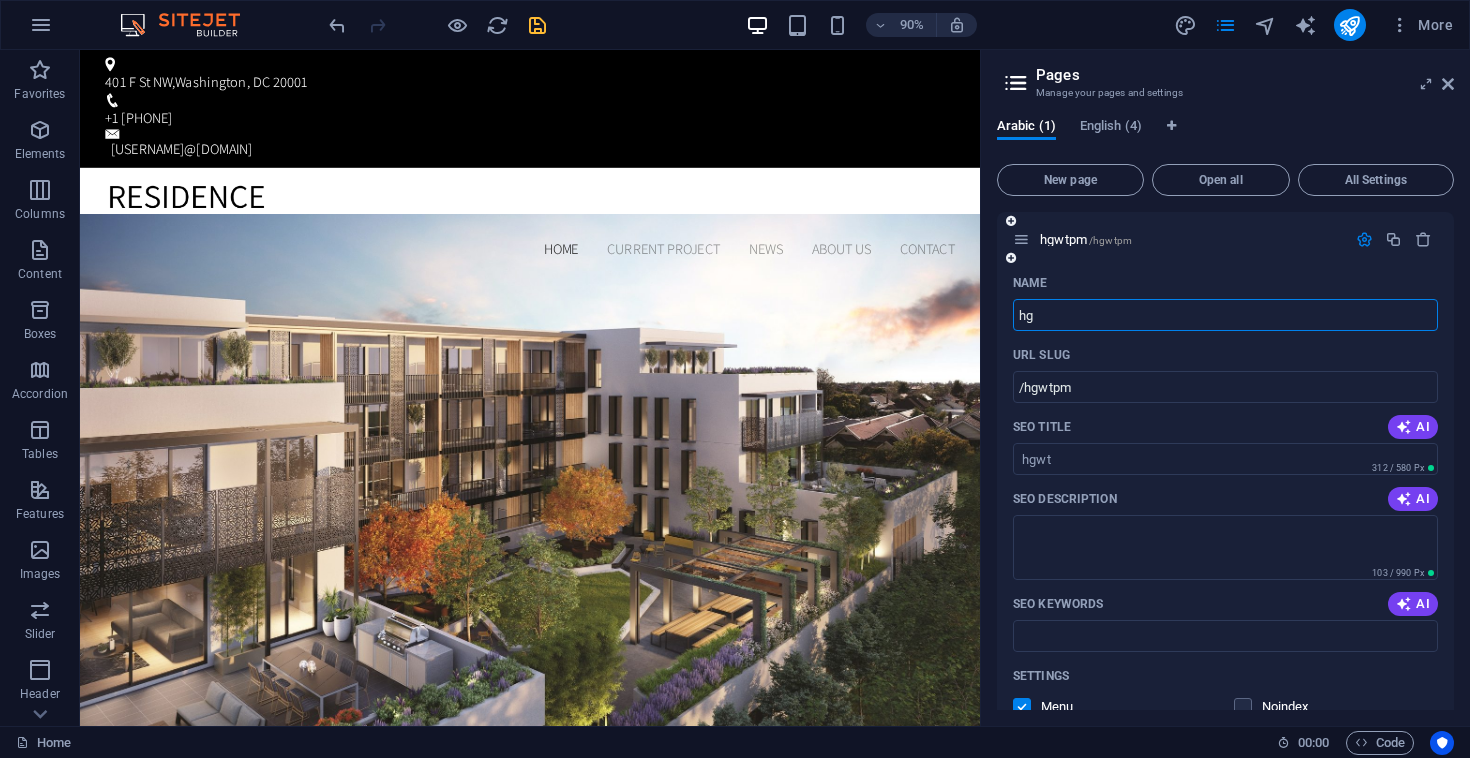 type on "h" 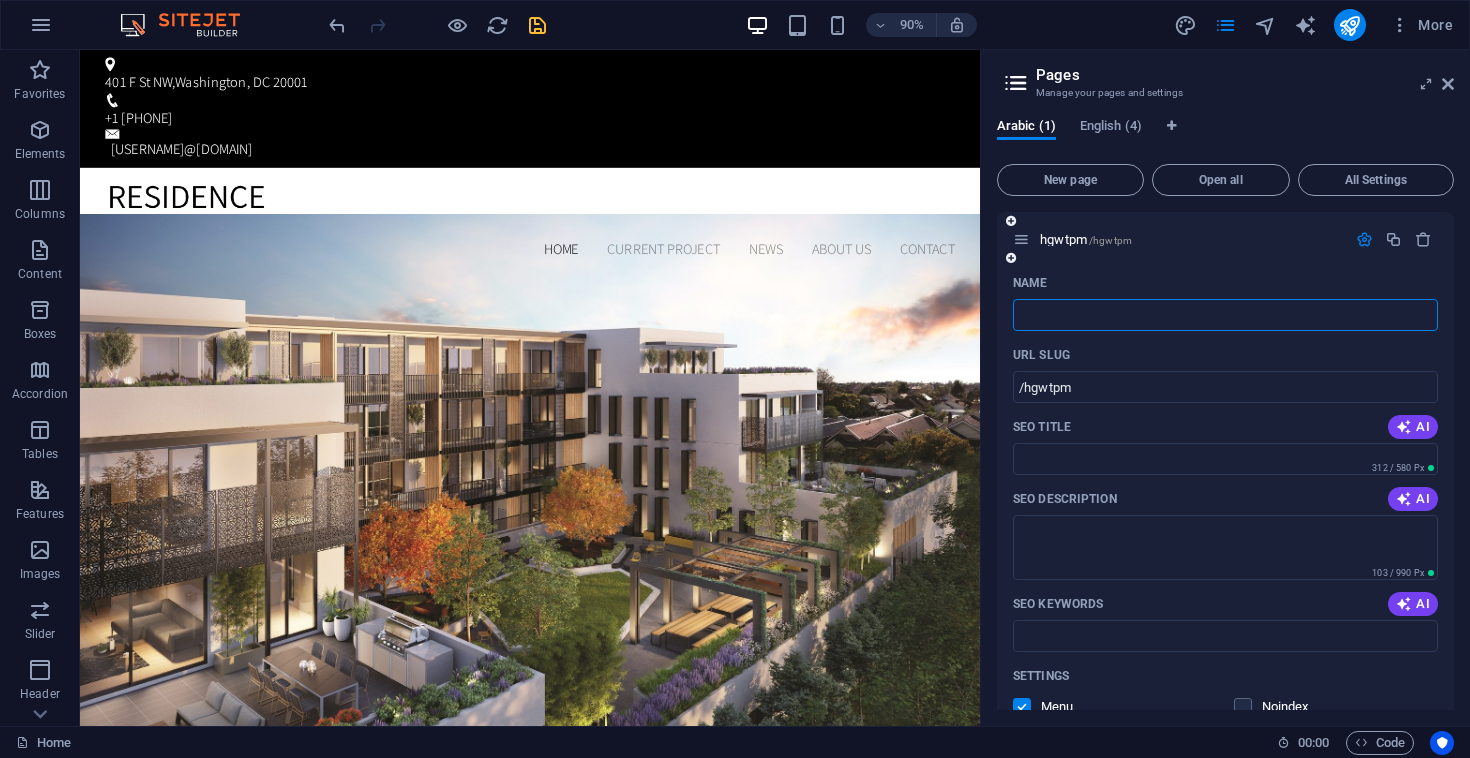 type 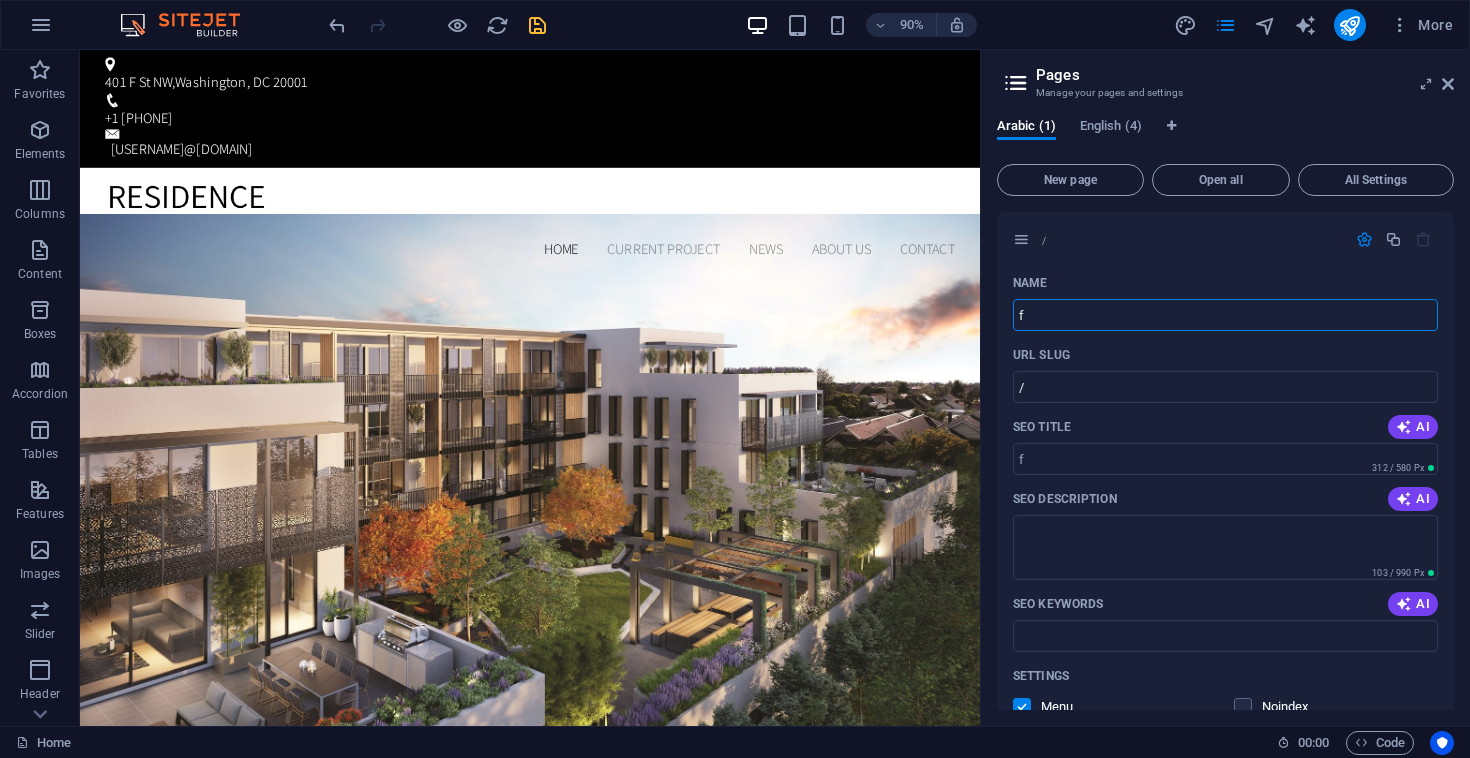type on "f" 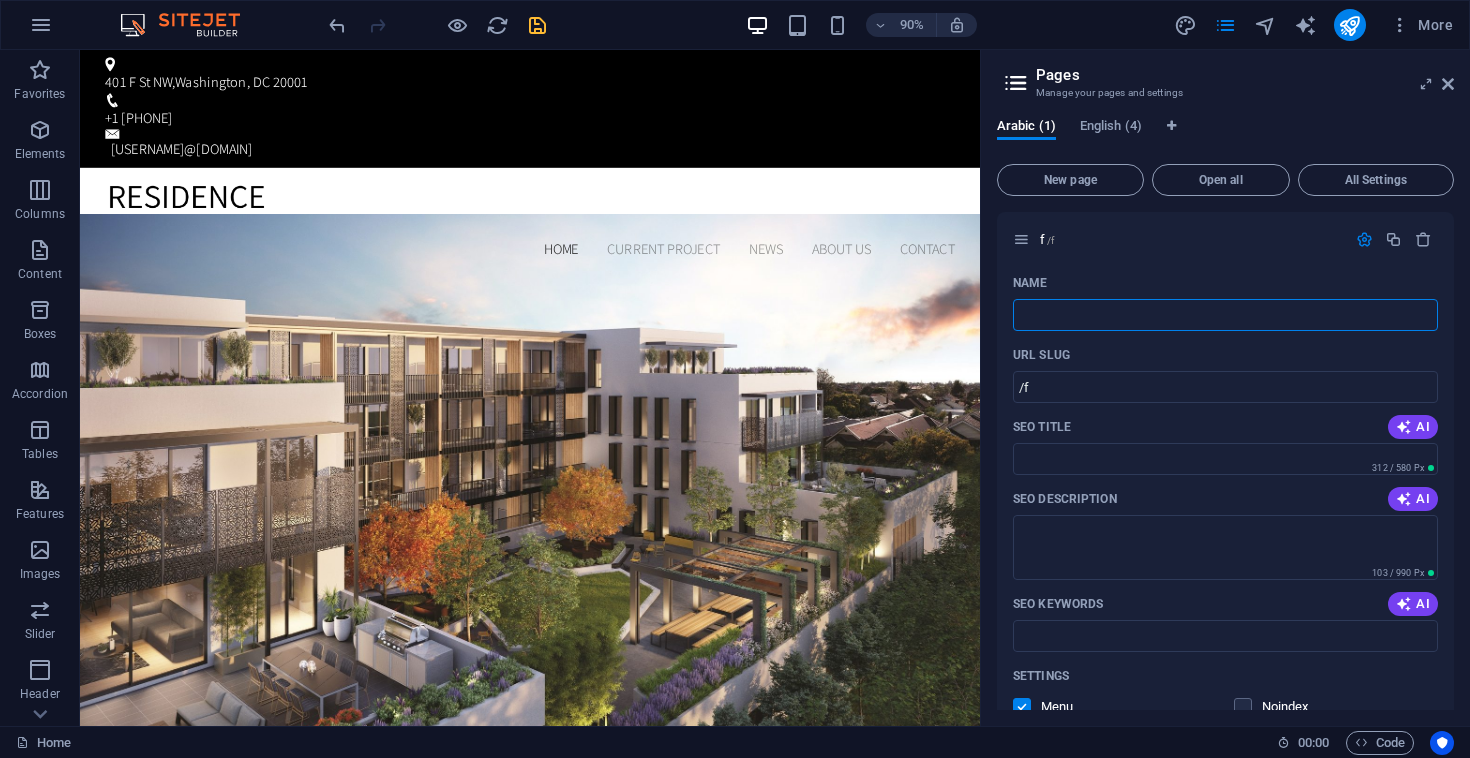 type 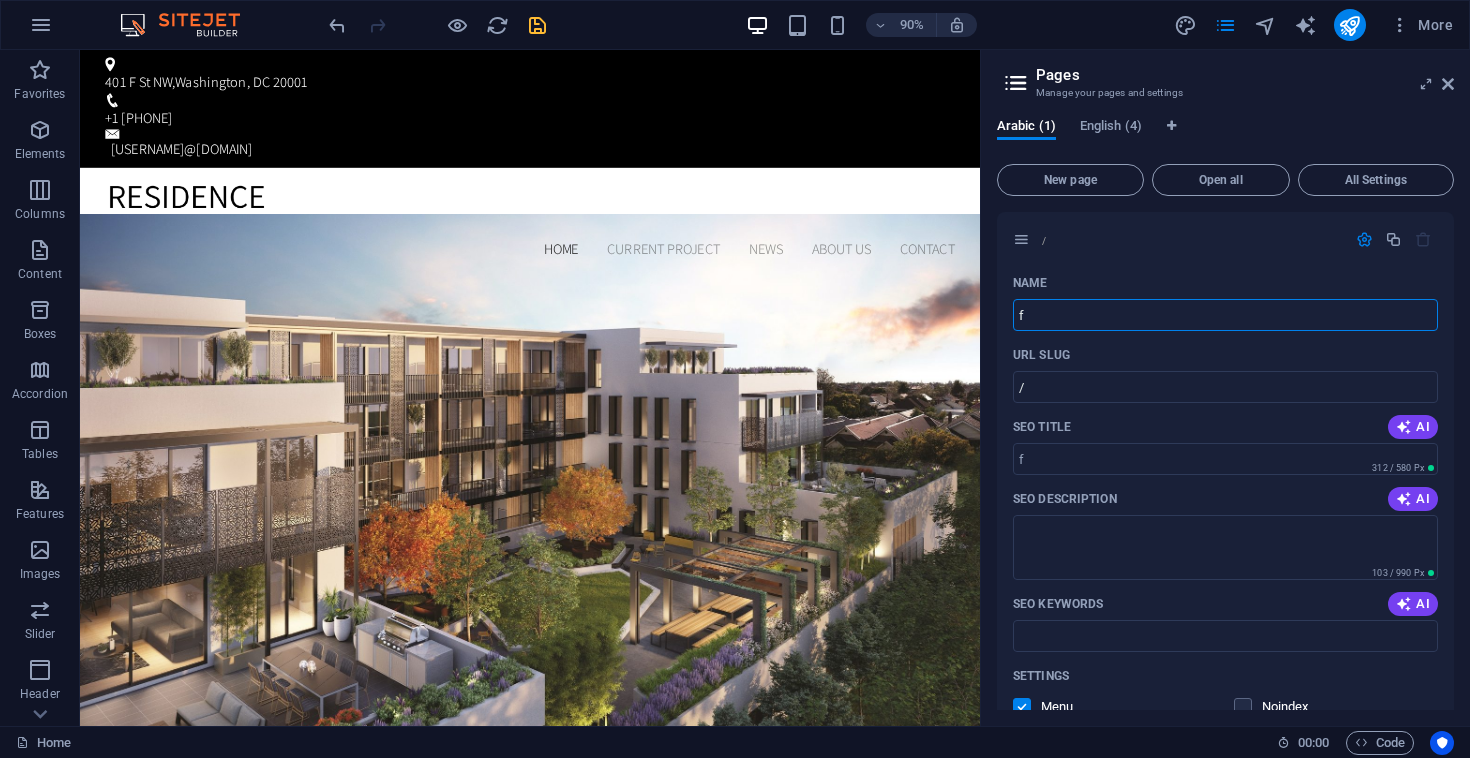 type on "f" 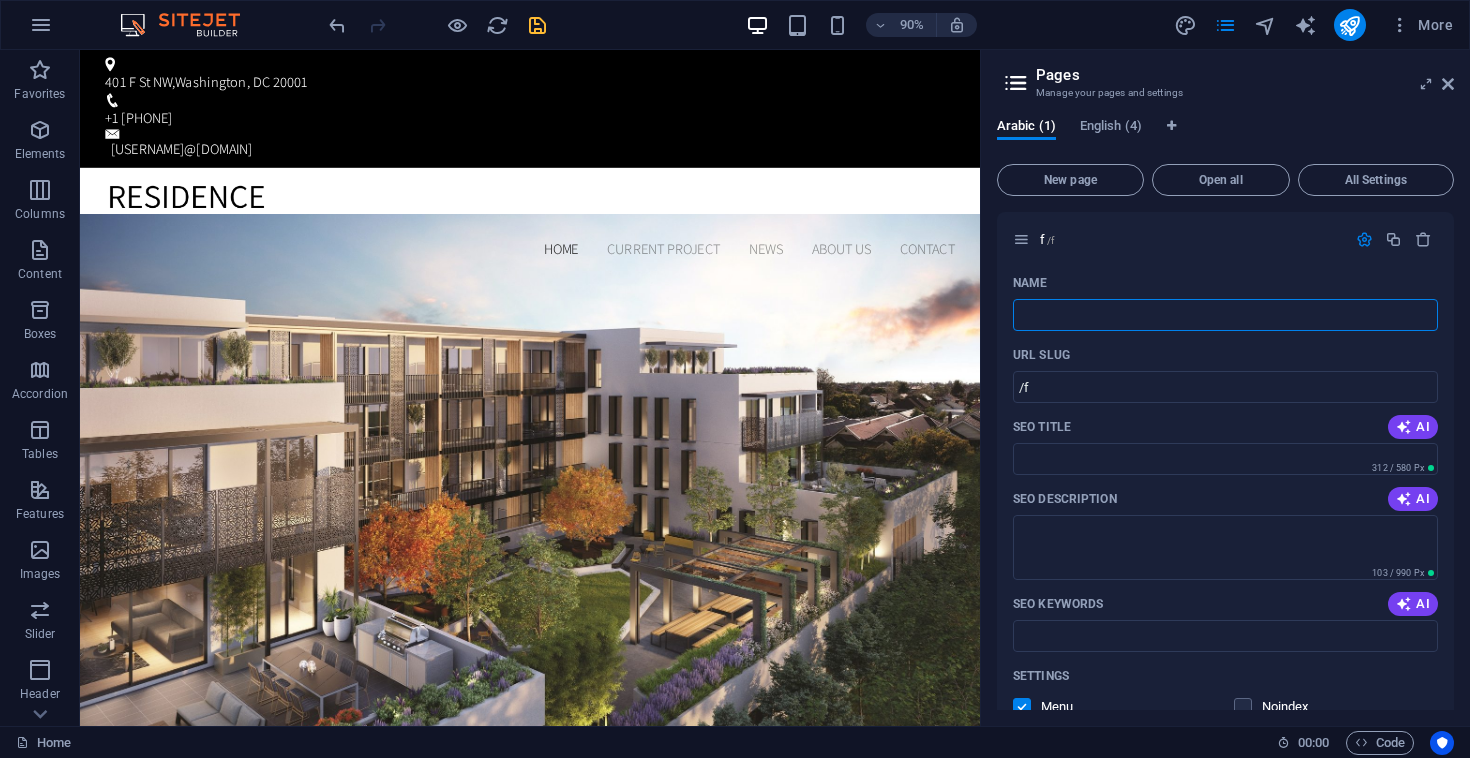 type 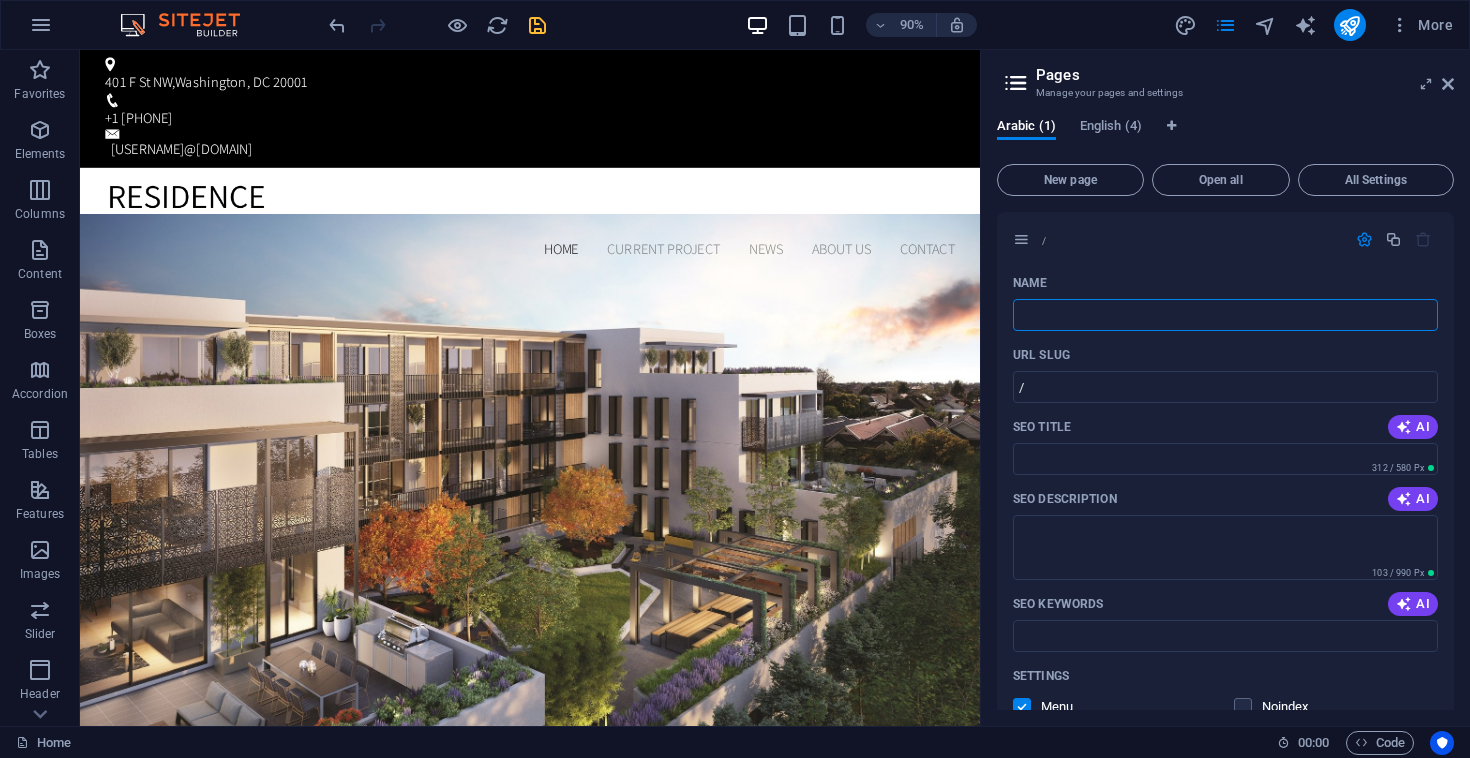 type on "c" 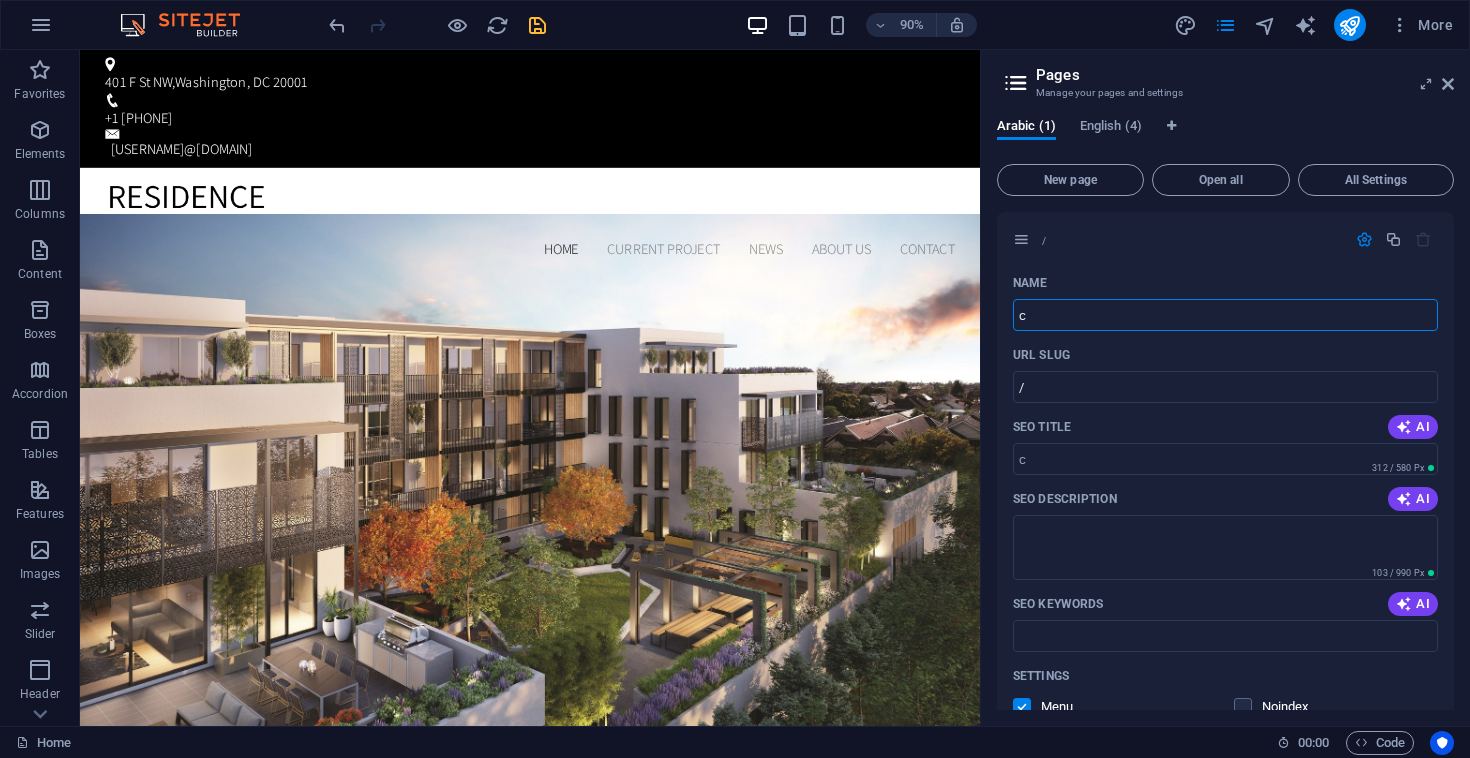type 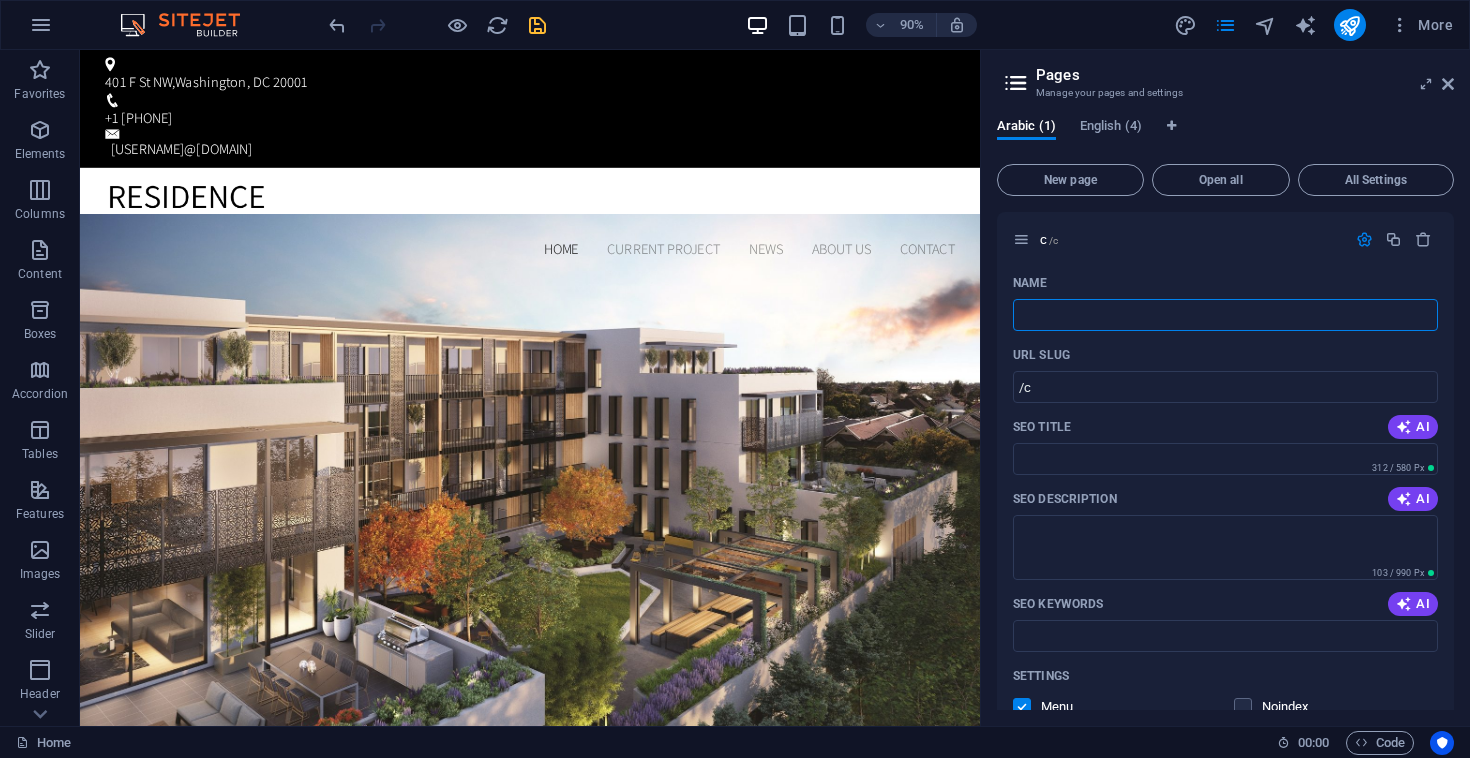 type 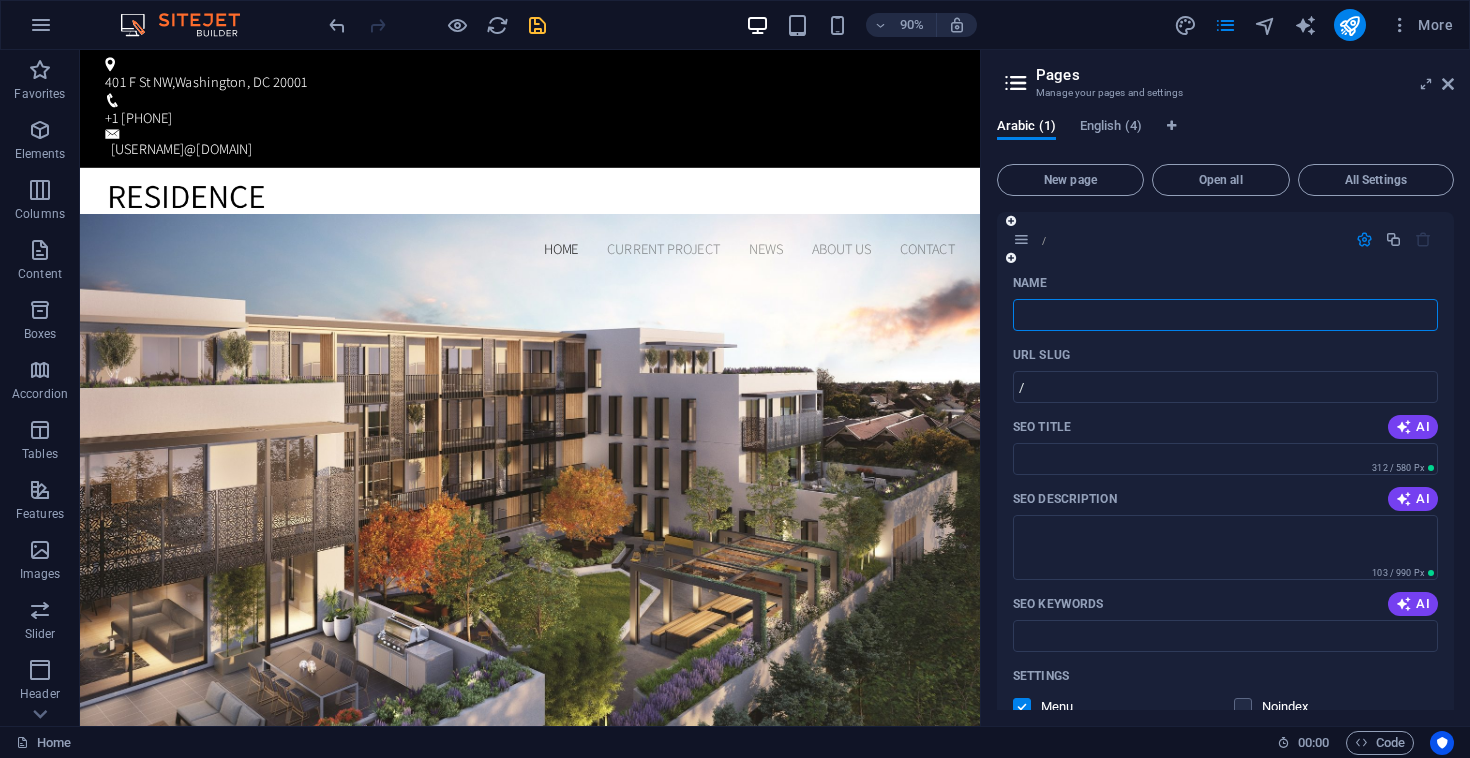 click on "Name" at bounding box center (1225, 315) 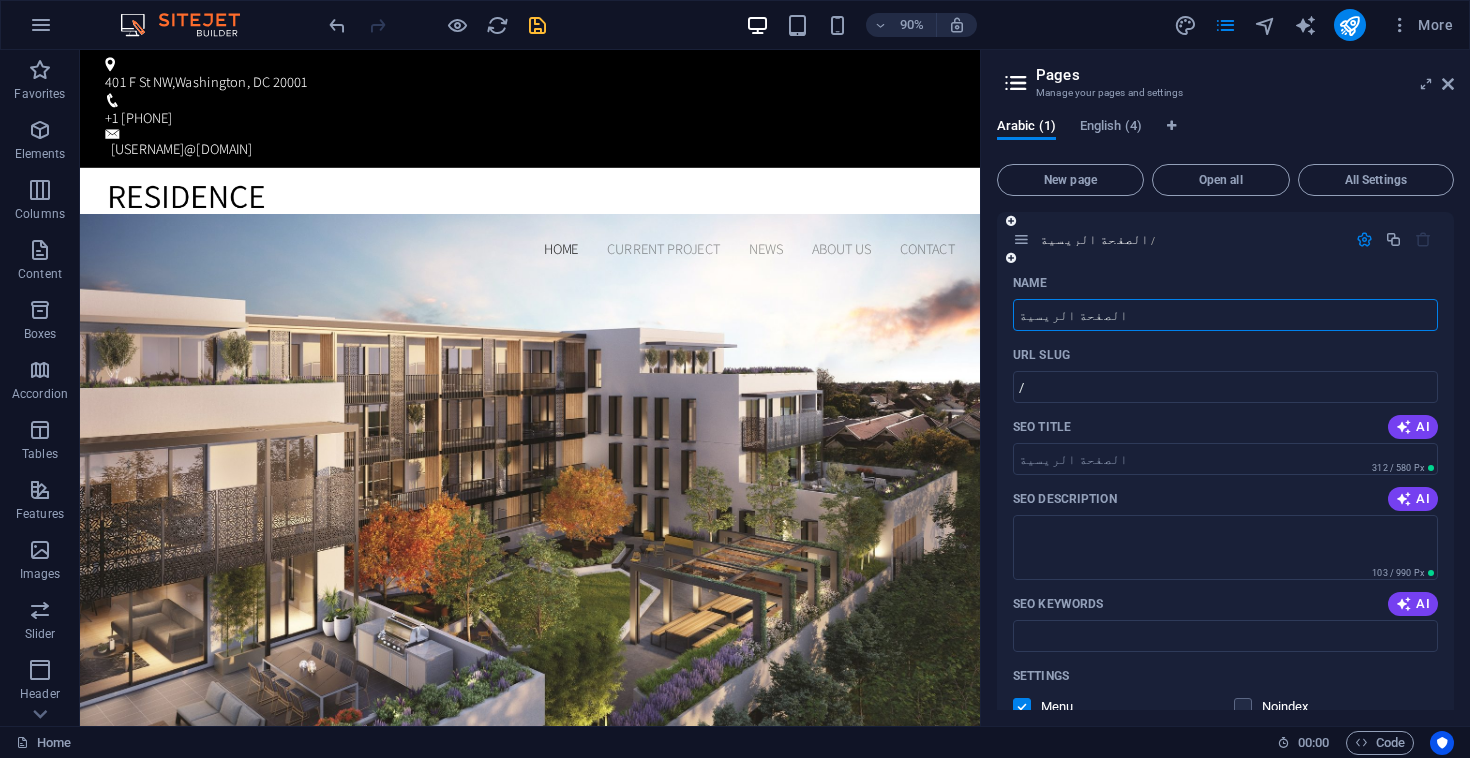 click on "الصفحة الريسية" at bounding box center [1225, 315] 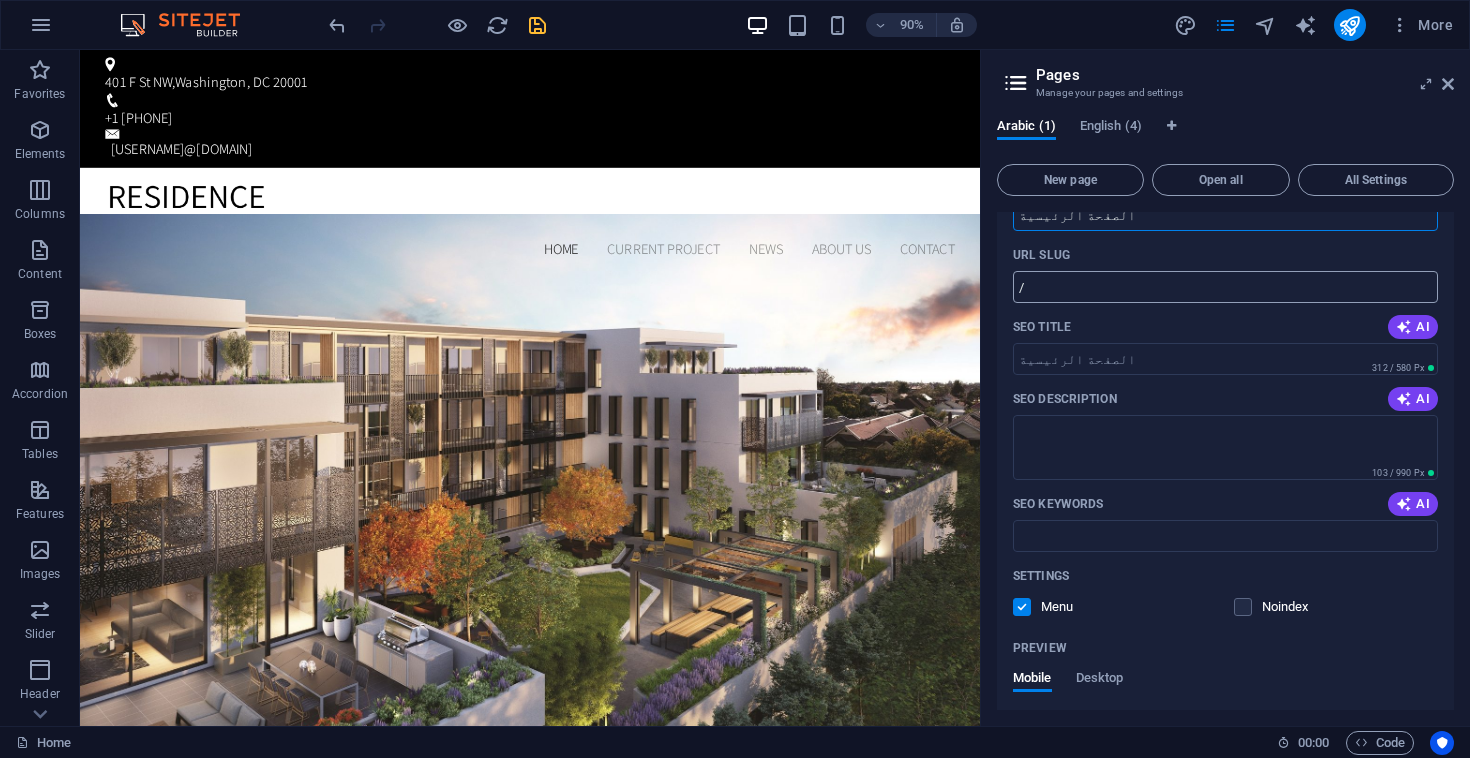 scroll, scrollTop: 103, scrollLeft: 0, axis: vertical 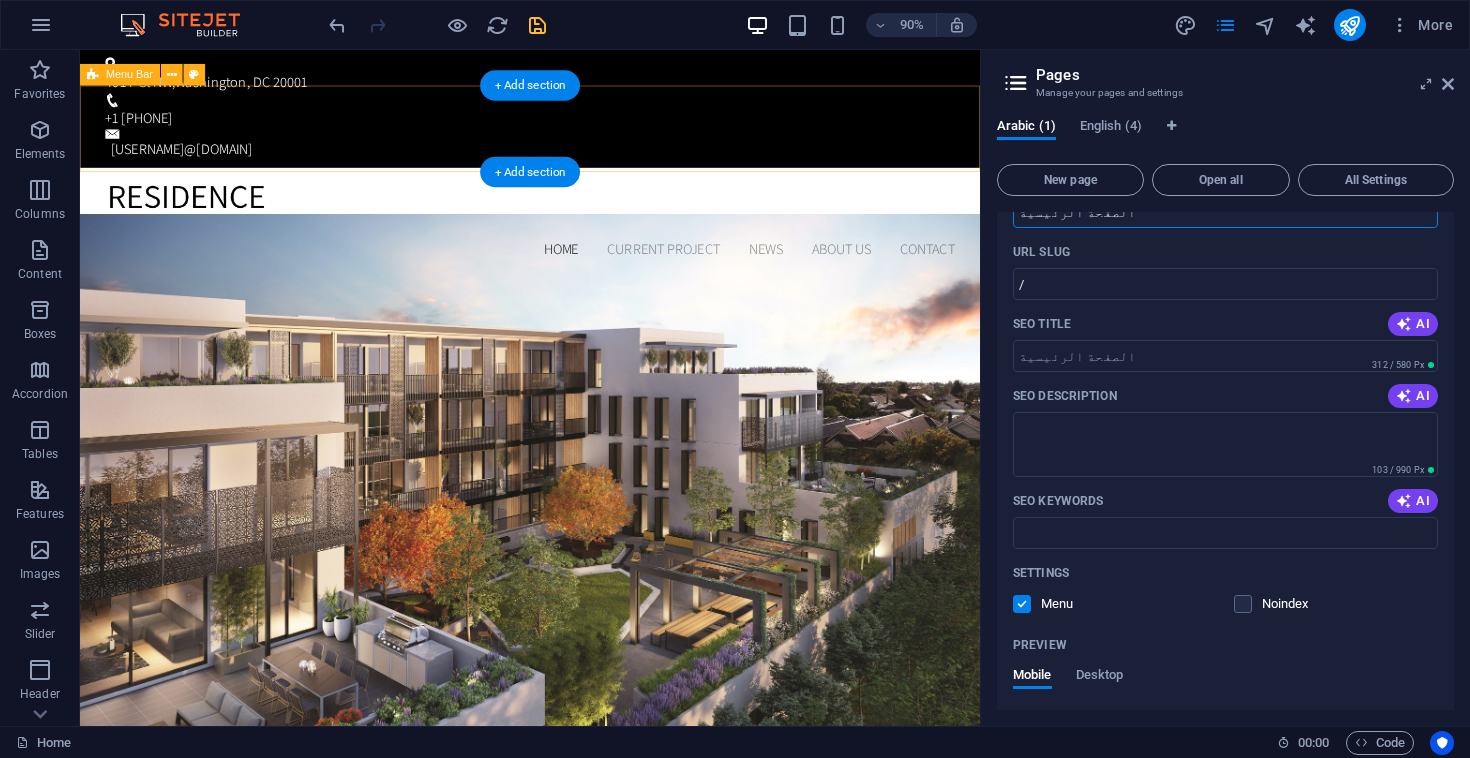 type on "الصفحة الرئيسية" 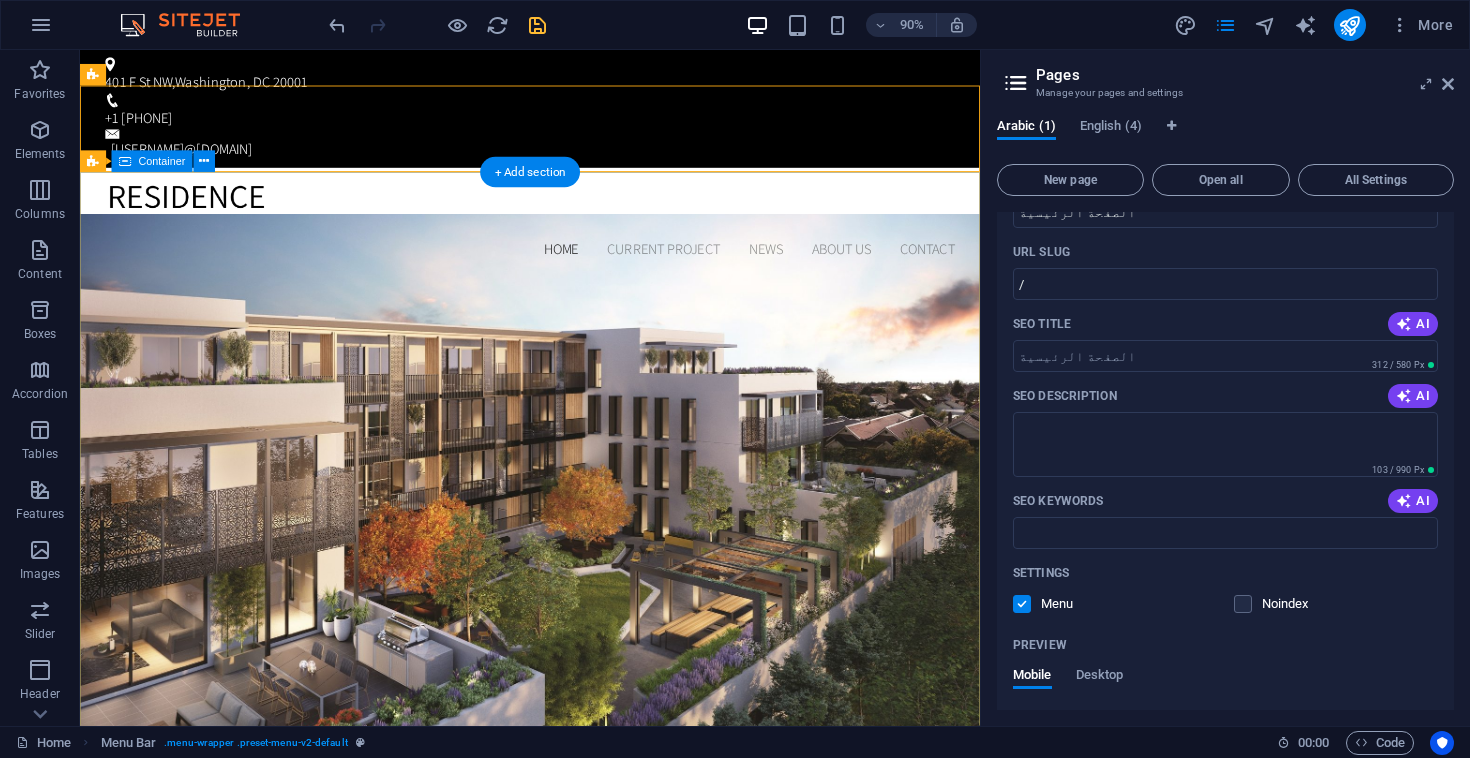 click on "Your Property in New York Lorem ipsum dolor sit amet, consetetur sadipscing elitr, sed diam nonumy eirmod tempor invidunt ut labore et dolore magna aliquyam erat, sed diam voluptua. At vero eos et accusam et justo duo dolores et ea rebum. t vero eos et accusam et justo duo dolores et ea rebum. Our Current Project" at bounding box center [580, 1237] 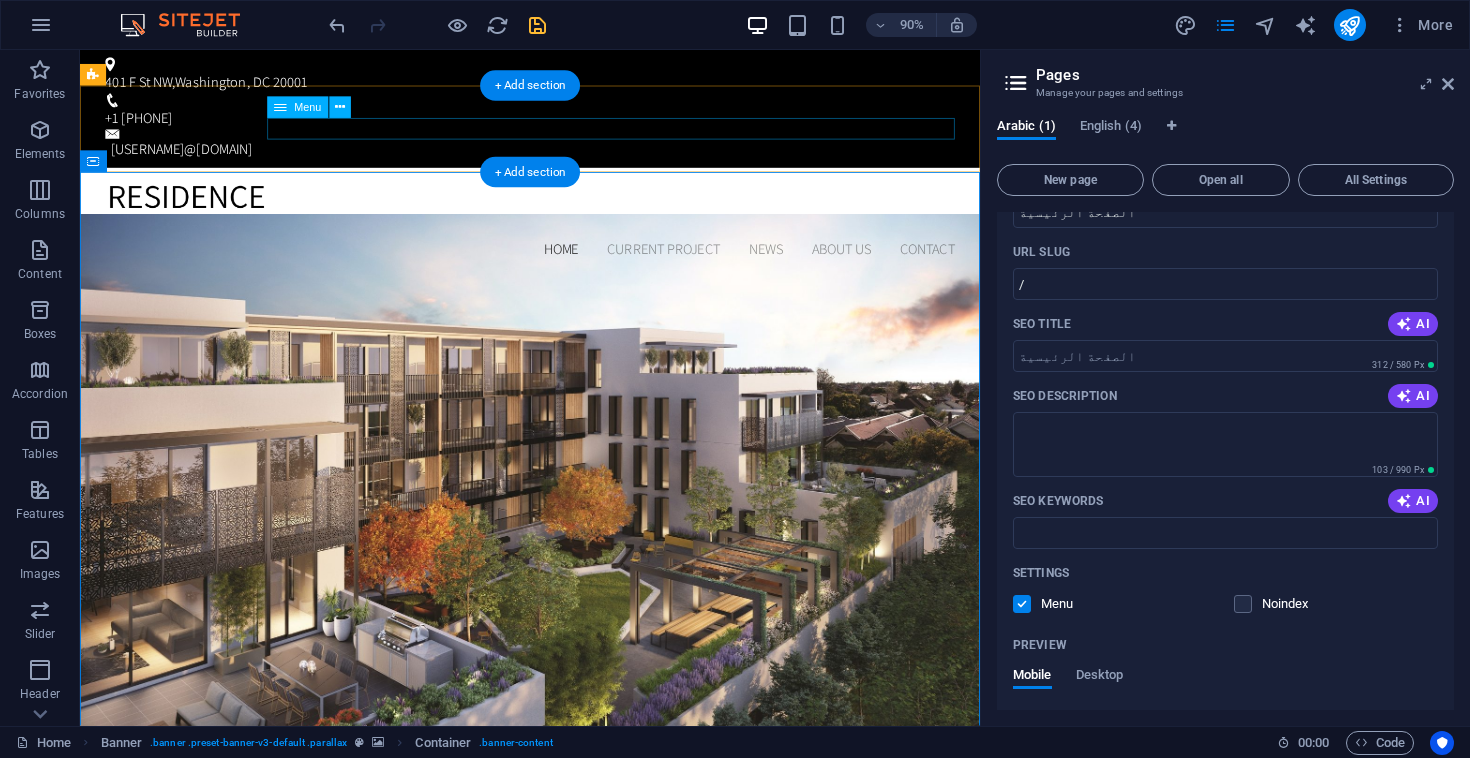 click on "Home Current Project News About us Contact" at bounding box center (580, 272) 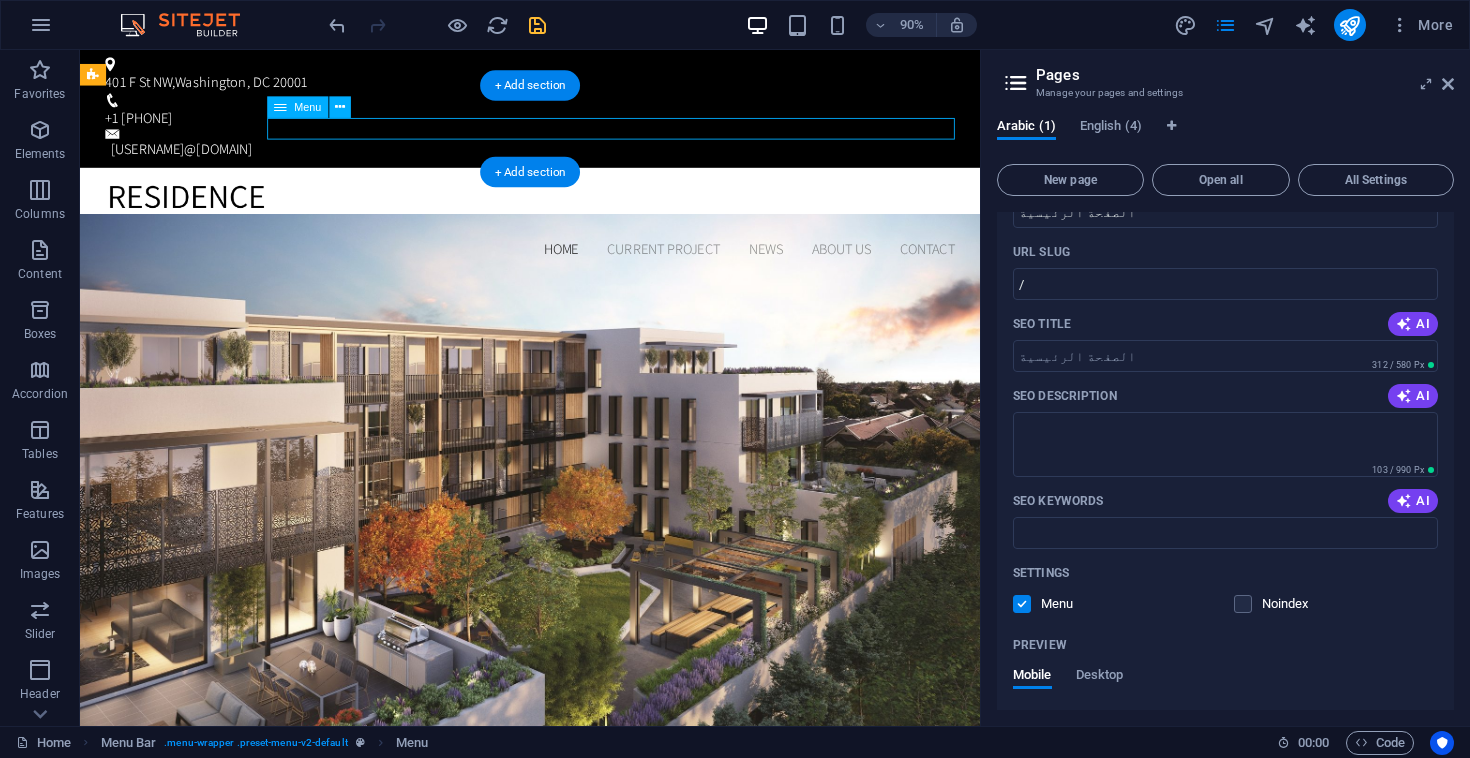 click on "Home Current Project News About us Contact" at bounding box center (580, 272) 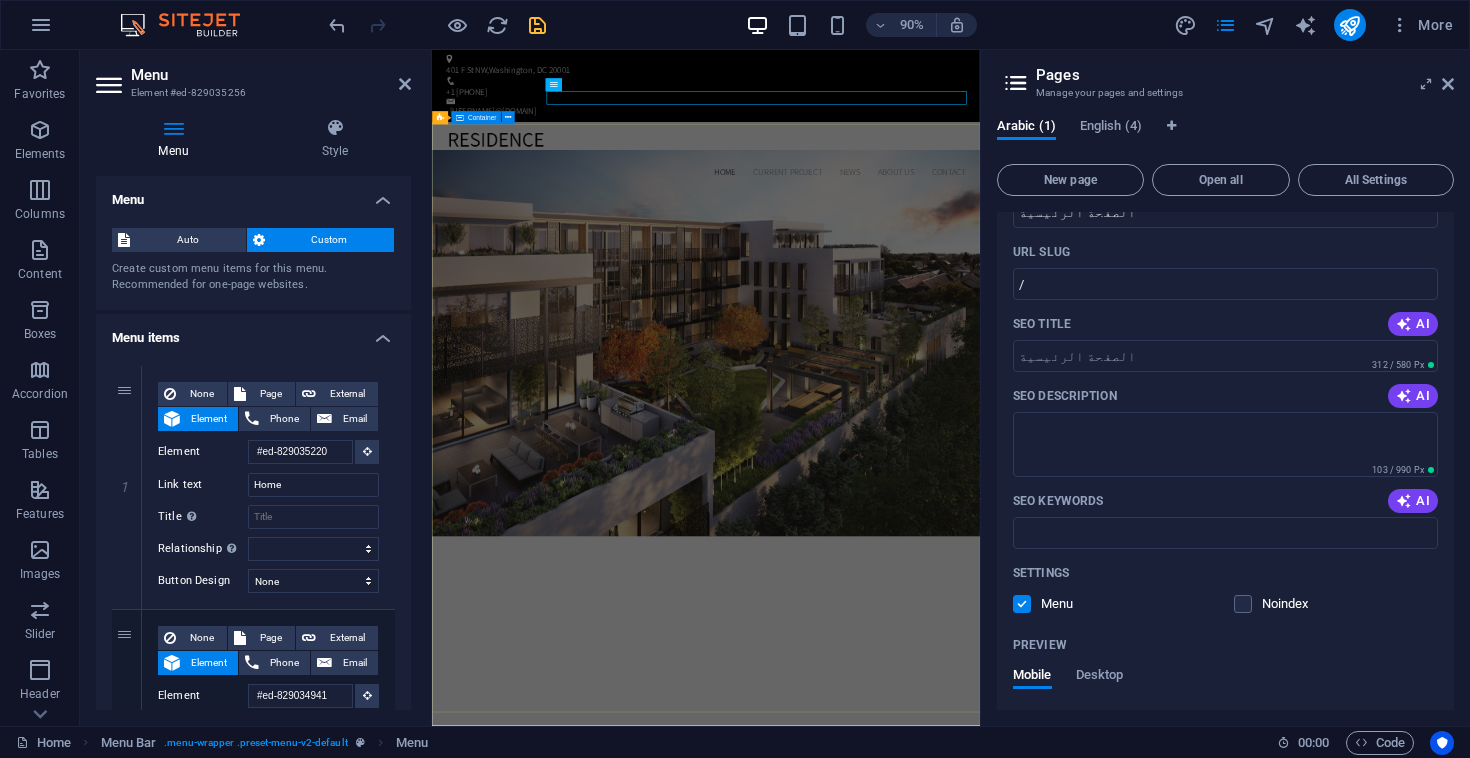 click on "Your Property in New York Lorem ipsum dolor sit amet, consetetur sadipscing elitr, sed diam nonumy eirmod tempor invidunt ut labore et dolore magna aliquyam erat, sed diam voluptua. At vero eos et accusam et justo duo dolores et ea rebum. t vero eos et accusam et justo duo dolores et ea rebum. Our Current Project" at bounding box center [930, 1237] 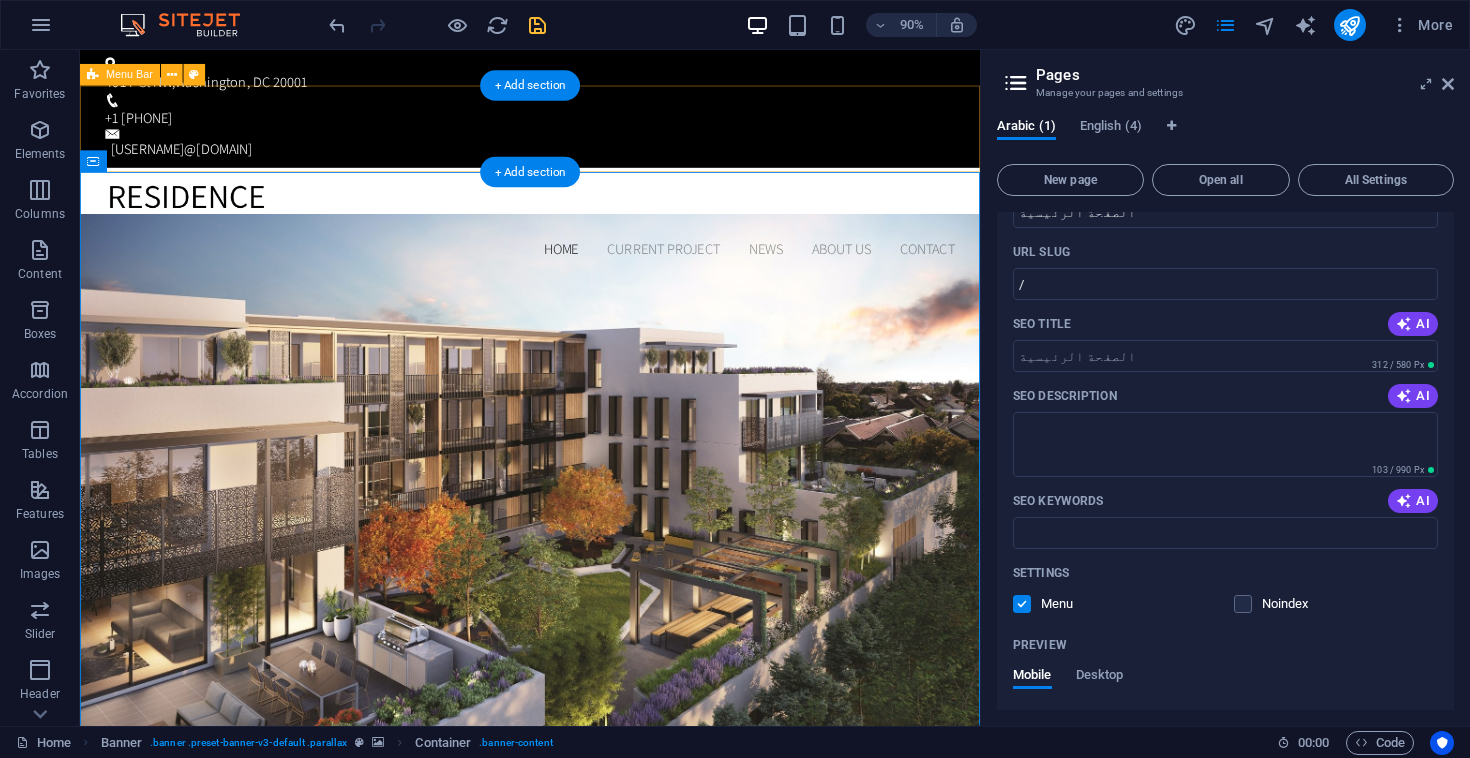click on "Home Current Project News About us Contact" at bounding box center [580, 241] 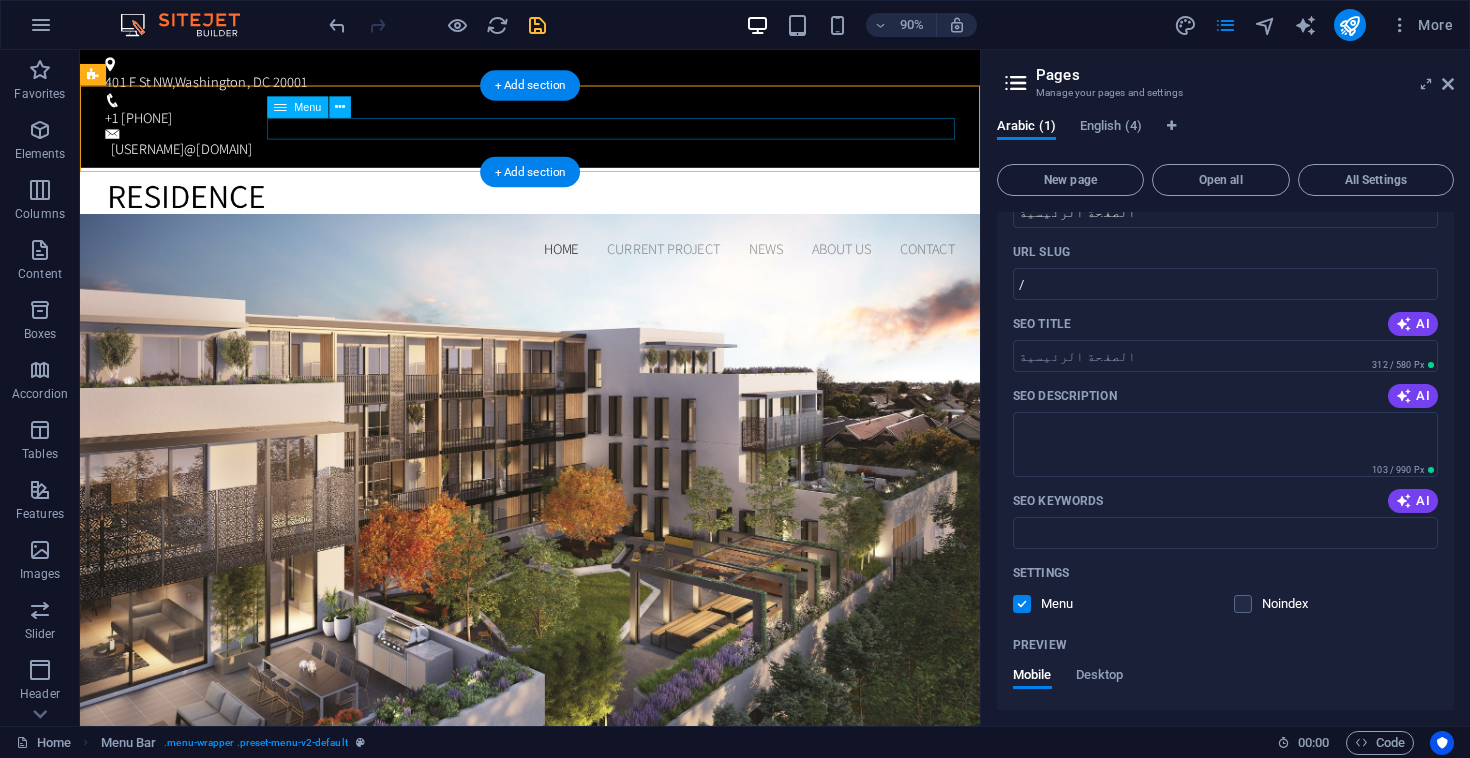 click on "Home Current Project News About us Contact" at bounding box center (580, 272) 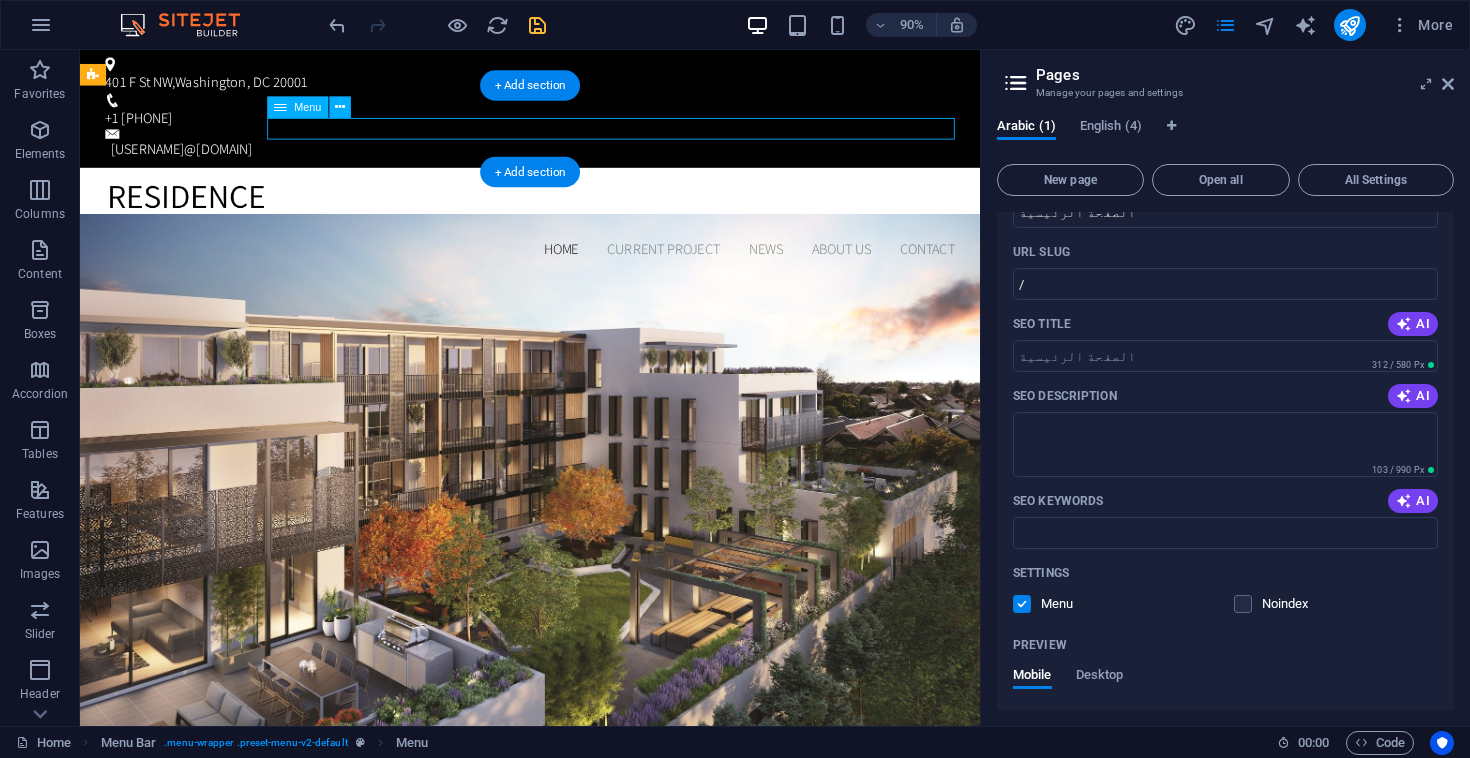 click on "Home Current Project News About us Contact" at bounding box center (580, 272) 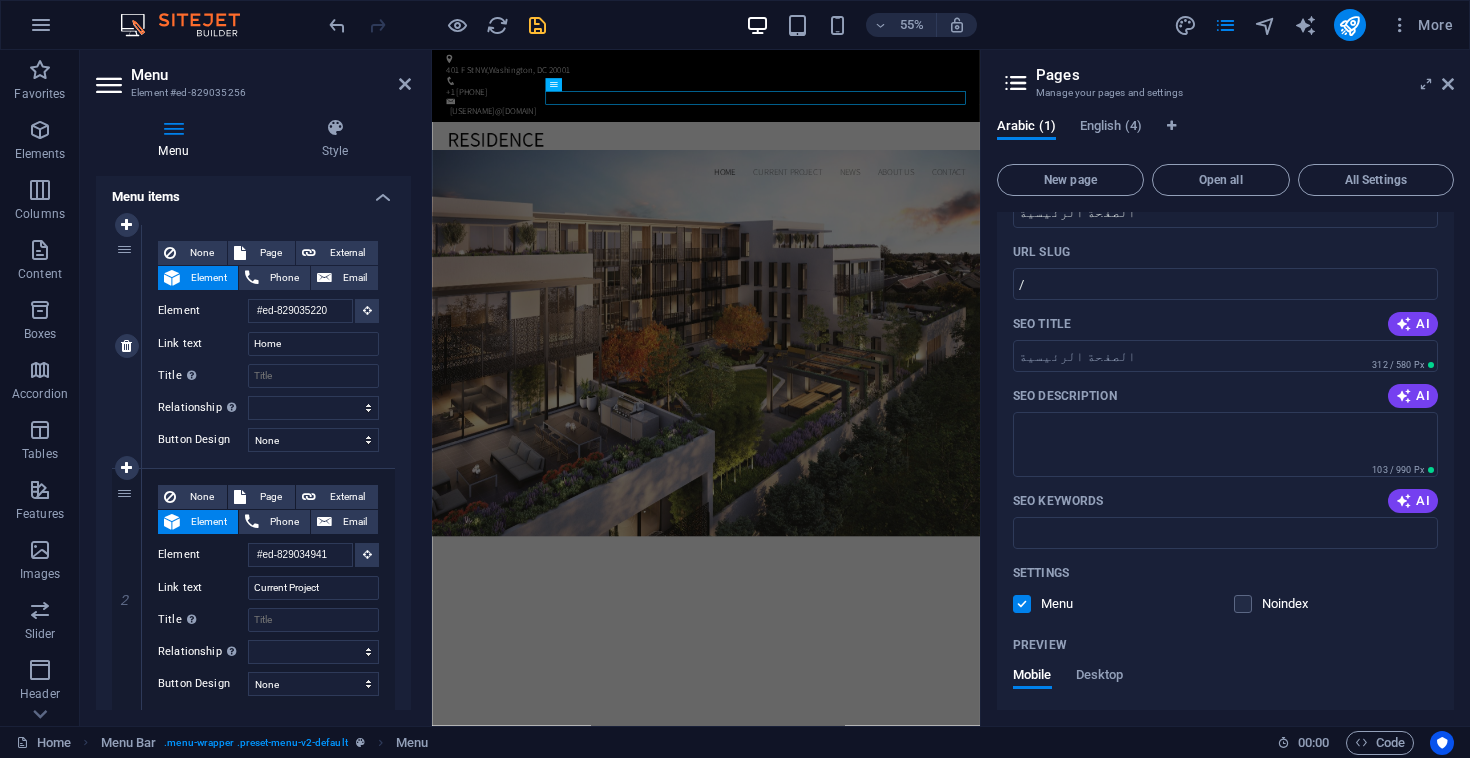 scroll, scrollTop: 260, scrollLeft: 0, axis: vertical 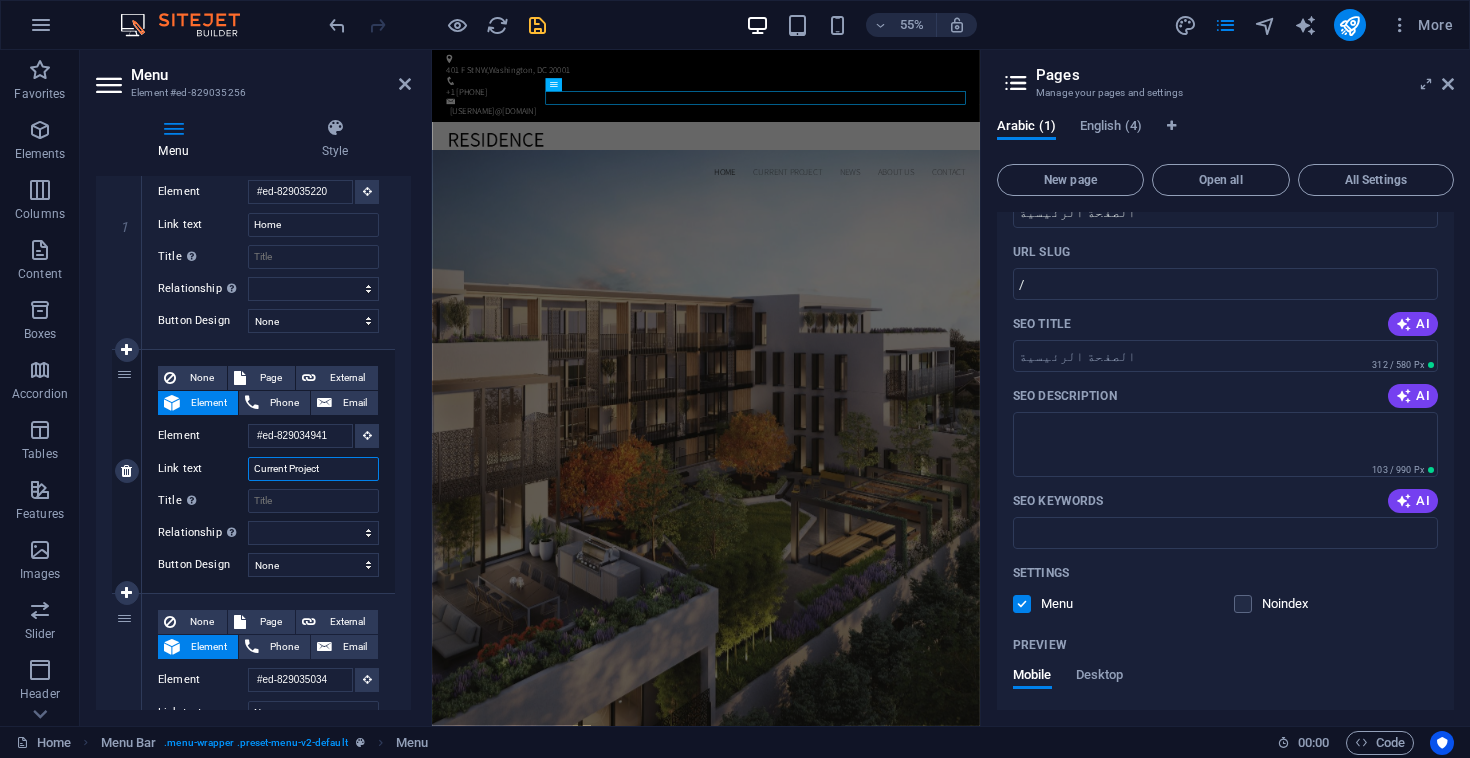 click on "Current Project" at bounding box center [313, 469] 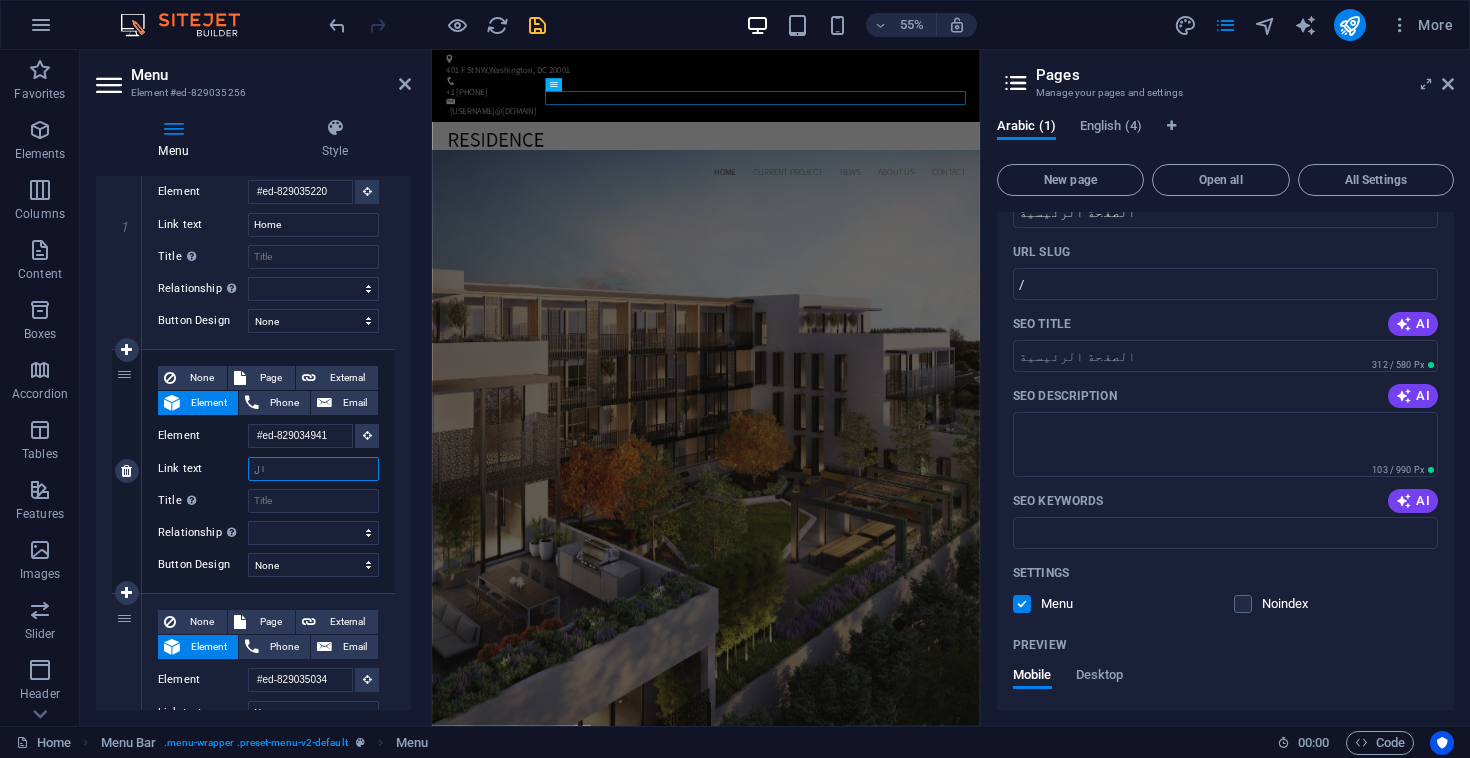 type on "الم" 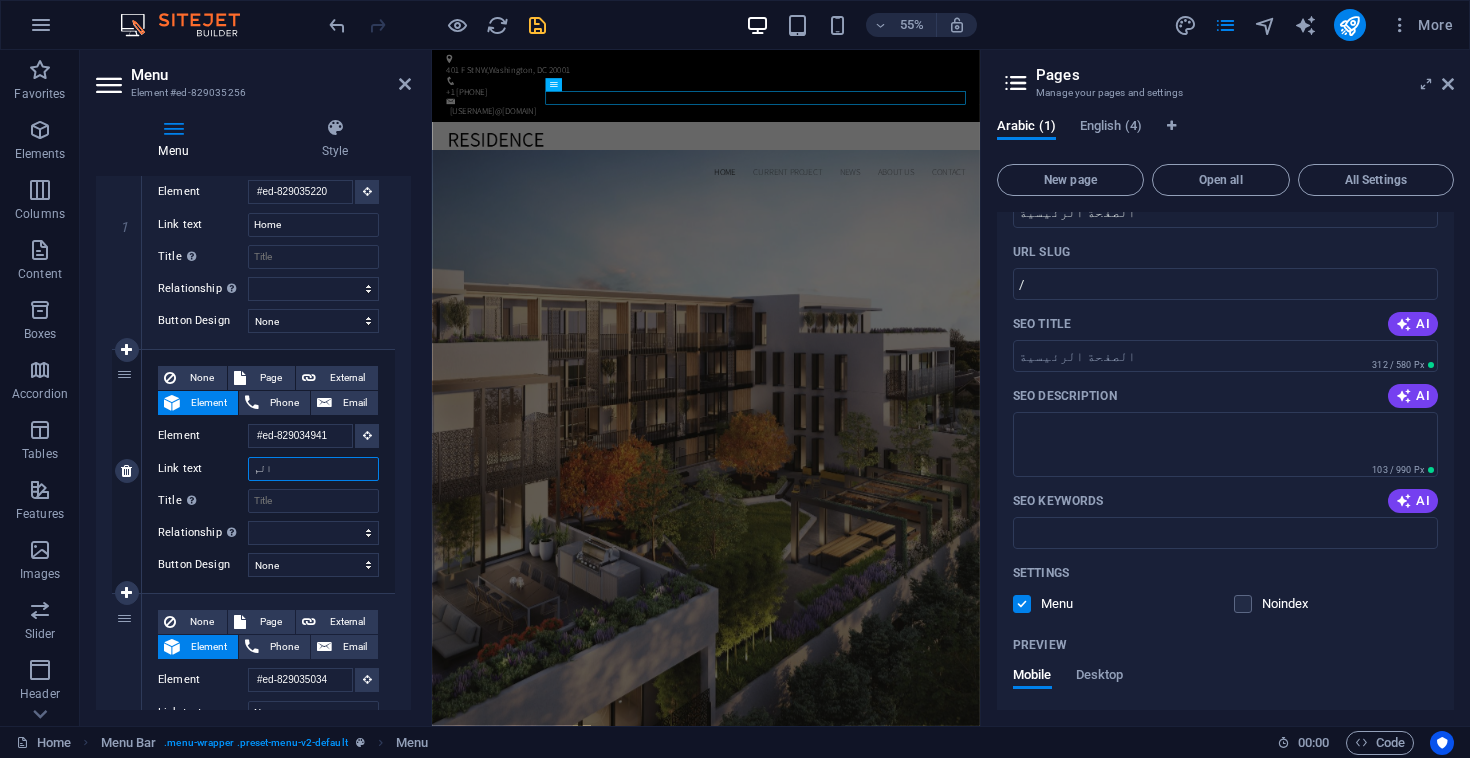 select 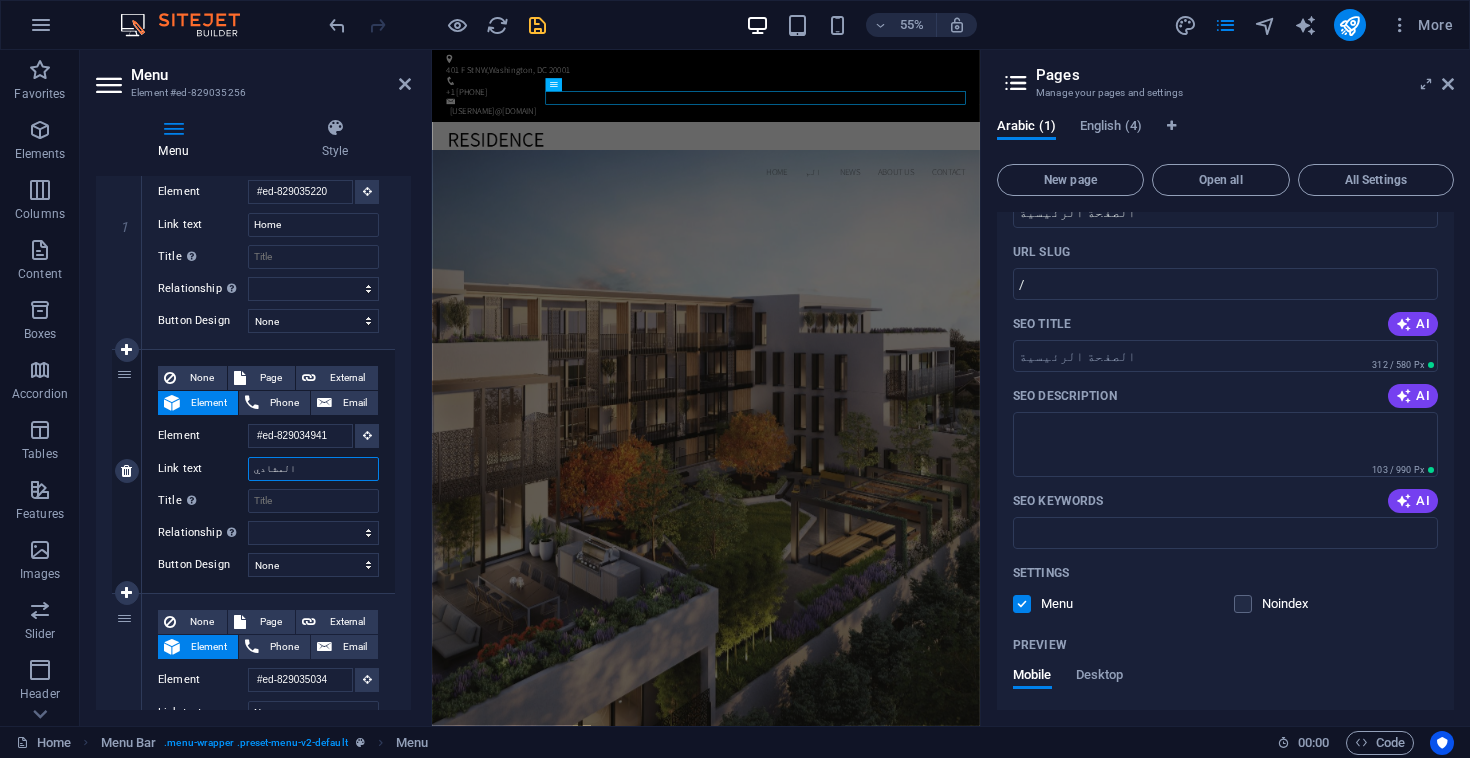 type on "المشاديع" 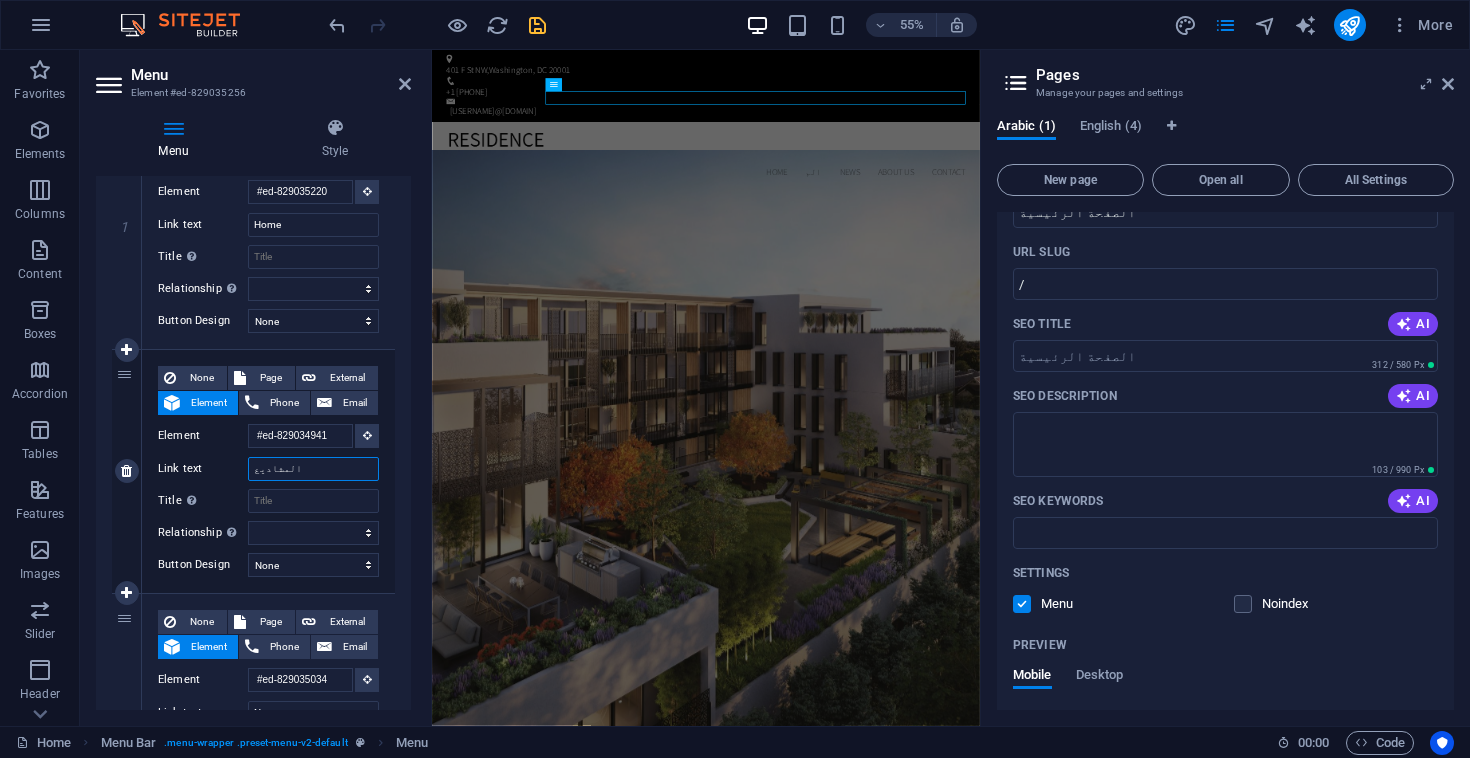 select 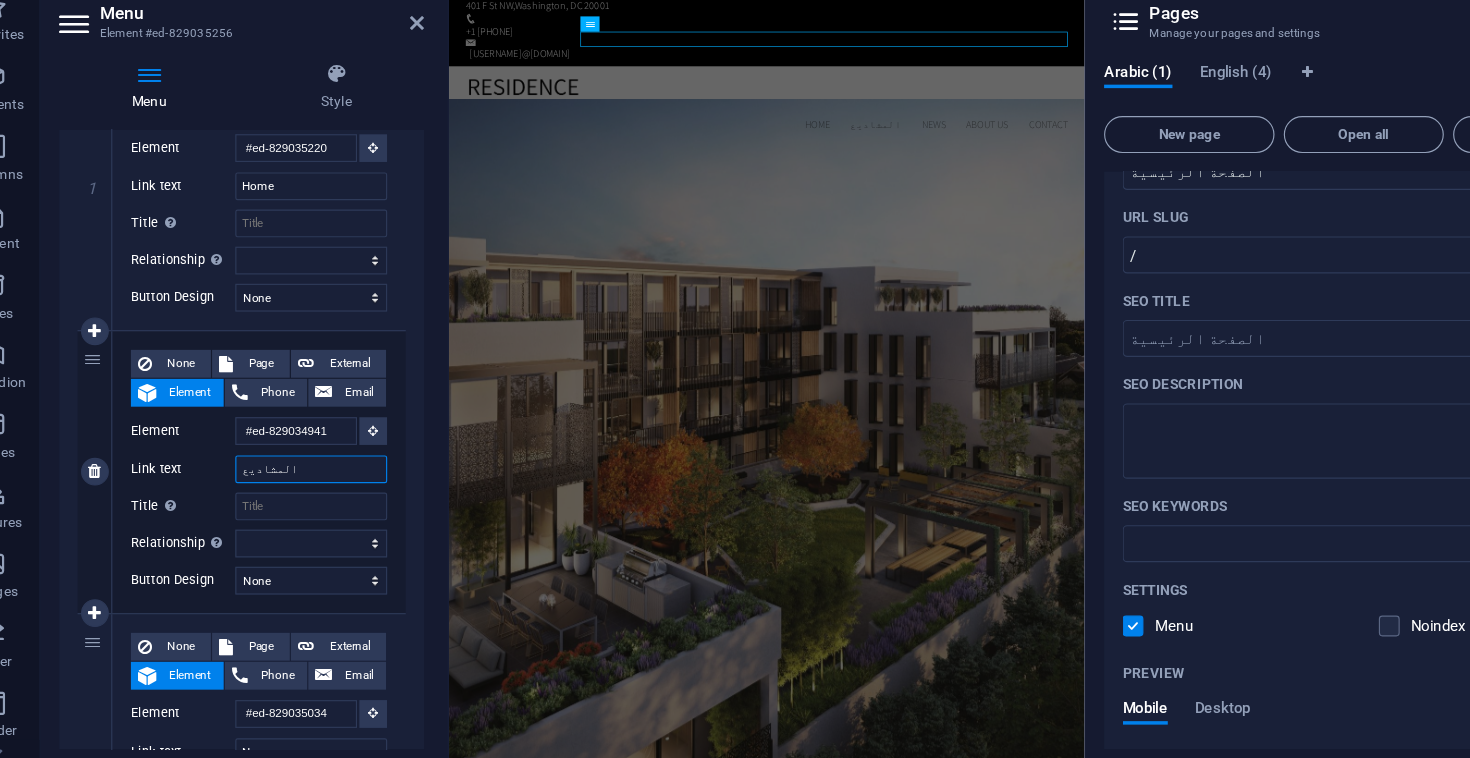 scroll, scrollTop: 323, scrollLeft: 0, axis: vertical 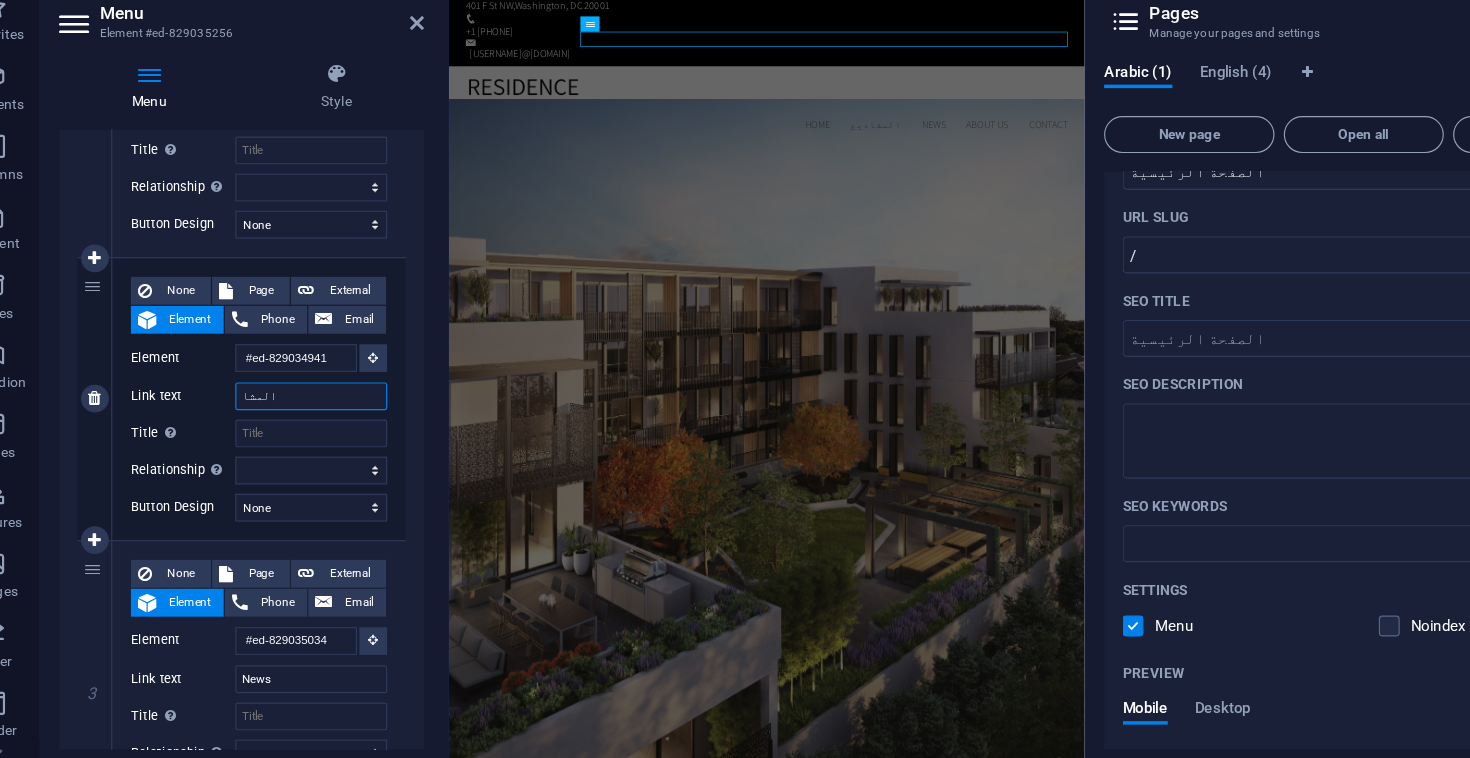 type on "المش" 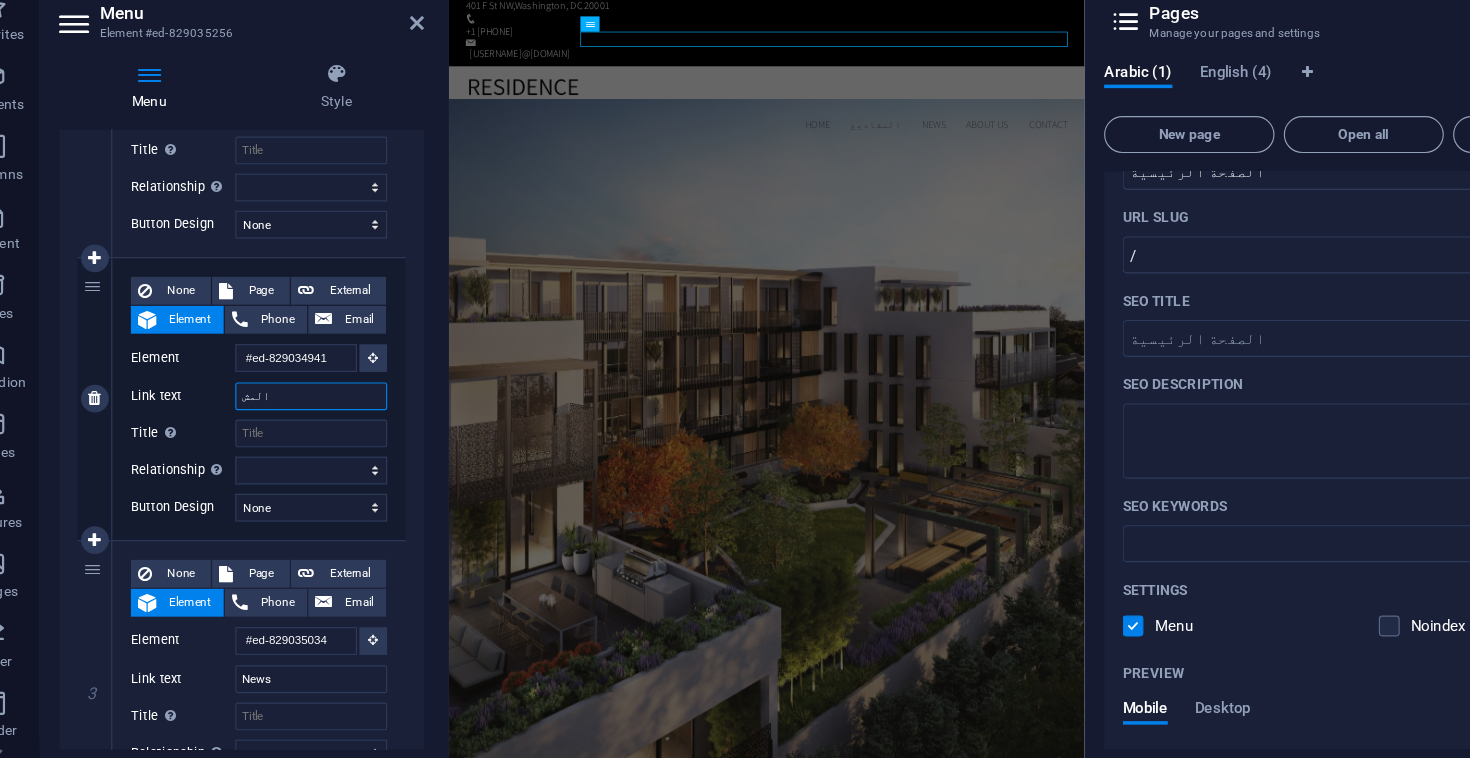 select 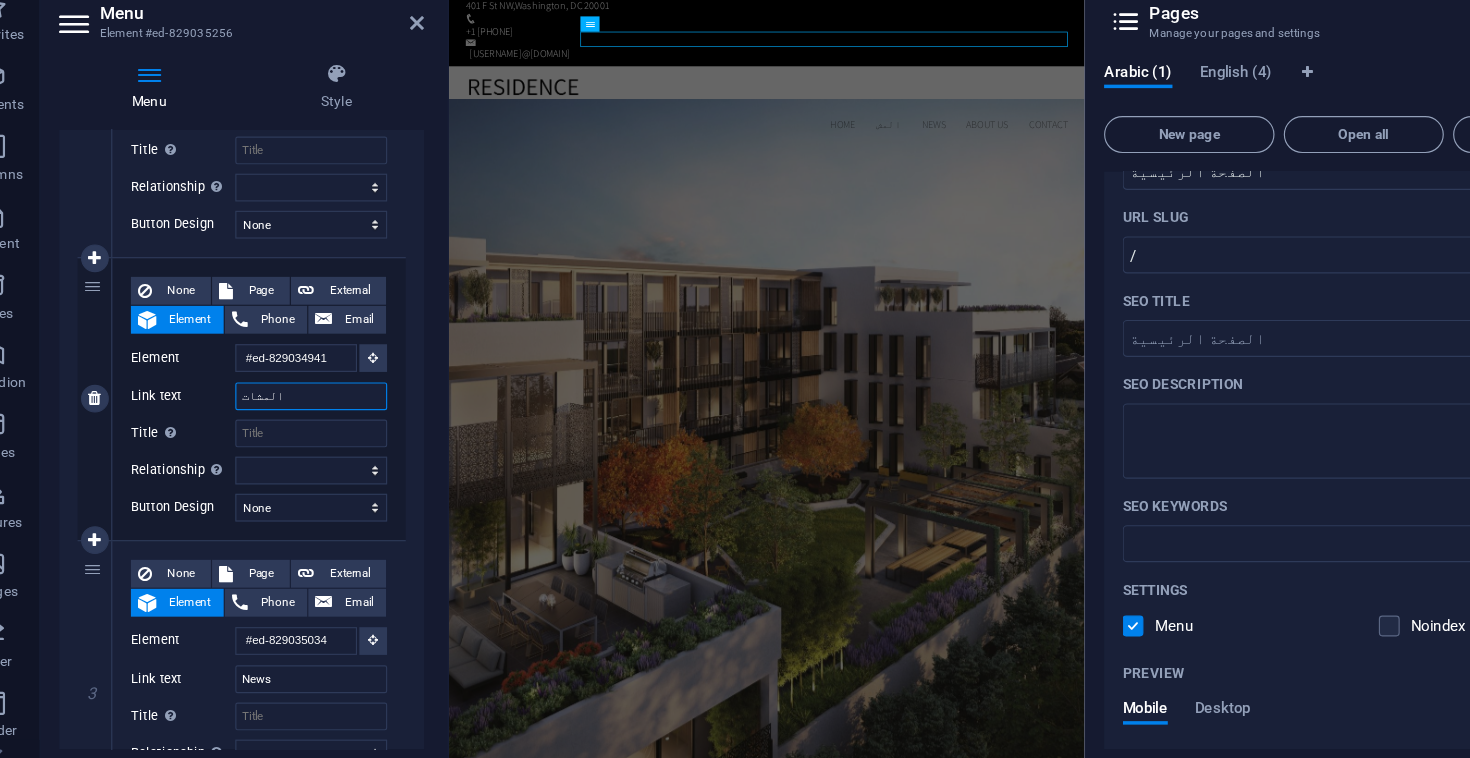 type on "المشا" 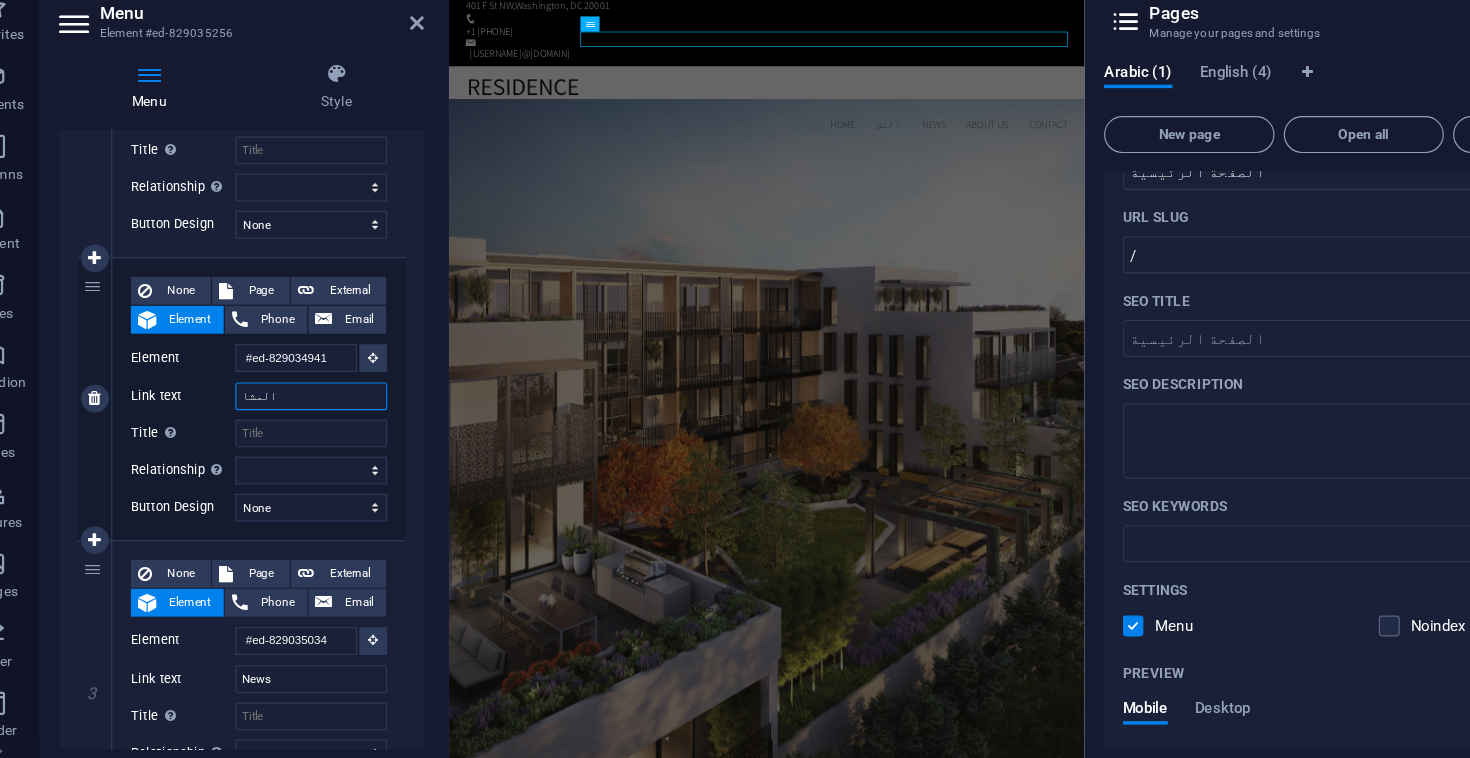 select 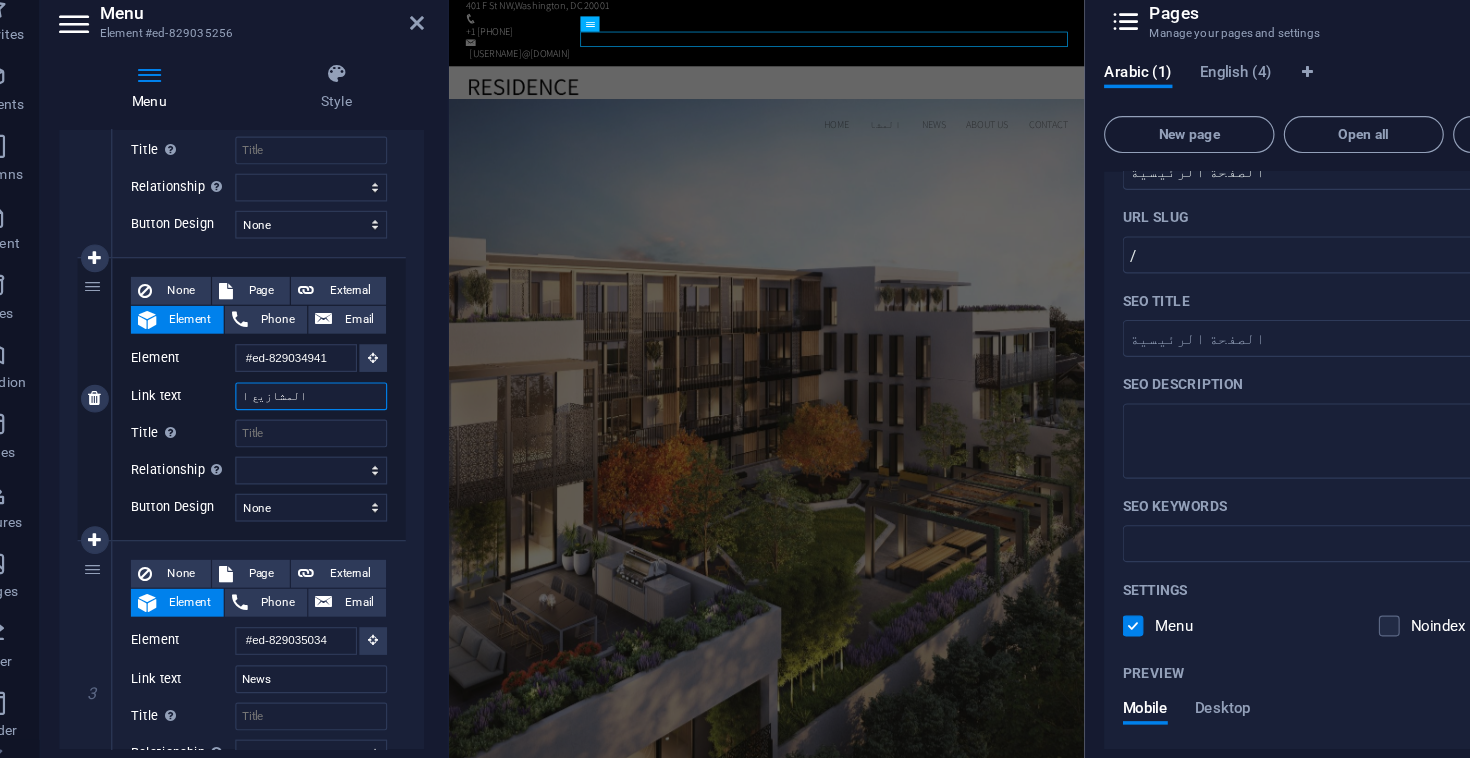 type on "المشازيع ال" 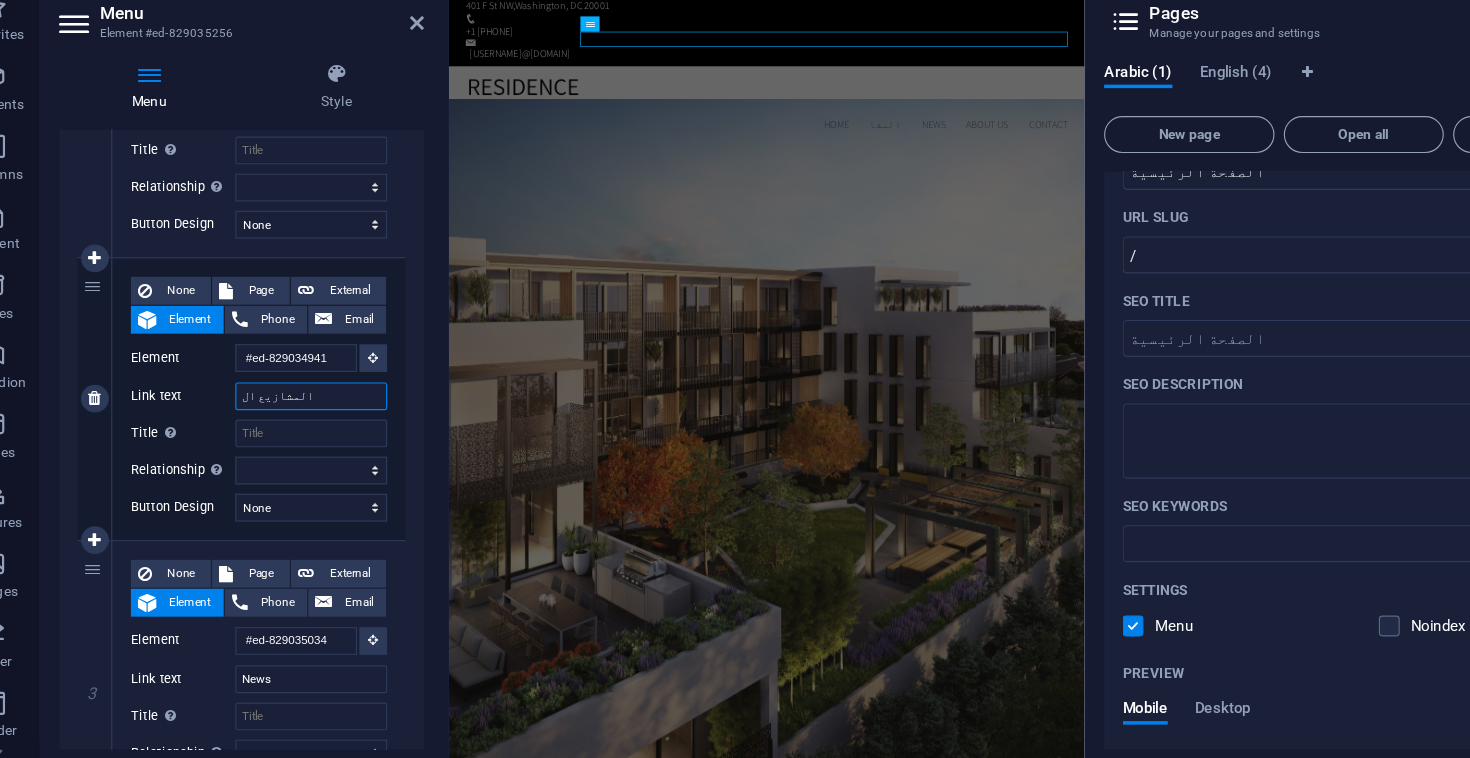 select 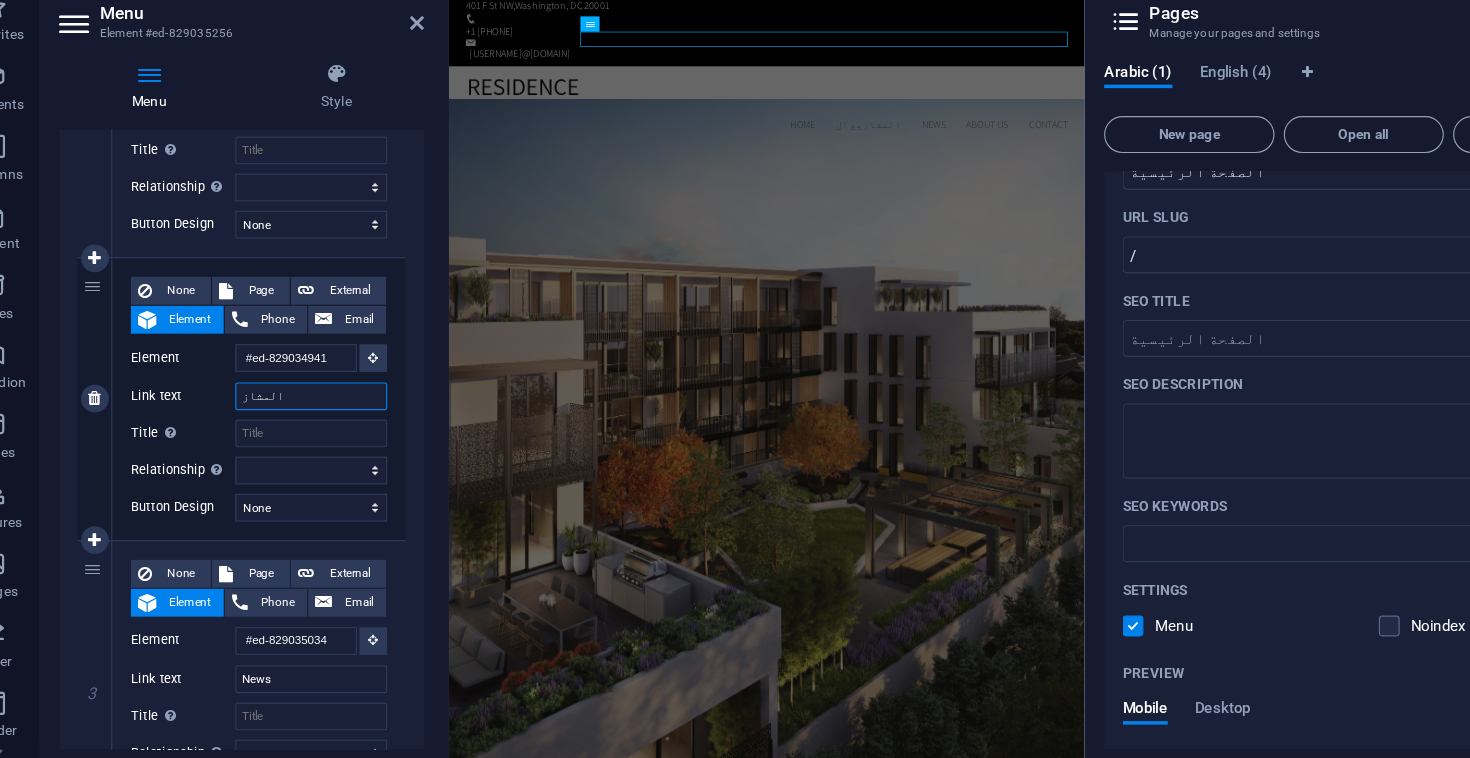 type on "المشا" 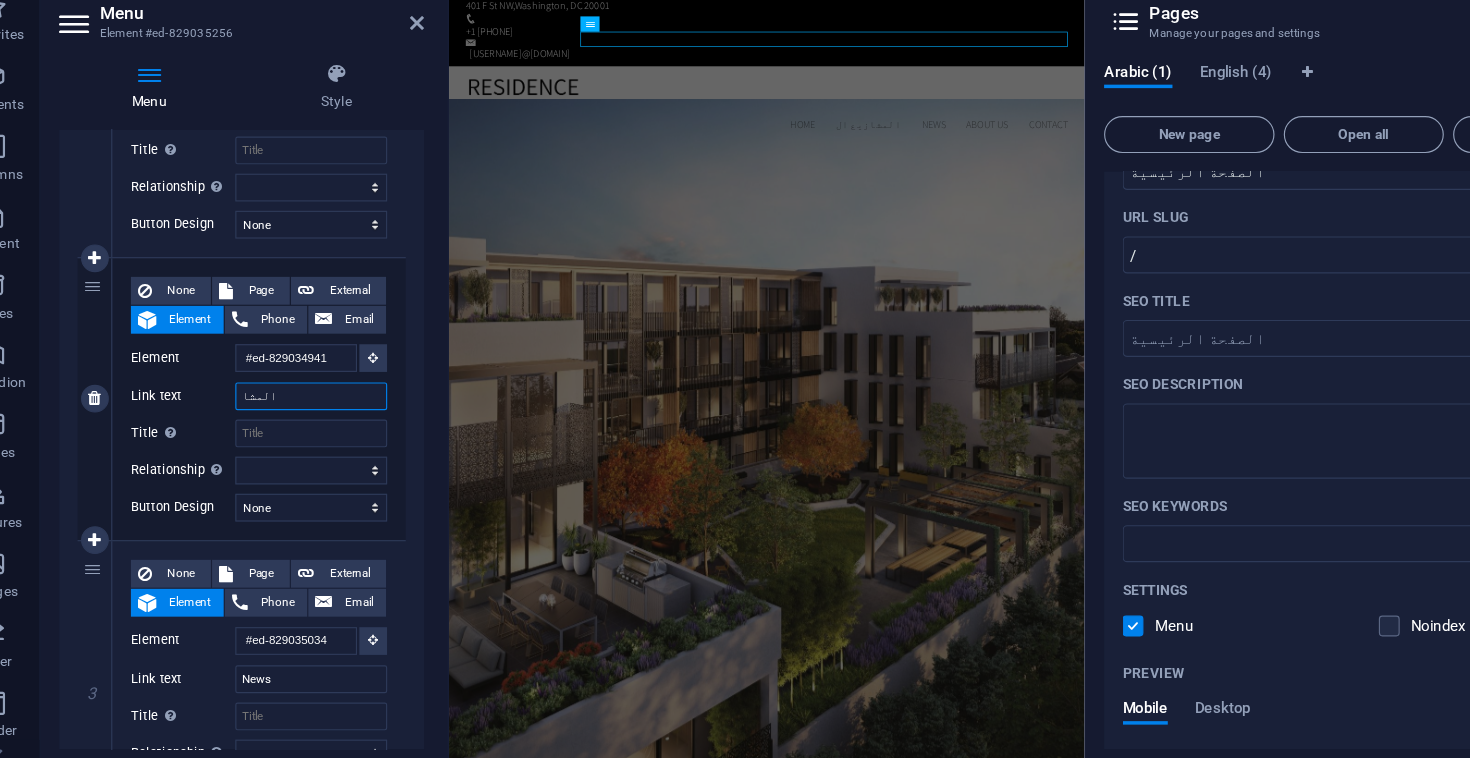 select 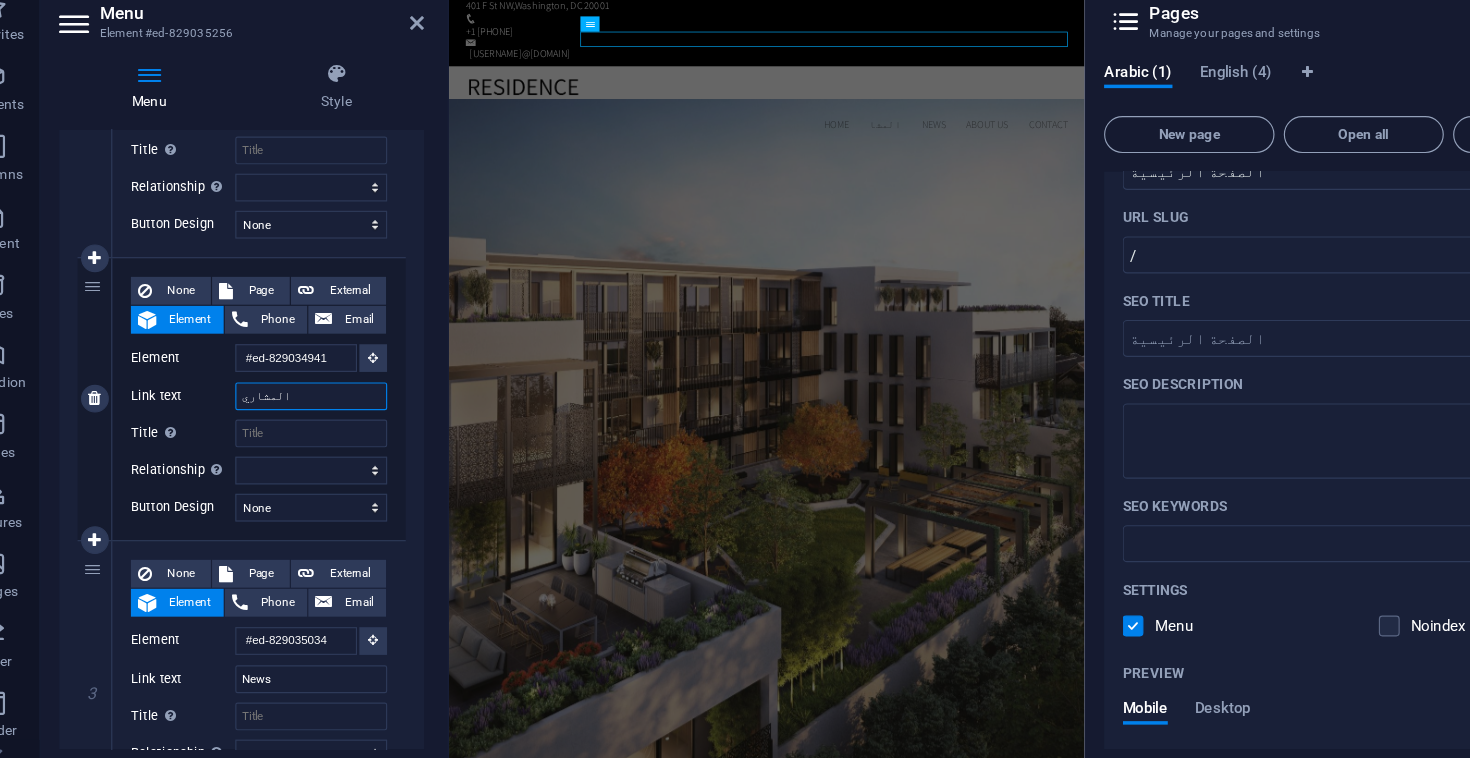 type on "المشاريع" 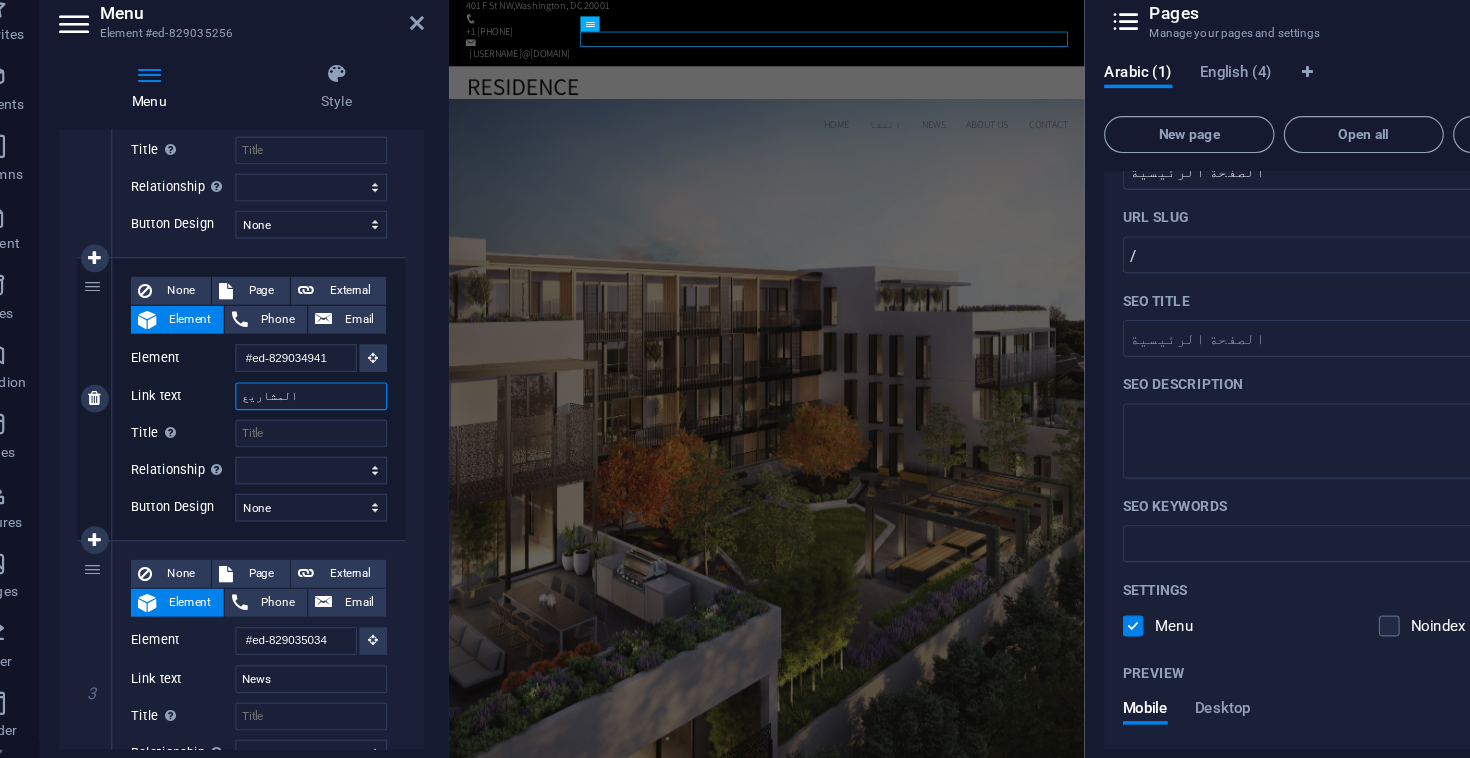 select 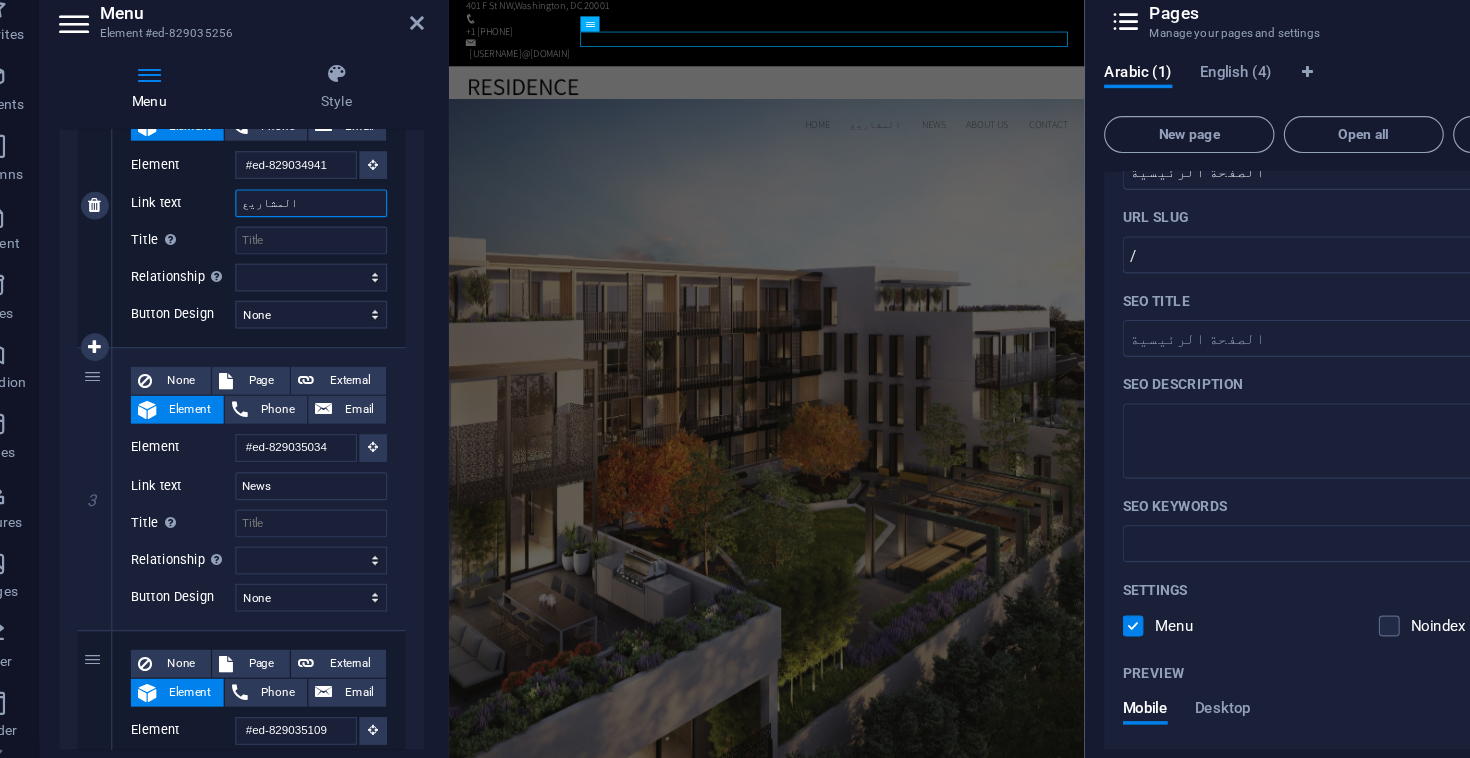 scroll, scrollTop: 493, scrollLeft: 0, axis: vertical 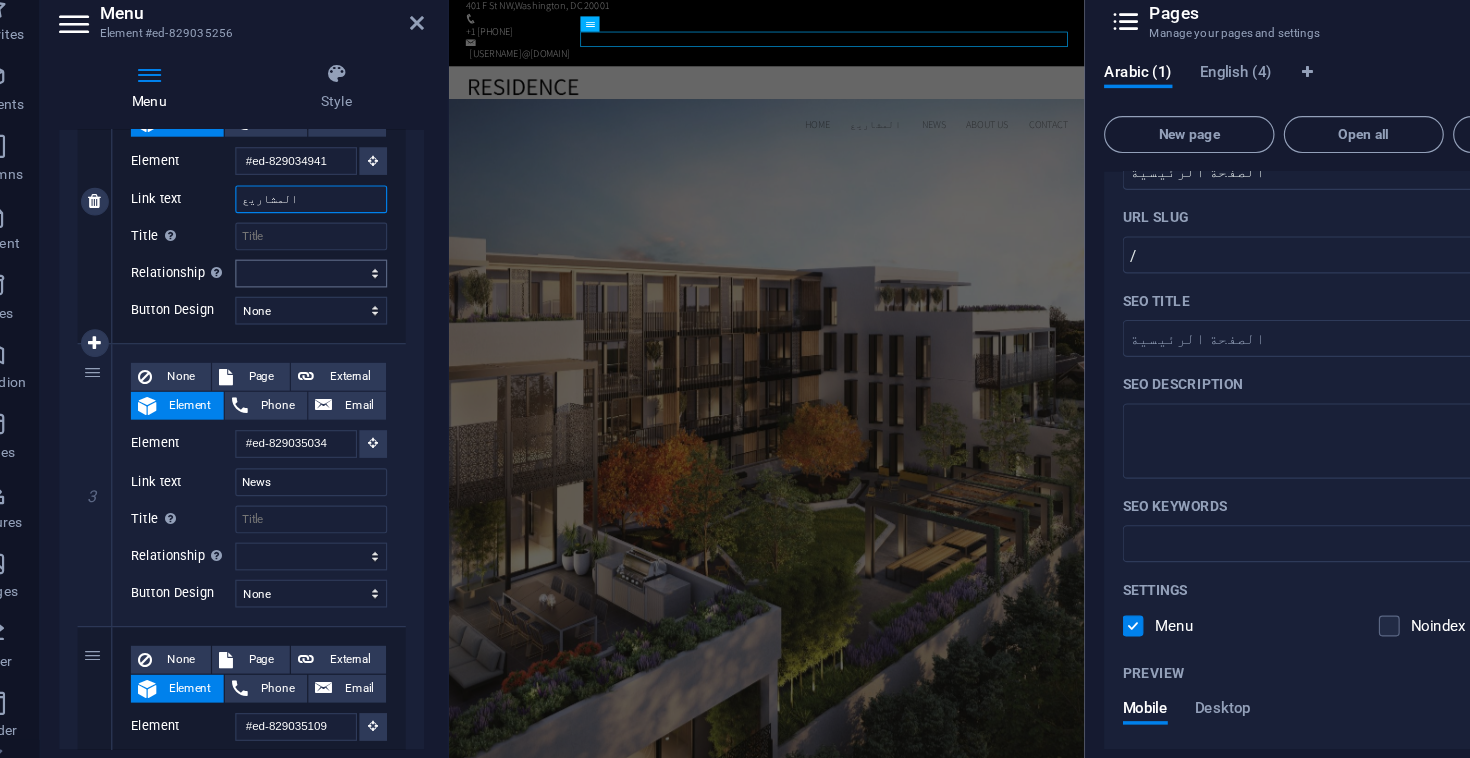 type on "المشاريع" 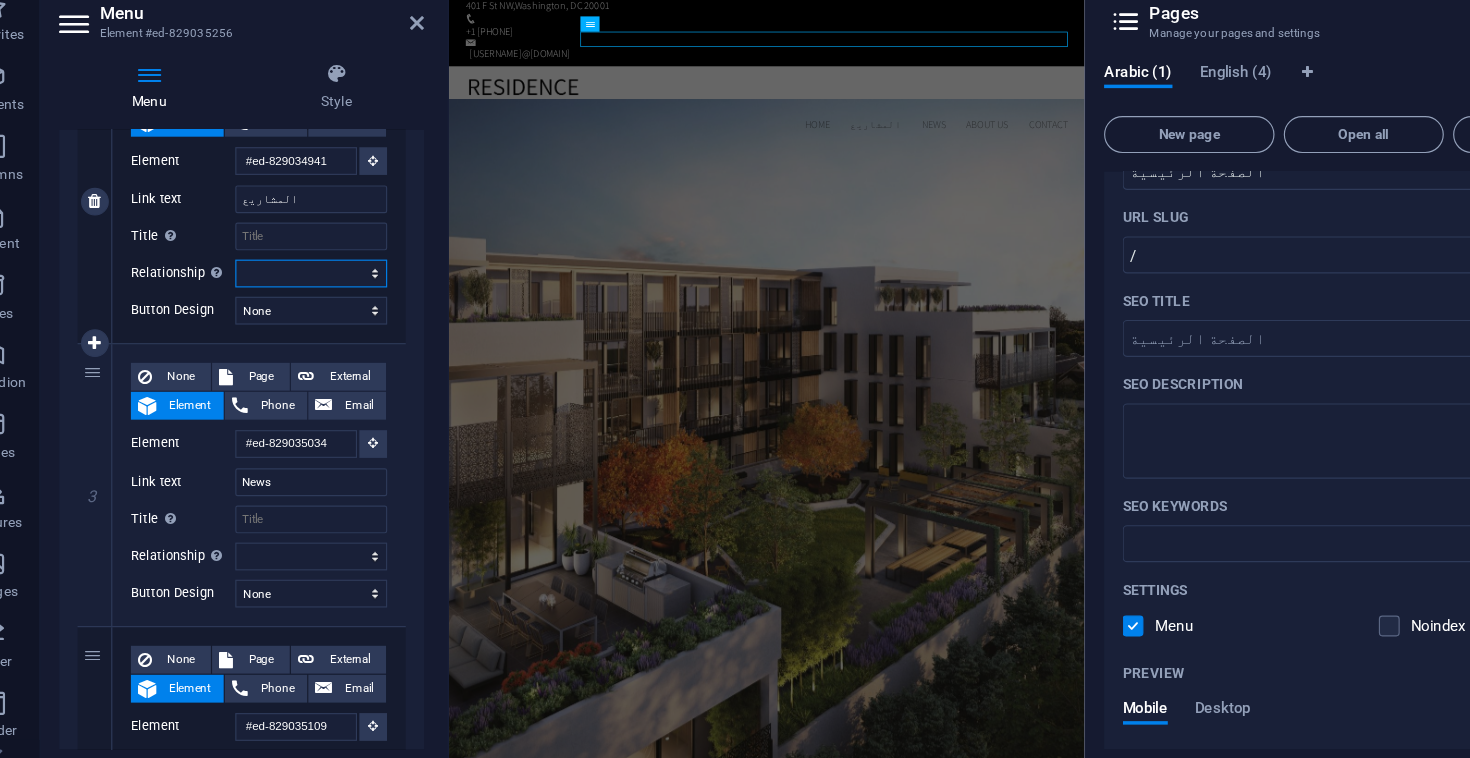 click on "alternate author bookmark external help license next nofollow noreferrer noopener prev search tag" at bounding box center [313, 300] 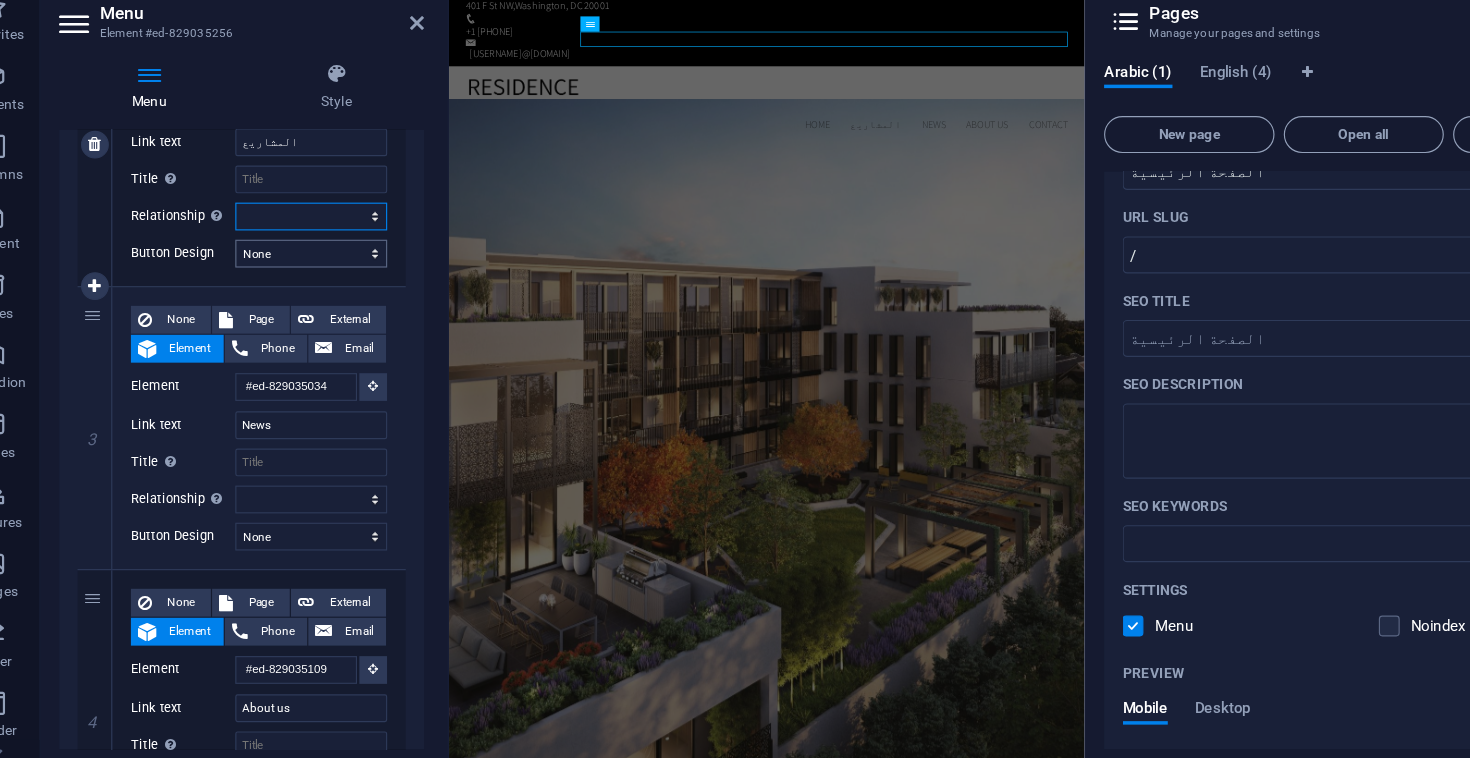 scroll, scrollTop: 545, scrollLeft: 0, axis: vertical 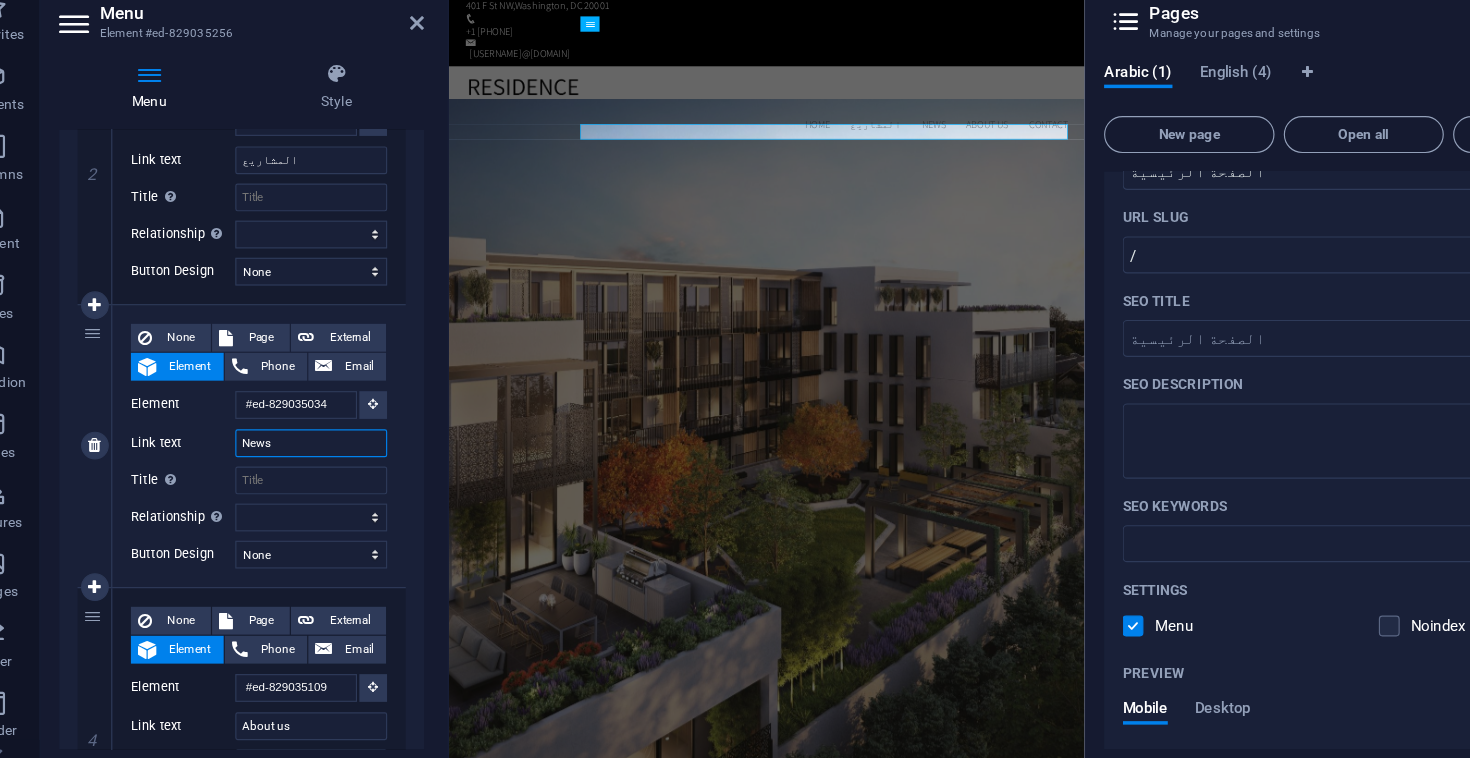 click on "News" at bounding box center [313, 446] 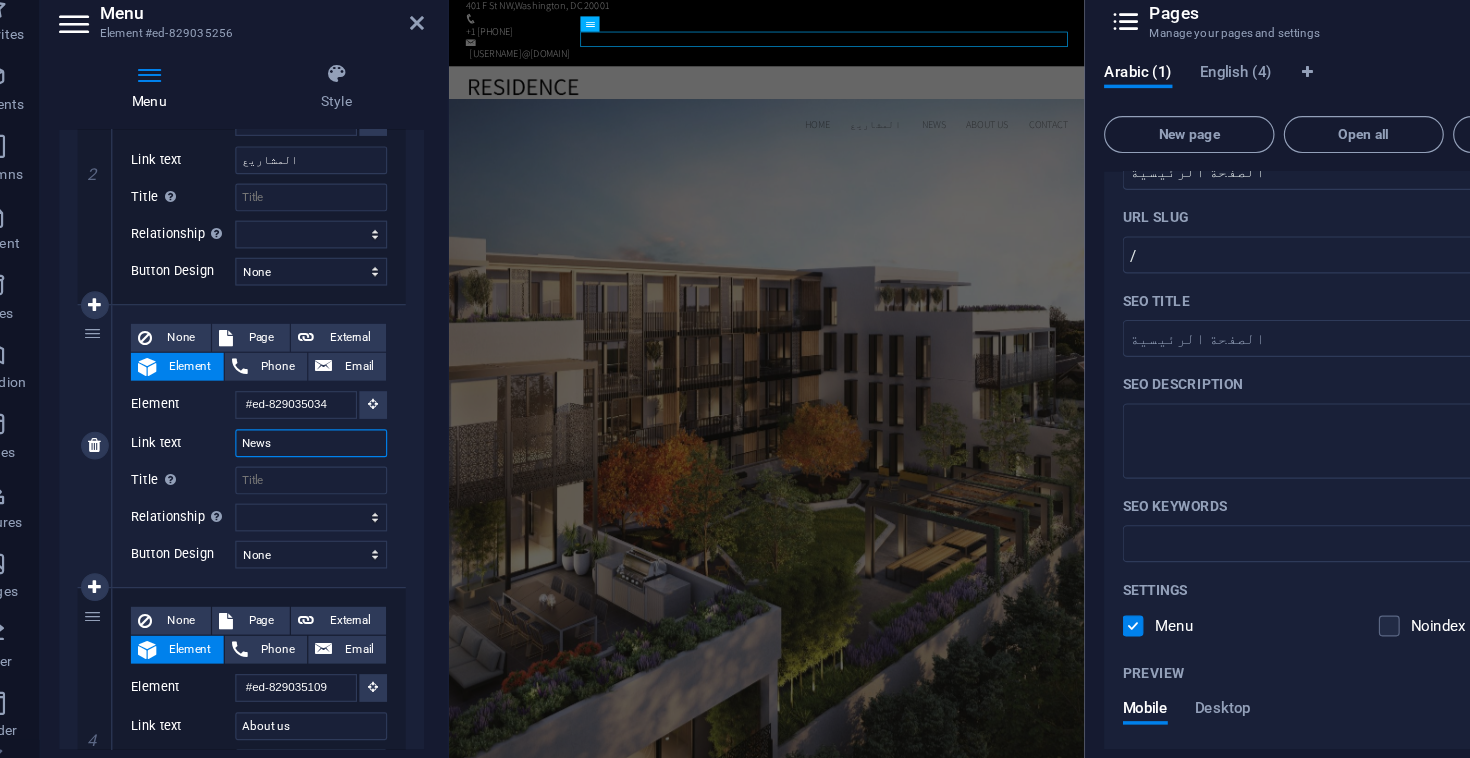 click on "News" at bounding box center (313, 446) 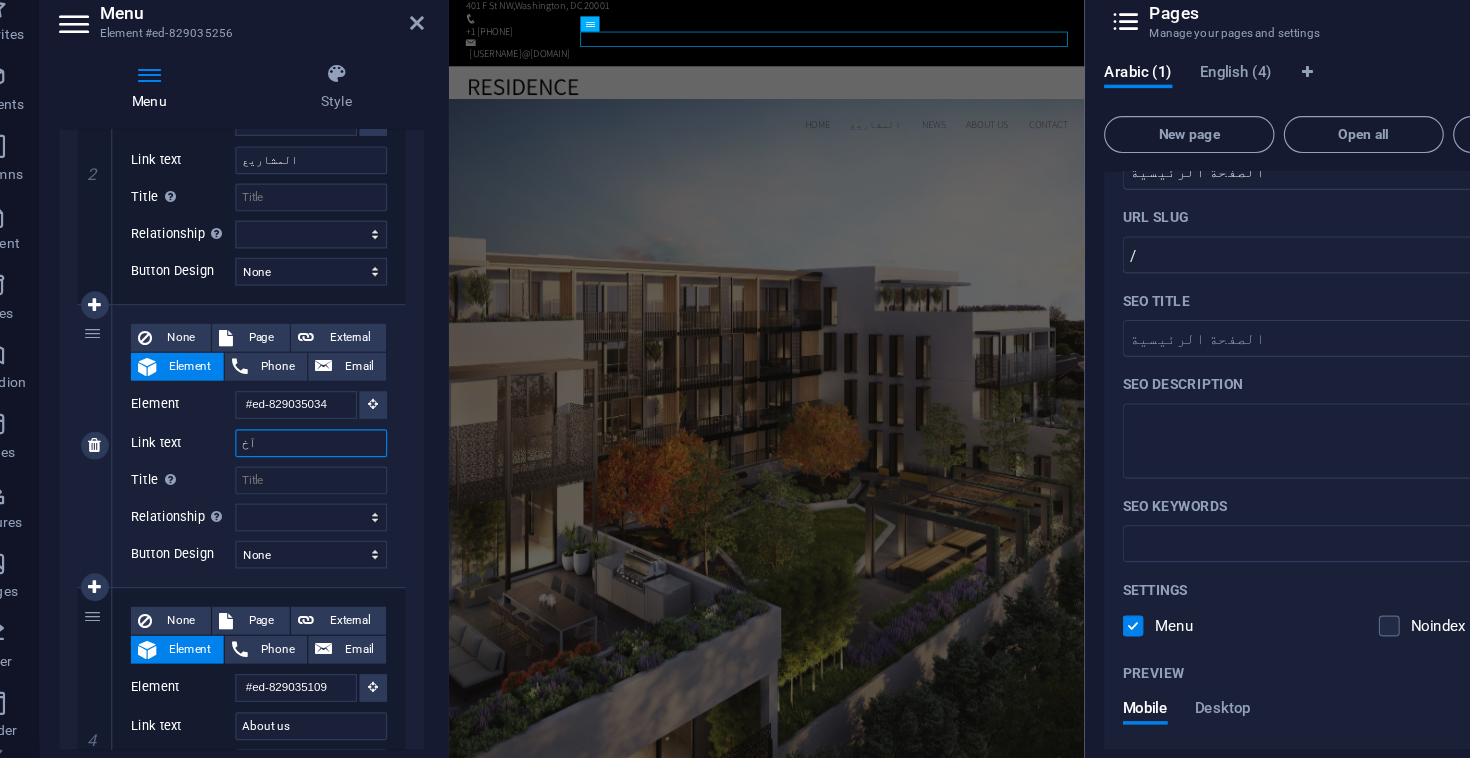type on "آخد" 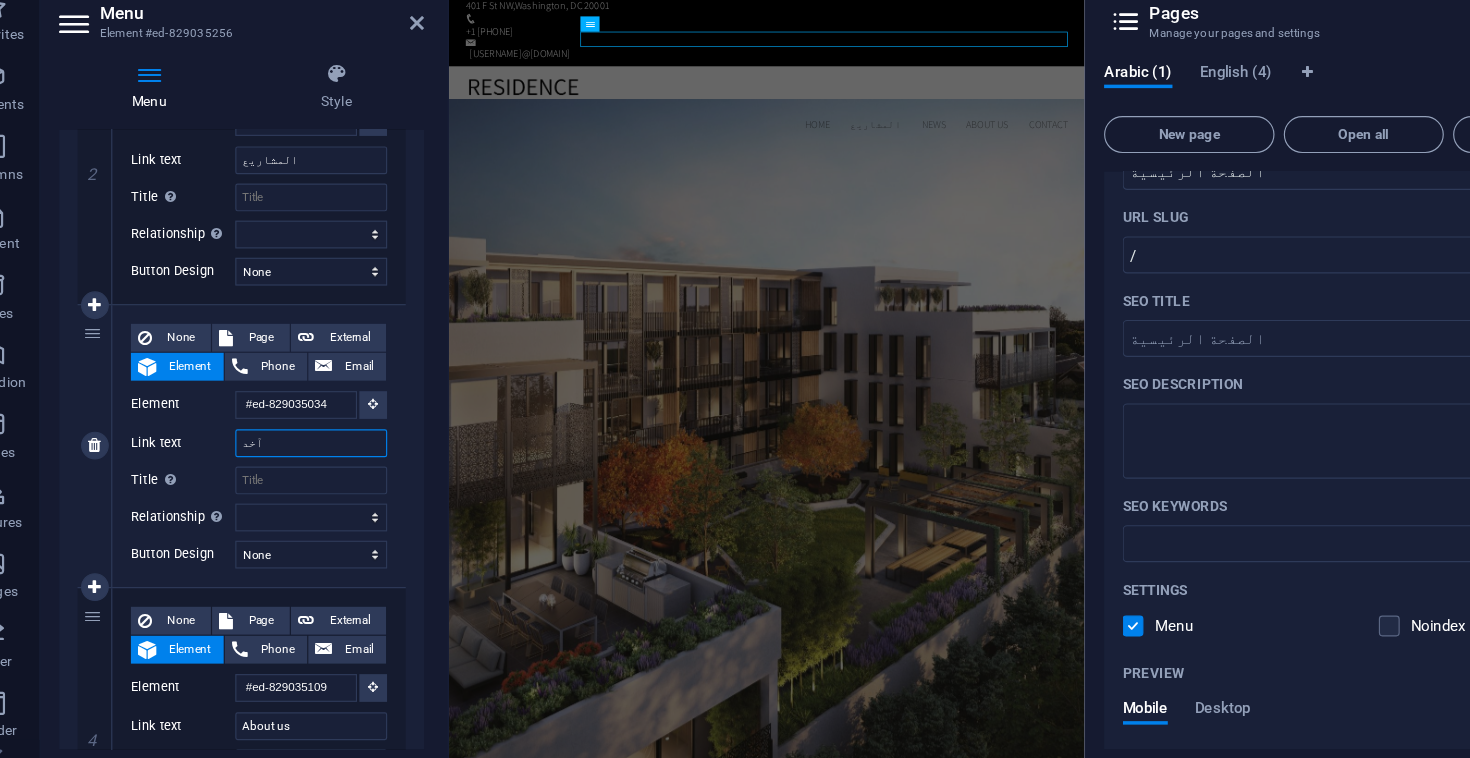 select 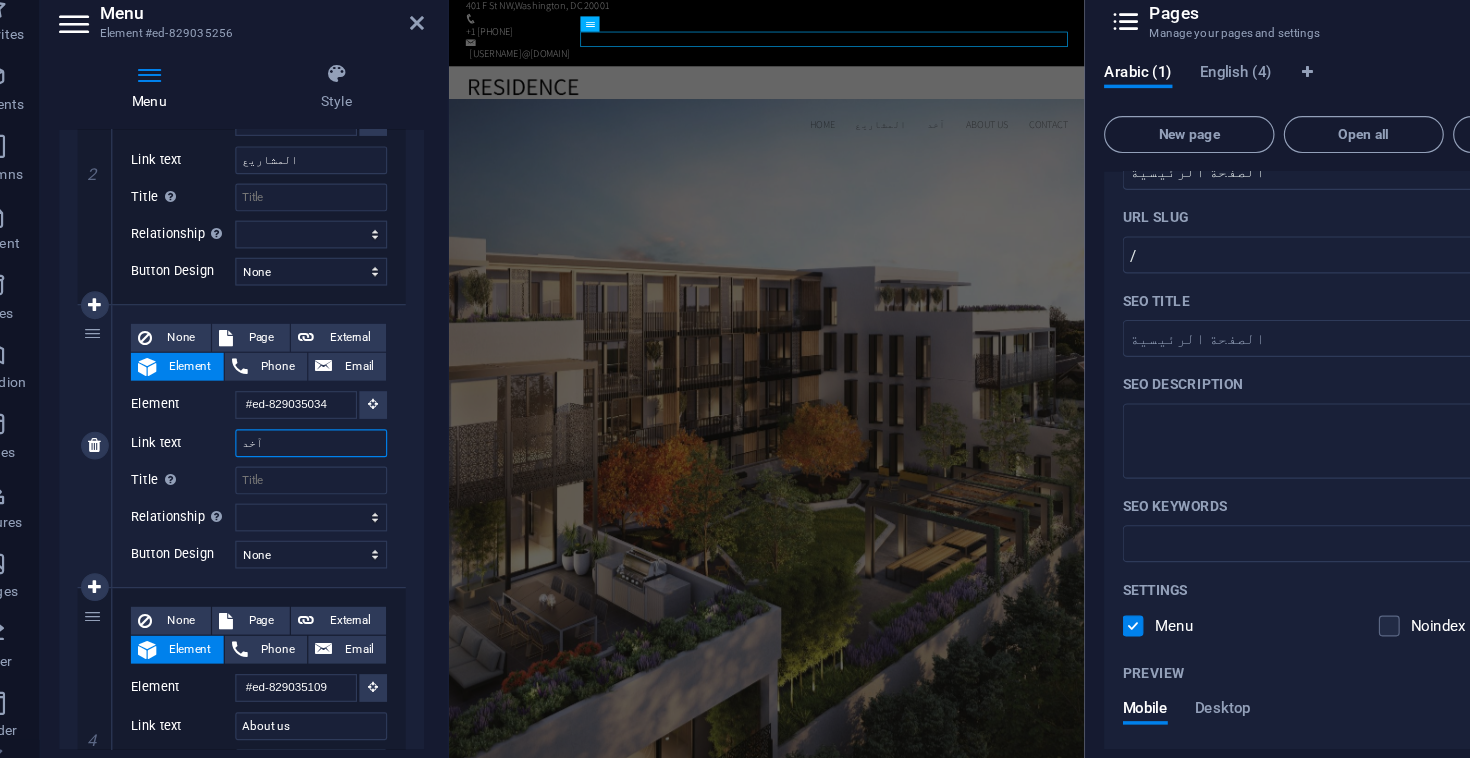 type on "آخ" 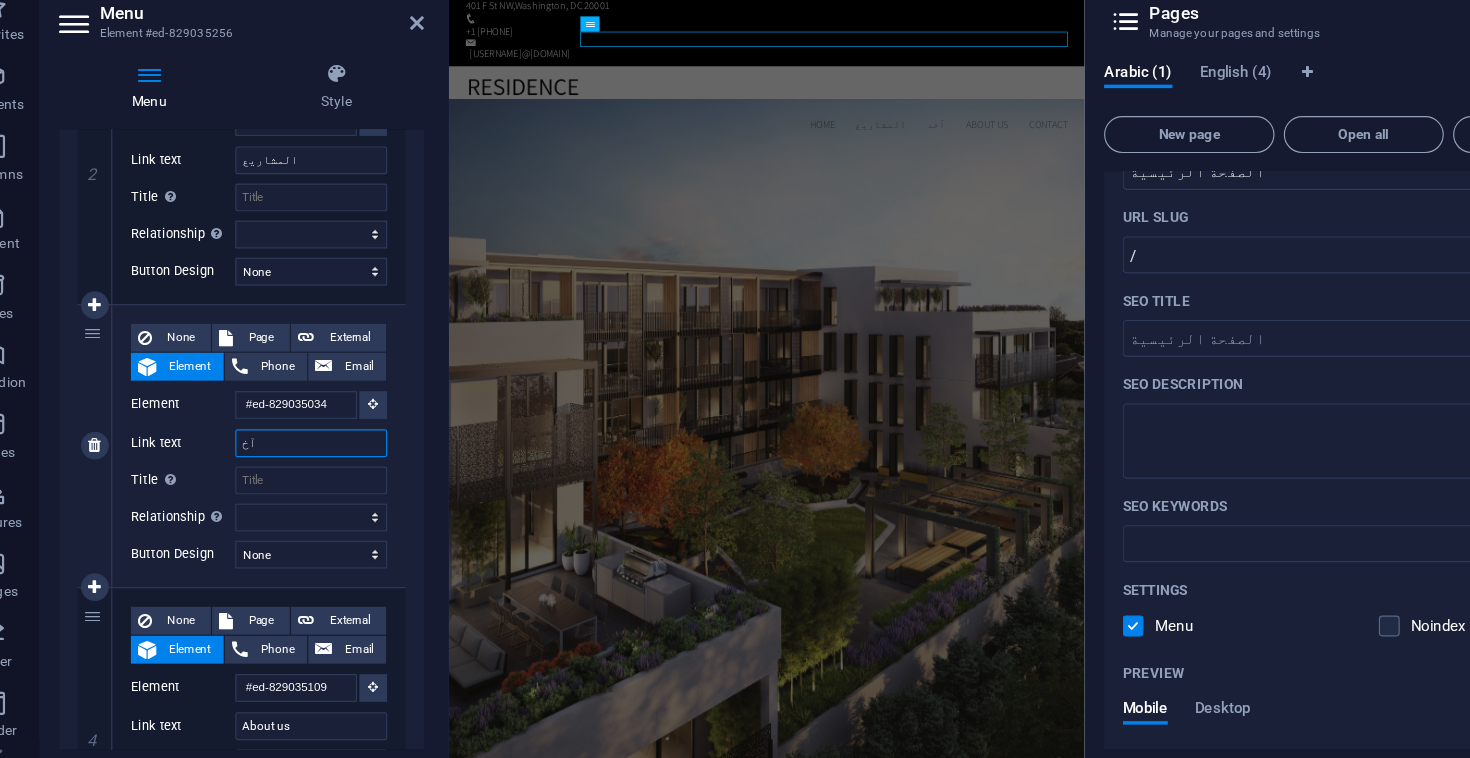 select 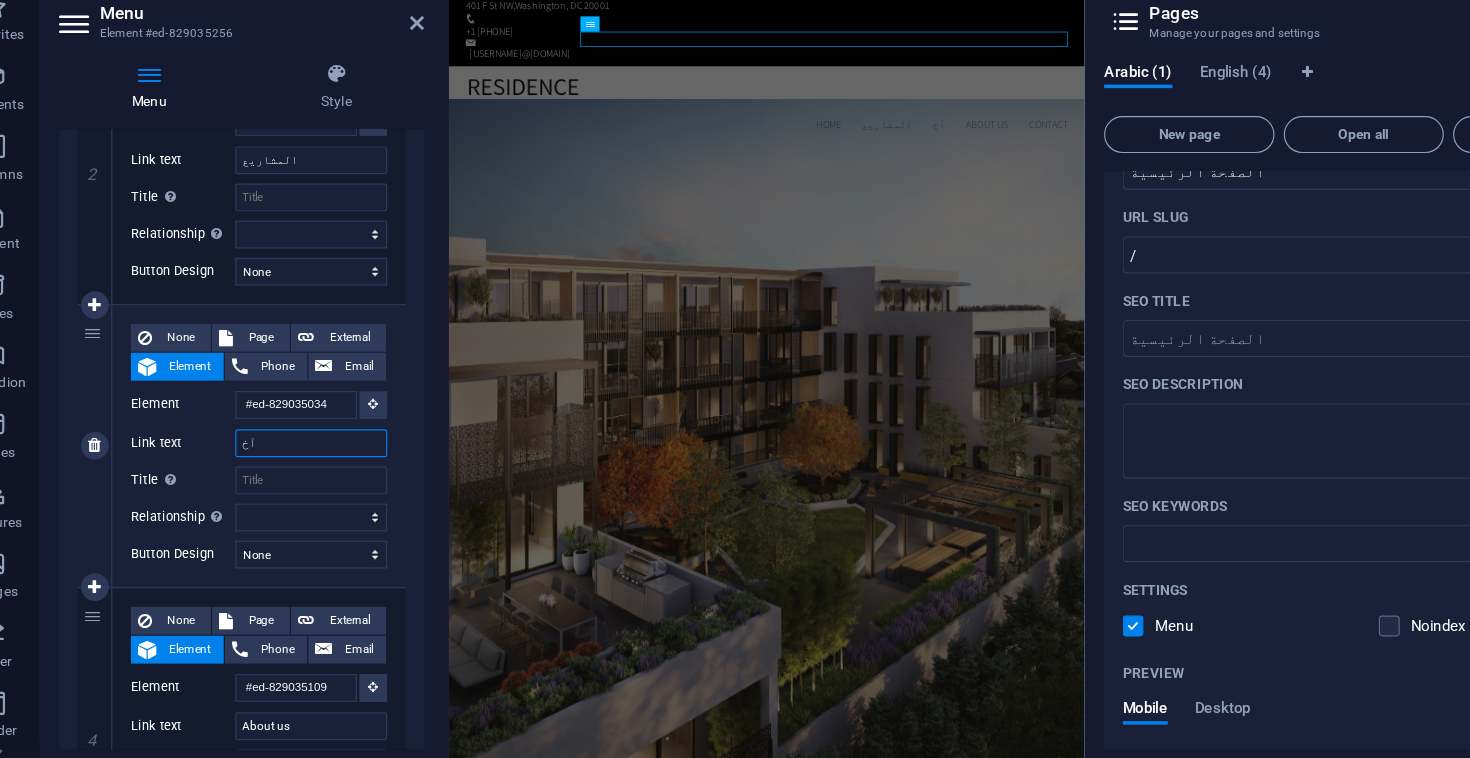 type on "آ" 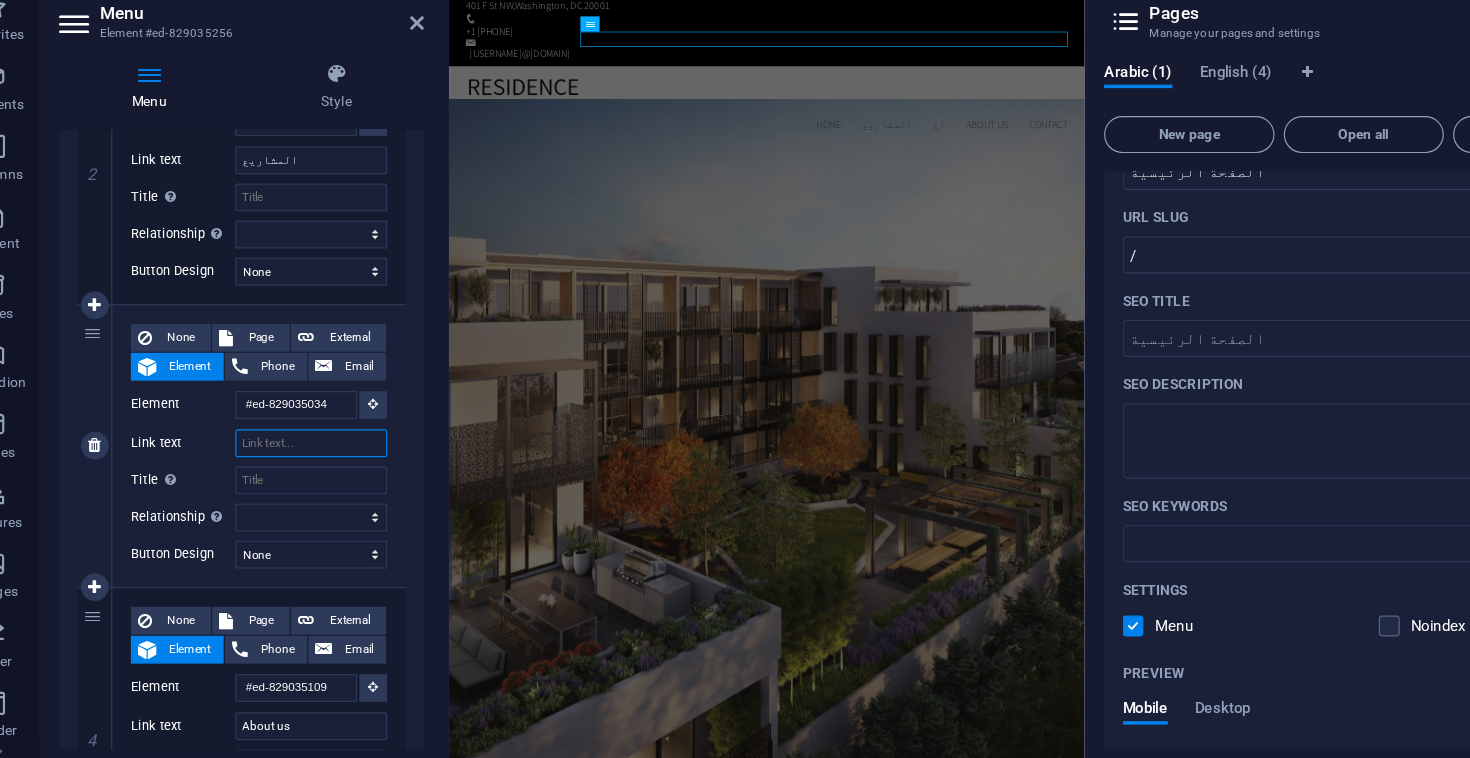 type on "ا" 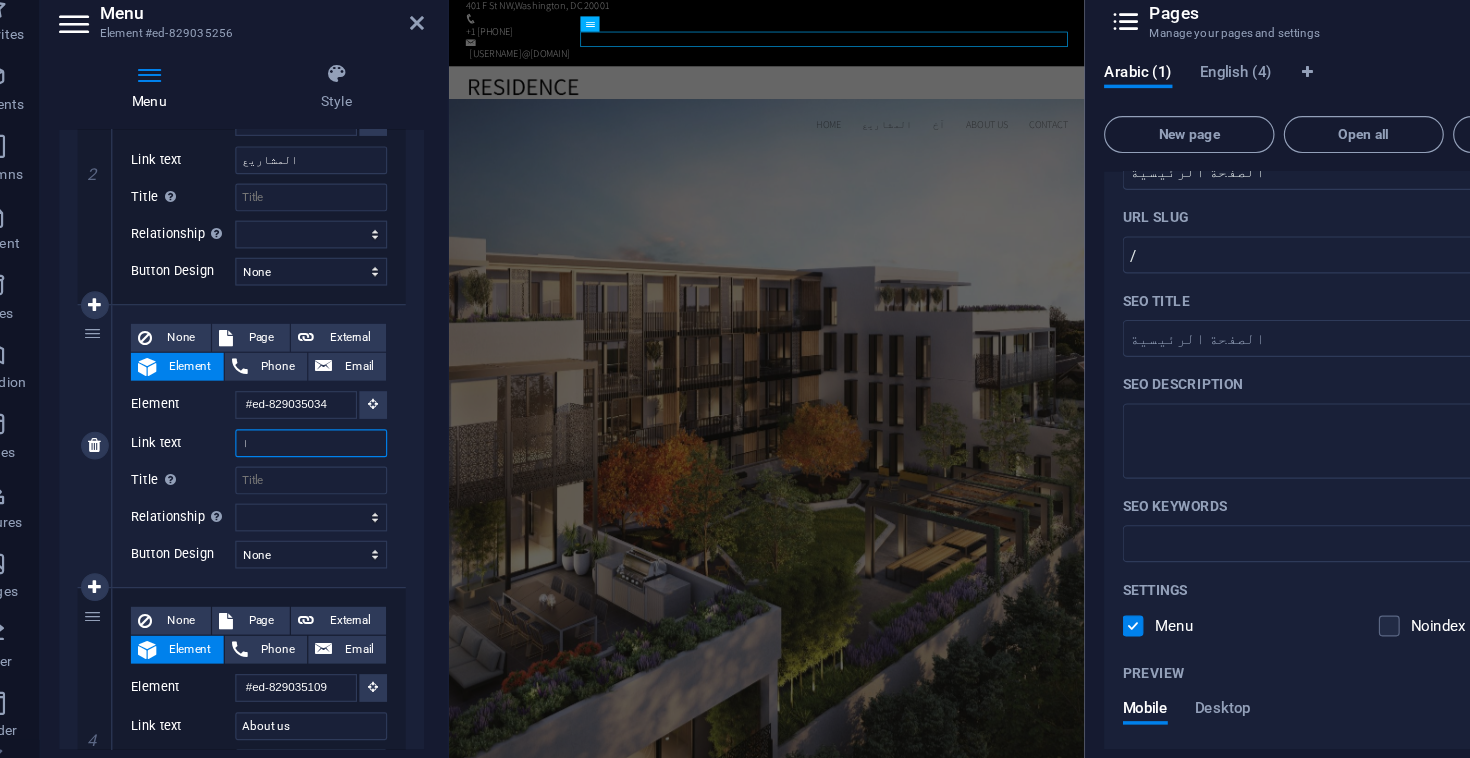 select 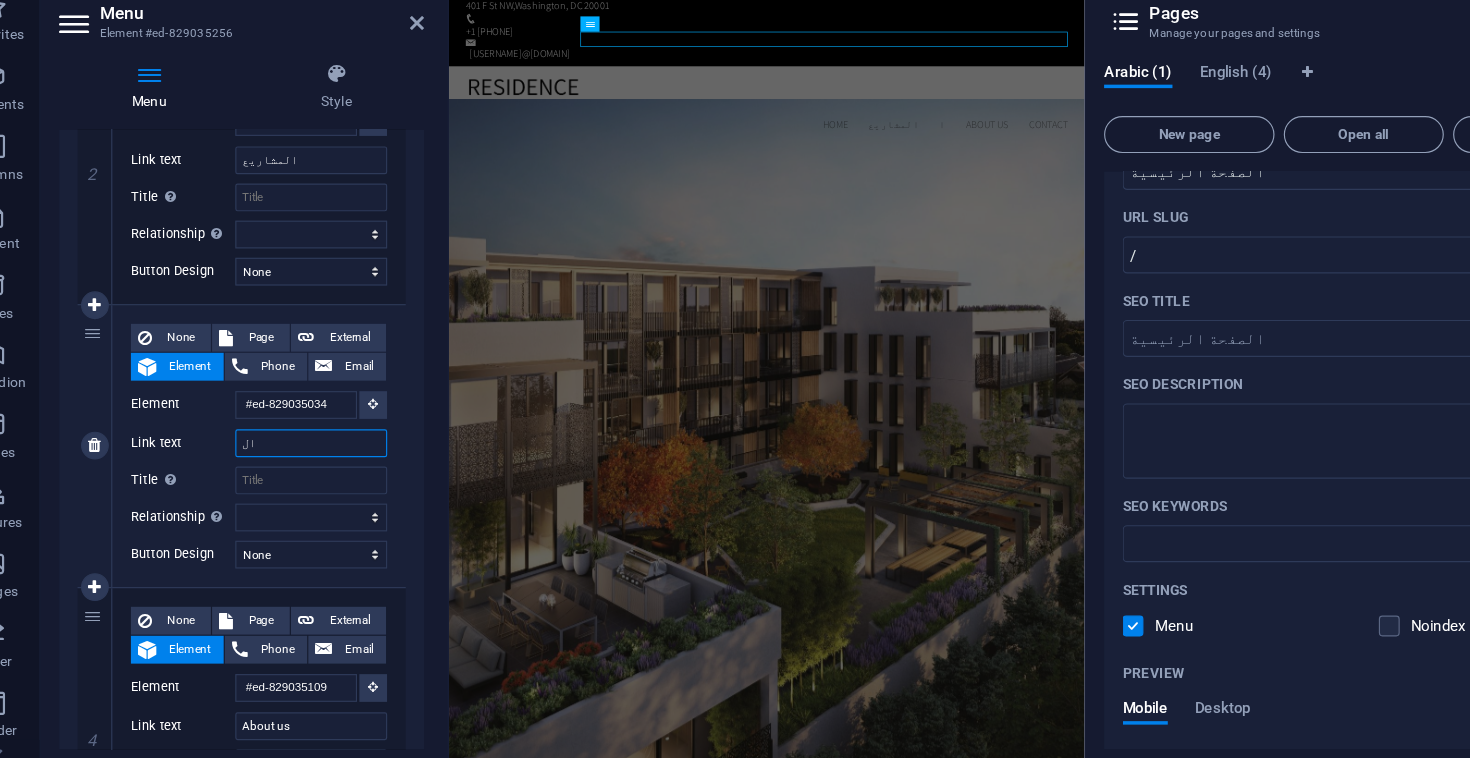type on "الا" 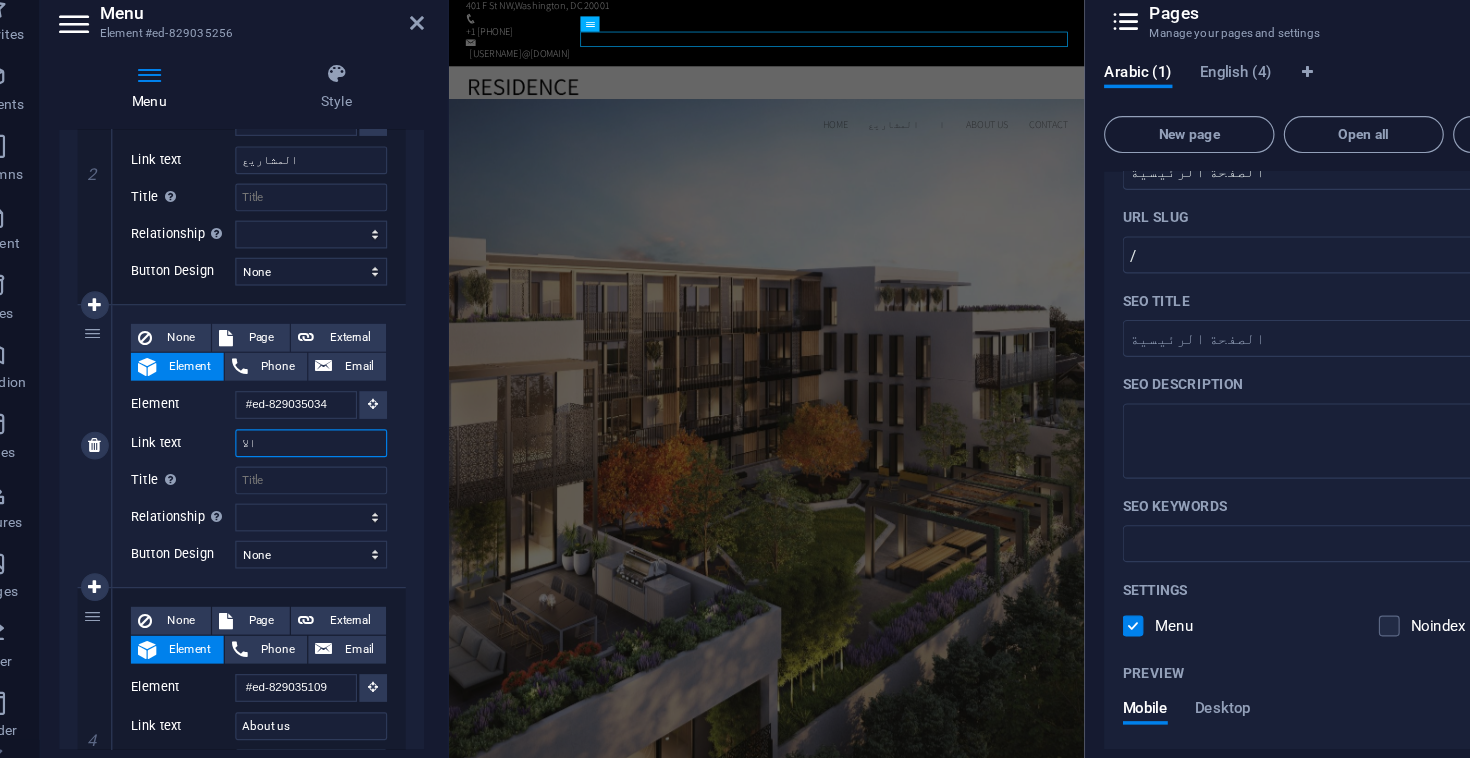 select 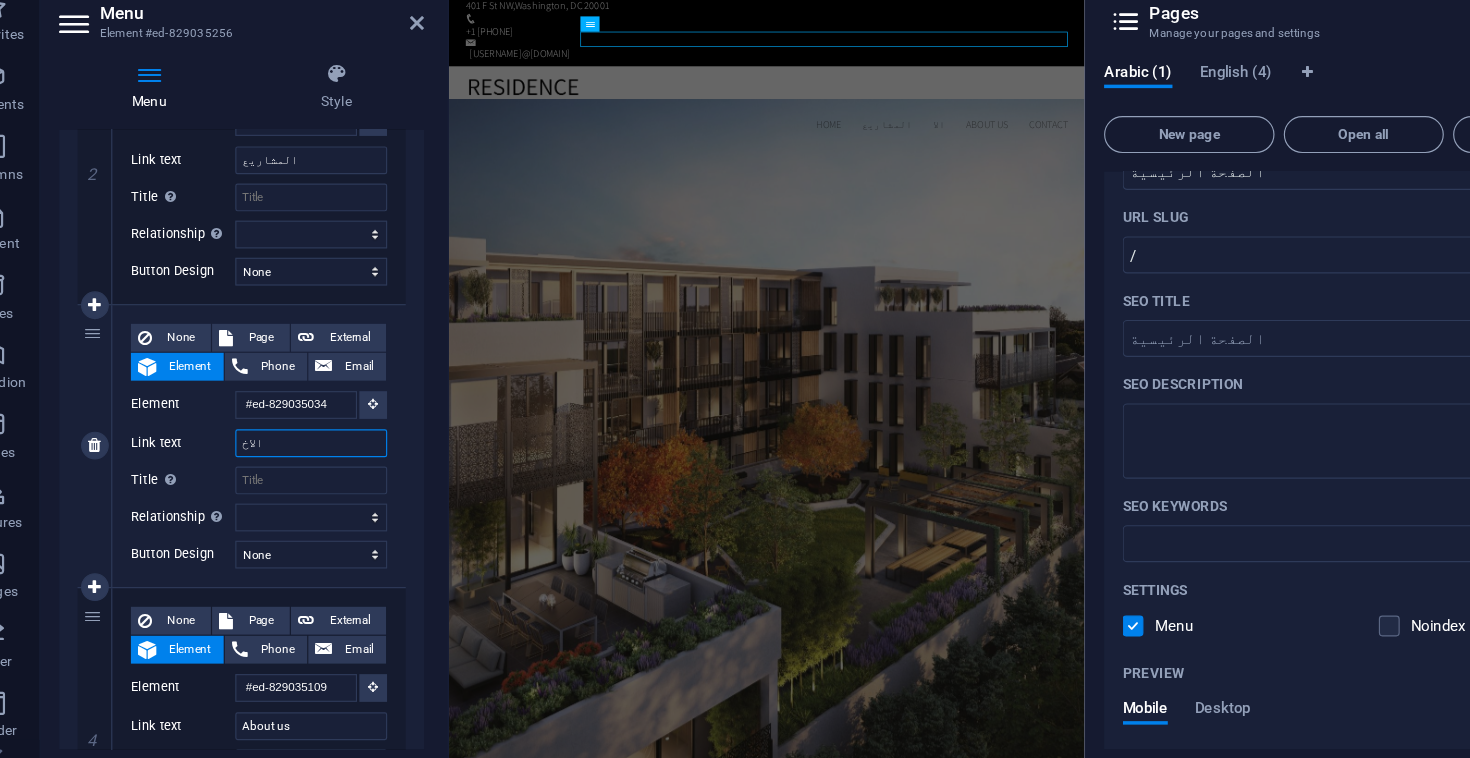 type on "الاخب" 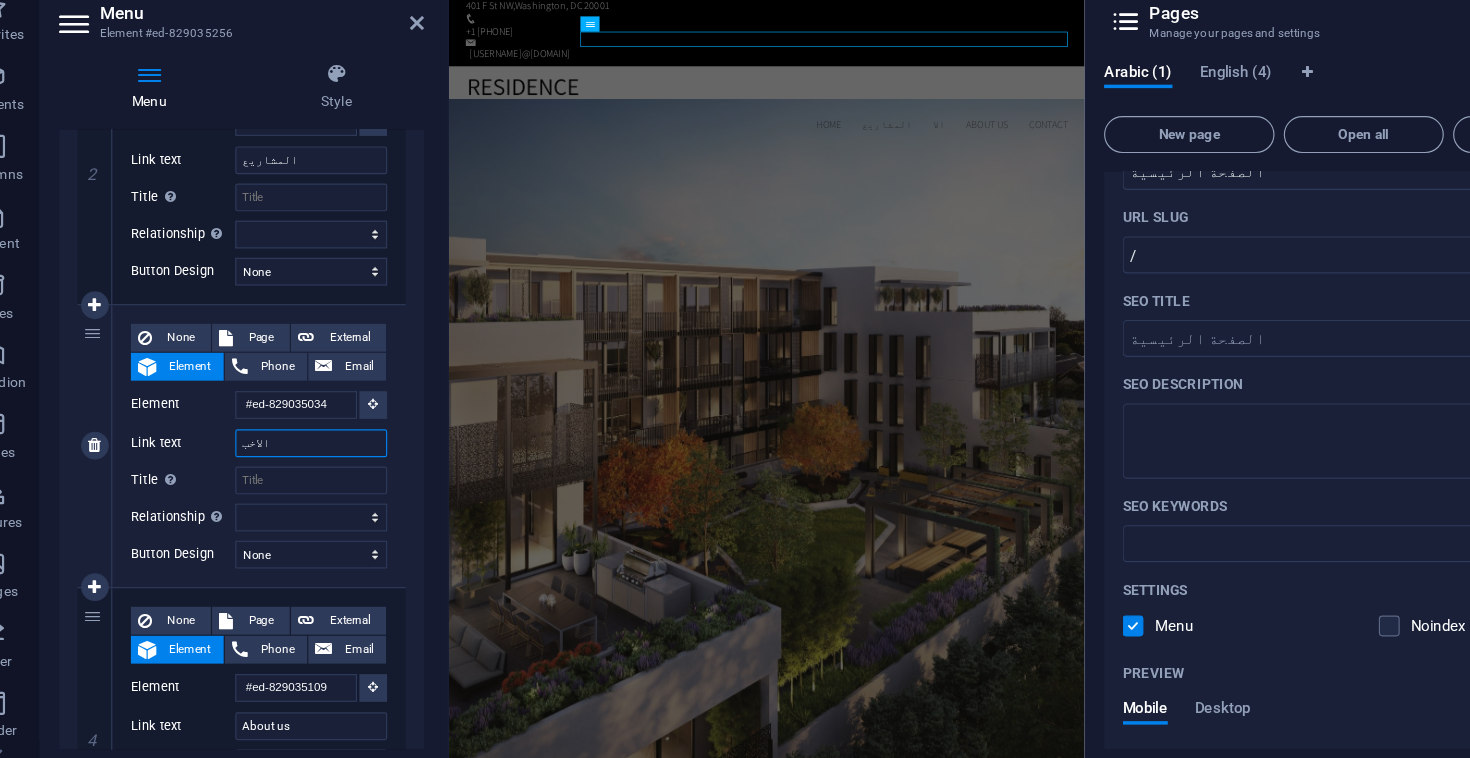 select 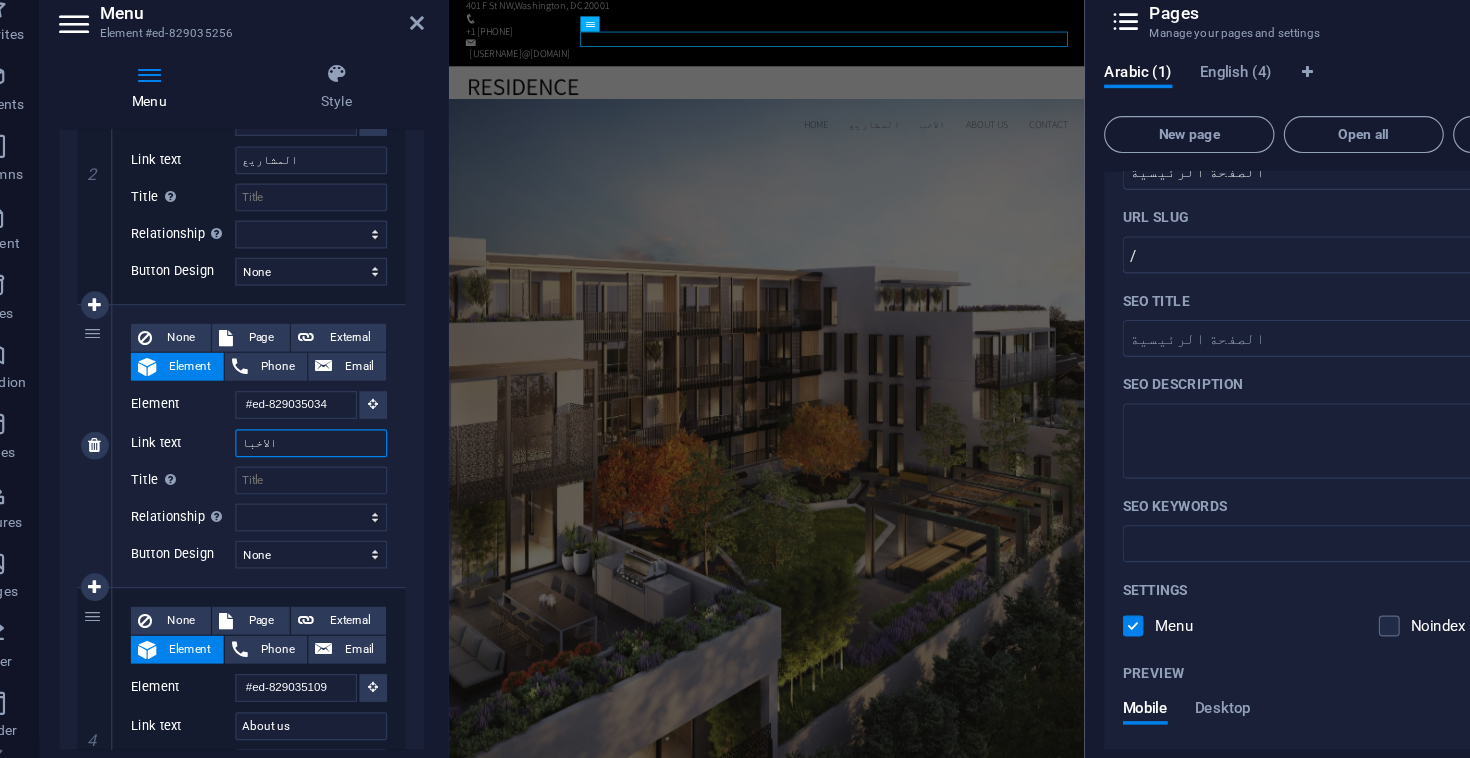 type on "الاخبار" 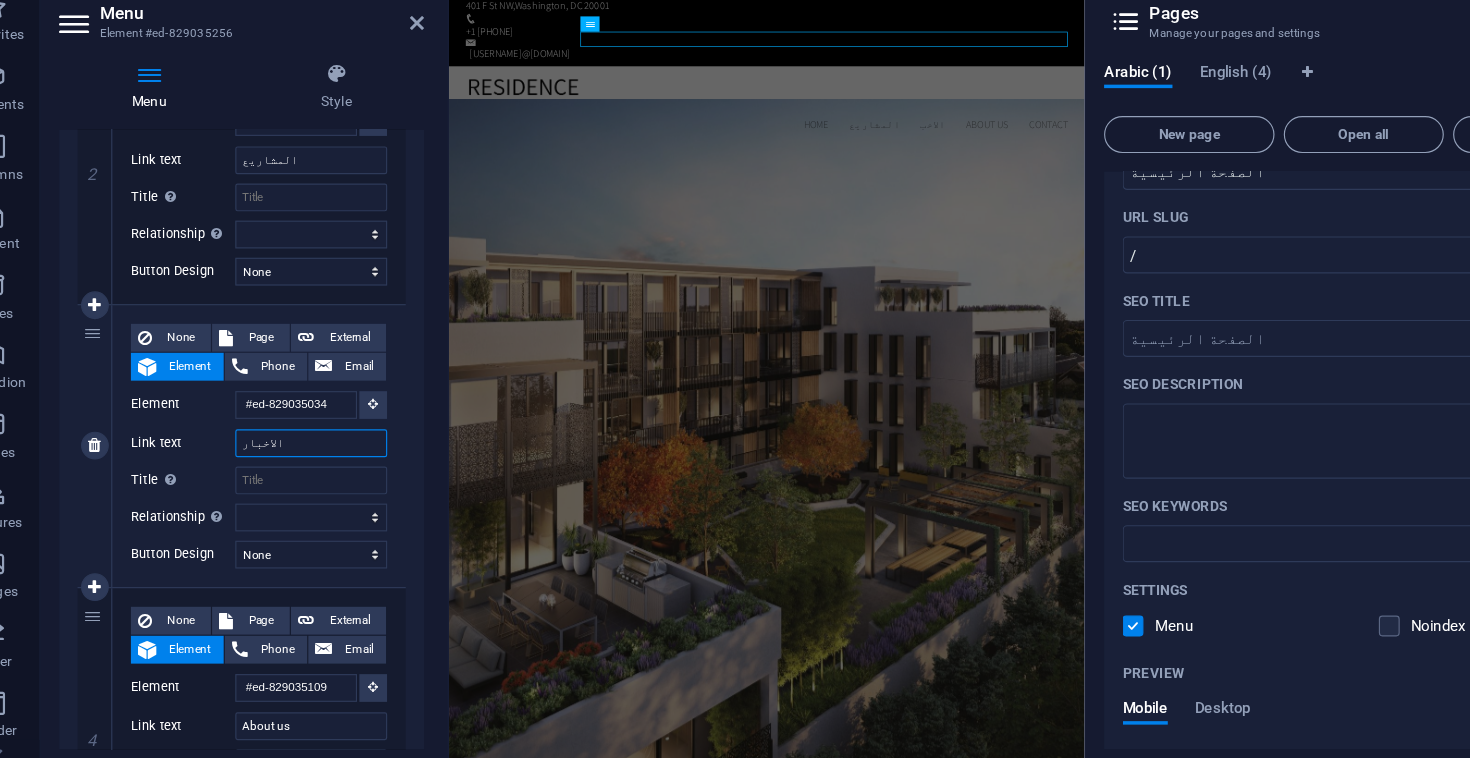 select 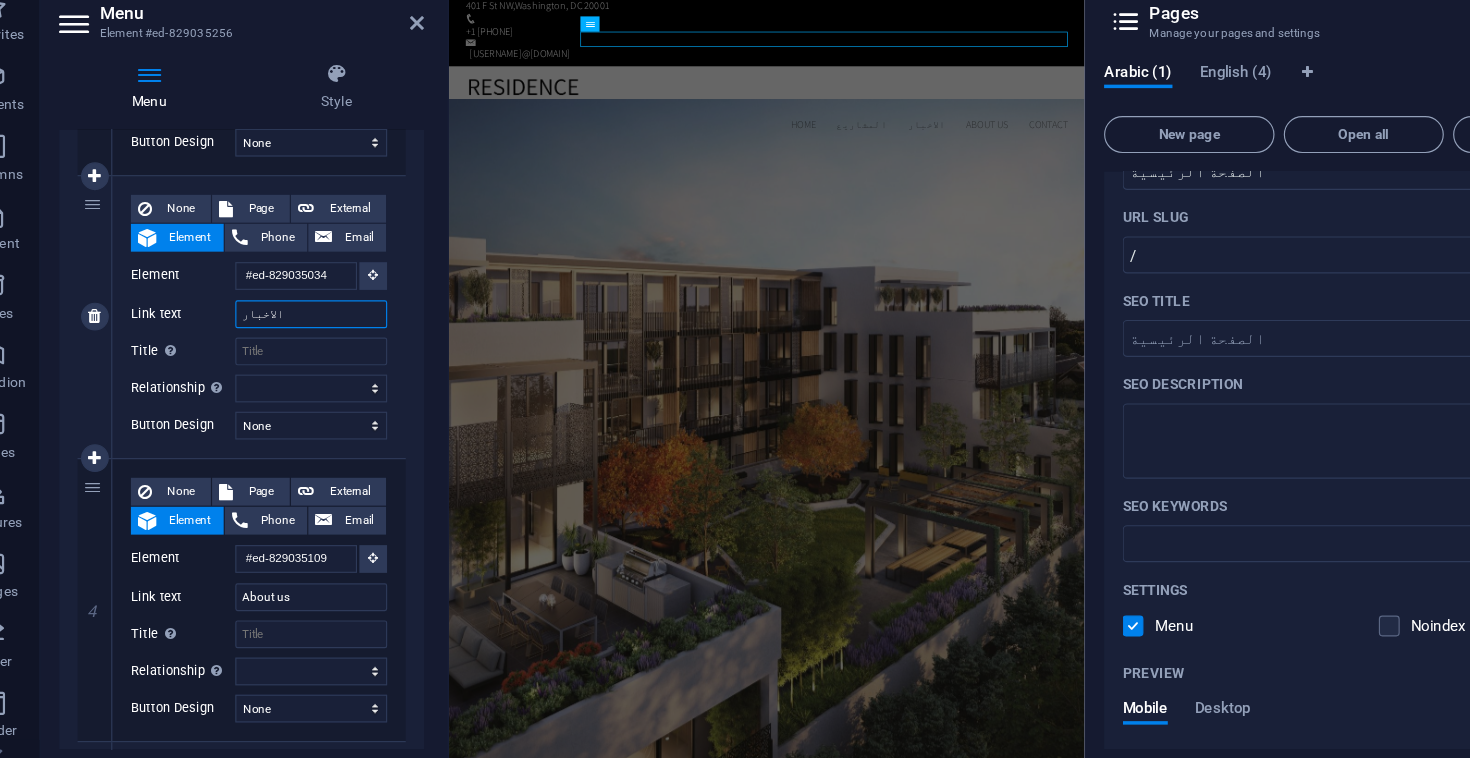 scroll, scrollTop: 643, scrollLeft: 0, axis: vertical 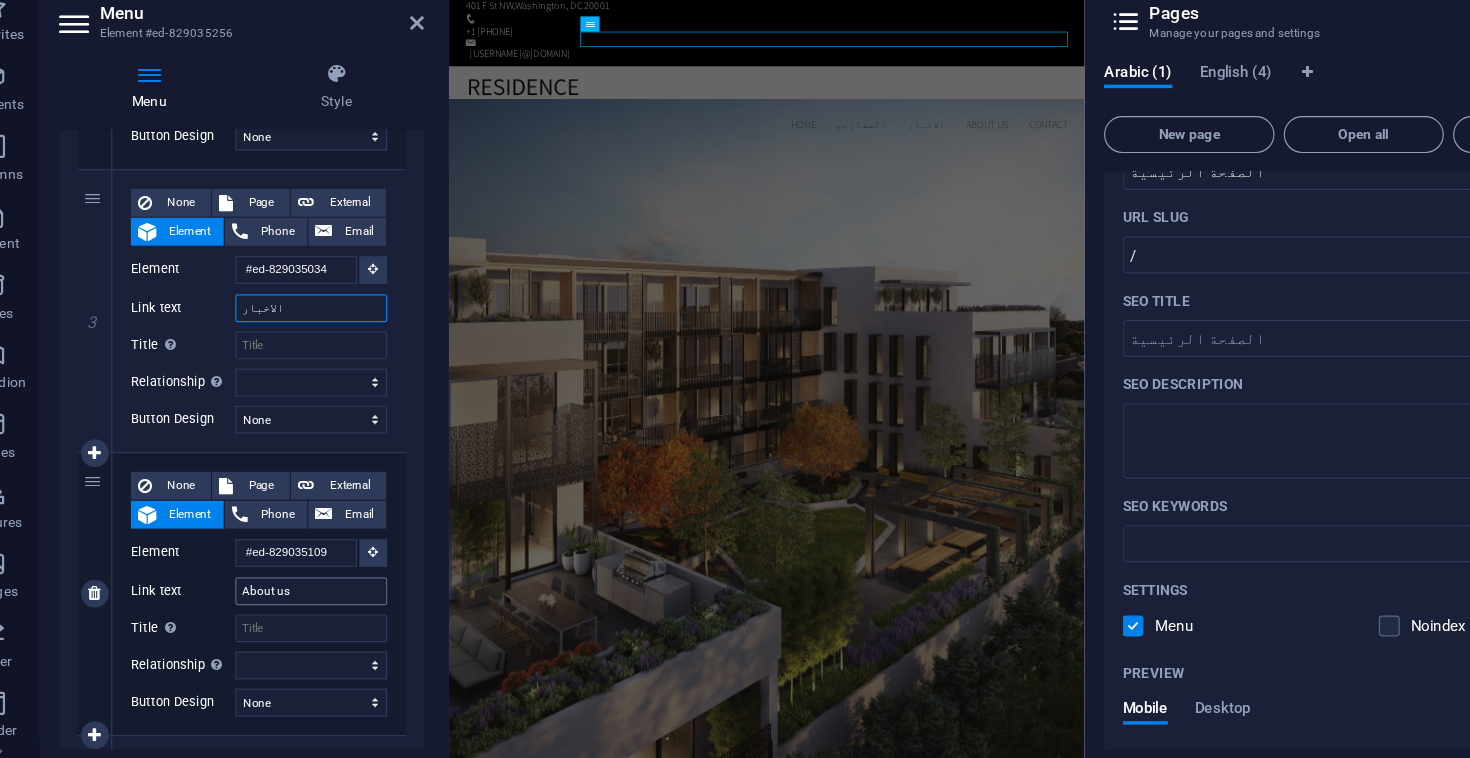 type on "الاخبار" 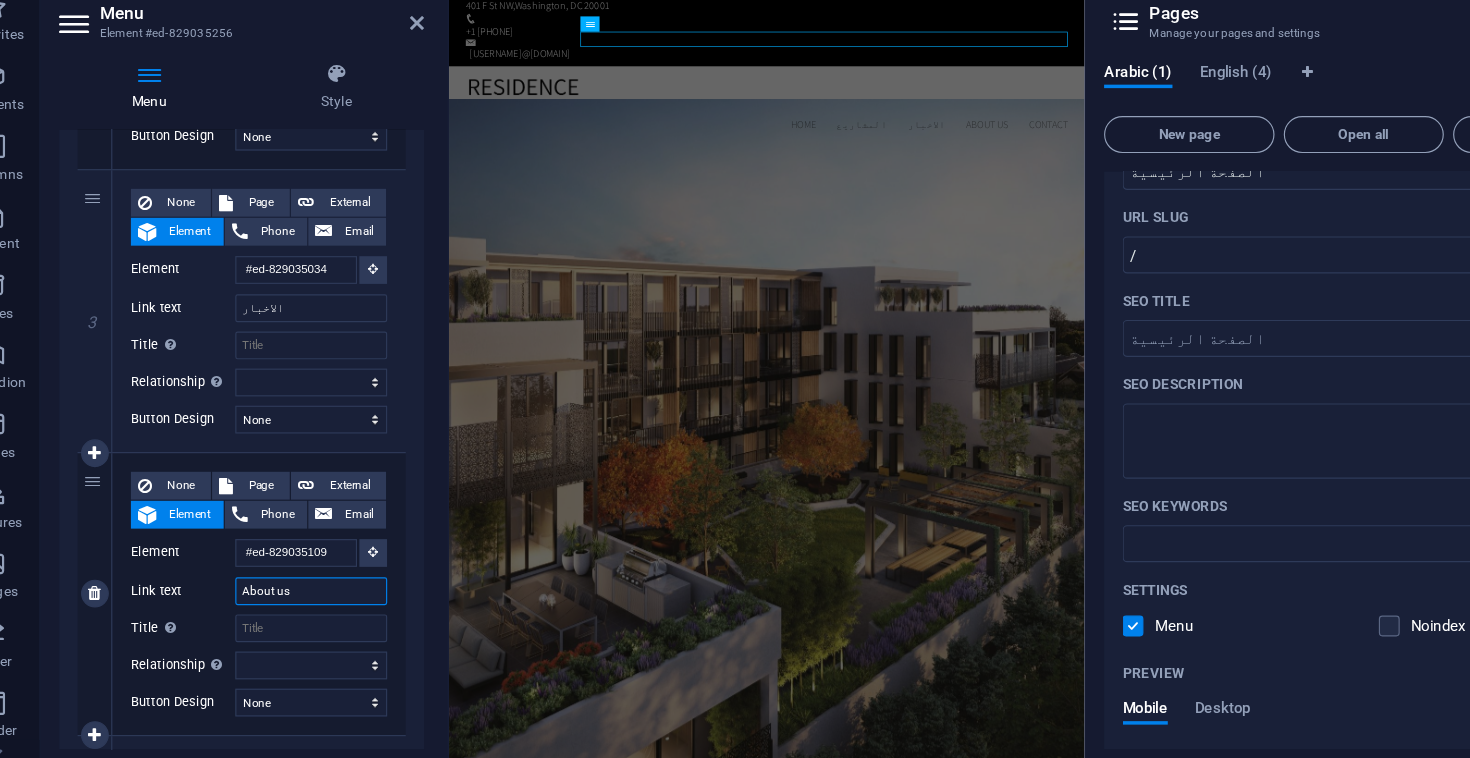 click on "About us" at bounding box center [313, 574] 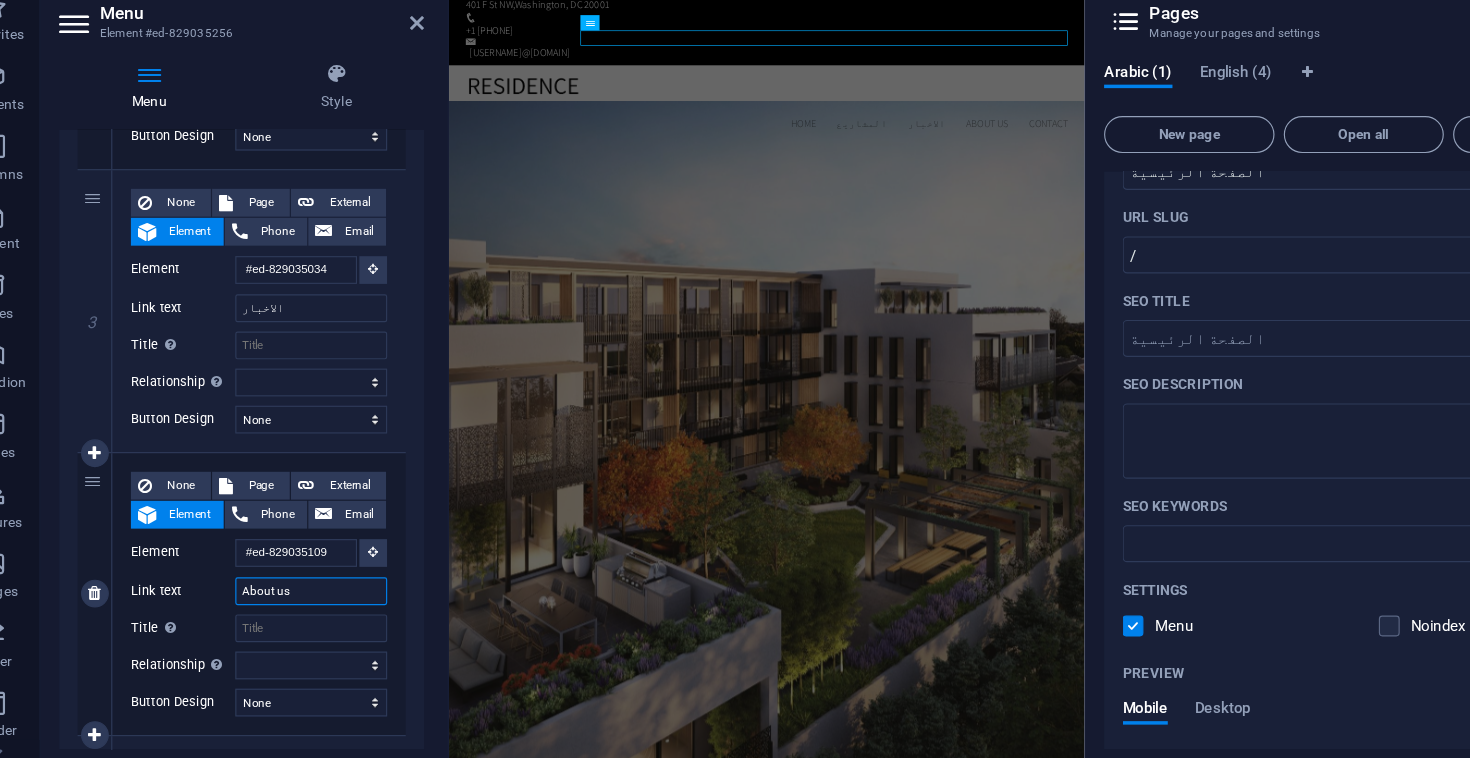 scroll, scrollTop: 0, scrollLeft: 0, axis: both 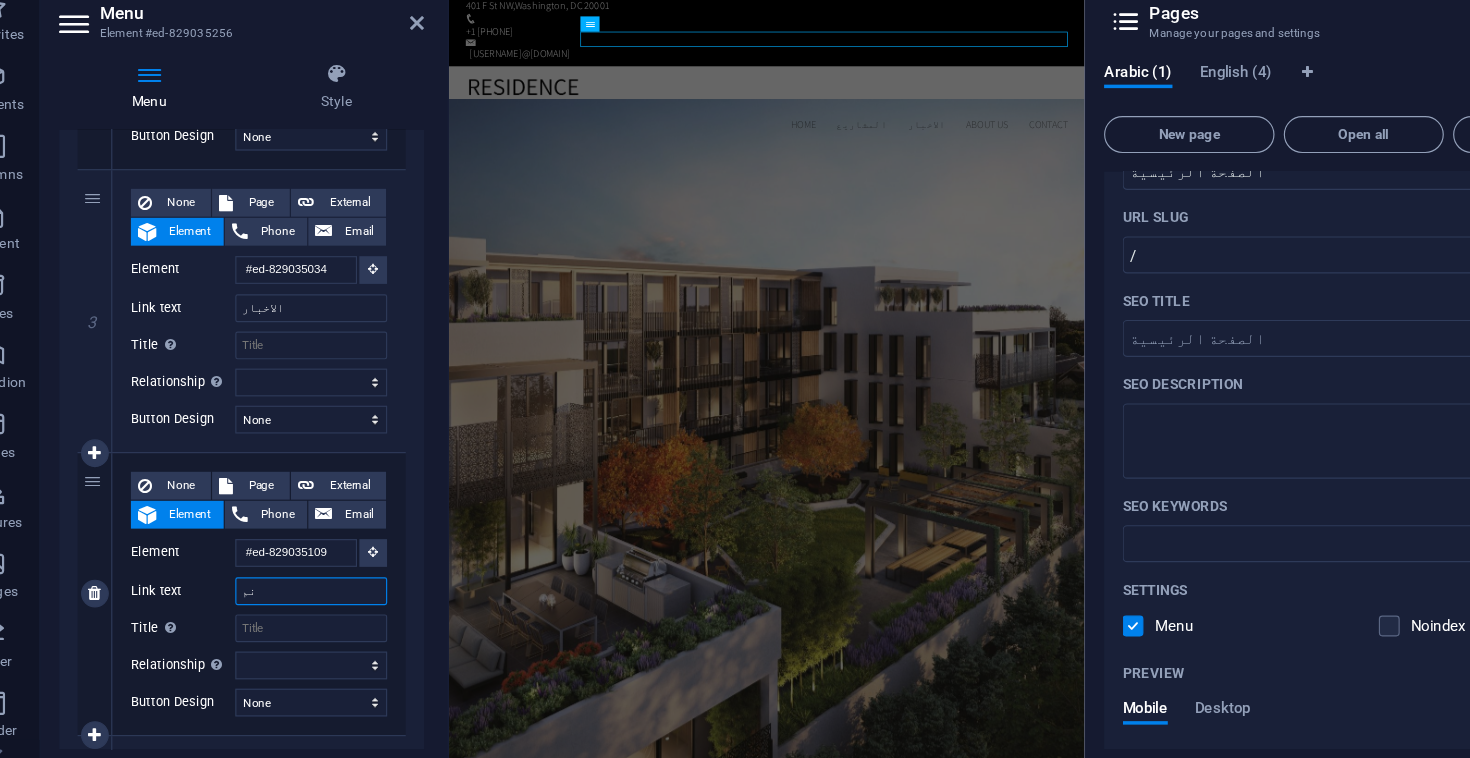 type on "ن" 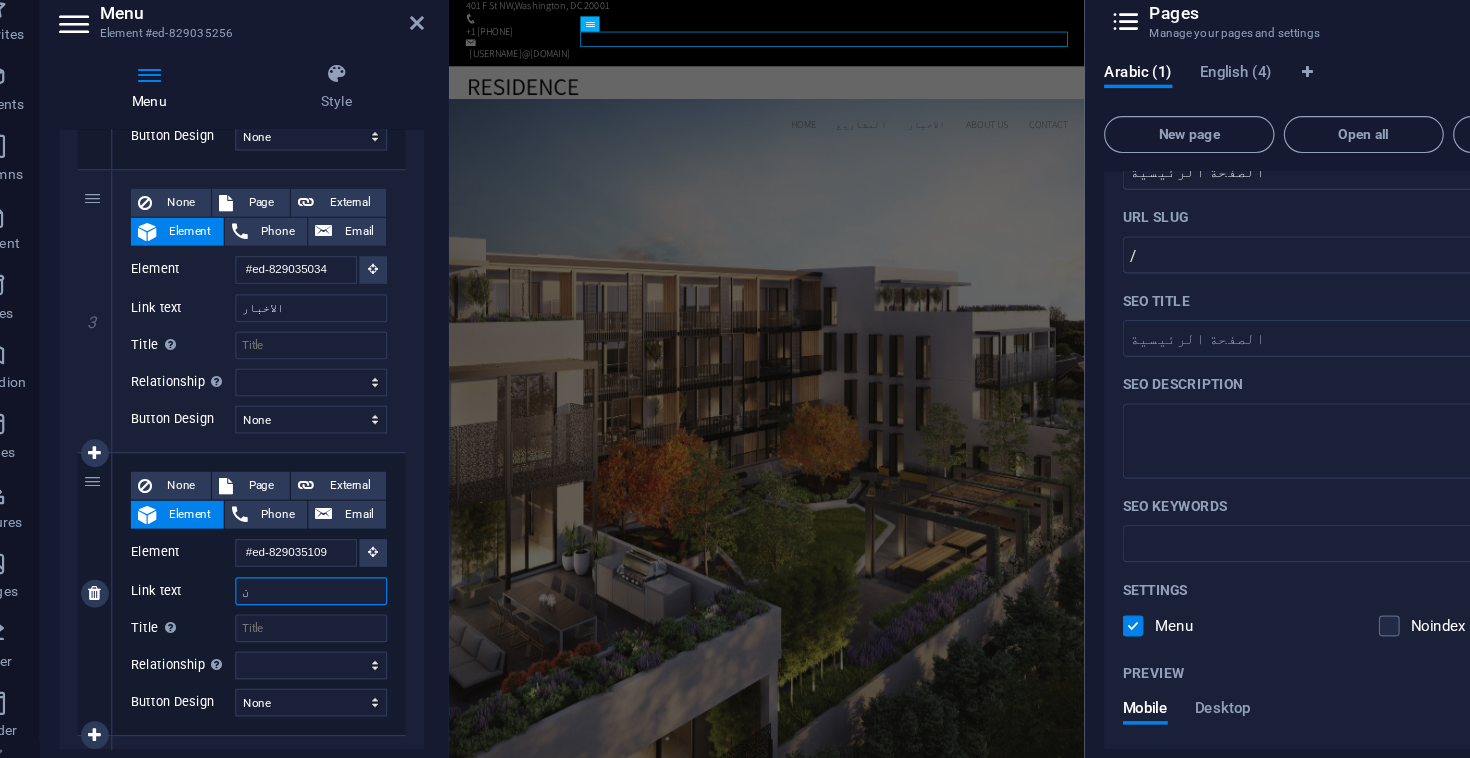 type 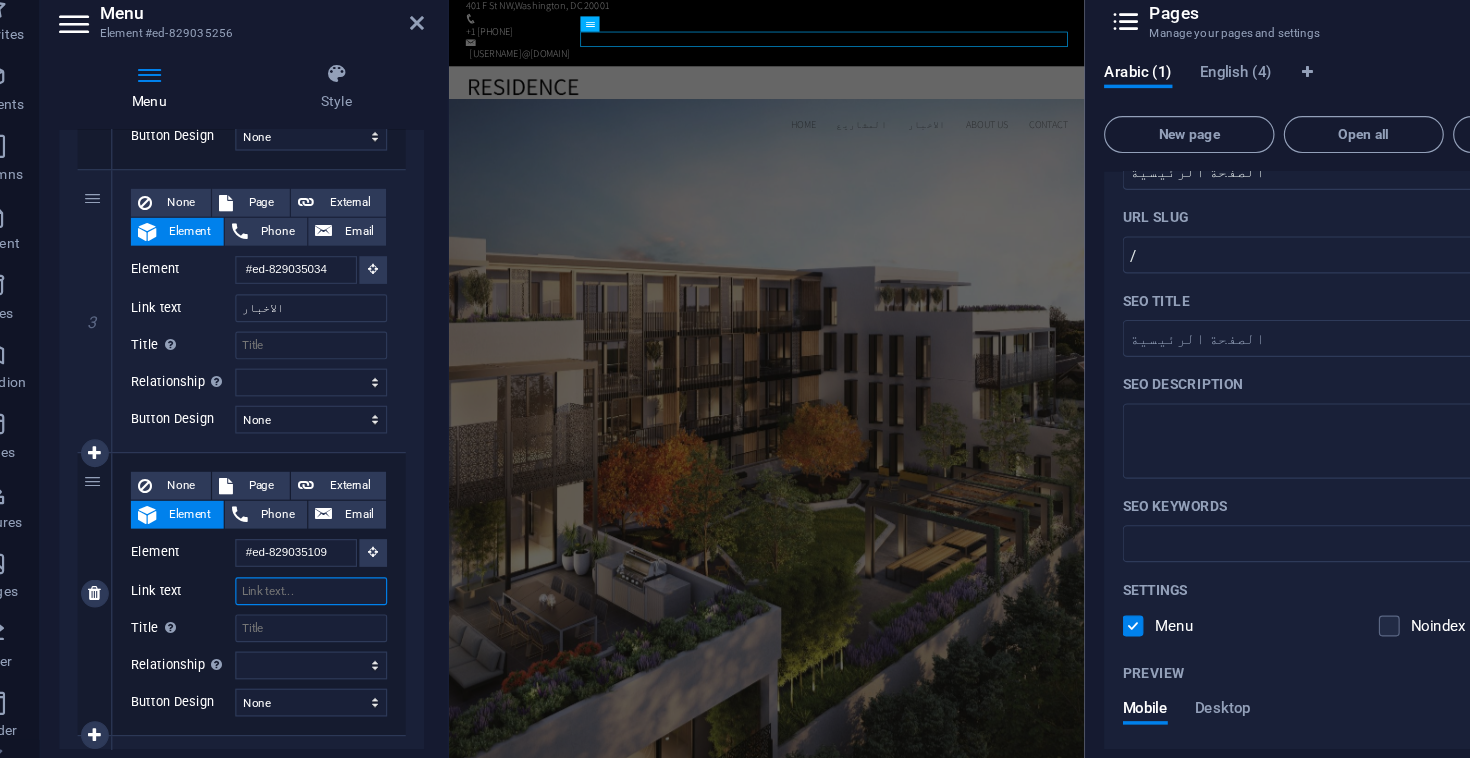 select 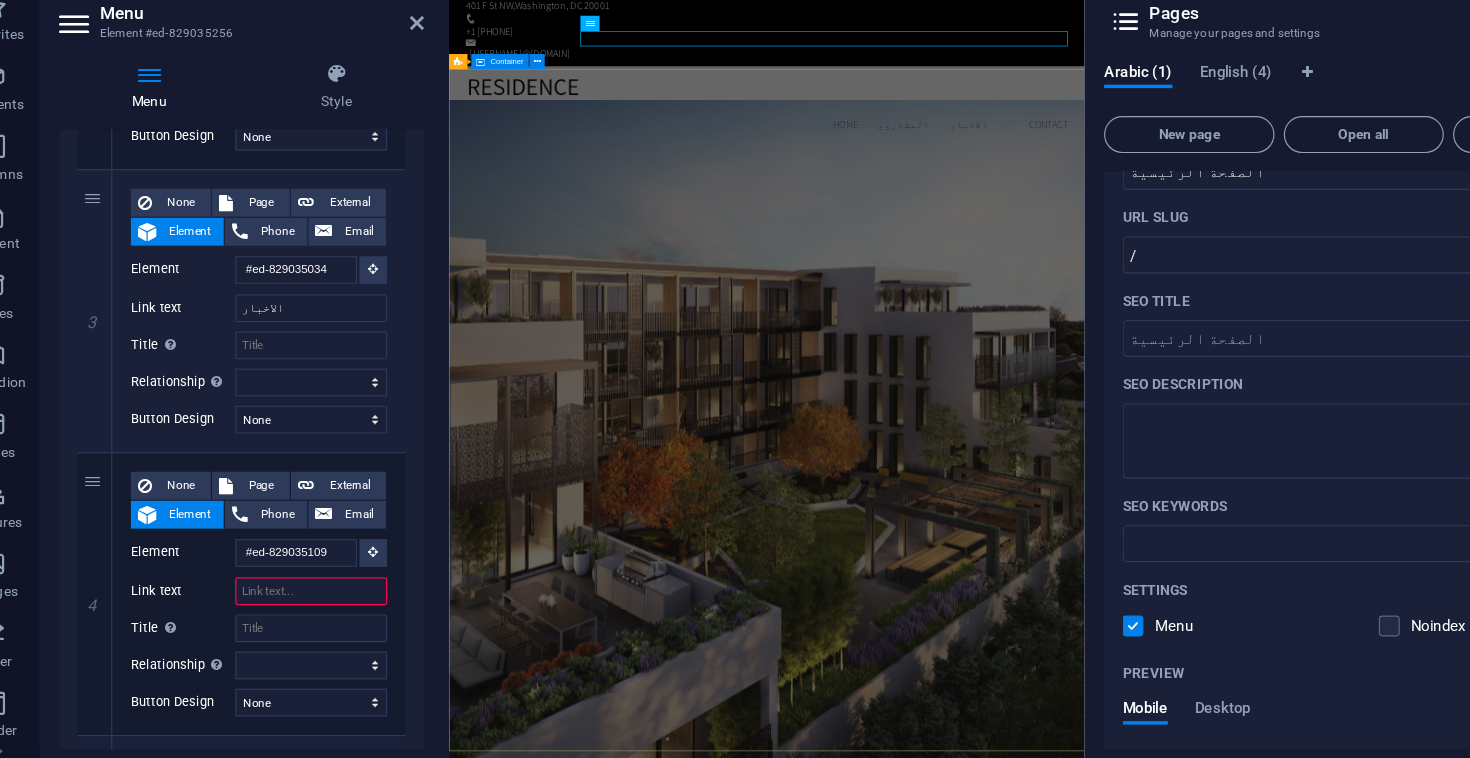scroll, scrollTop: 0, scrollLeft: 0, axis: both 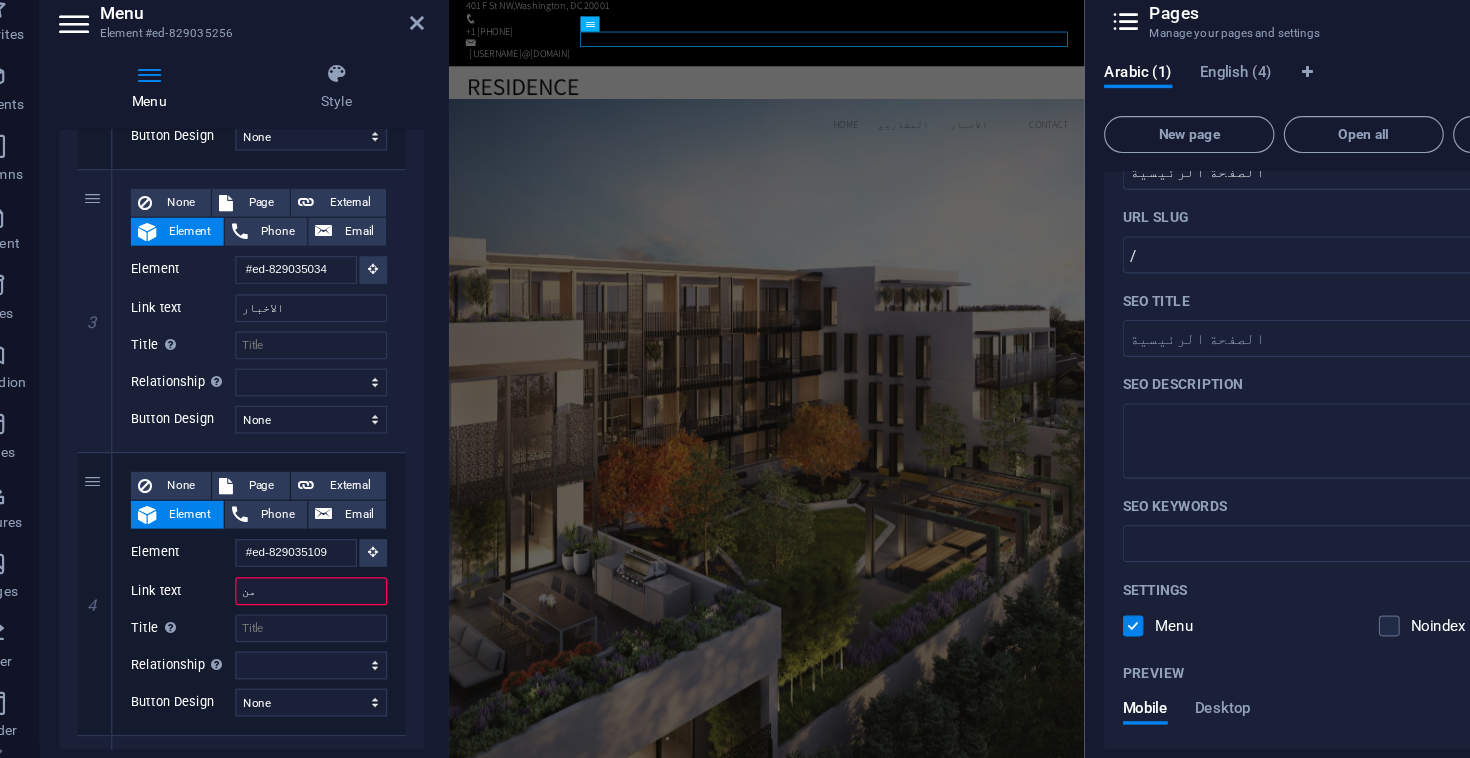 type on "من" 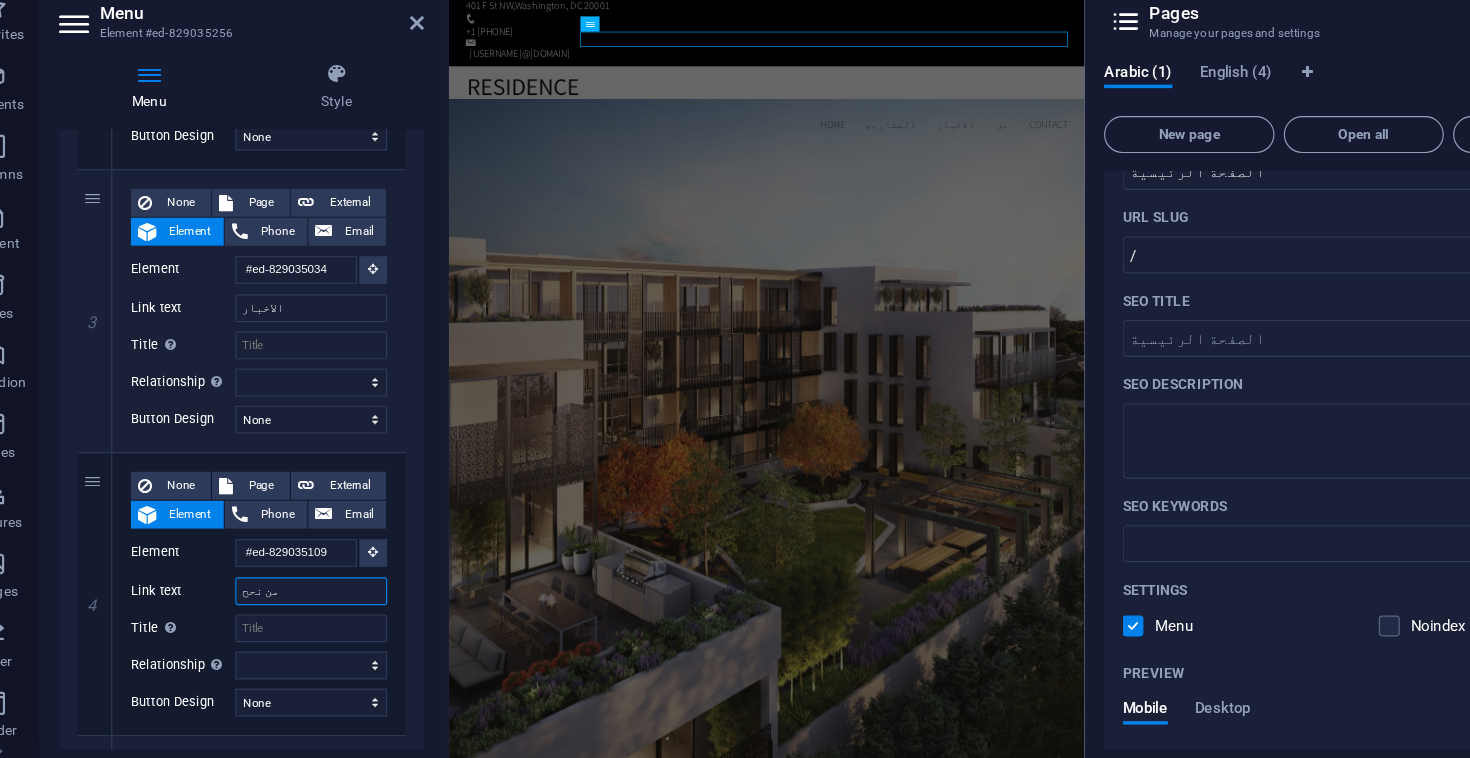type on "من نح" 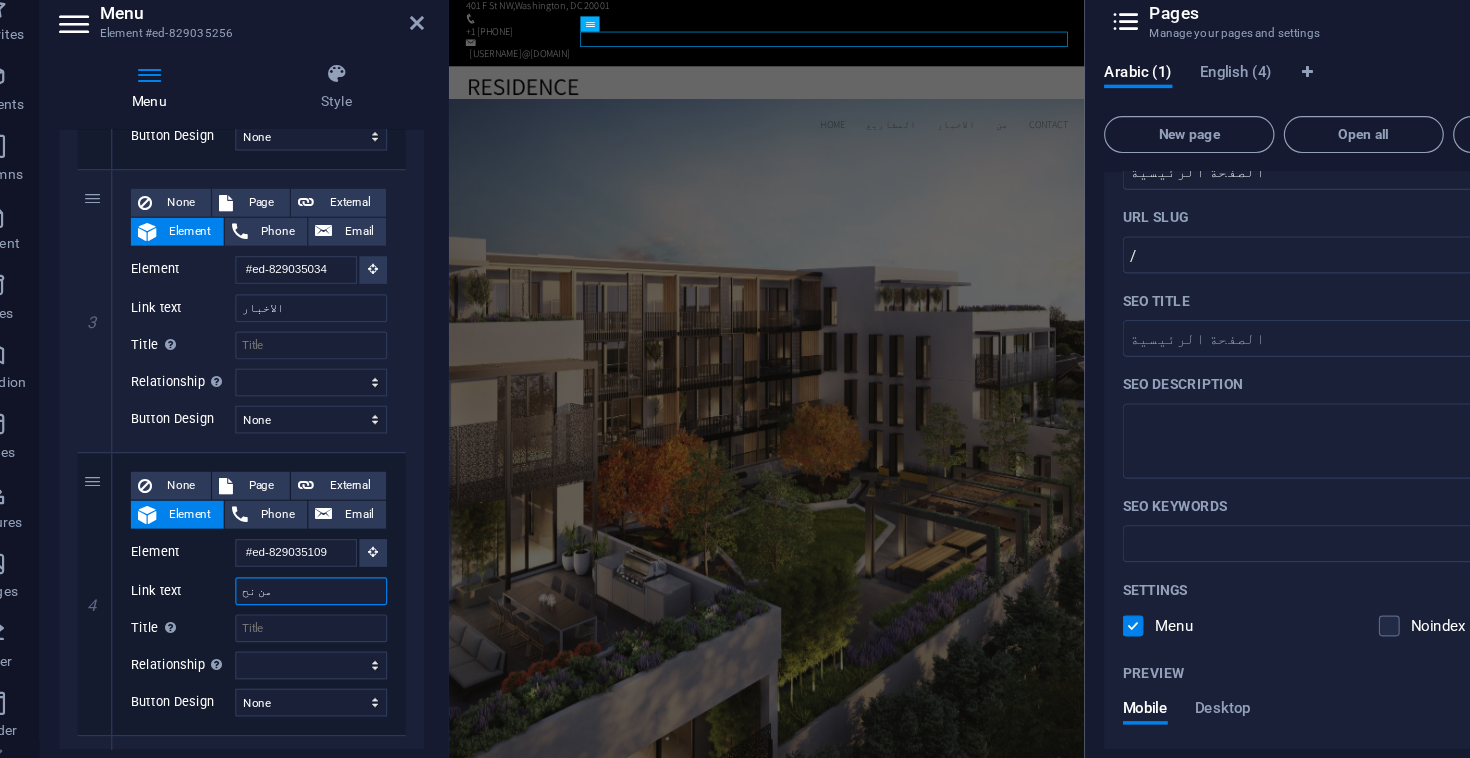 select 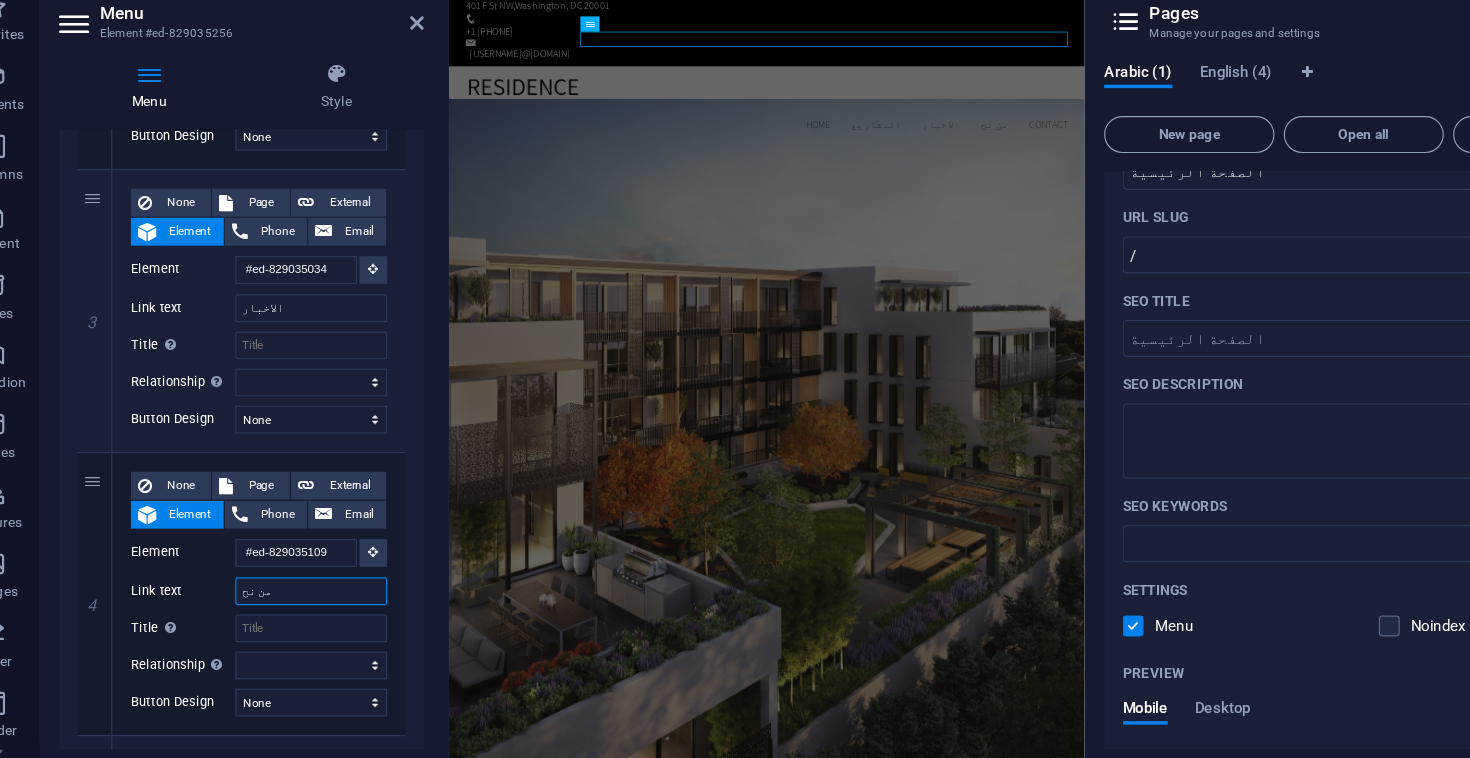 type on "من نحن" 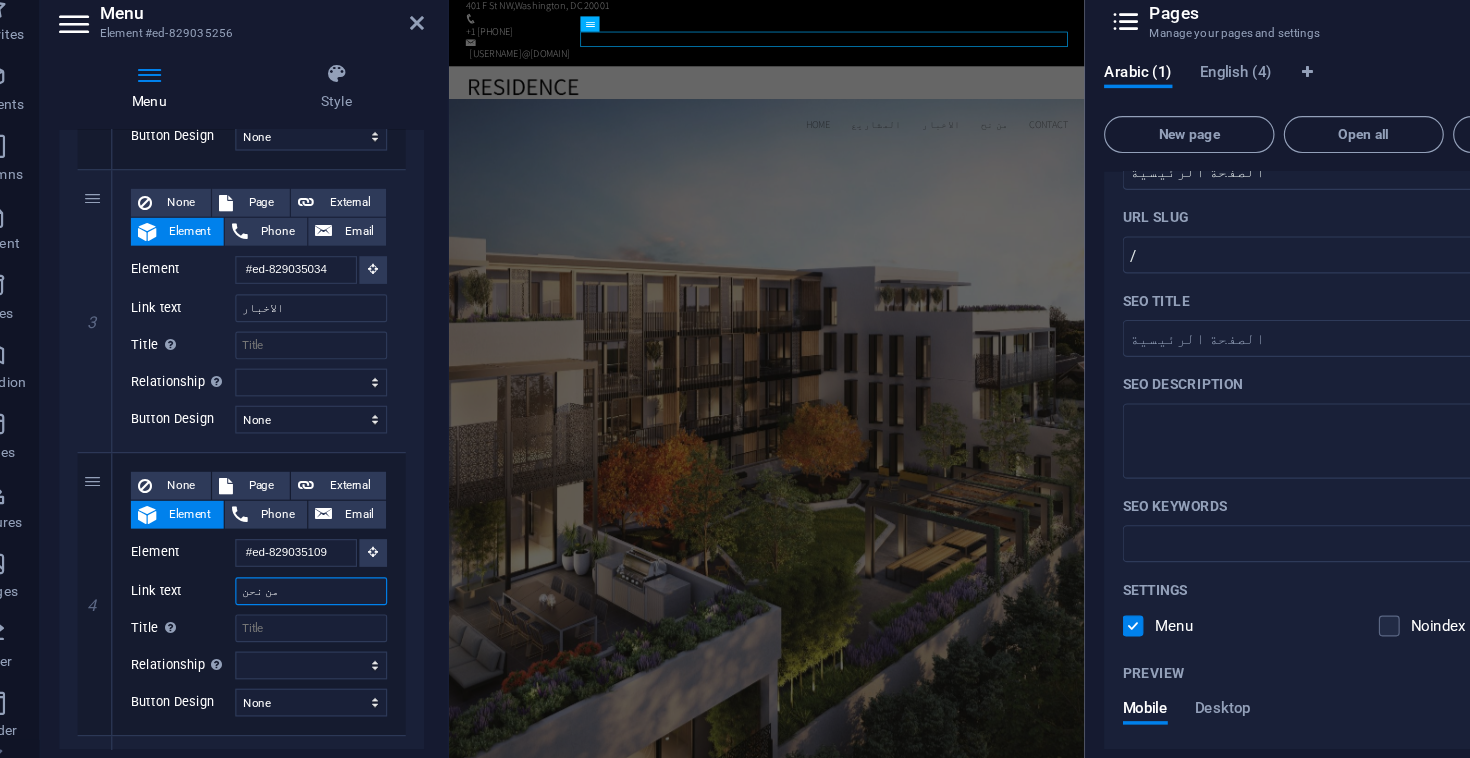 select 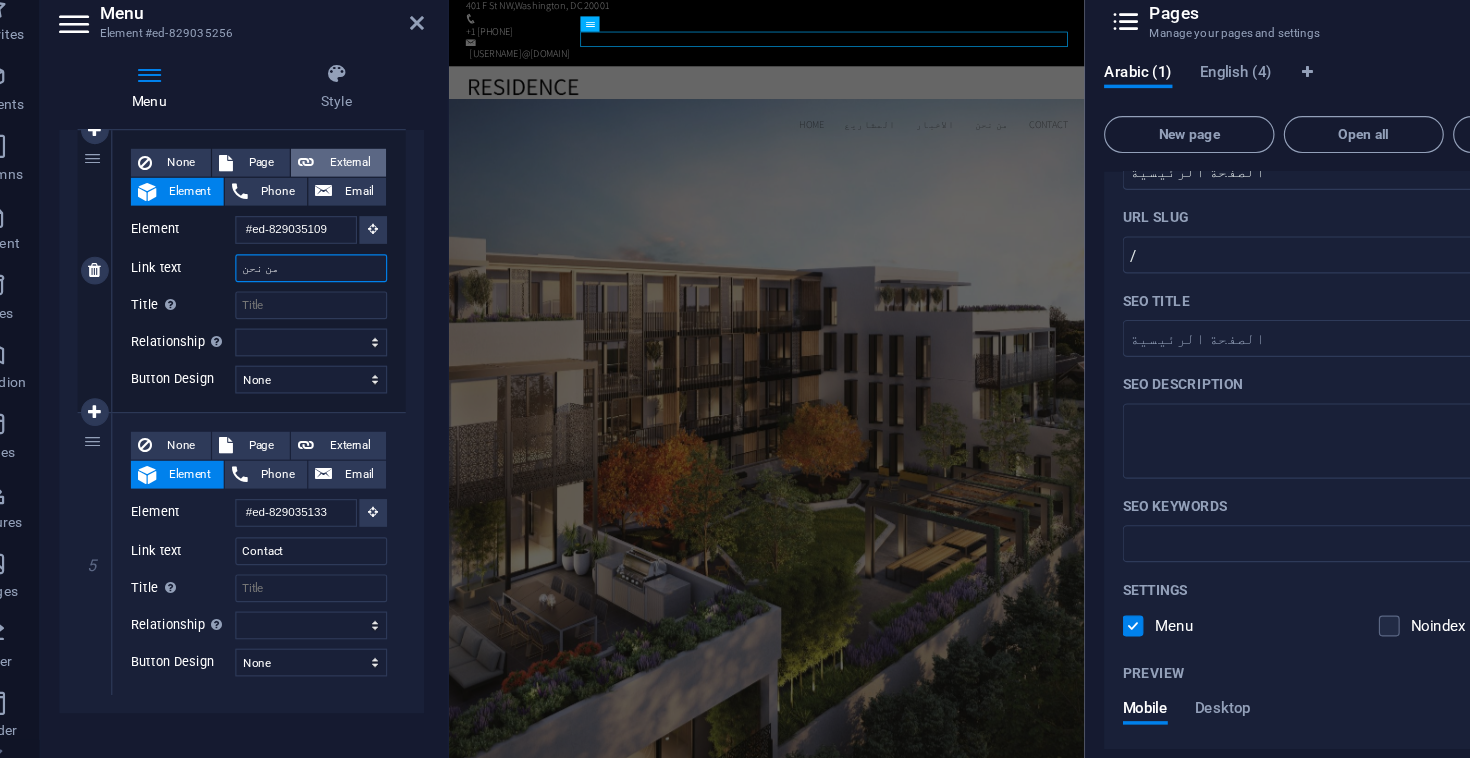 scroll, scrollTop: 931, scrollLeft: 0, axis: vertical 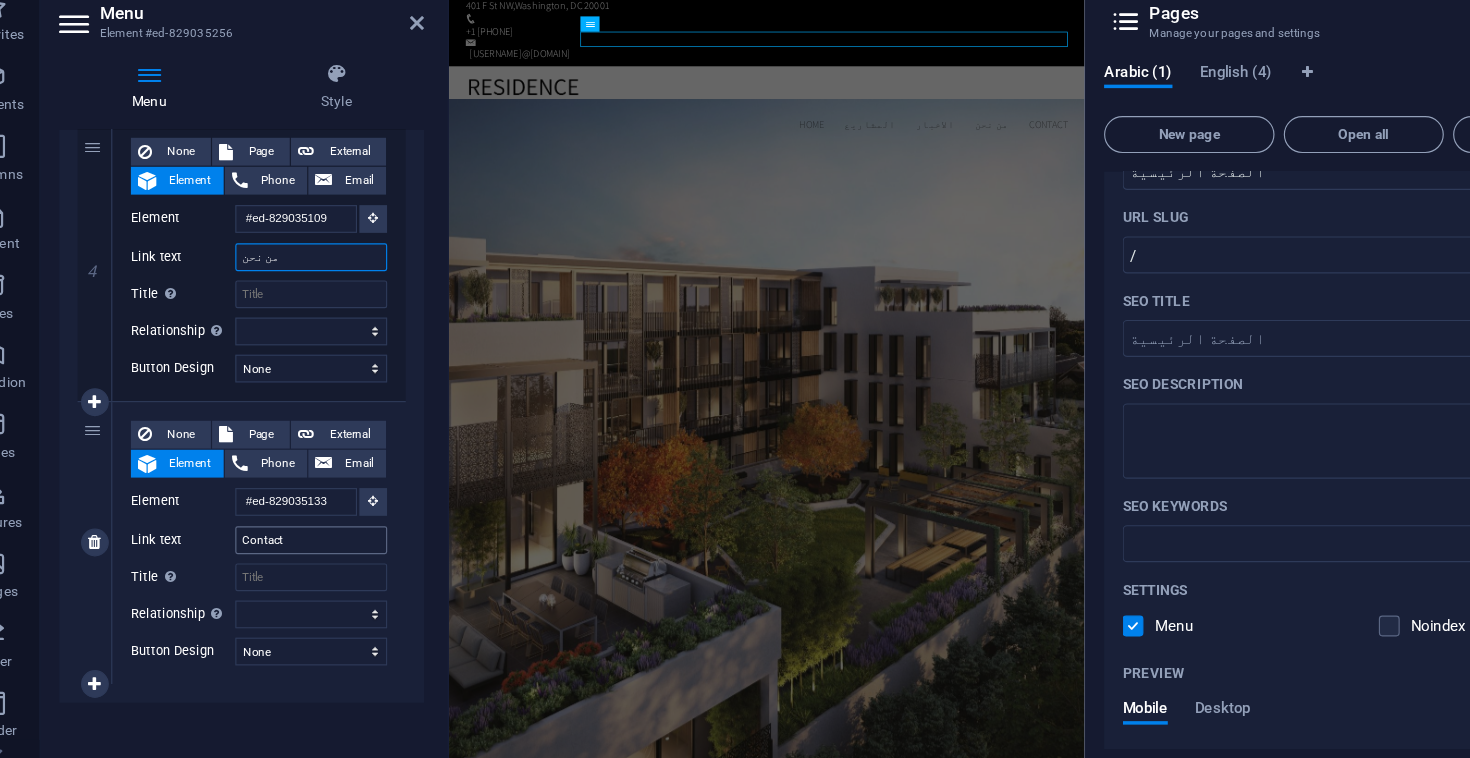 type on "من نحن" 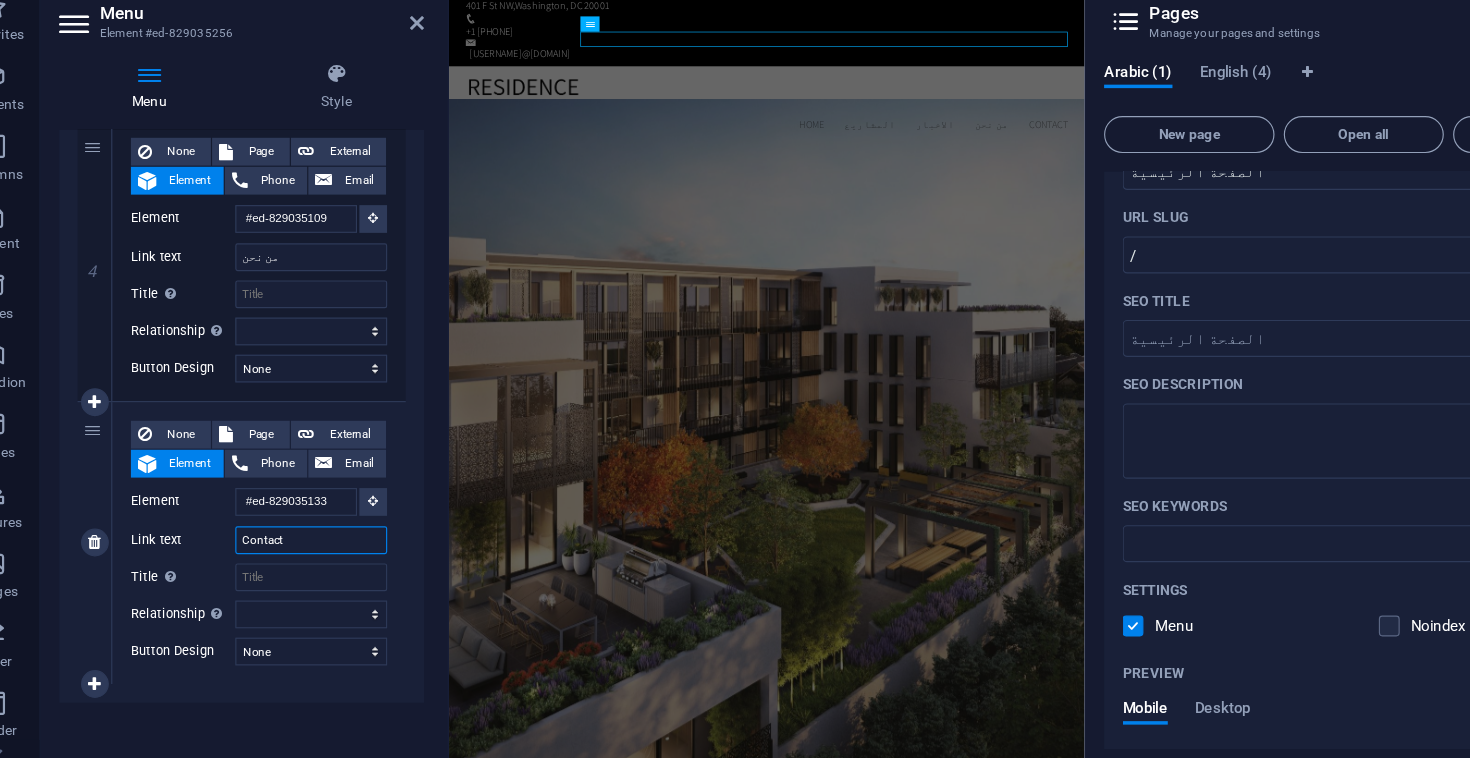 click on "Contact" at bounding box center (313, 530) 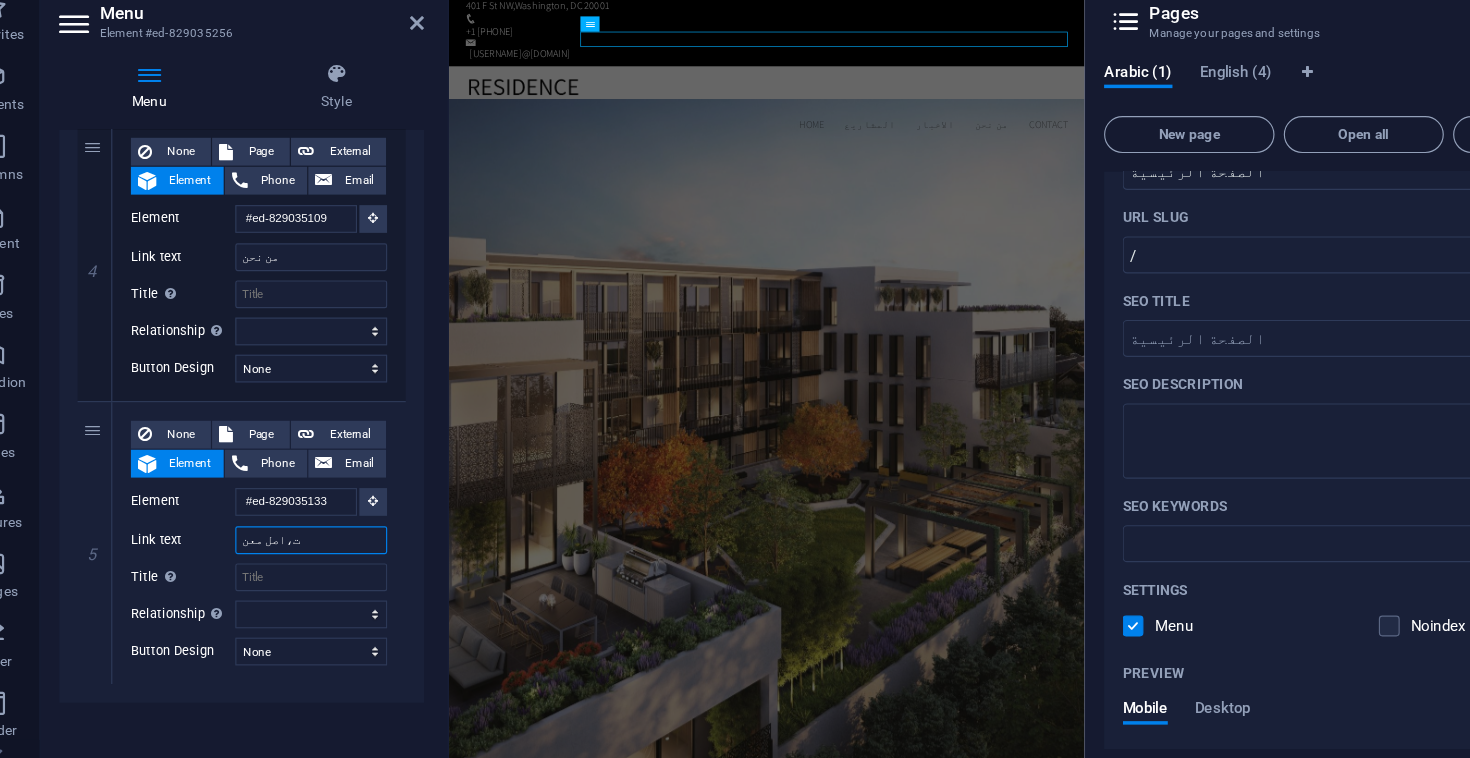type on "ت،اصل معنا" 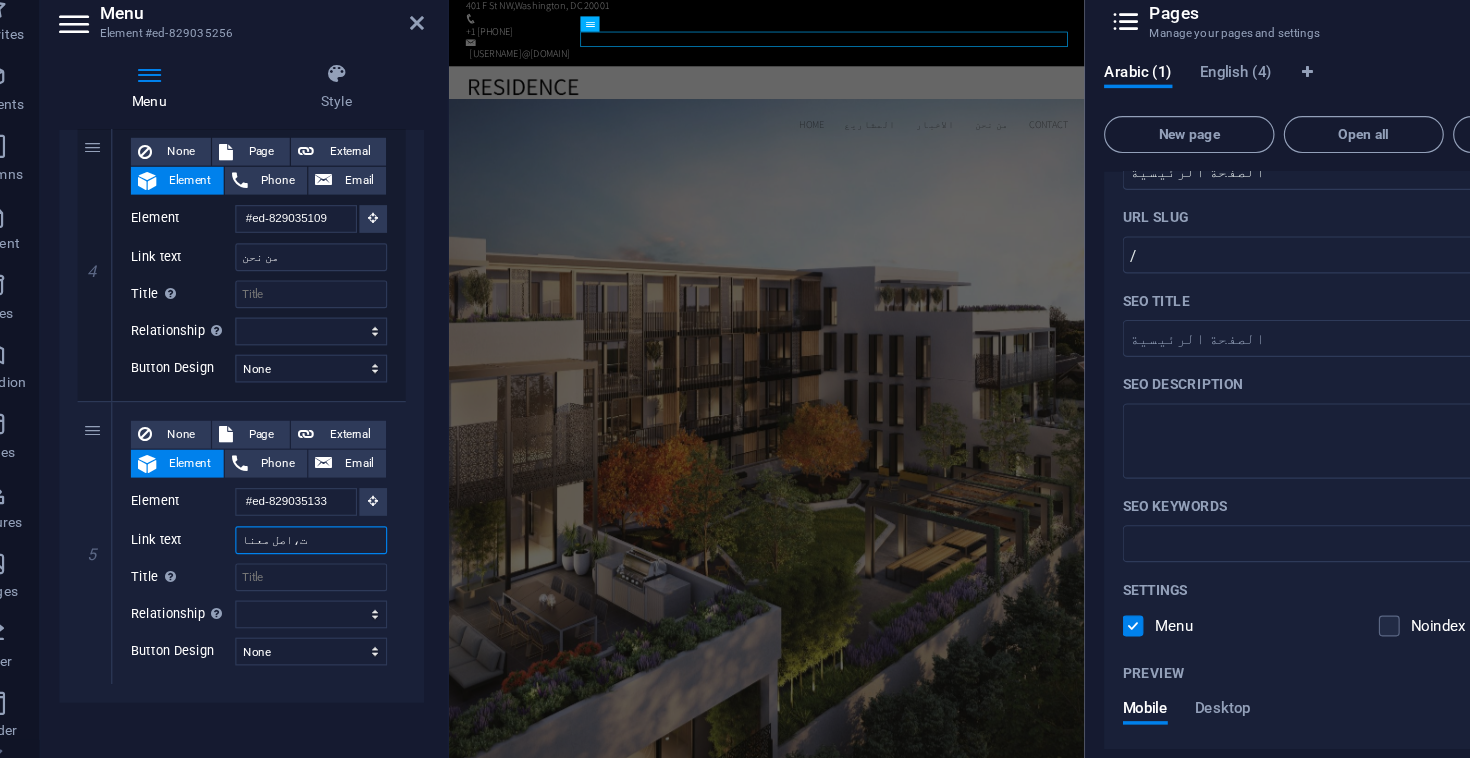 select 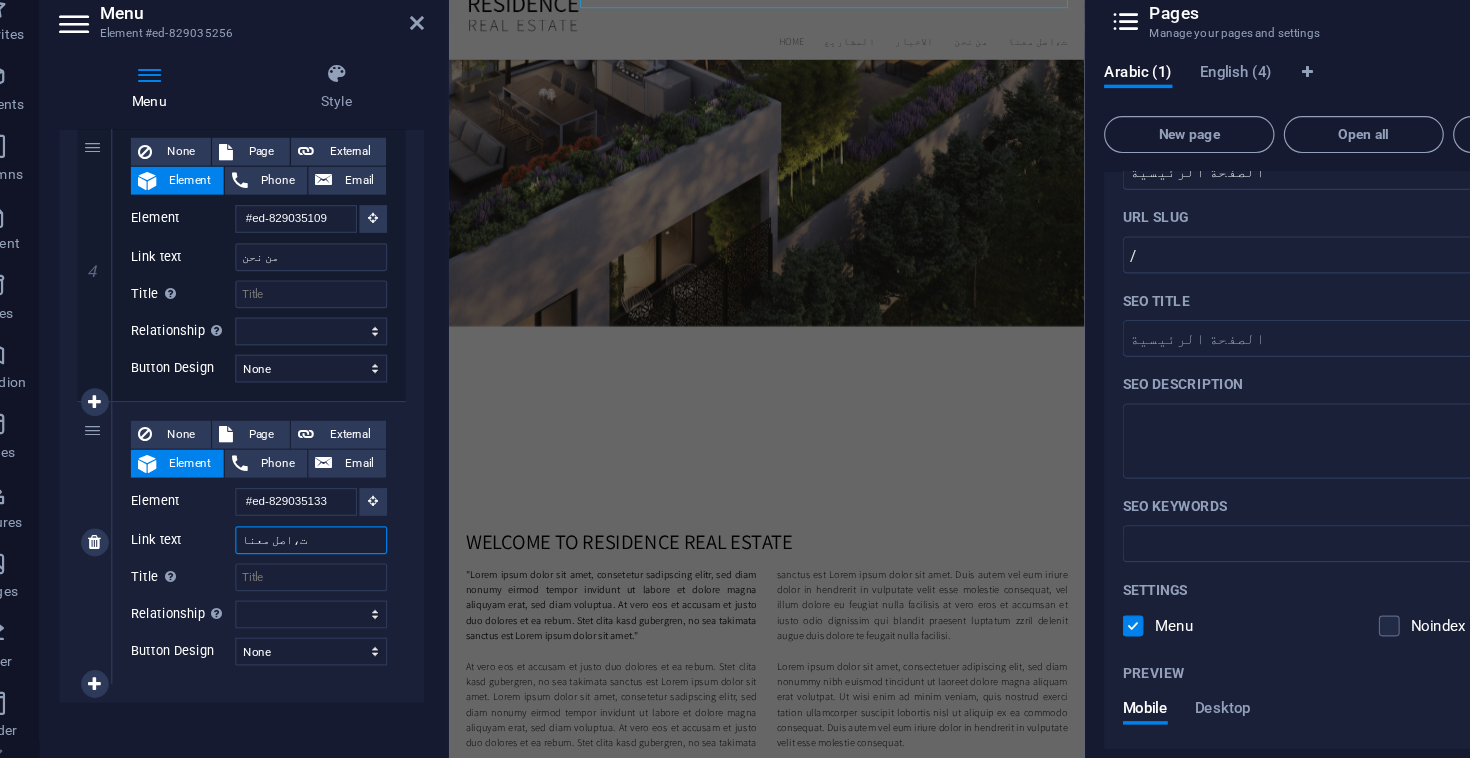 scroll, scrollTop: 0, scrollLeft: 0, axis: both 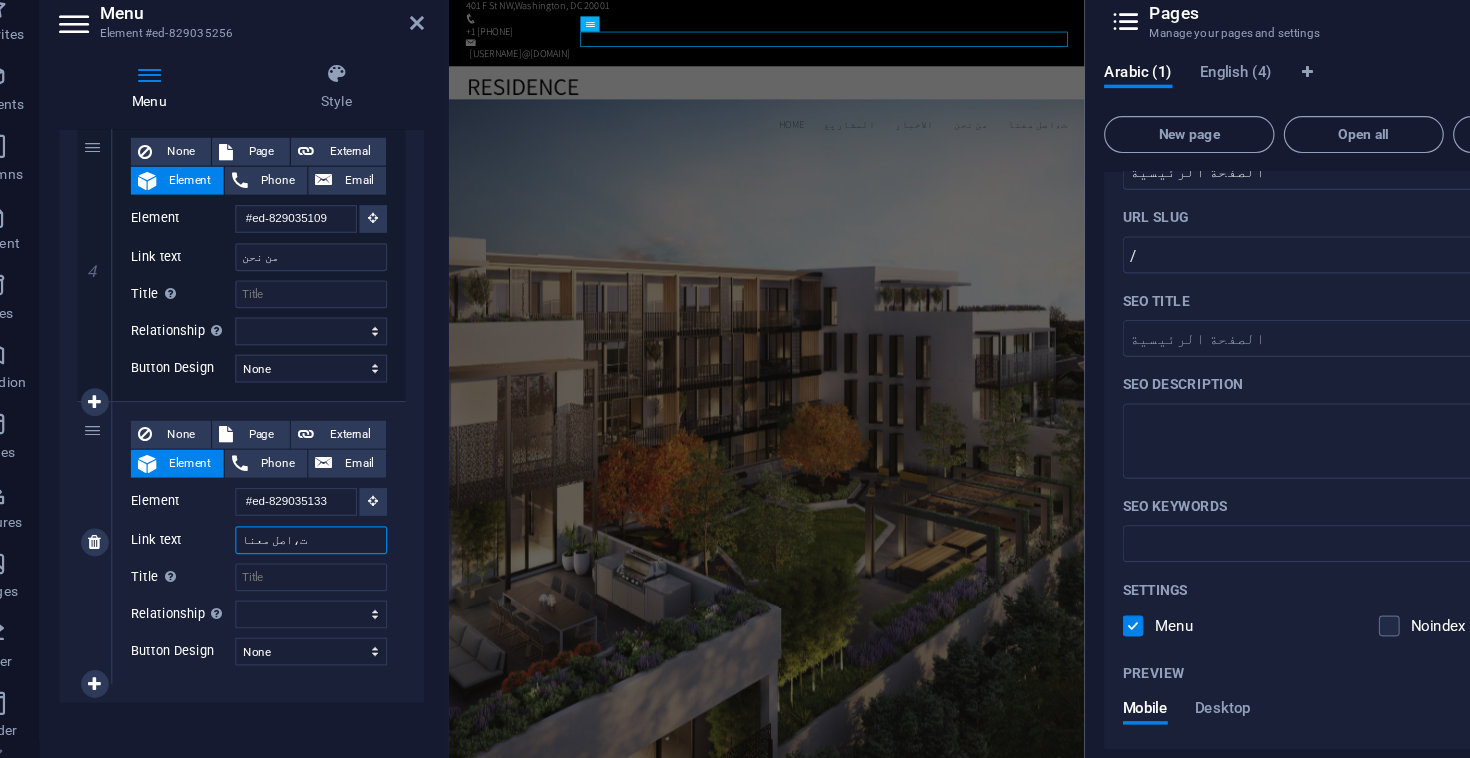 click on "ت،اصل معنا" at bounding box center [313, 530] 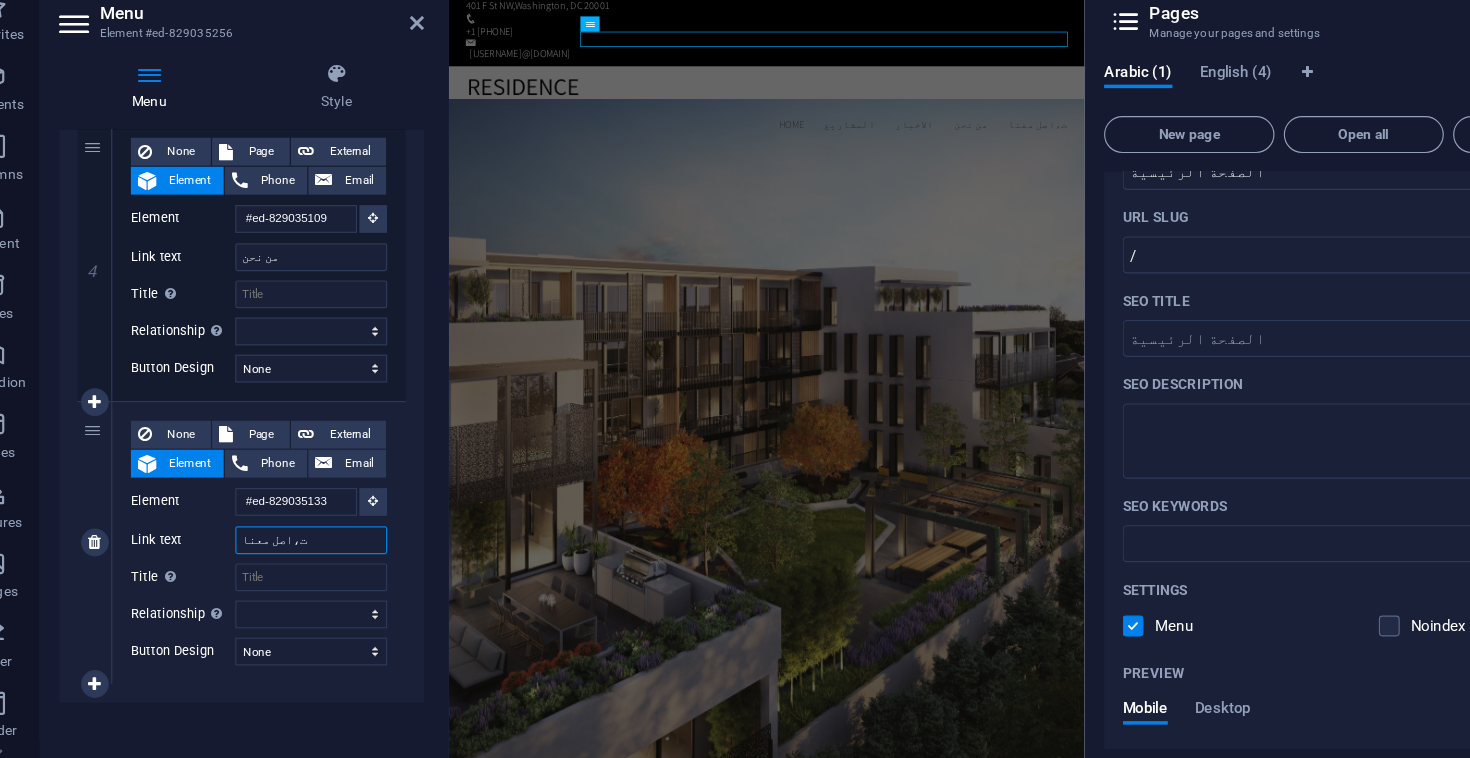 type on "تواصل معنا" 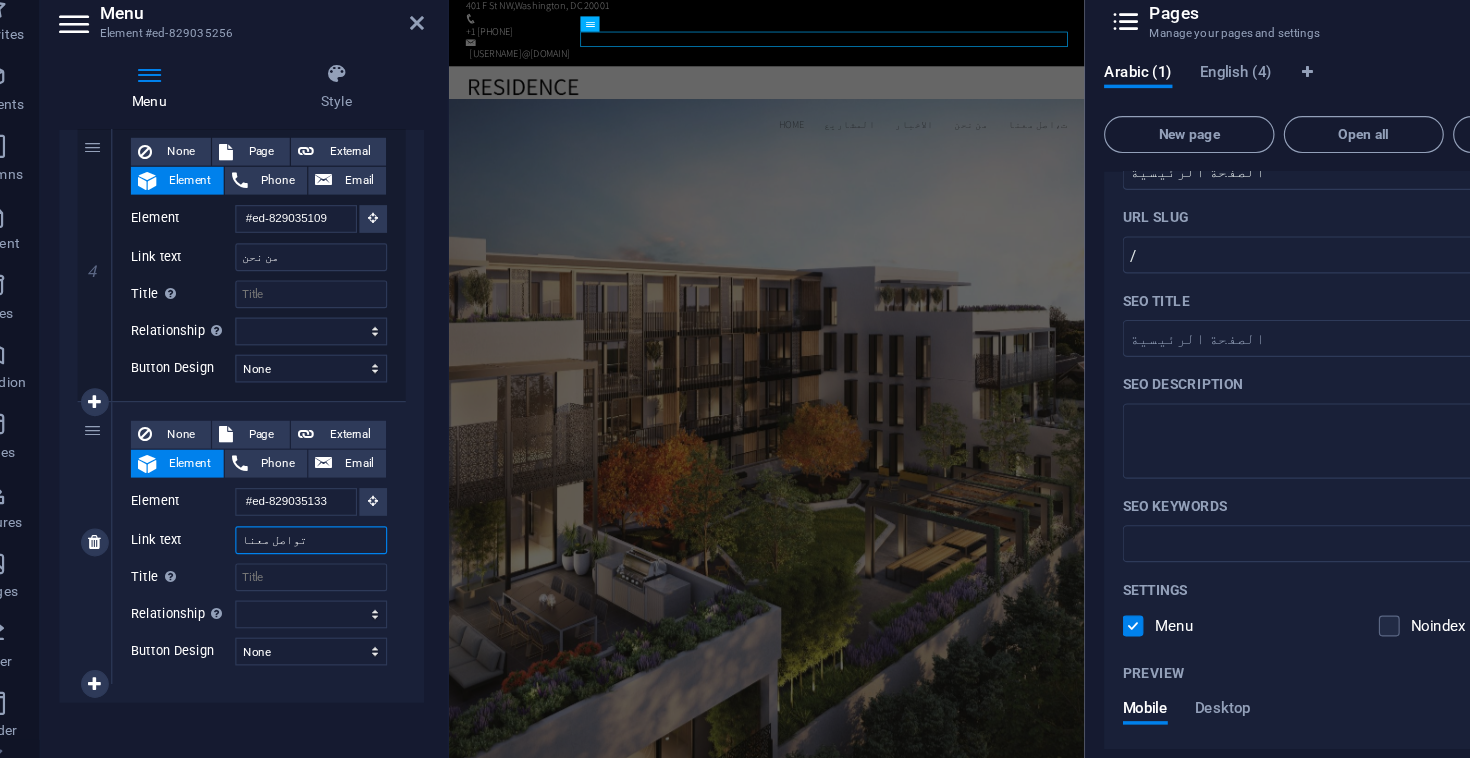 select 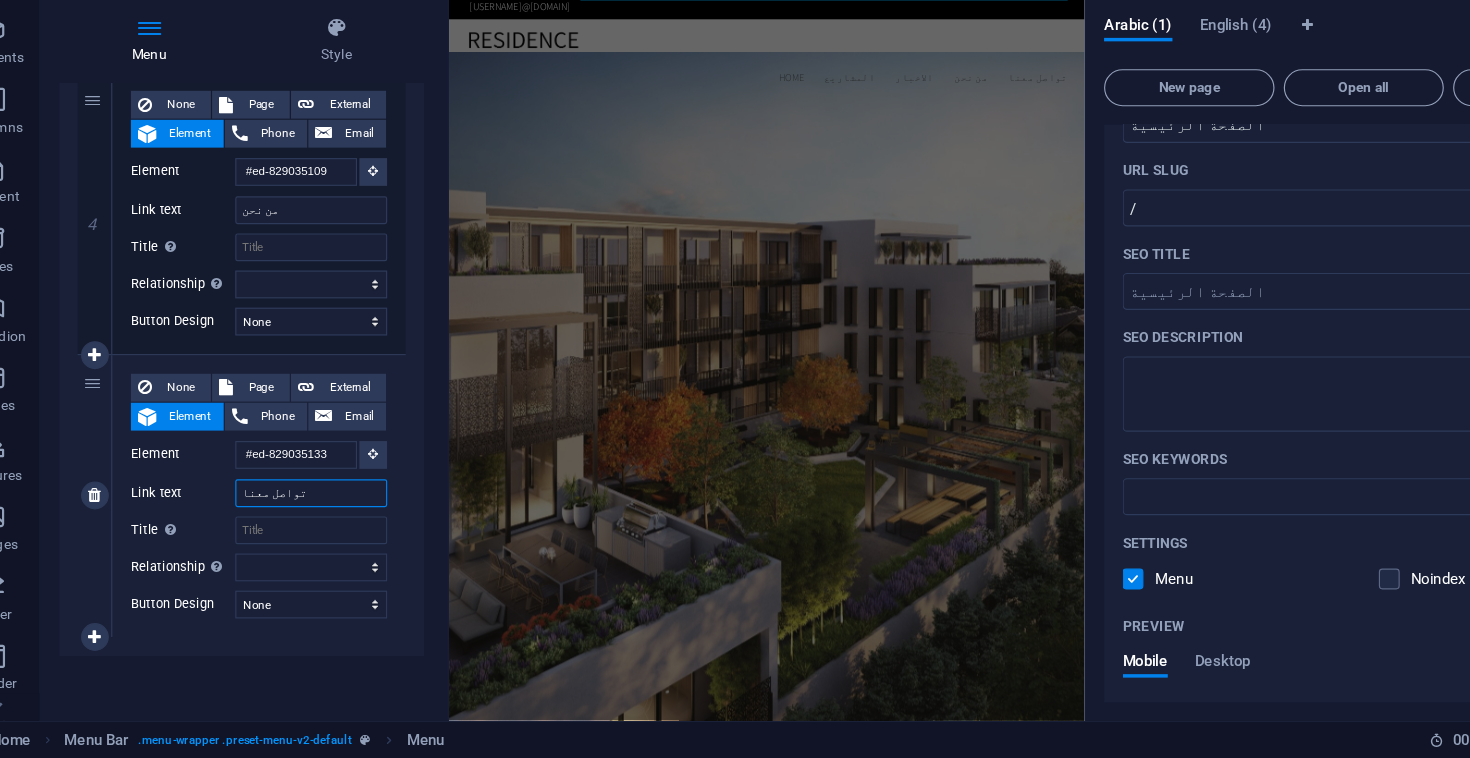 scroll, scrollTop: 0, scrollLeft: 0, axis: both 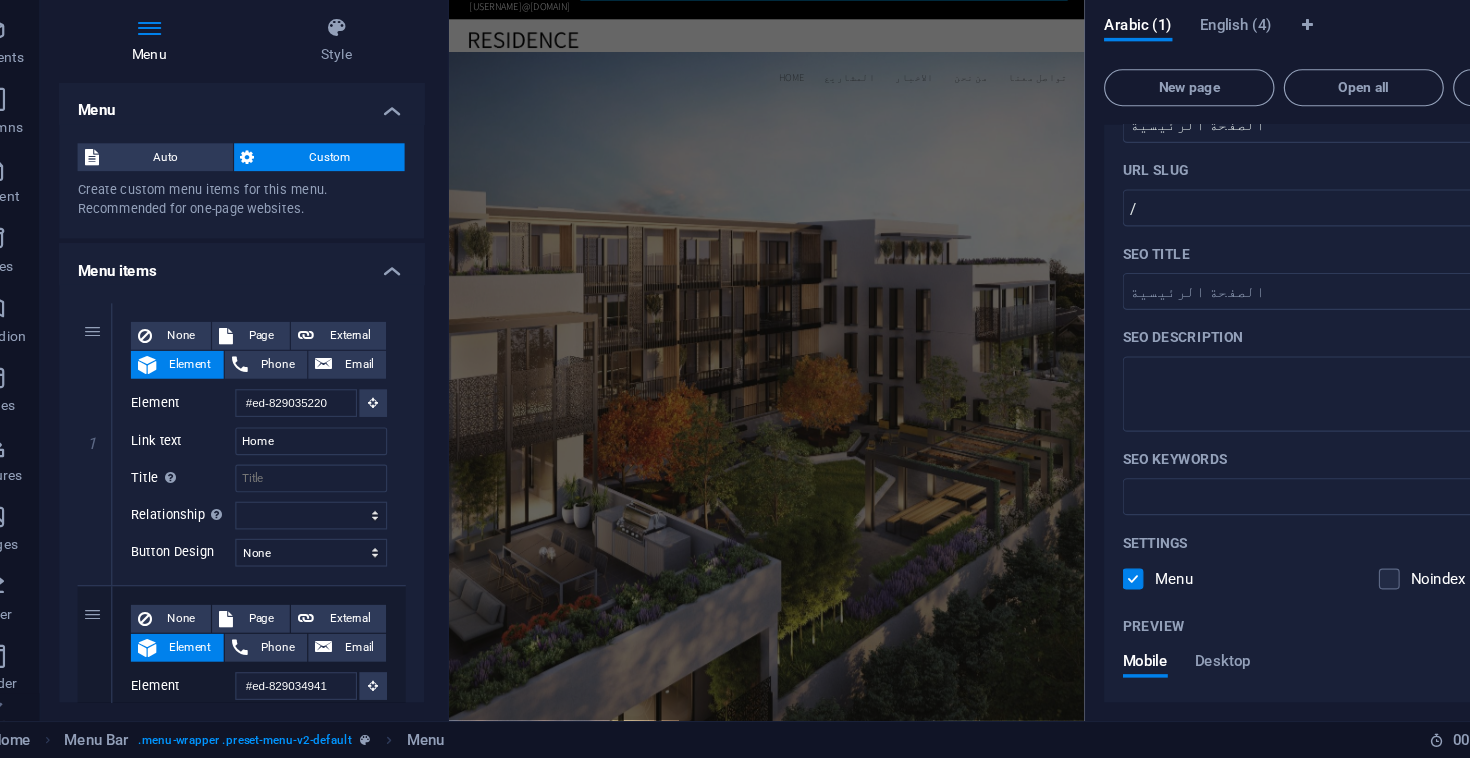 type on "تواصل معنا" 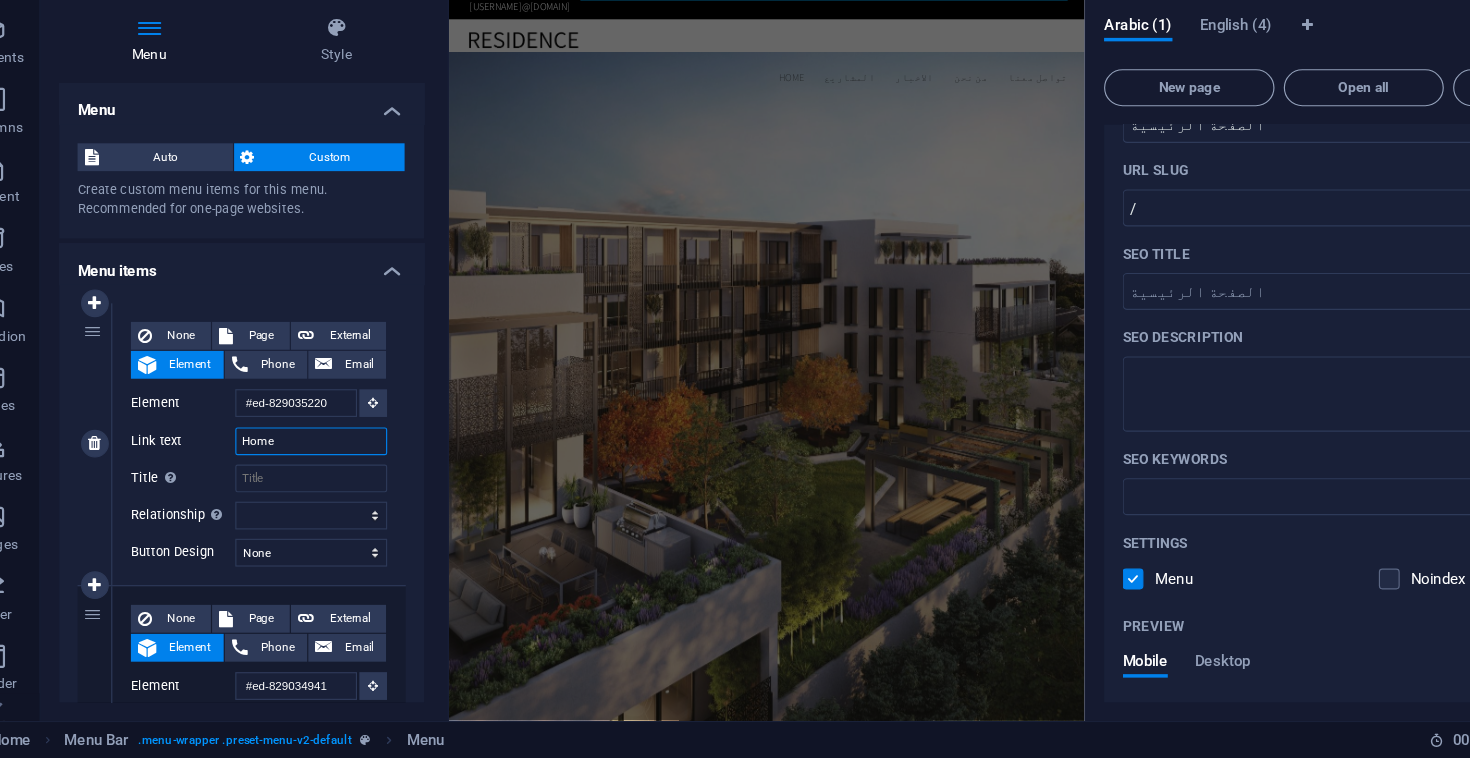 click on "Home" at bounding box center [313, 485] 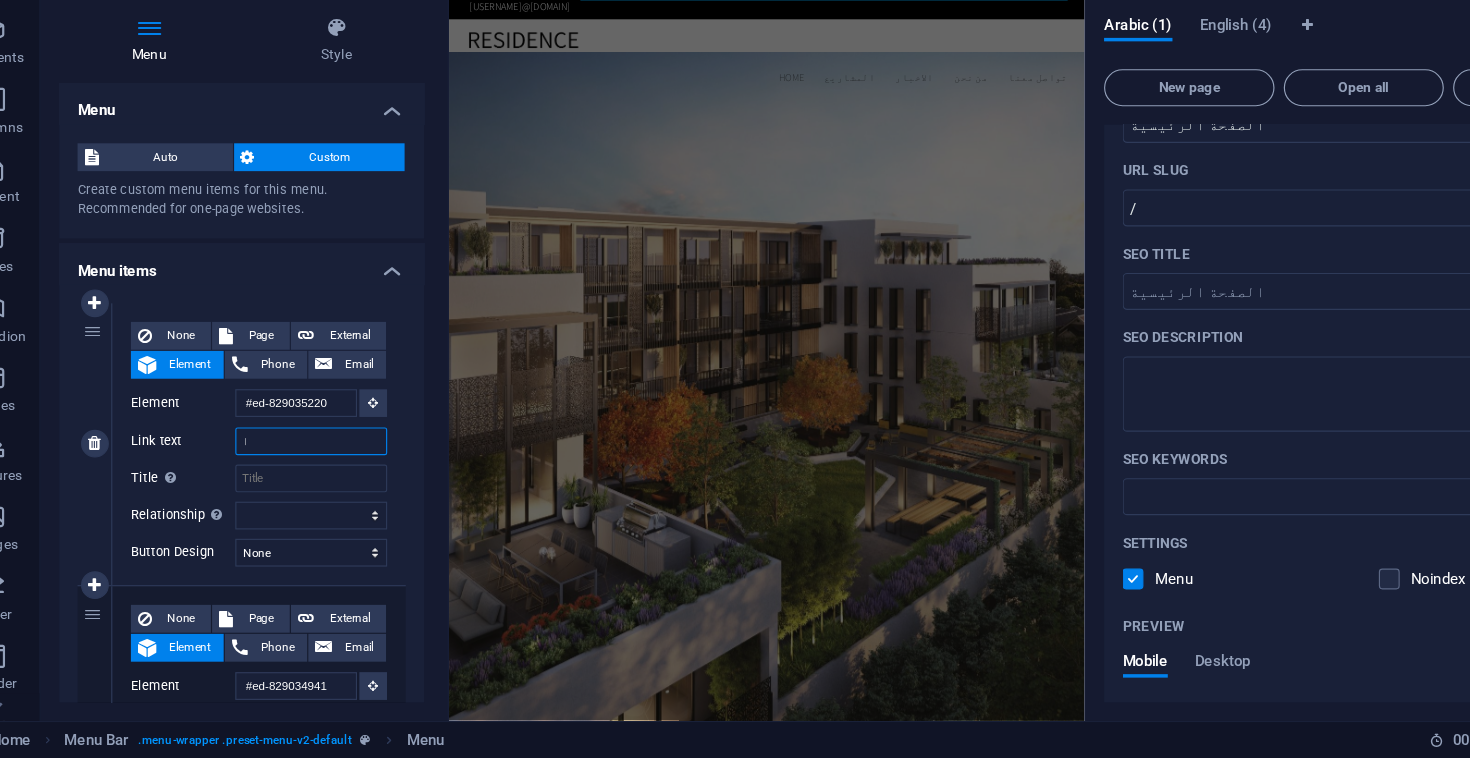 type on "ال" 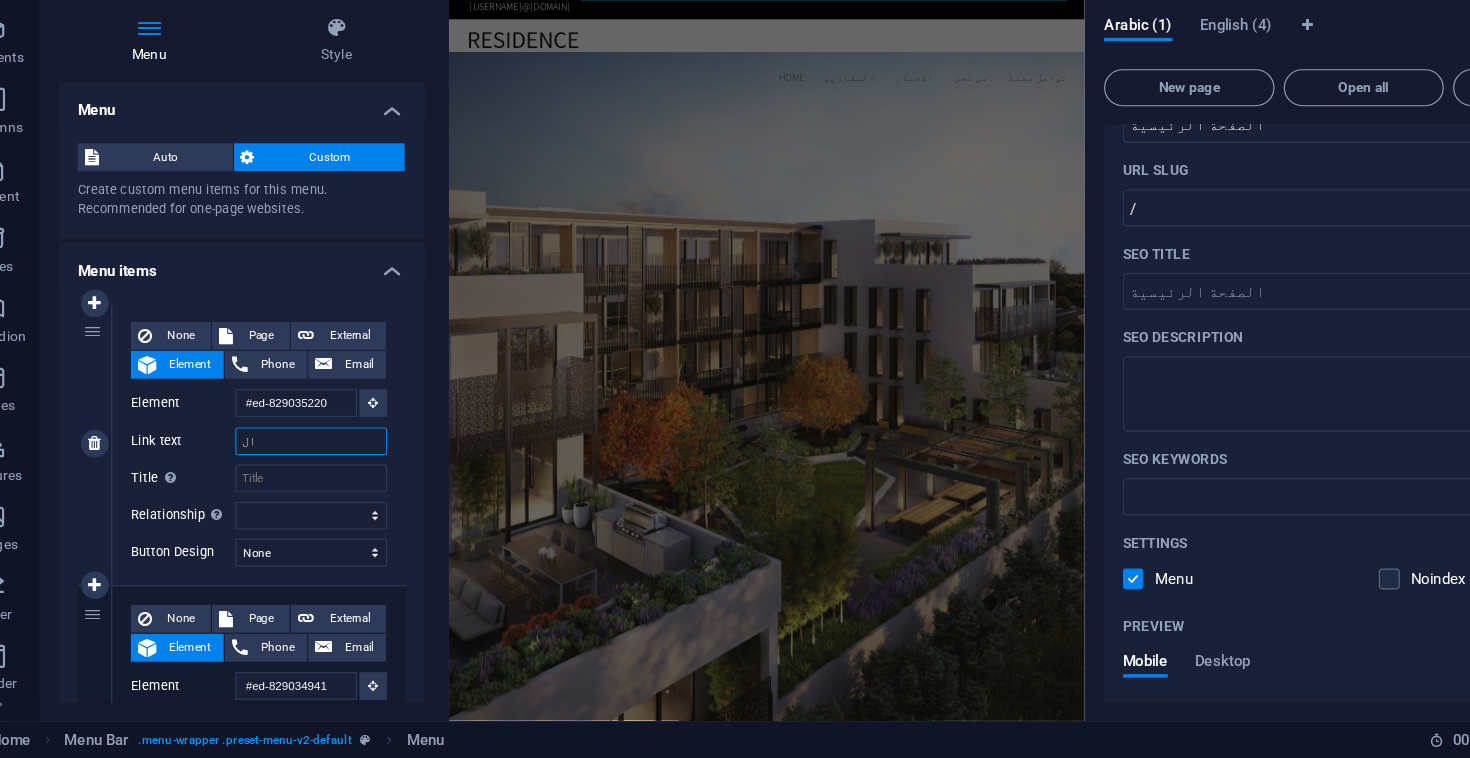 select 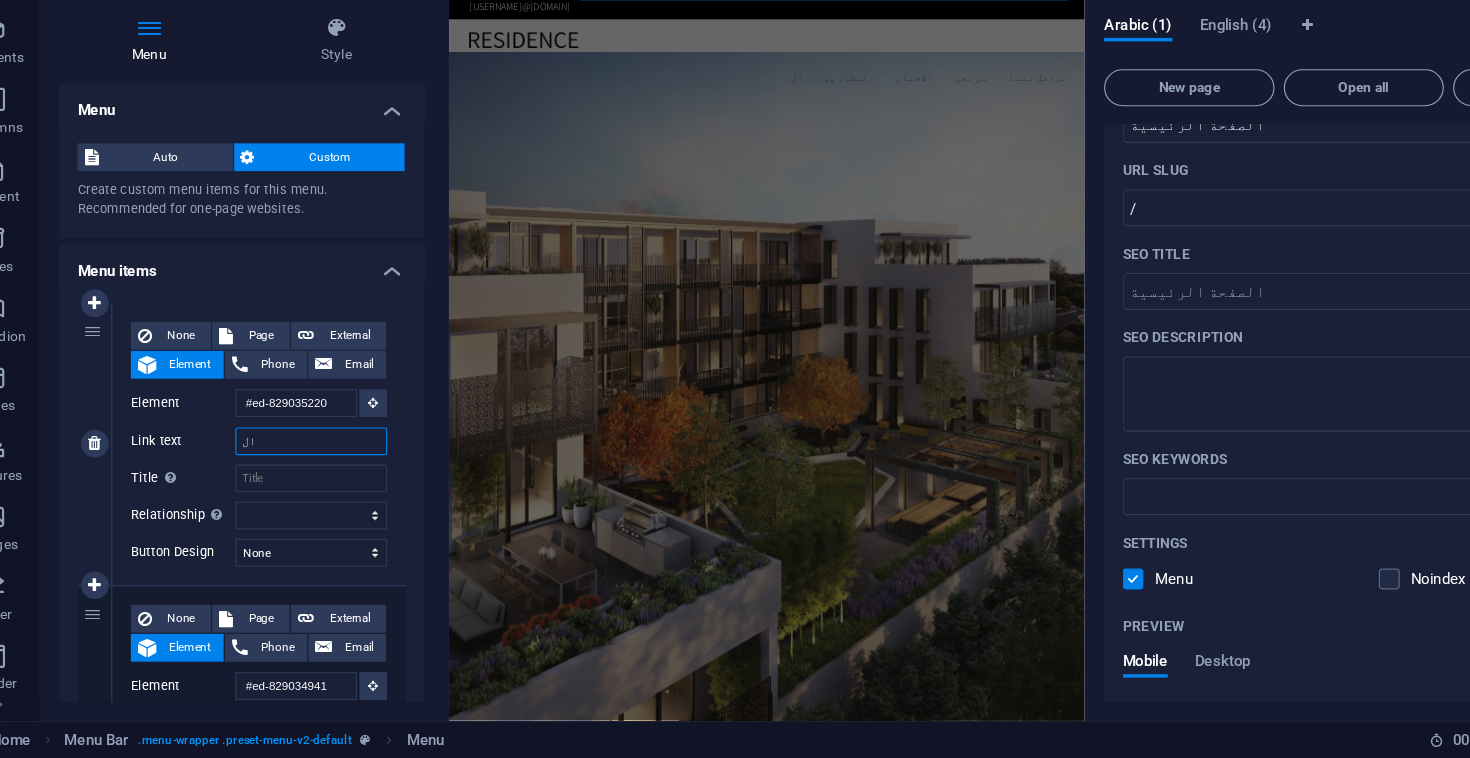 type on "الر" 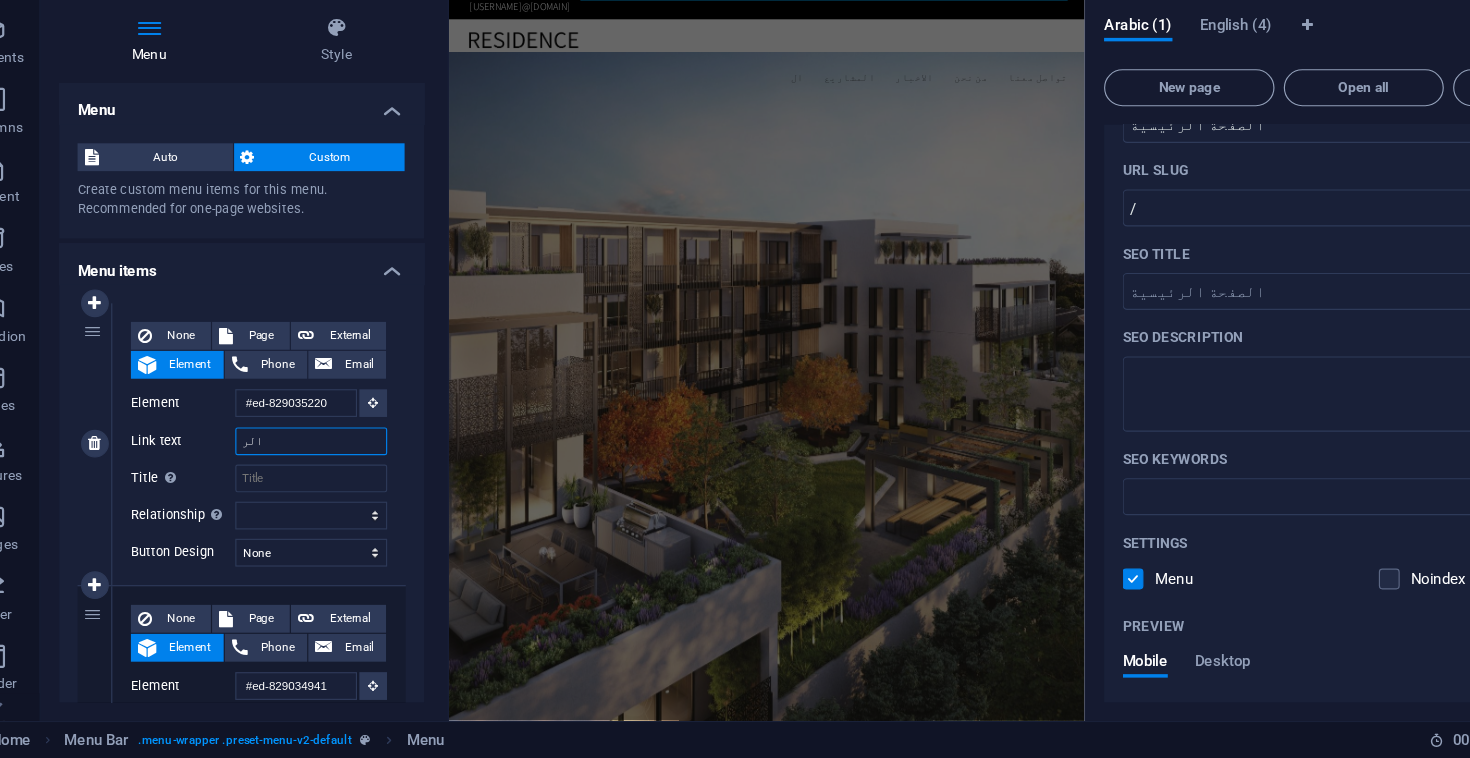 select 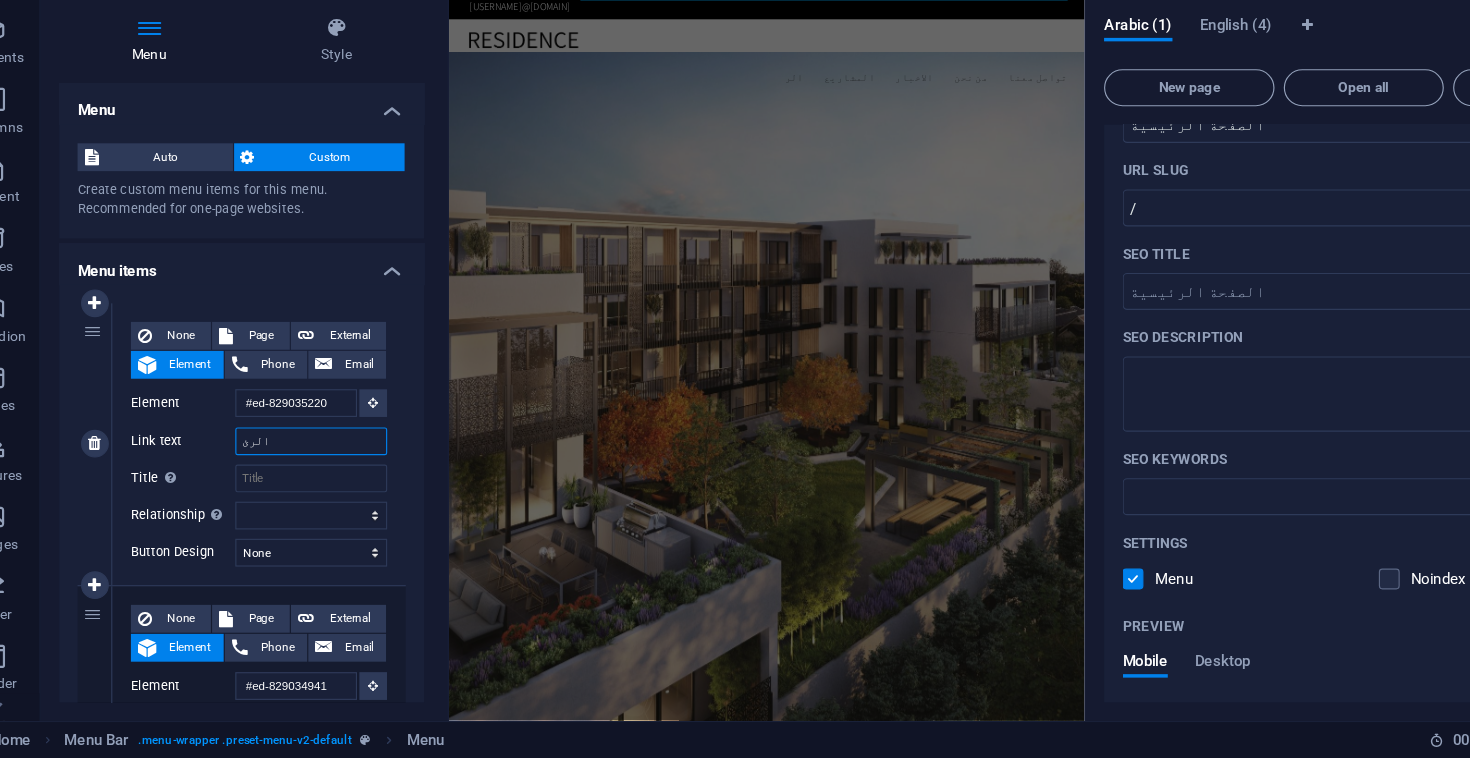 type on "الرئي" 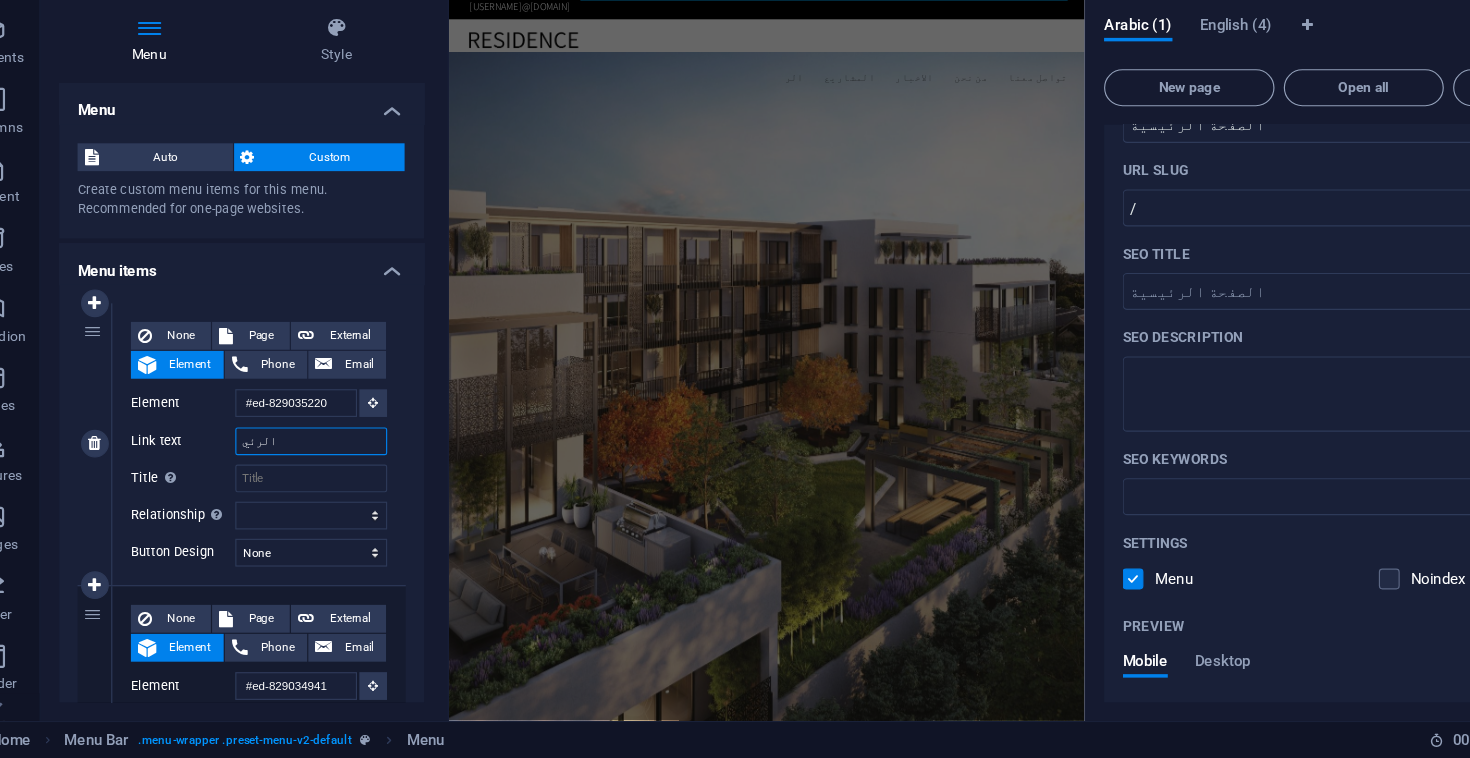 select 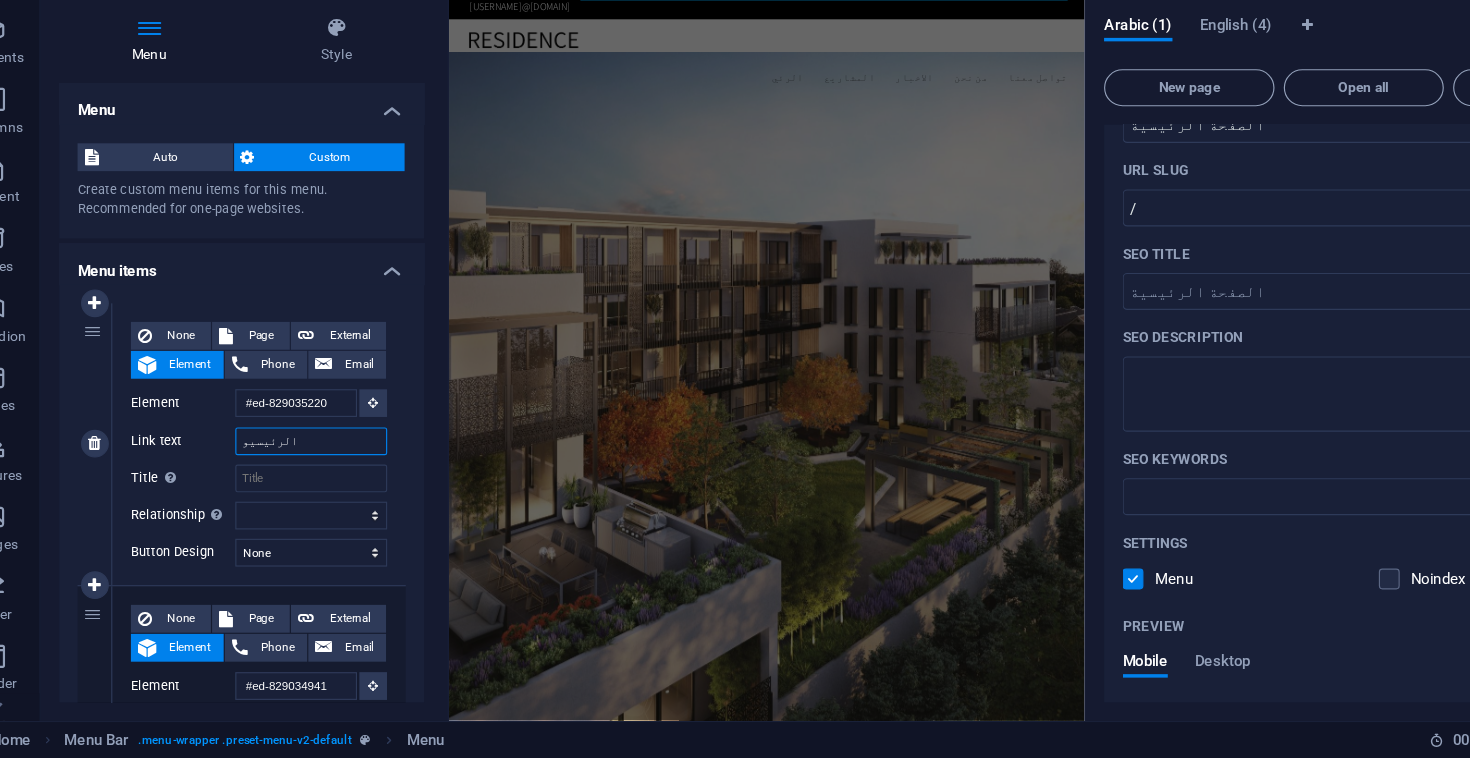 type on "الرئيسي" 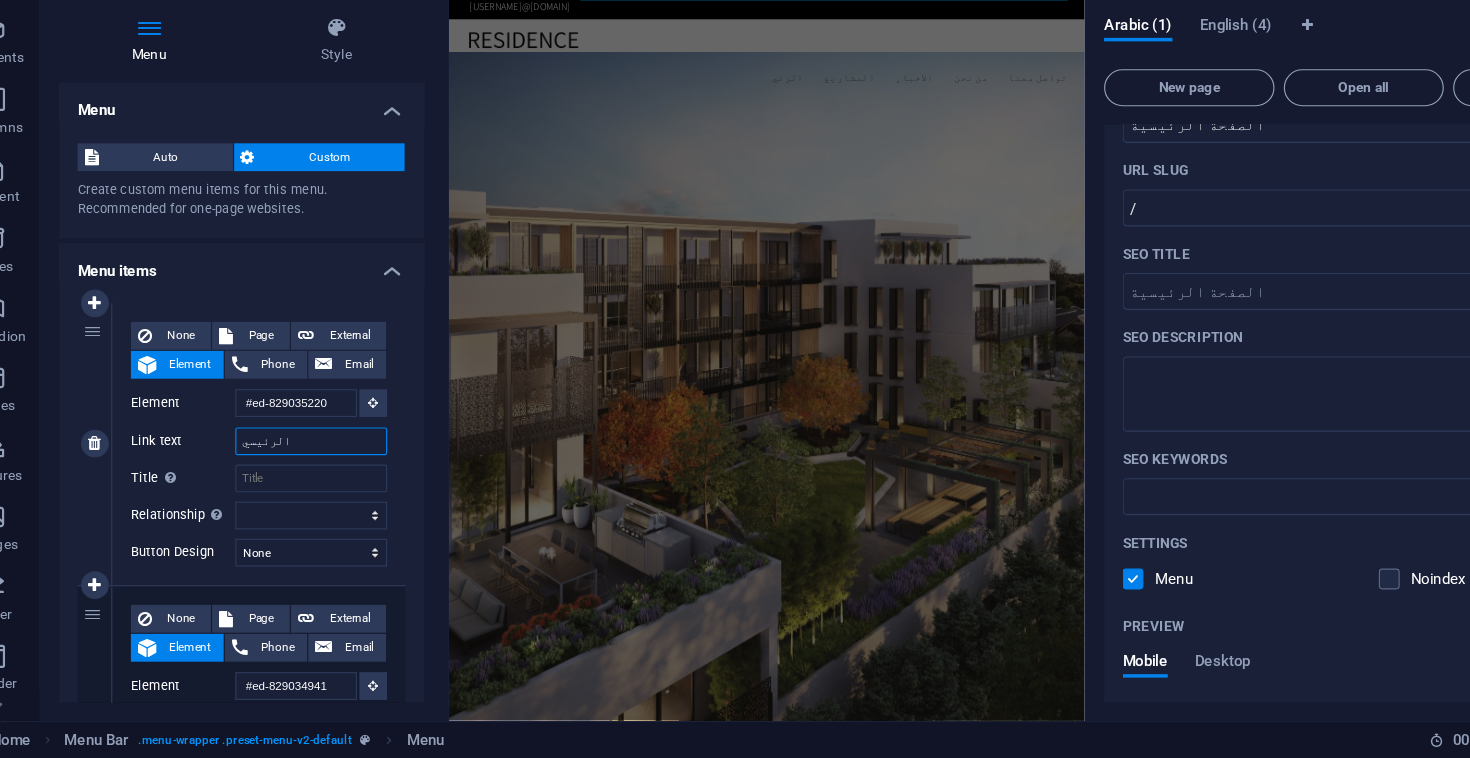select 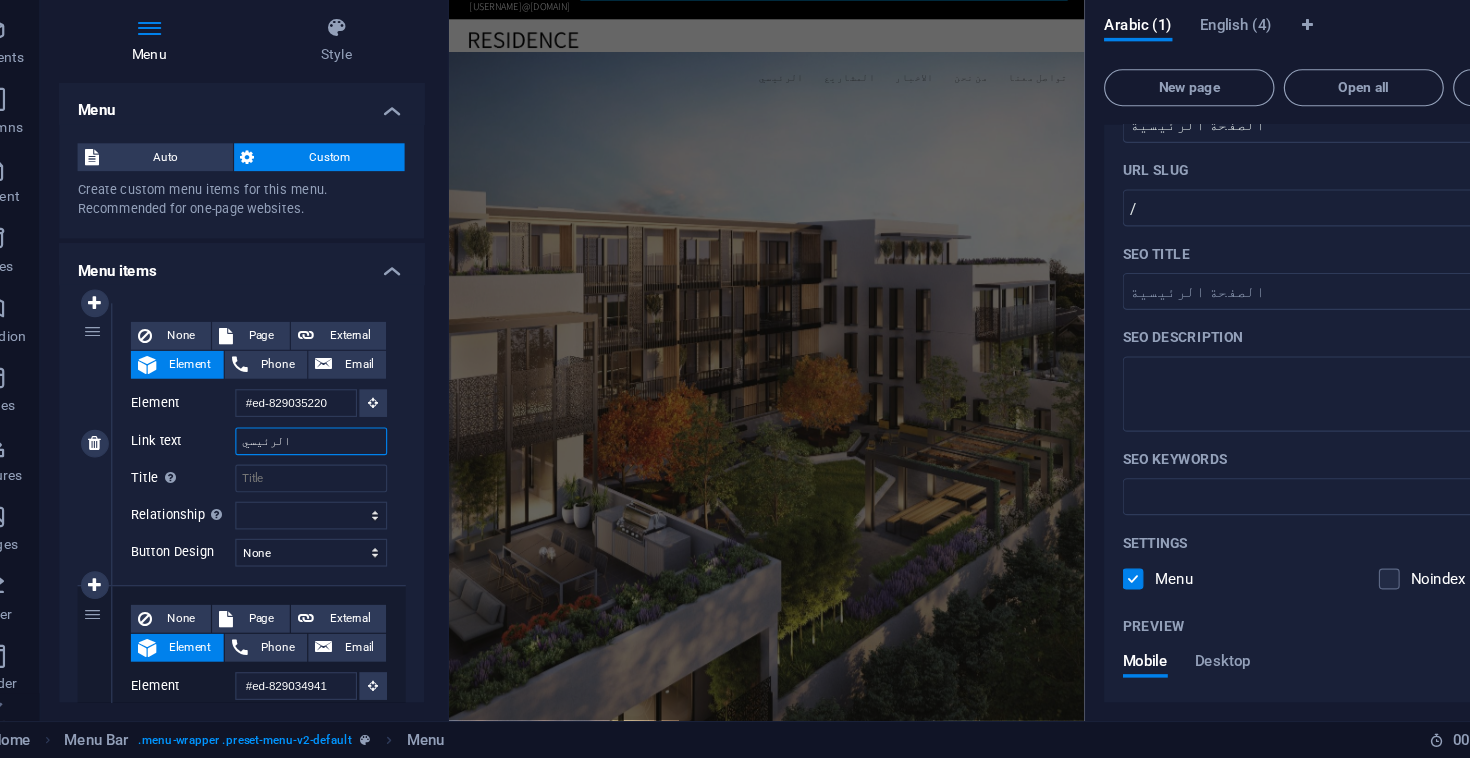 type on "الرئيسية" 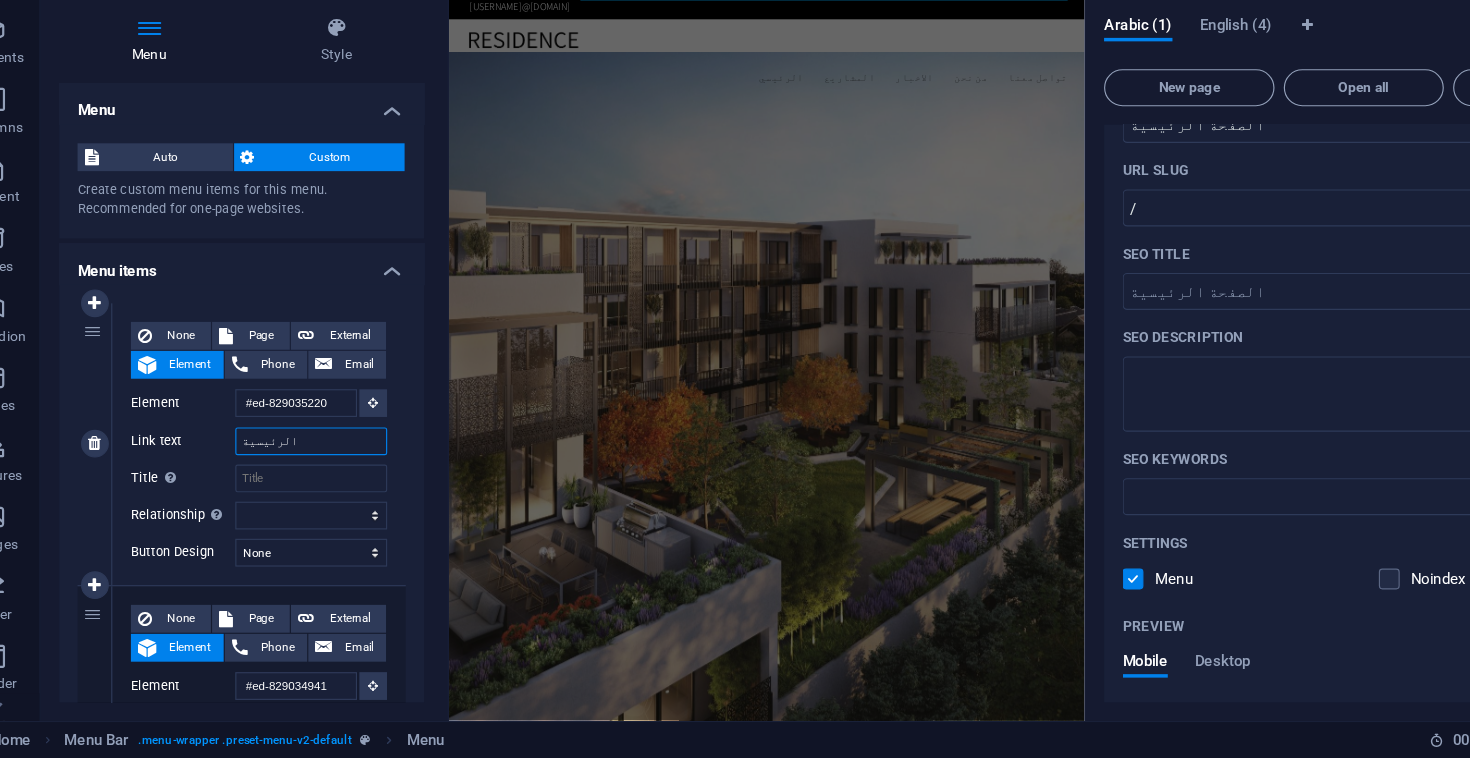 select 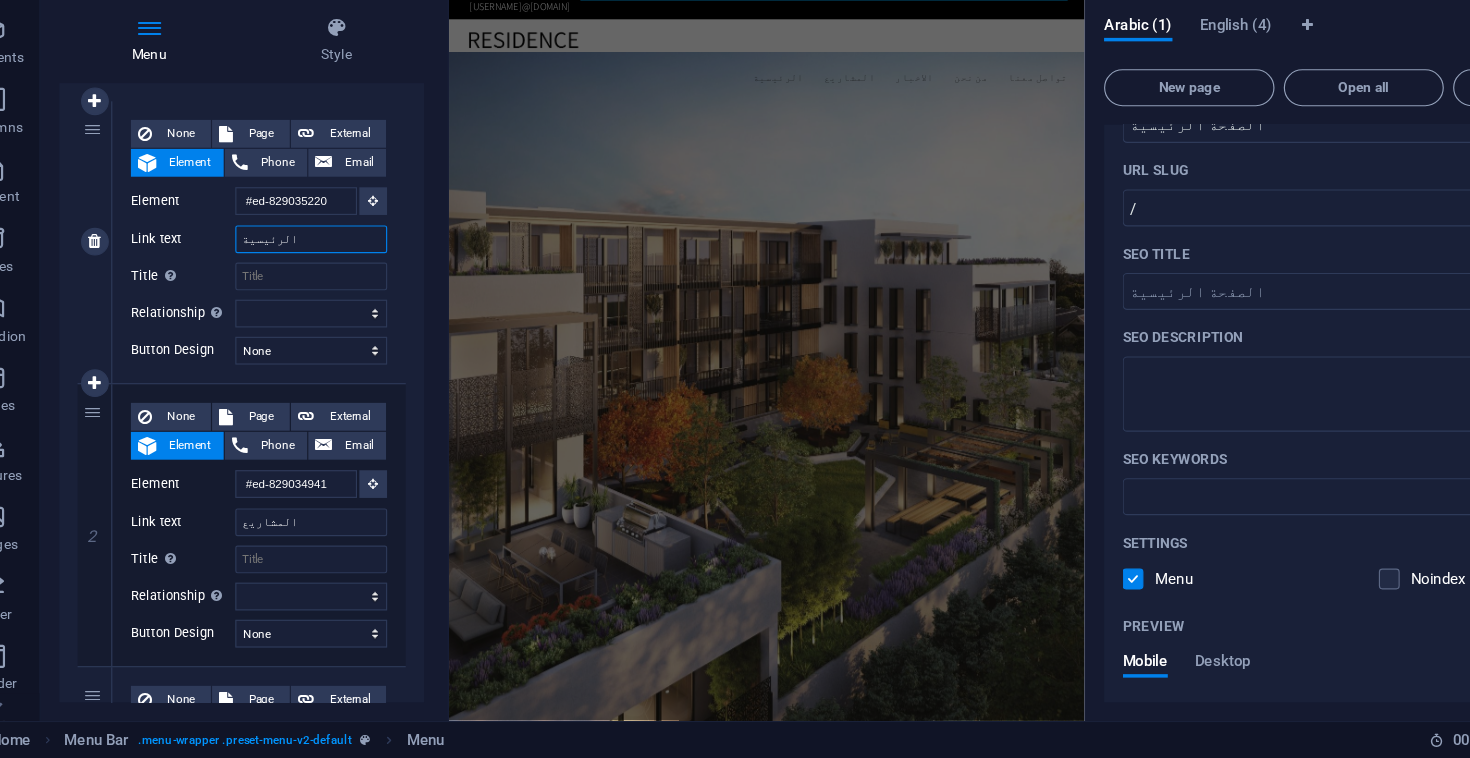 scroll, scrollTop: 0, scrollLeft: 0, axis: both 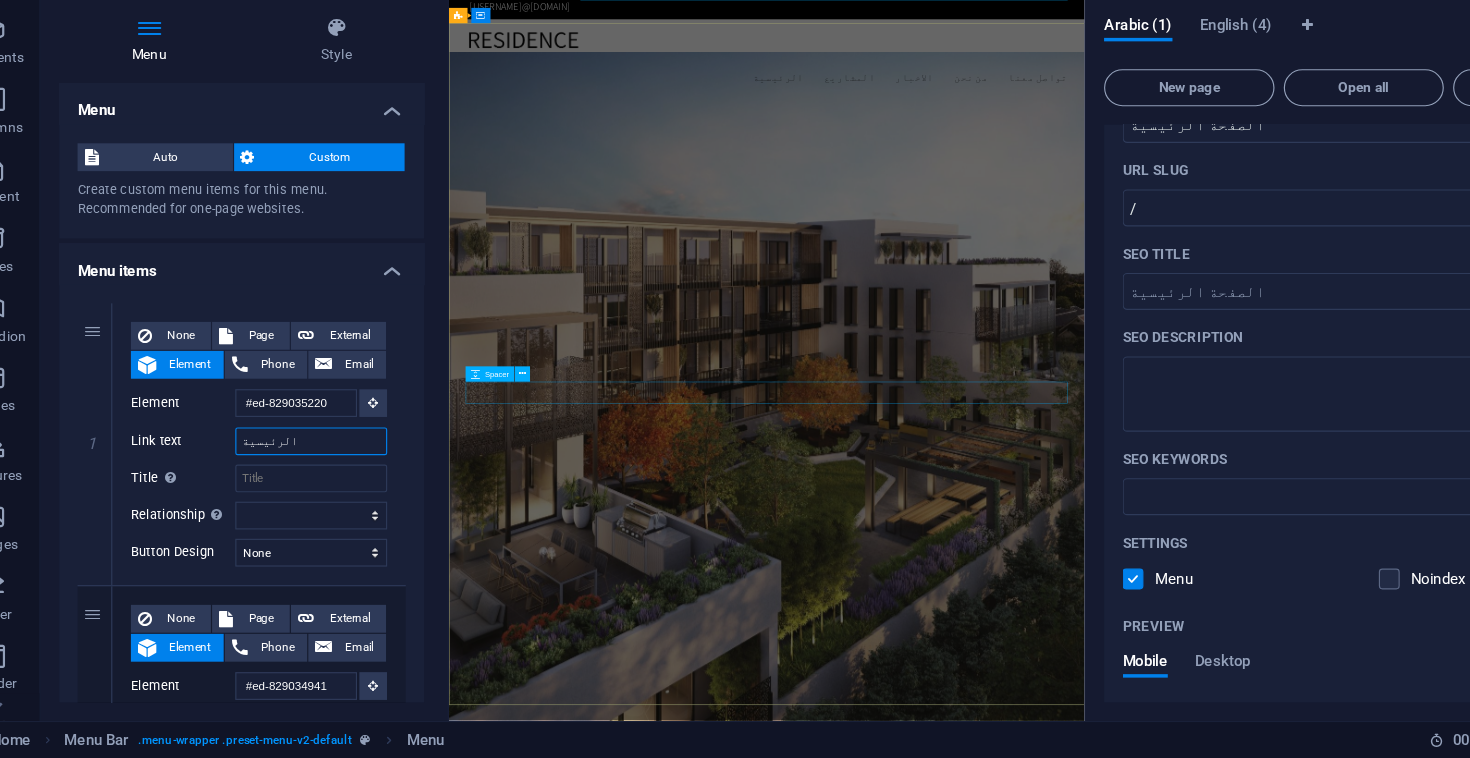 type on "الرئيسية" 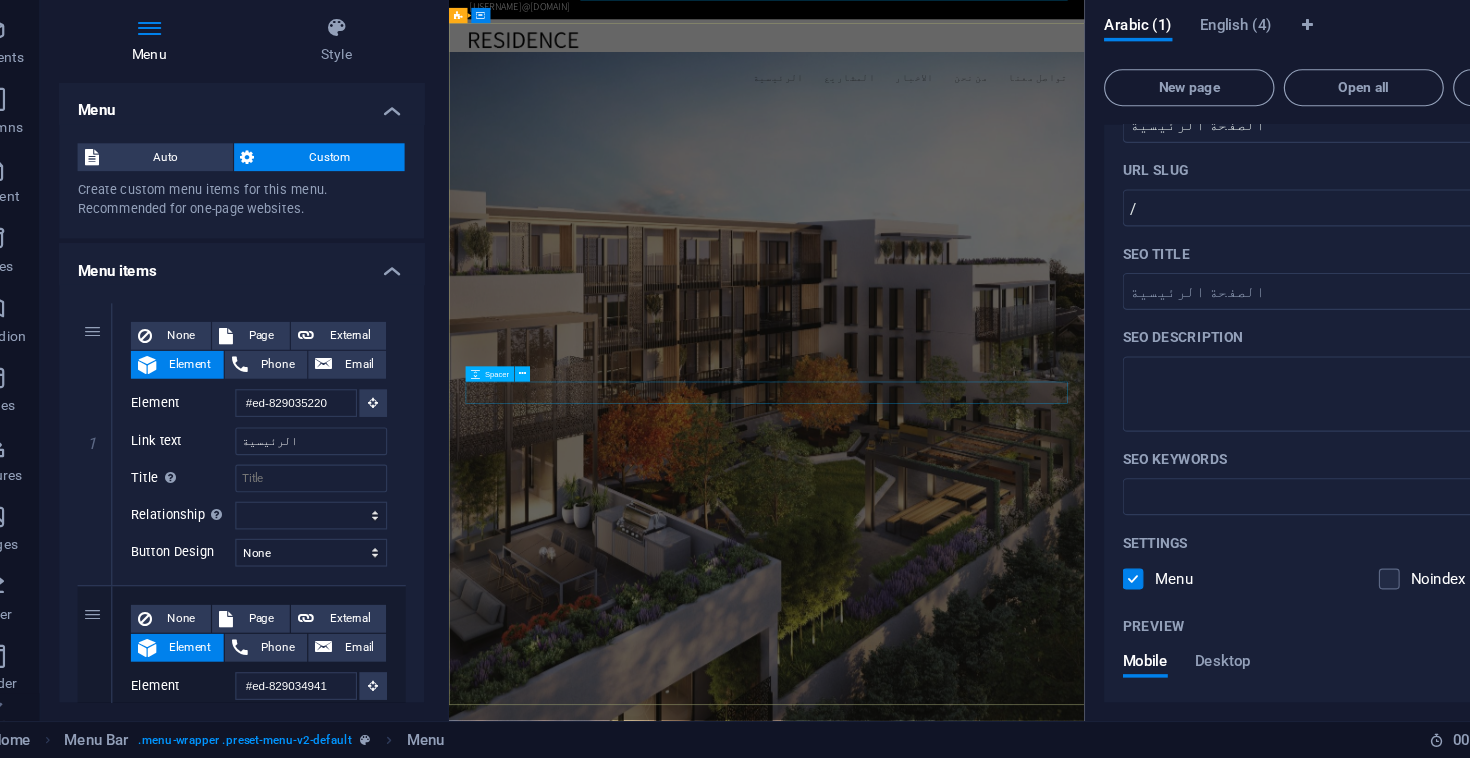 scroll, scrollTop: 0, scrollLeft: 0, axis: both 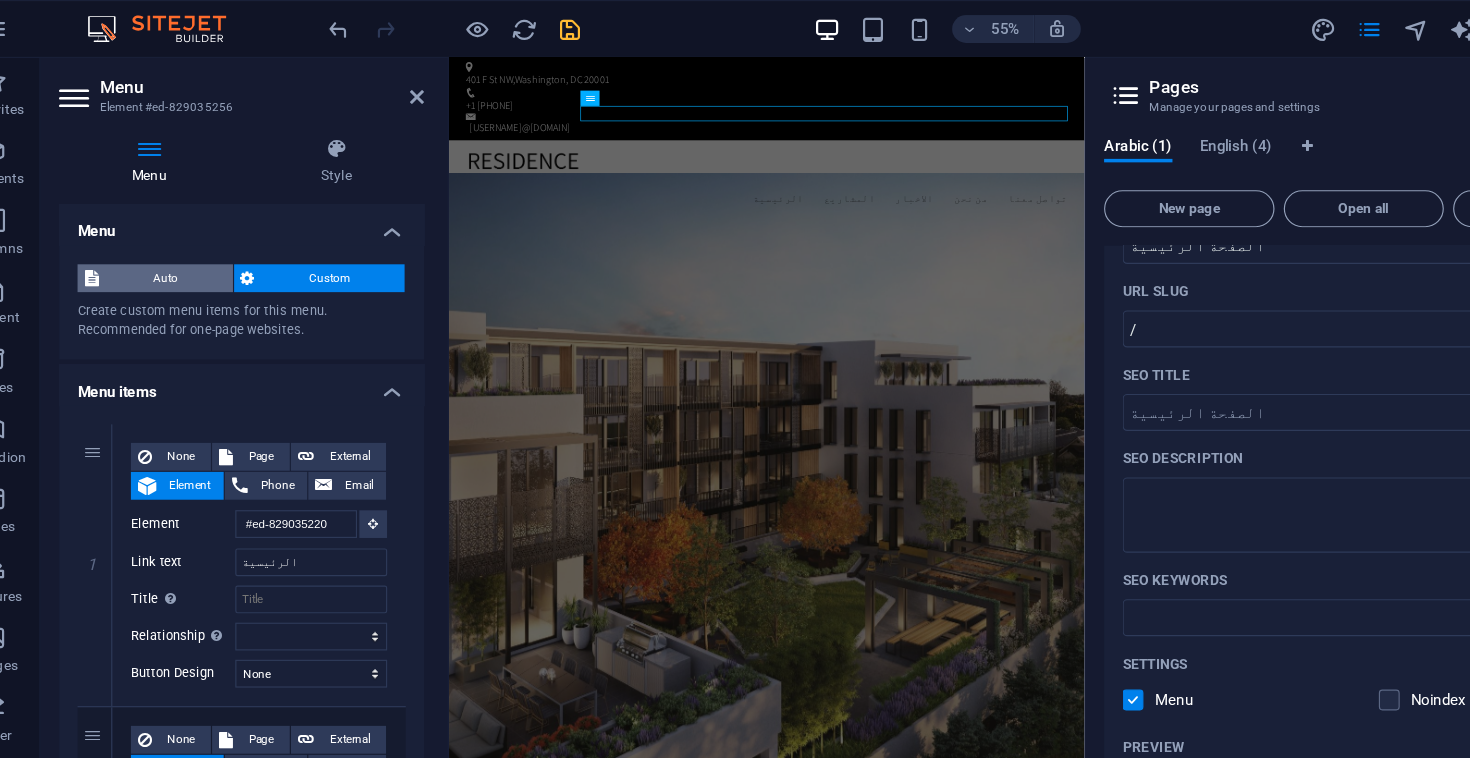 click on "Auto" at bounding box center [188, 240] 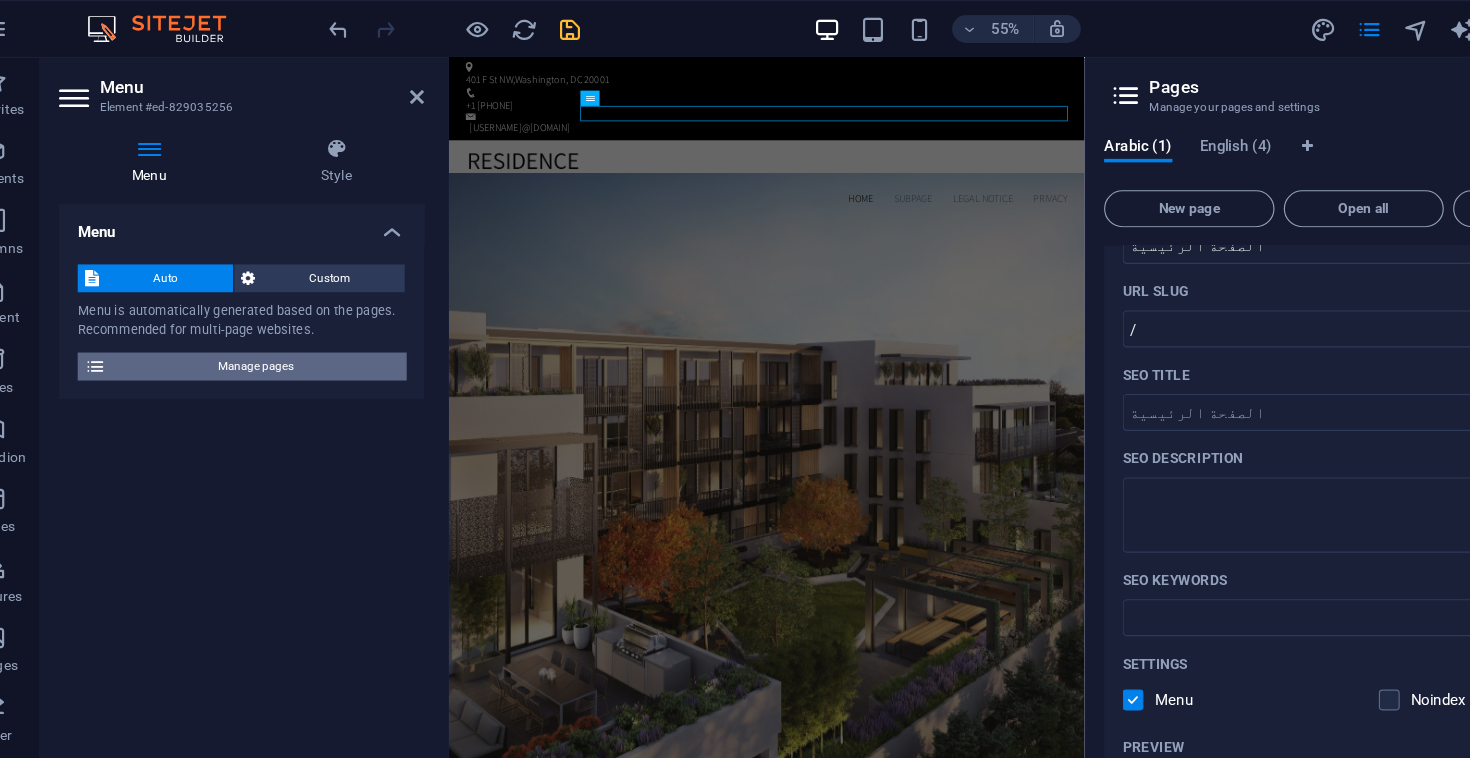 click on "Manage pages" at bounding box center (265, 316) 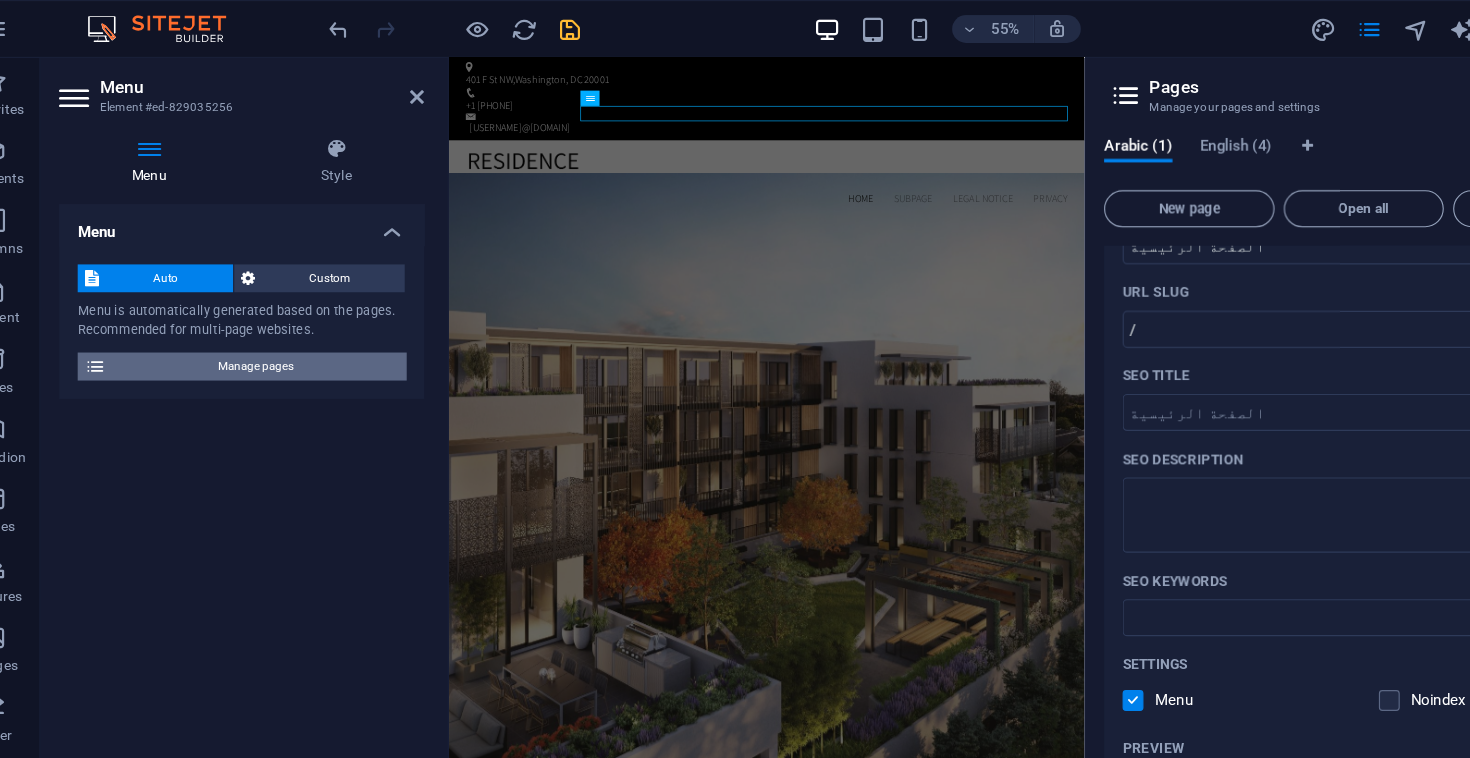 click on "Manage pages" at bounding box center (265, 316) 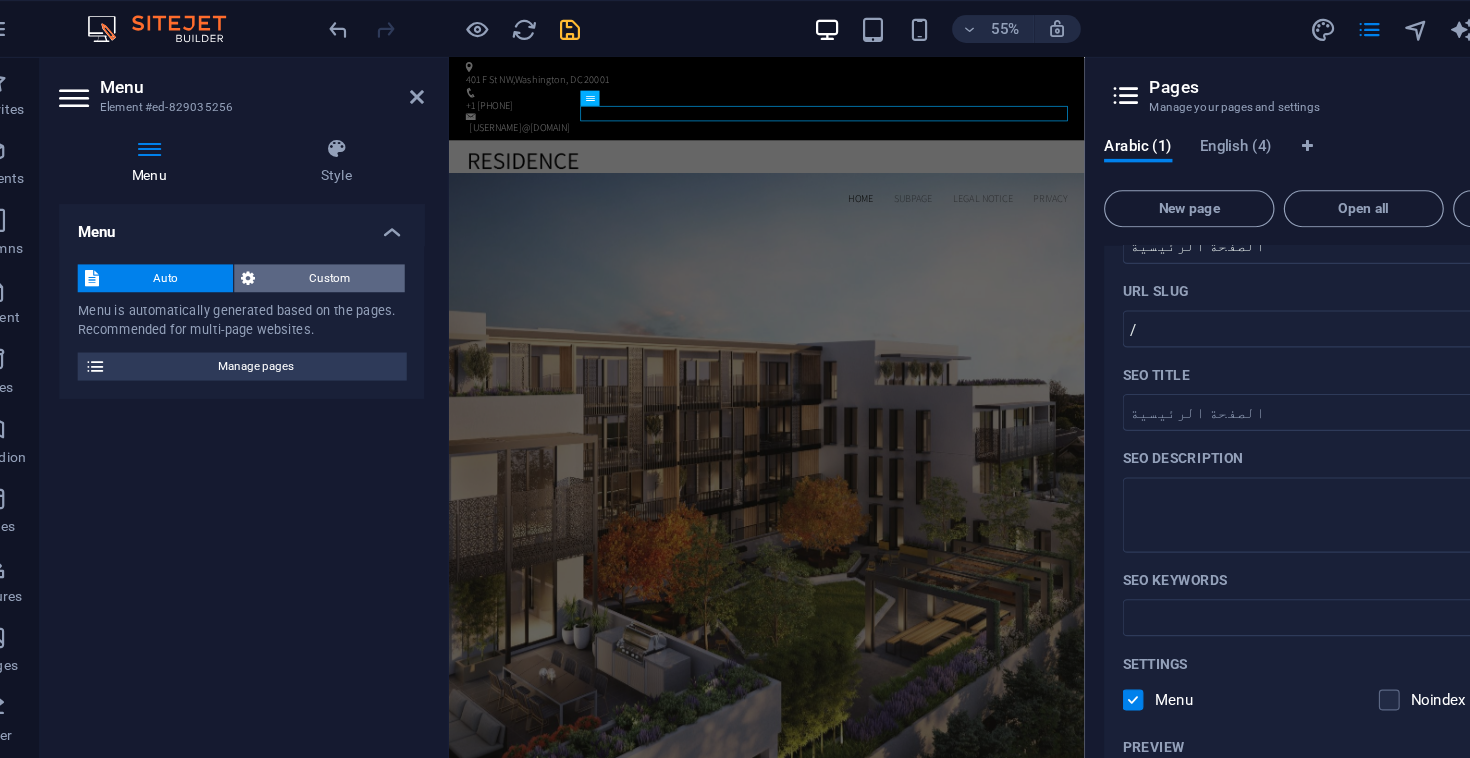 click on "Custom" at bounding box center [330, 240] 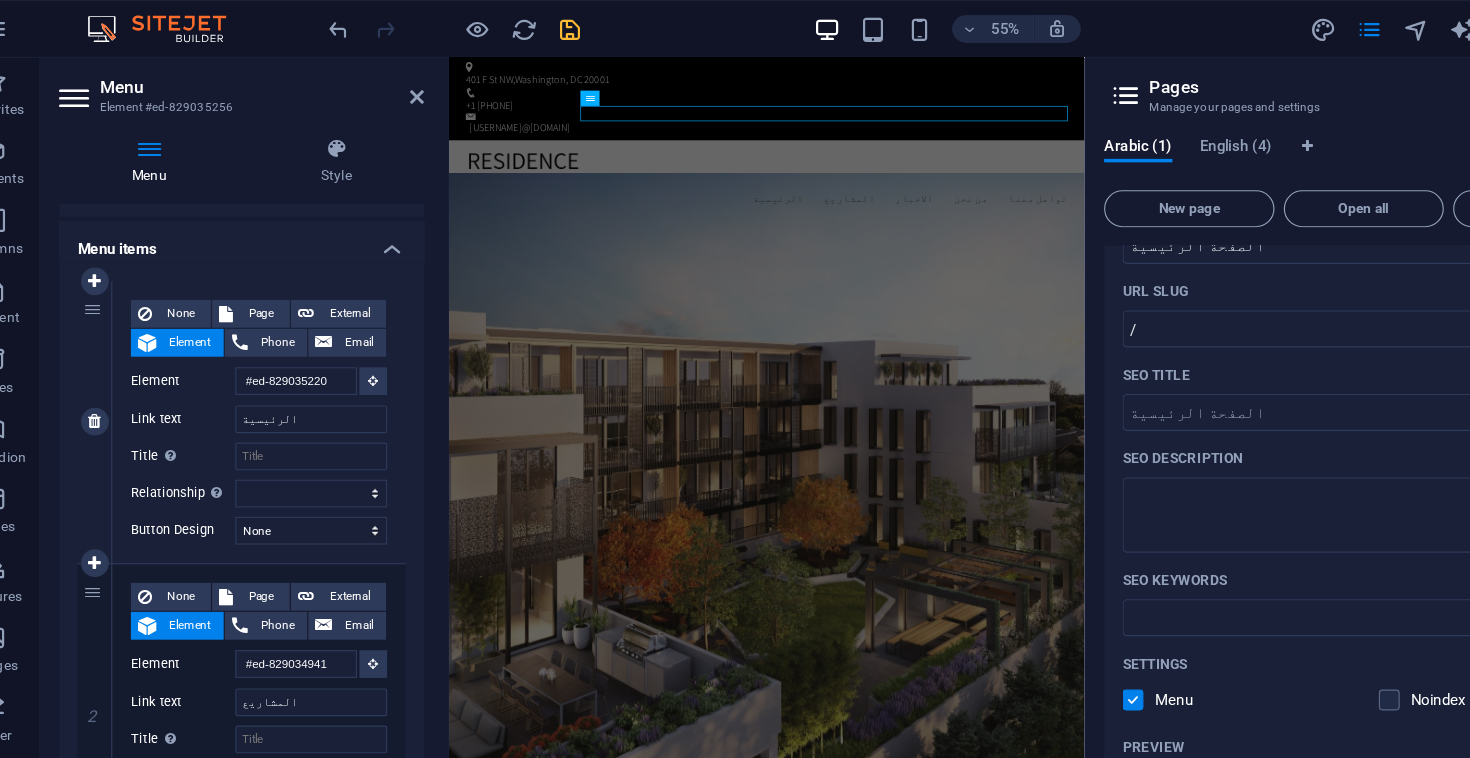 scroll, scrollTop: 127, scrollLeft: 0, axis: vertical 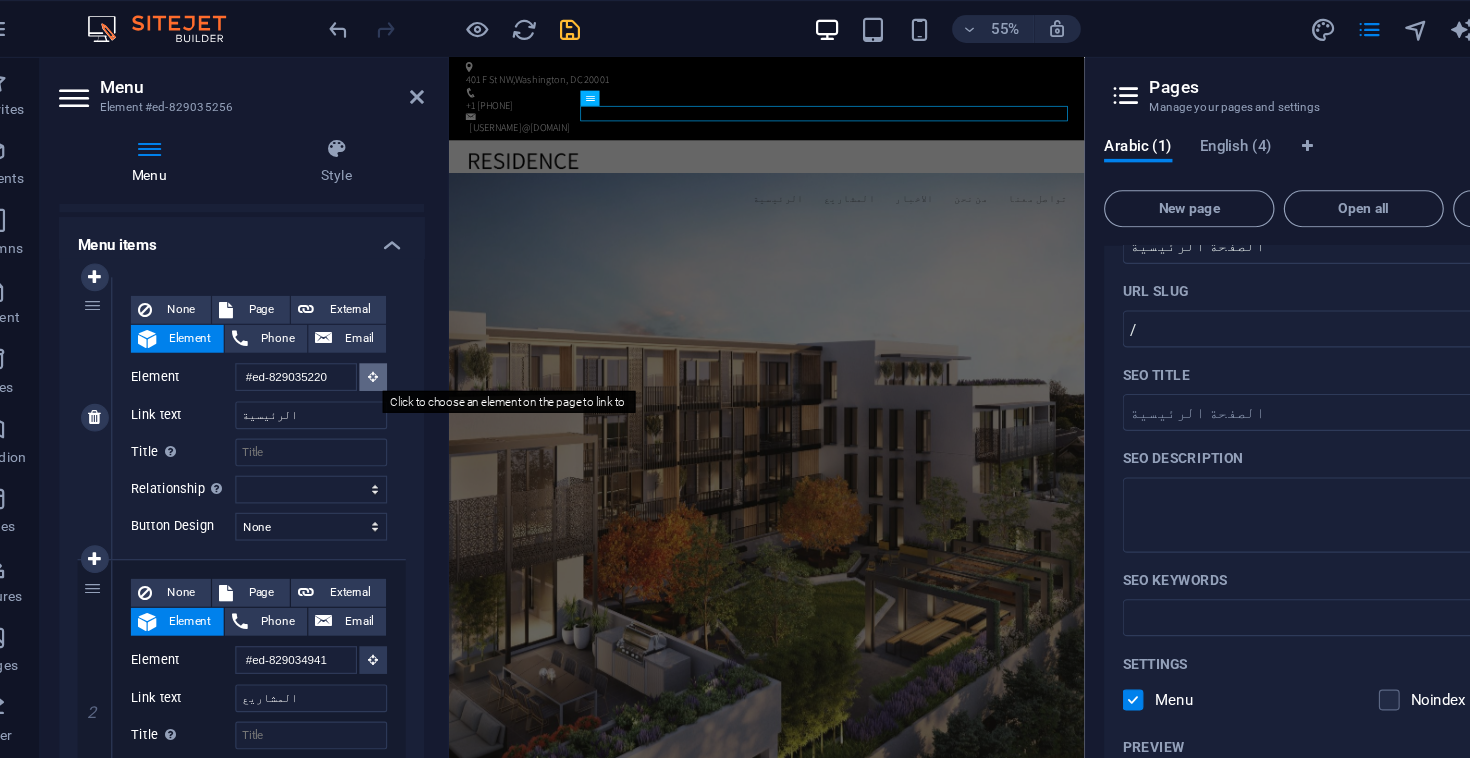 click at bounding box center (367, 325) 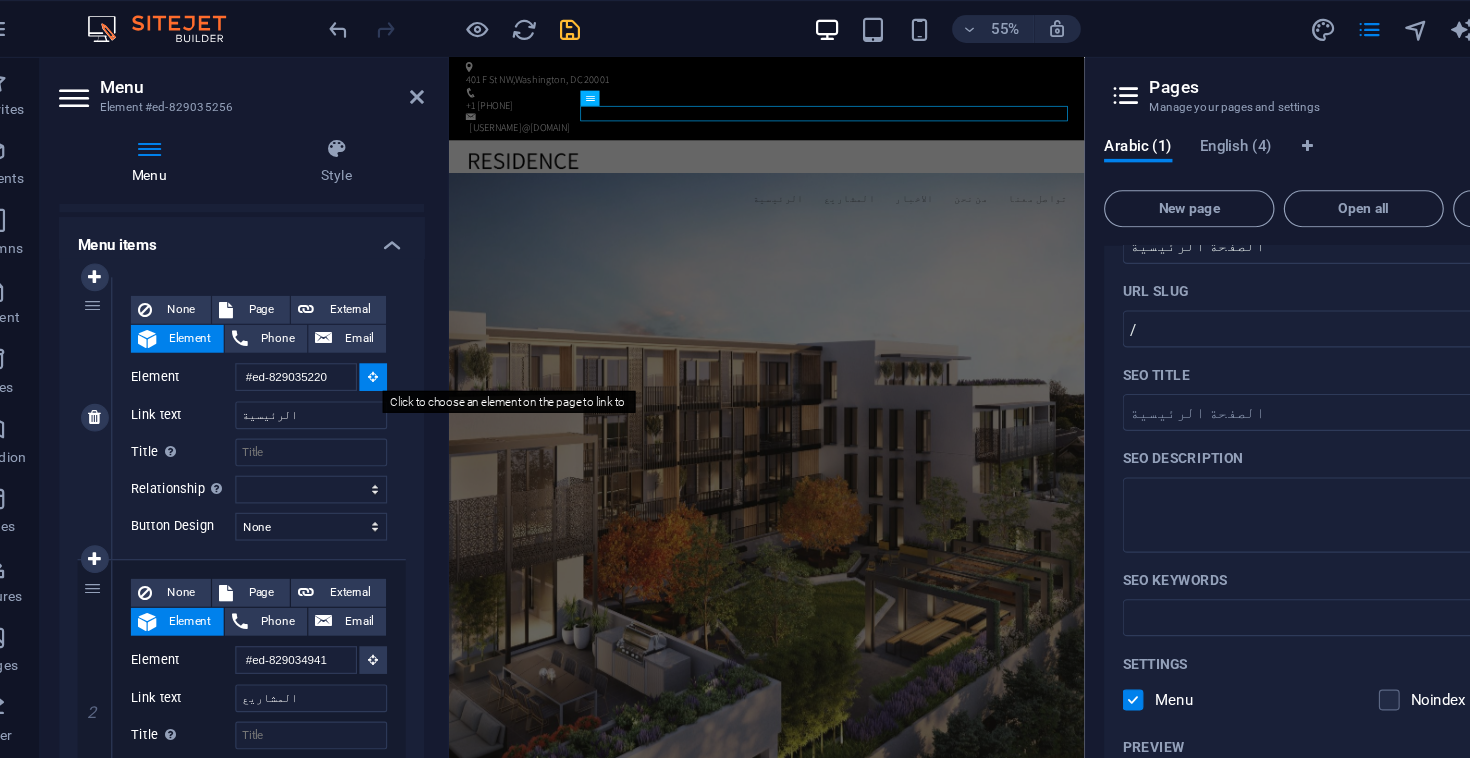 click at bounding box center [367, 325] 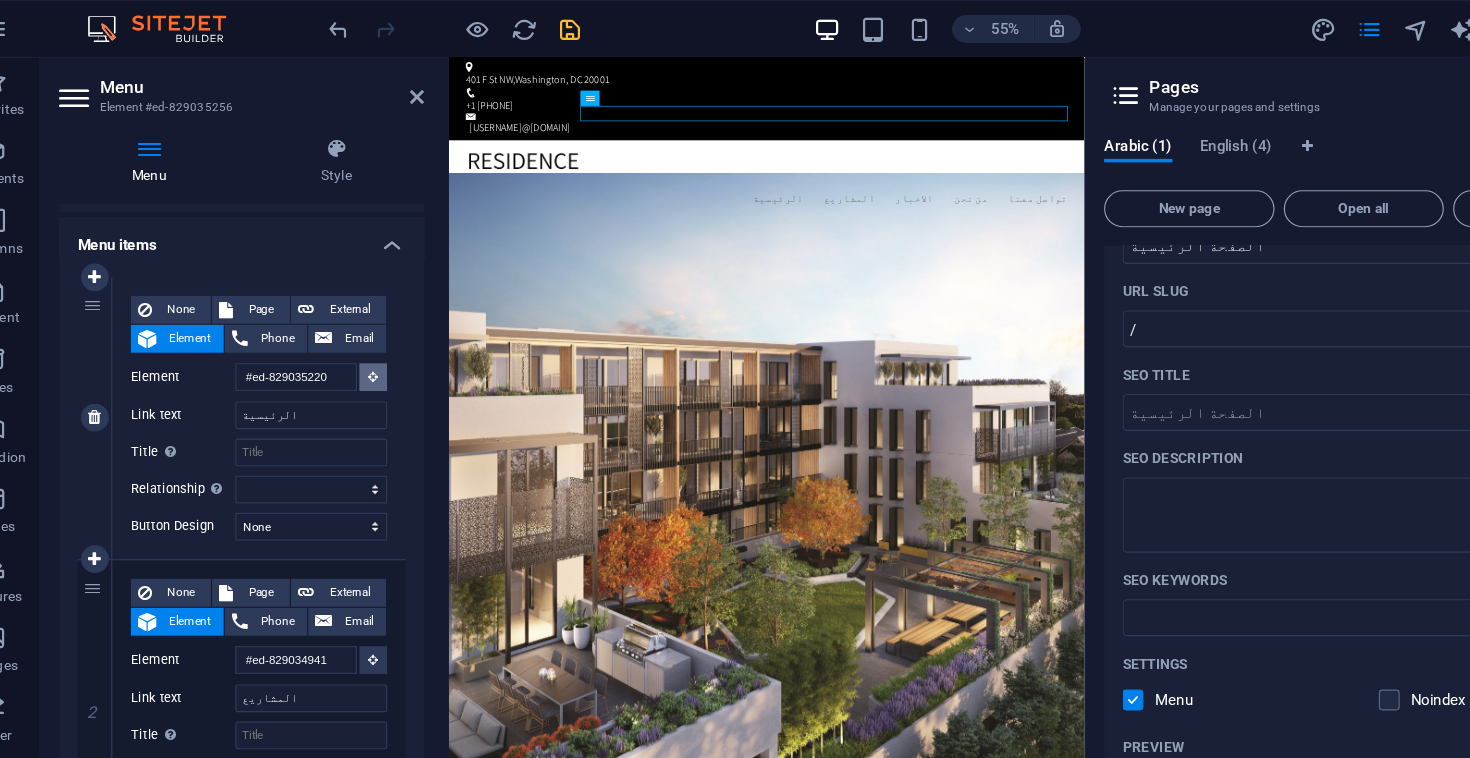 click at bounding box center (367, 325) 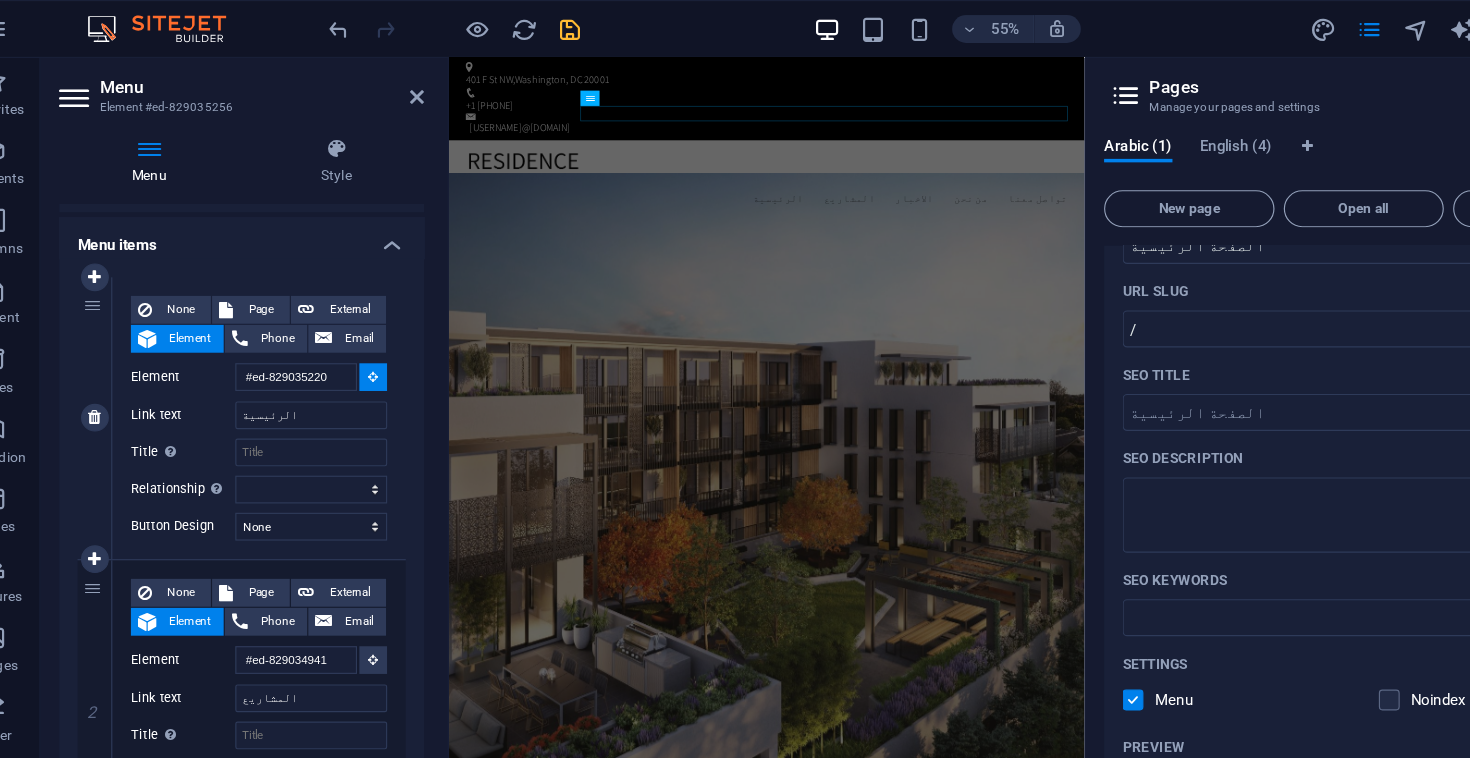 click at bounding box center [367, 325] 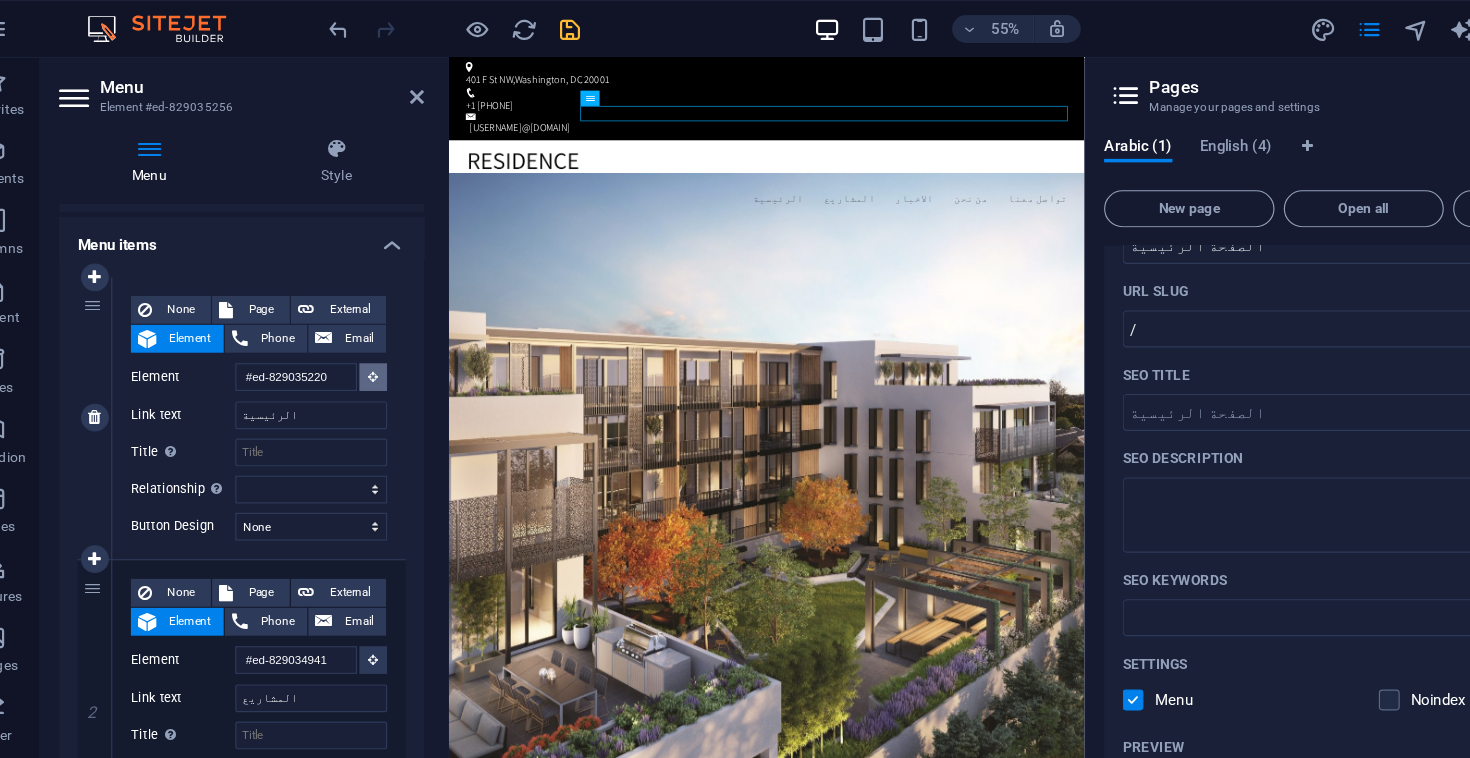 click at bounding box center (367, 325) 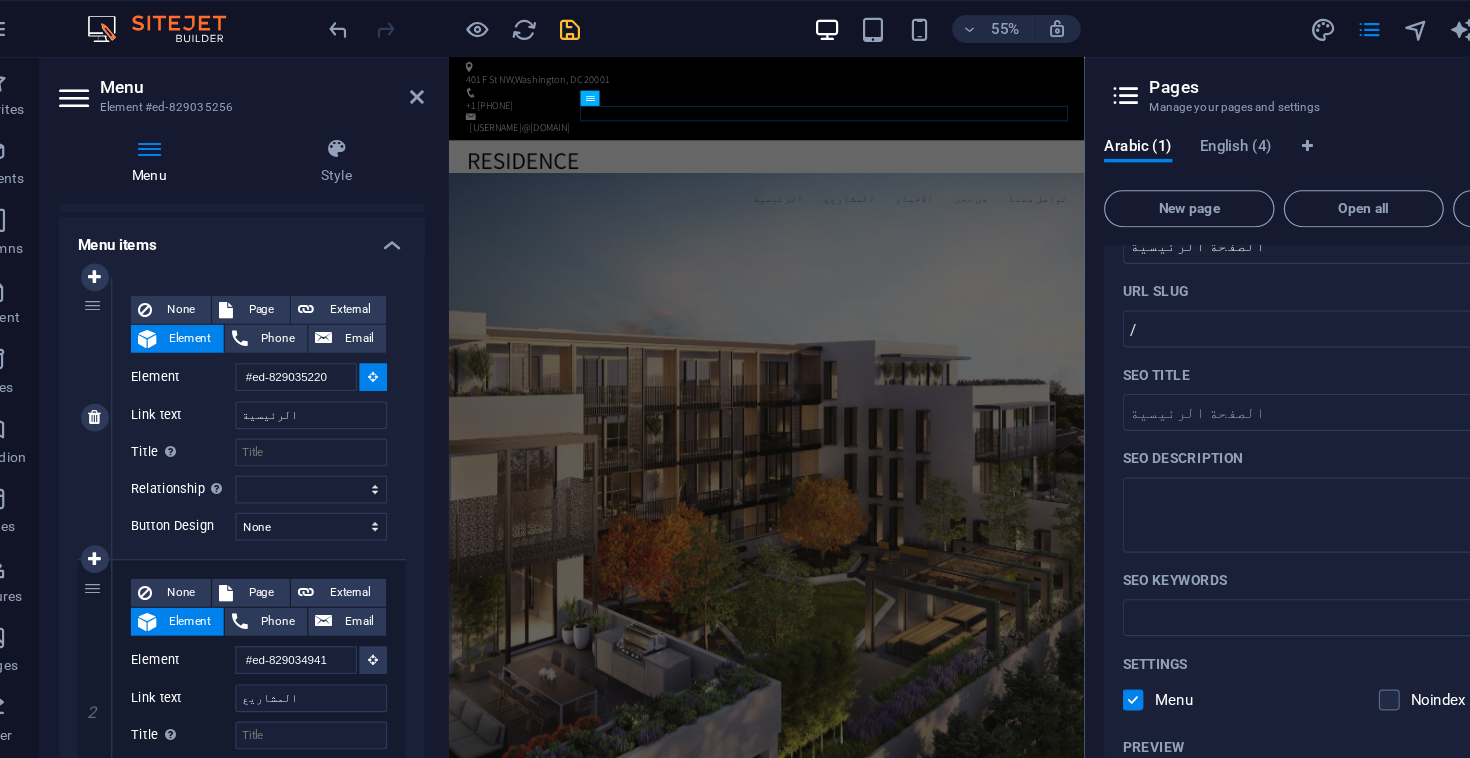 click at bounding box center [367, 325] 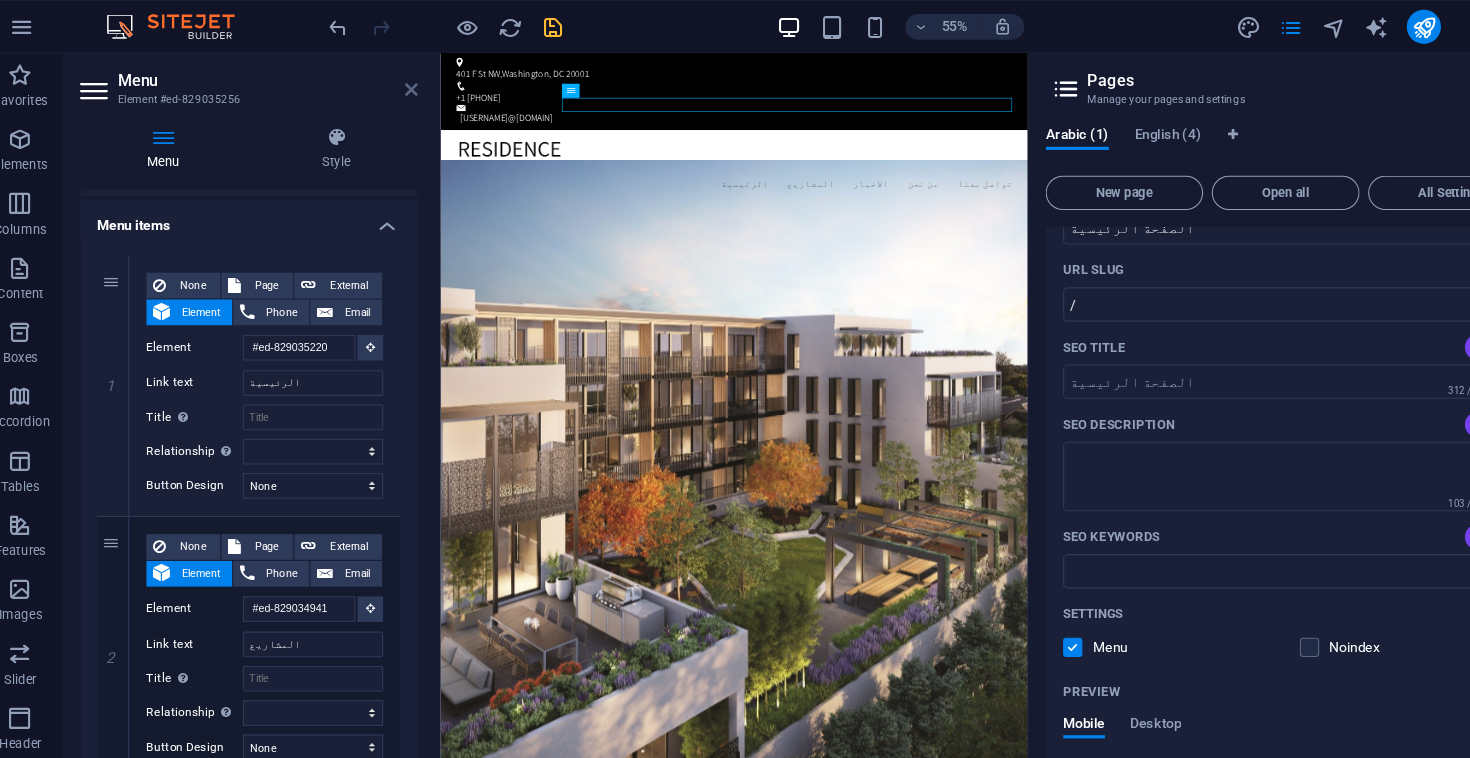 click at bounding box center (405, 84) 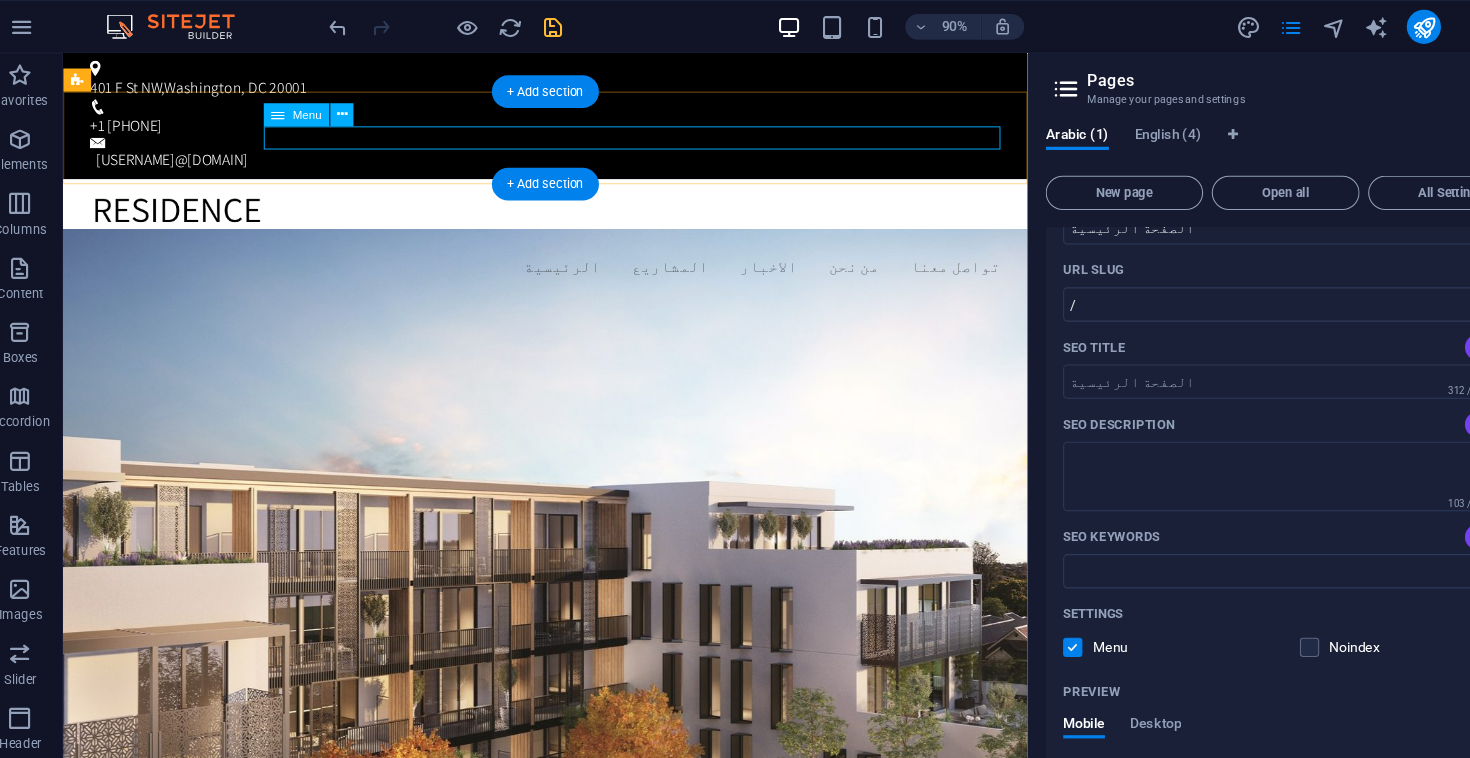 click on "الرئيسية المشاريع الاخبار من نحن تواصل معنا" at bounding box center (563, 275) 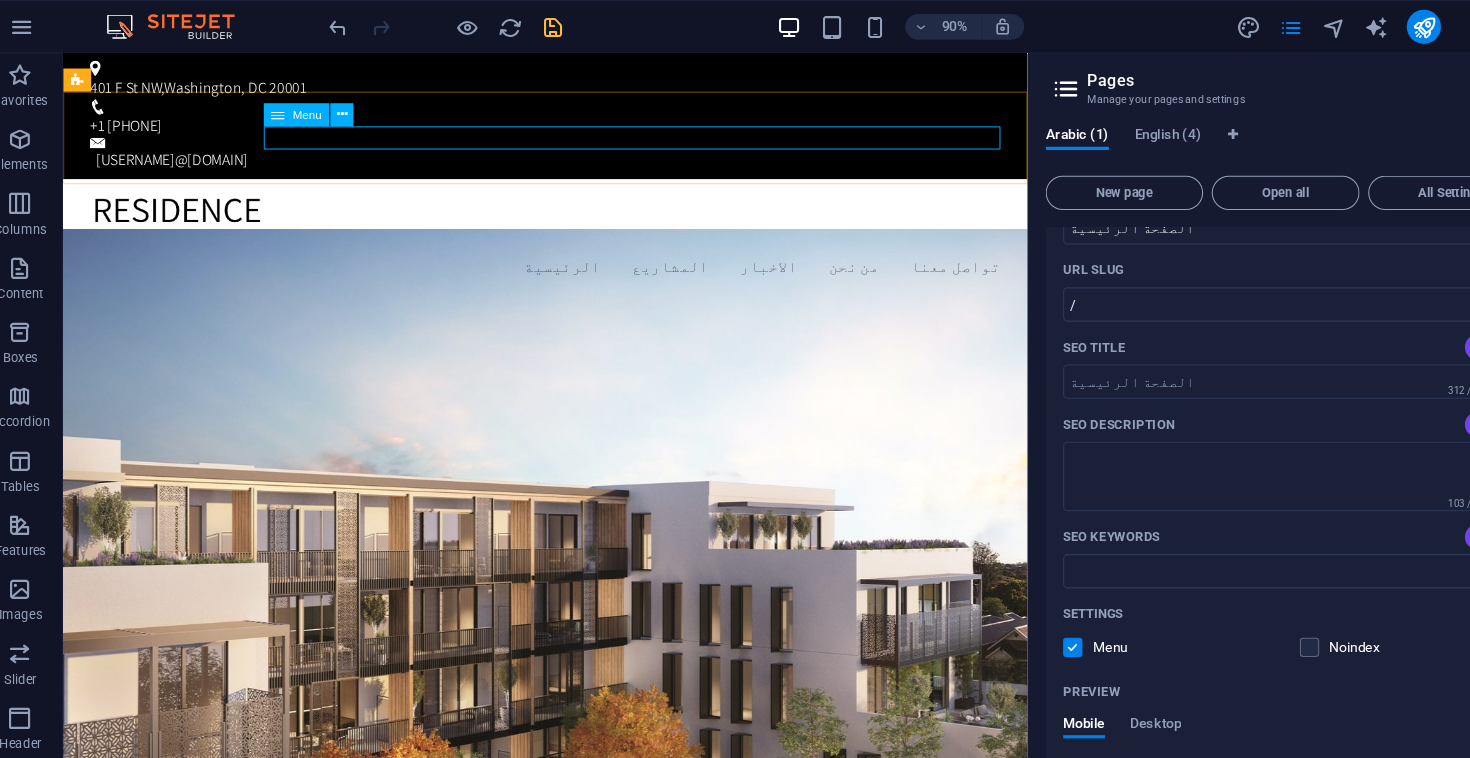 click at bounding box center [280, 108] 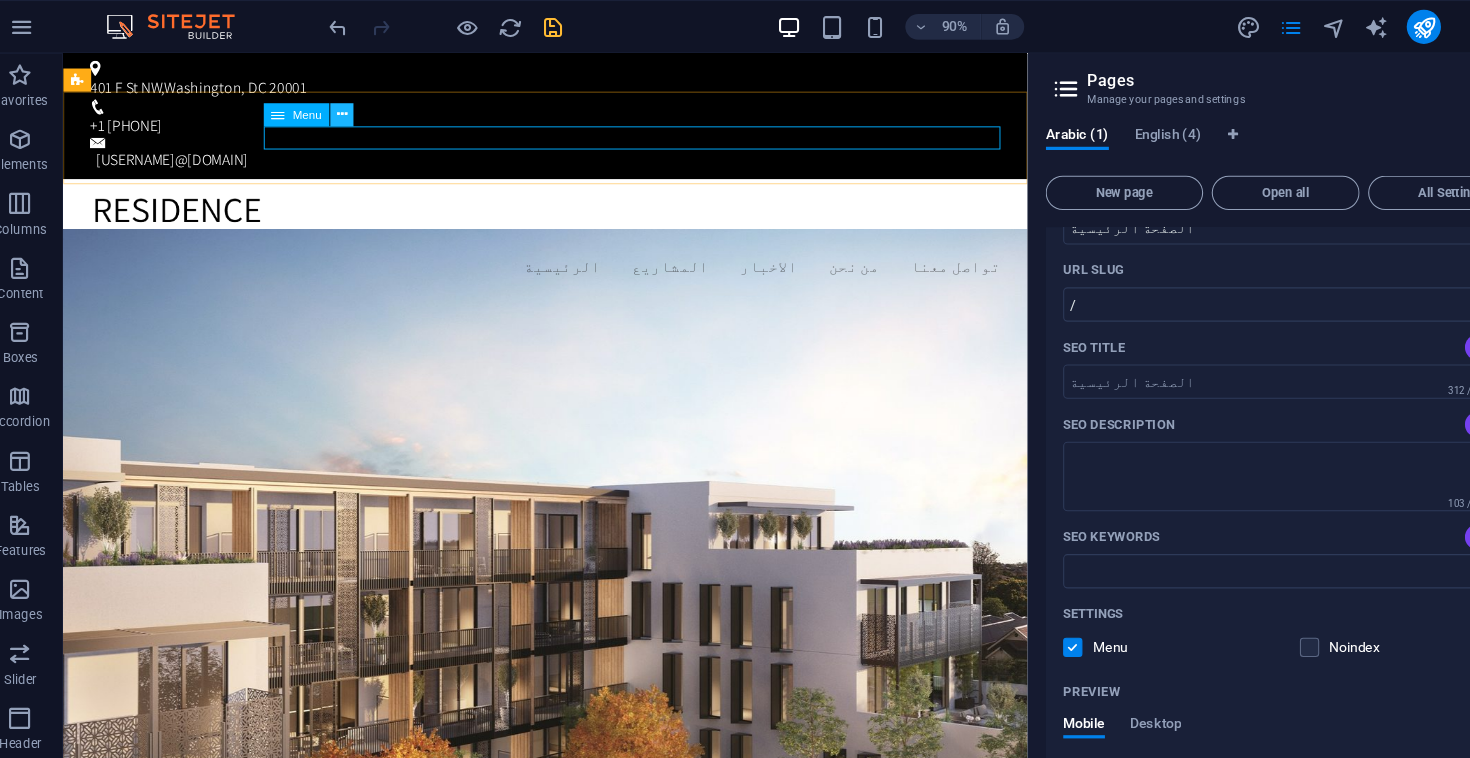 click at bounding box center (340, 107) 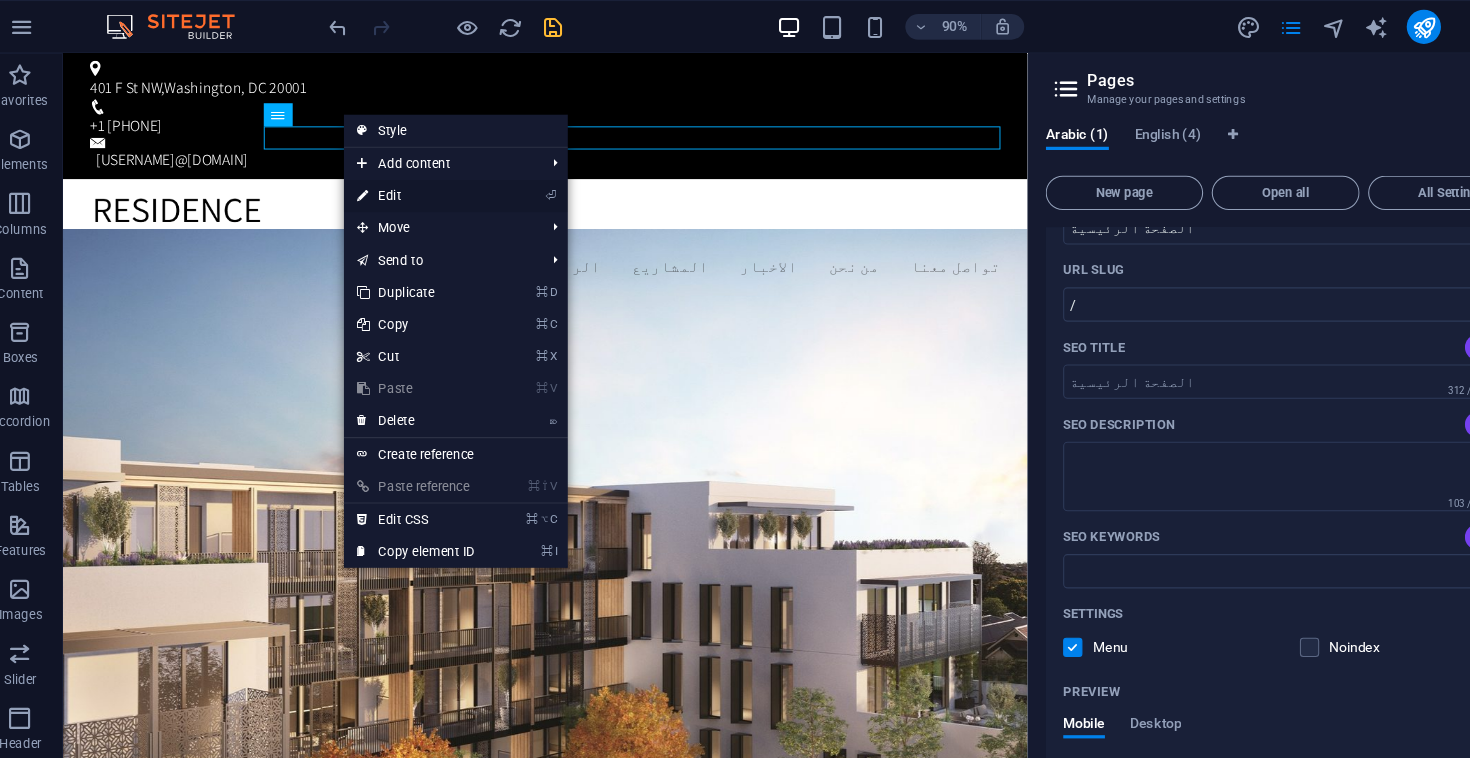 click on "⏎  Edit" at bounding box center [409, 183] 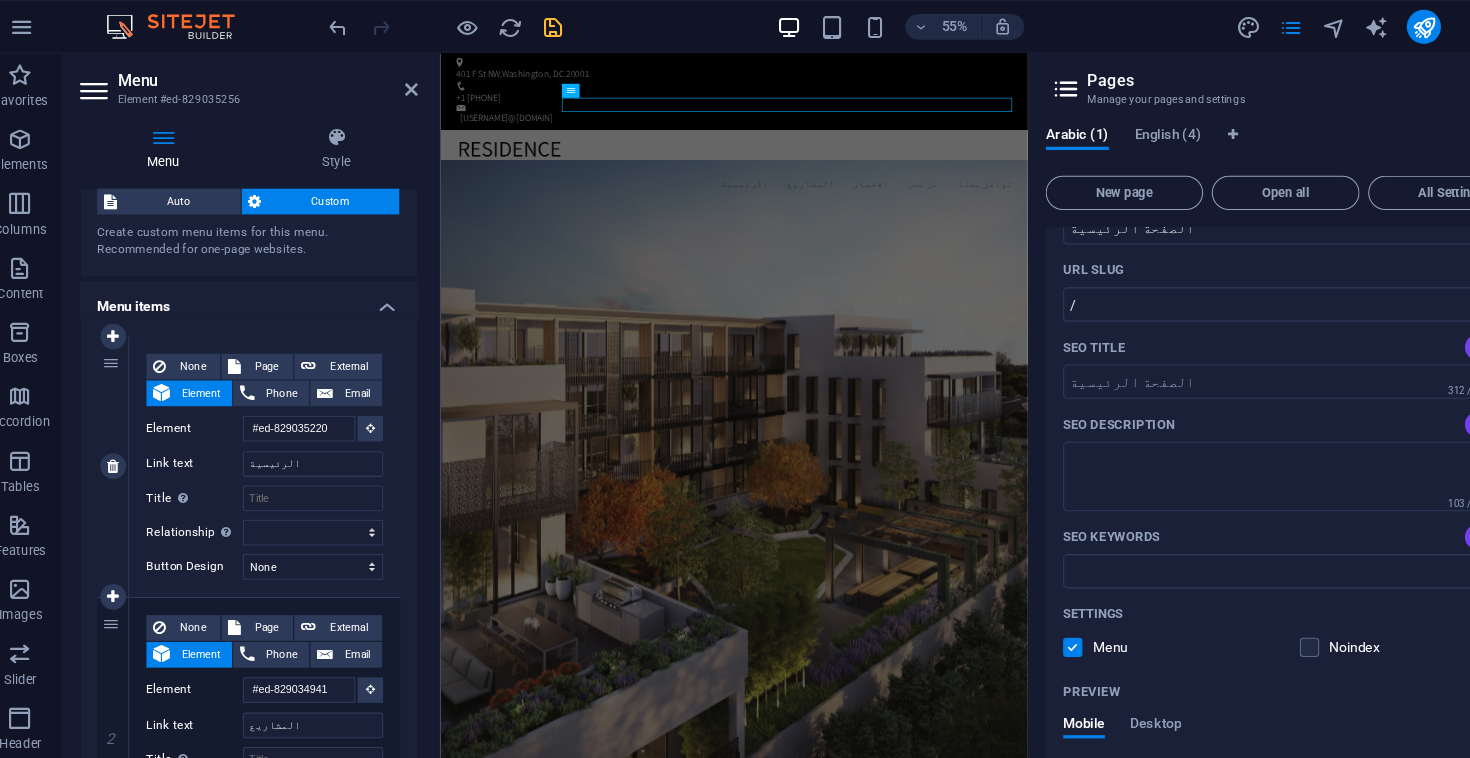 scroll, scrollTop: 35, scrollLeft: 0, axis: vertical 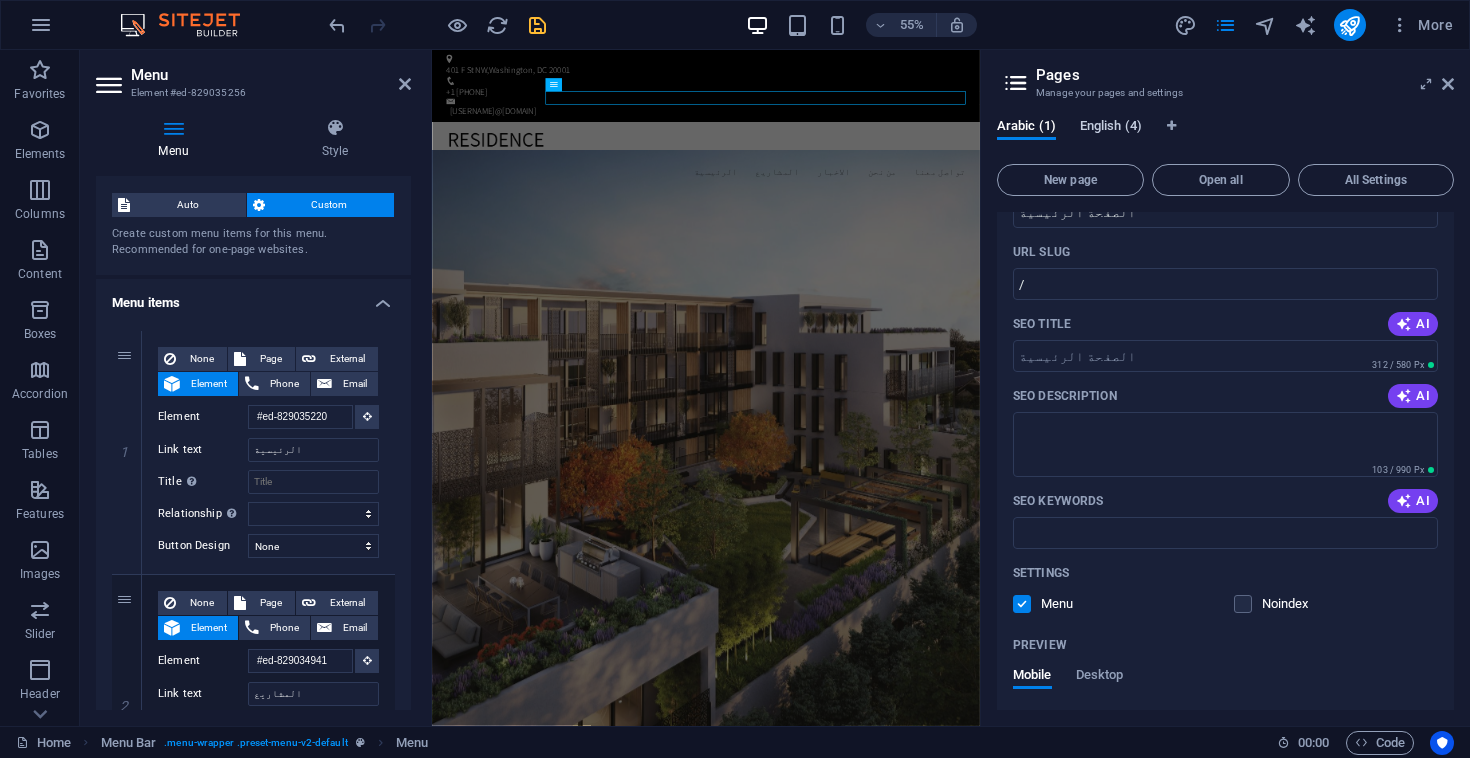click on "English (4)" at bounding box center (1111, 128) 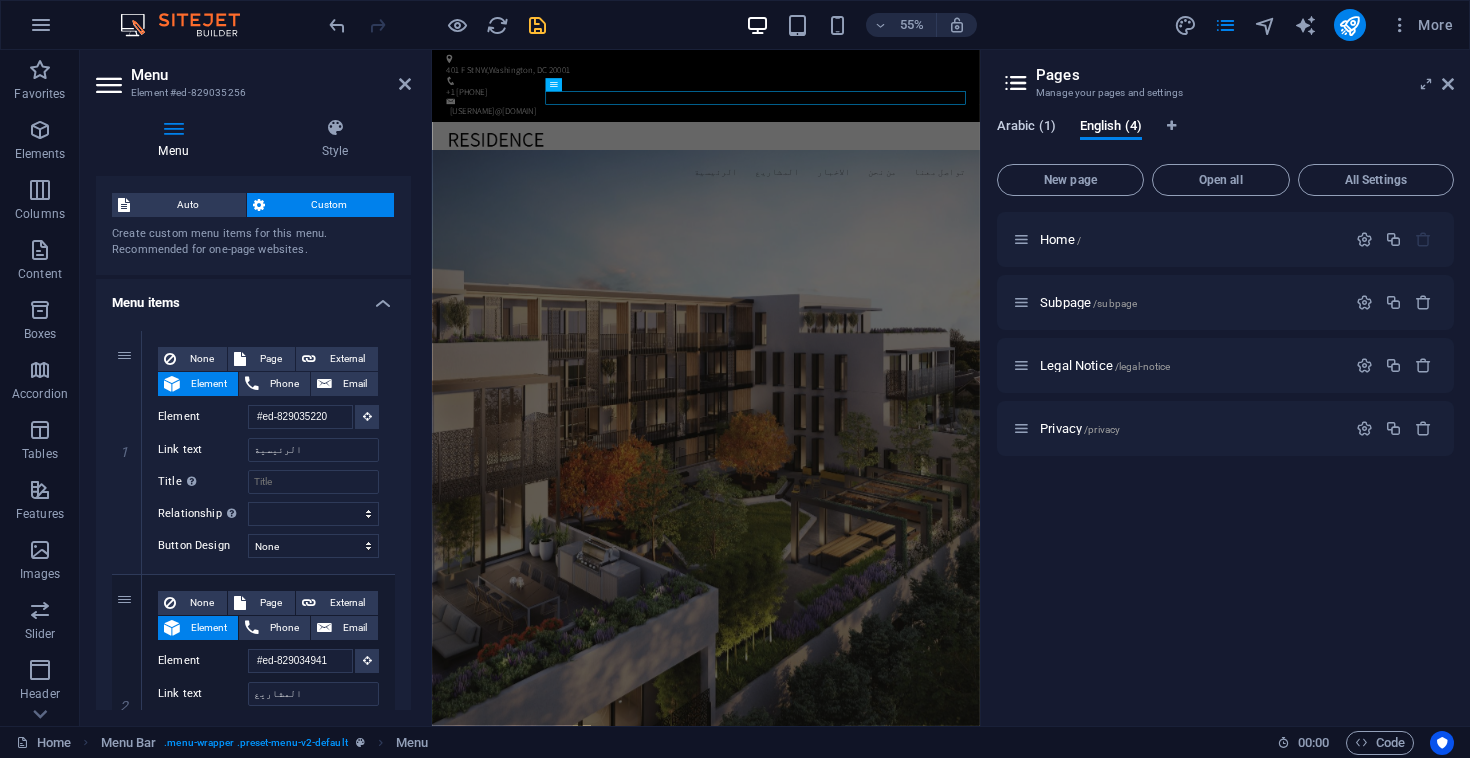 click on "Arabic (1)" at bounding box center [1026, 128] 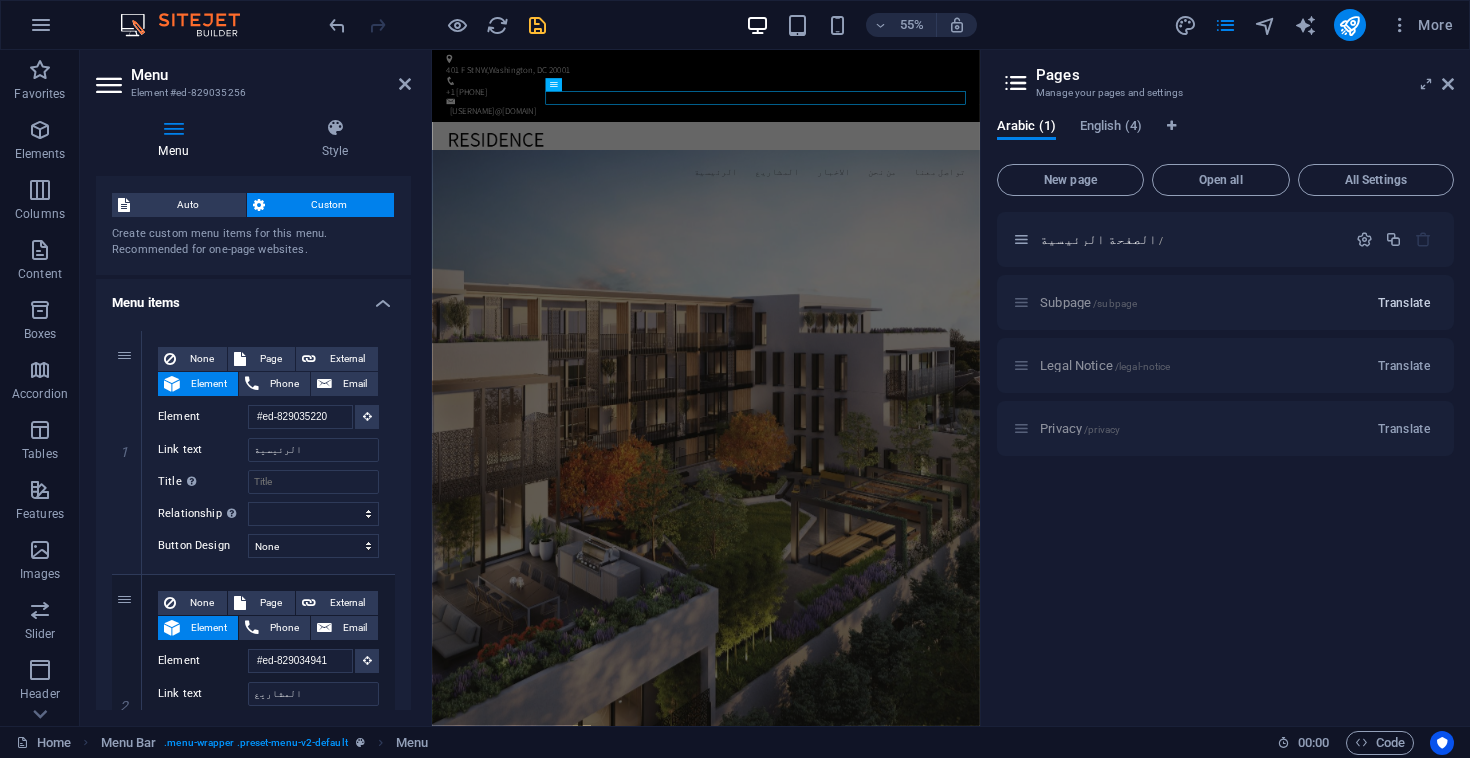 click on "Translate" at bounding box center (1404, 303) 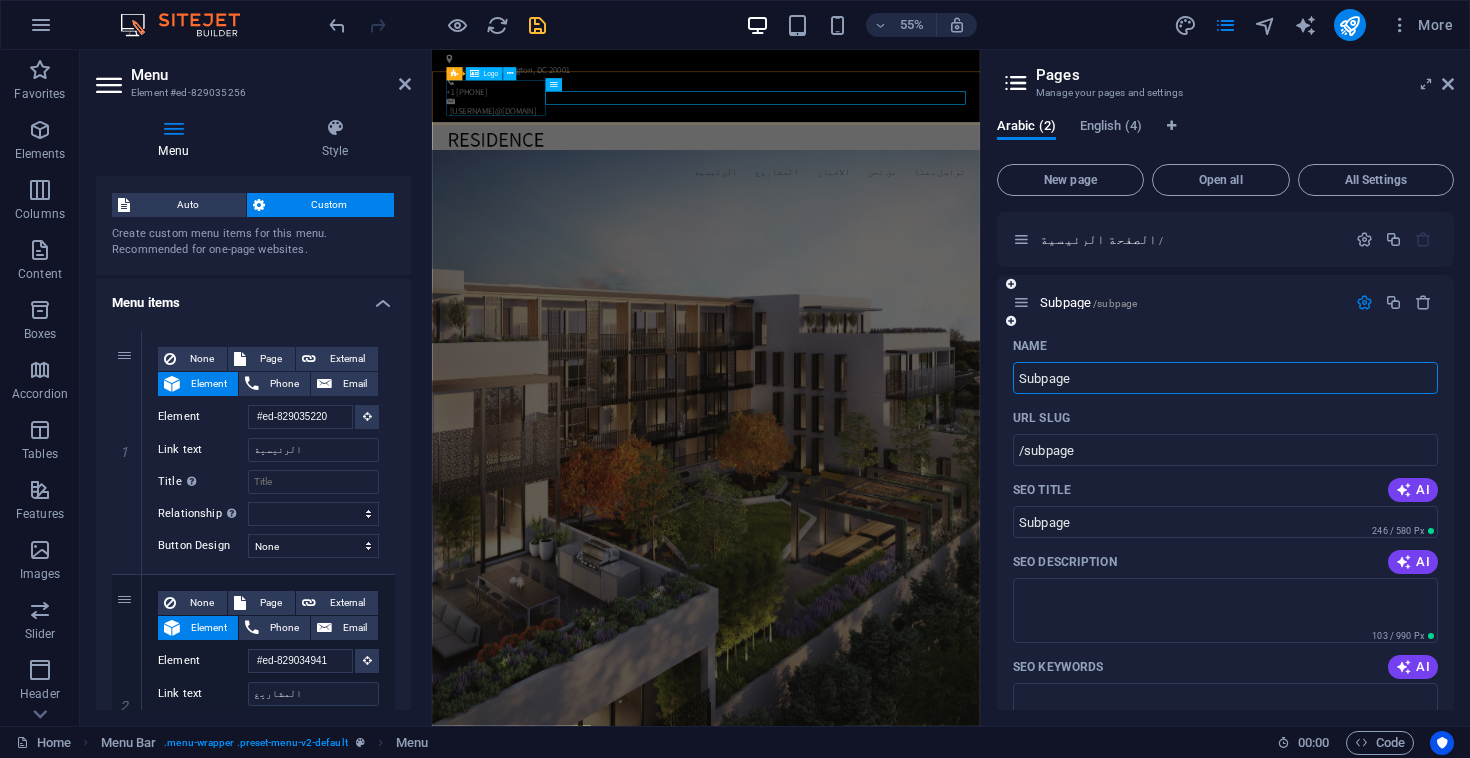 click at bounding box center (930, 229) 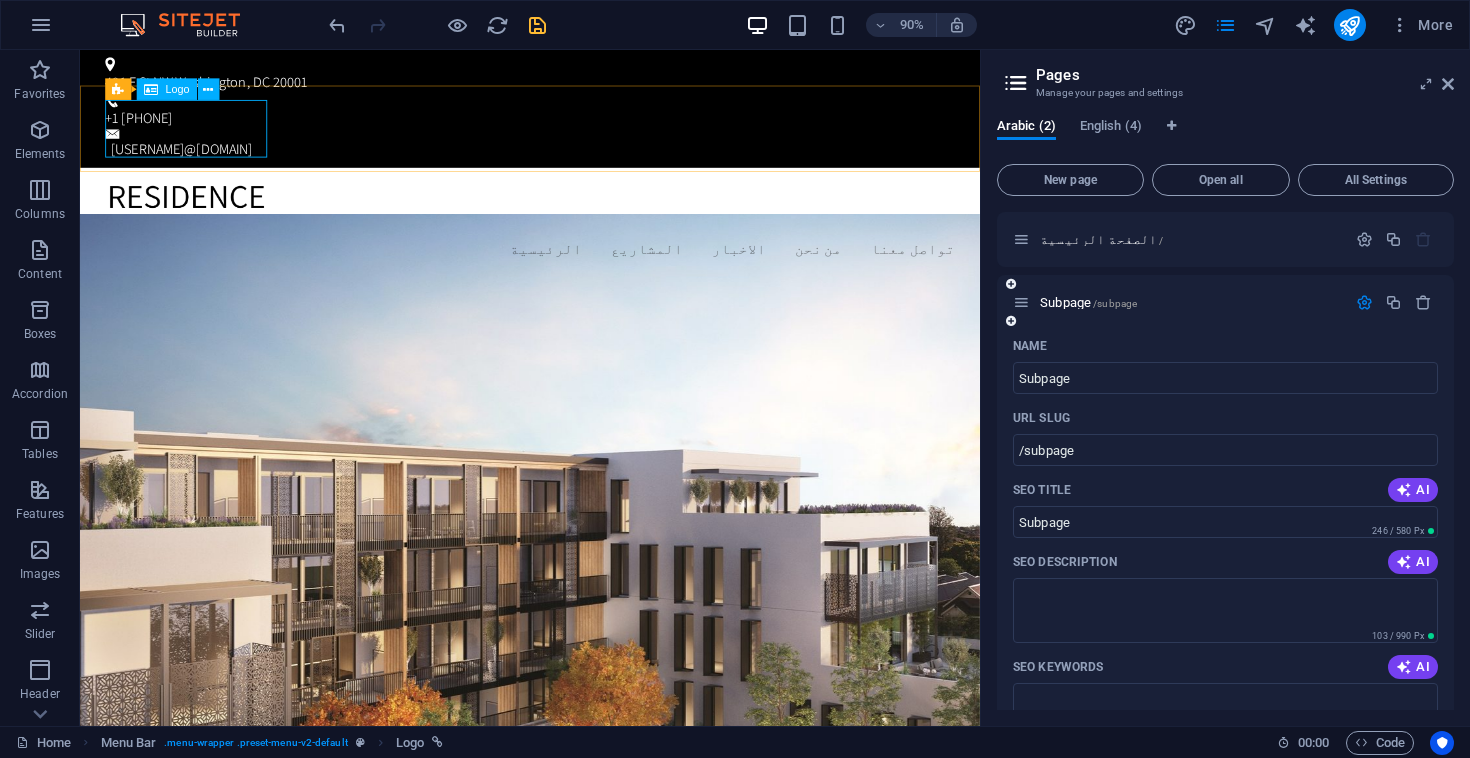 click on "Logo" at bounding box center (178, 89) 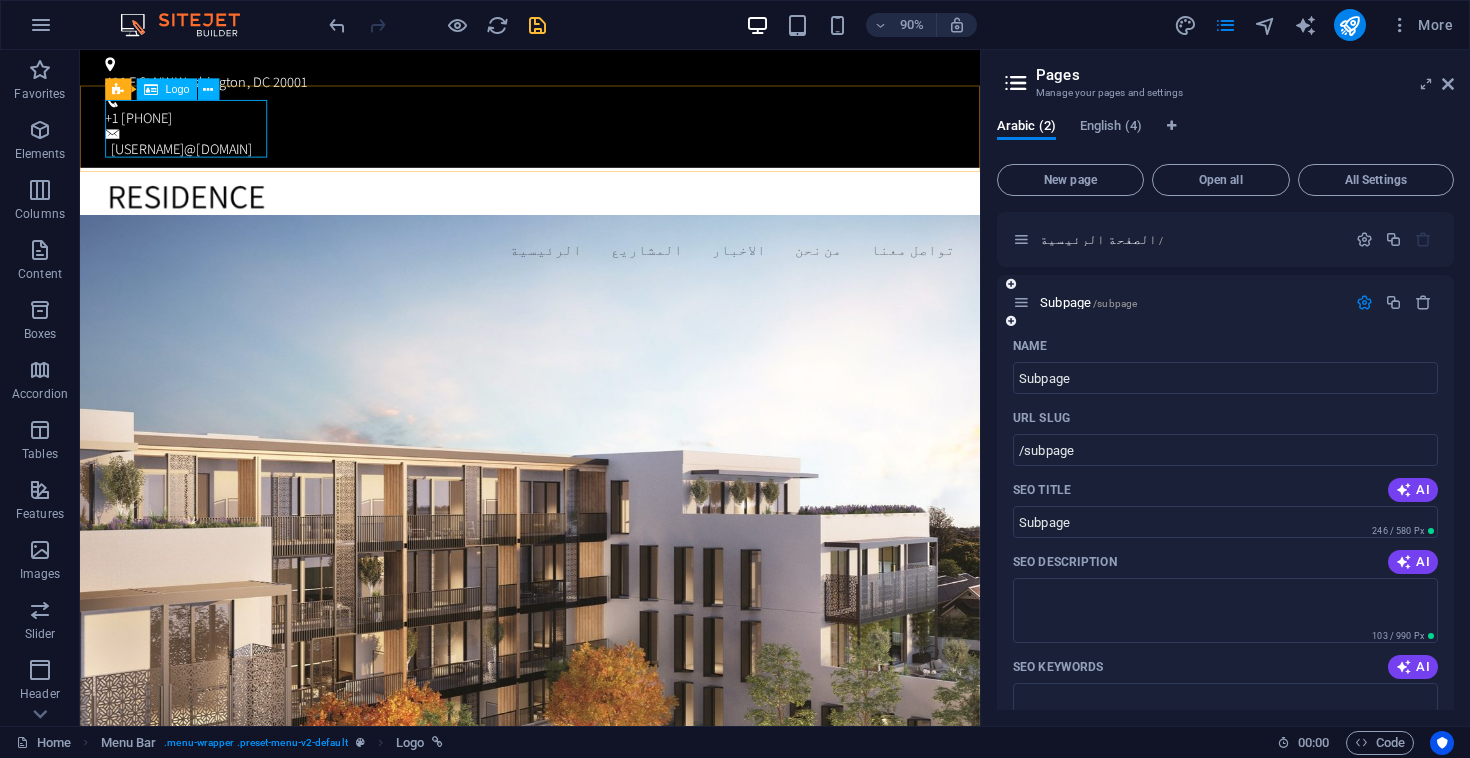 select on "px" 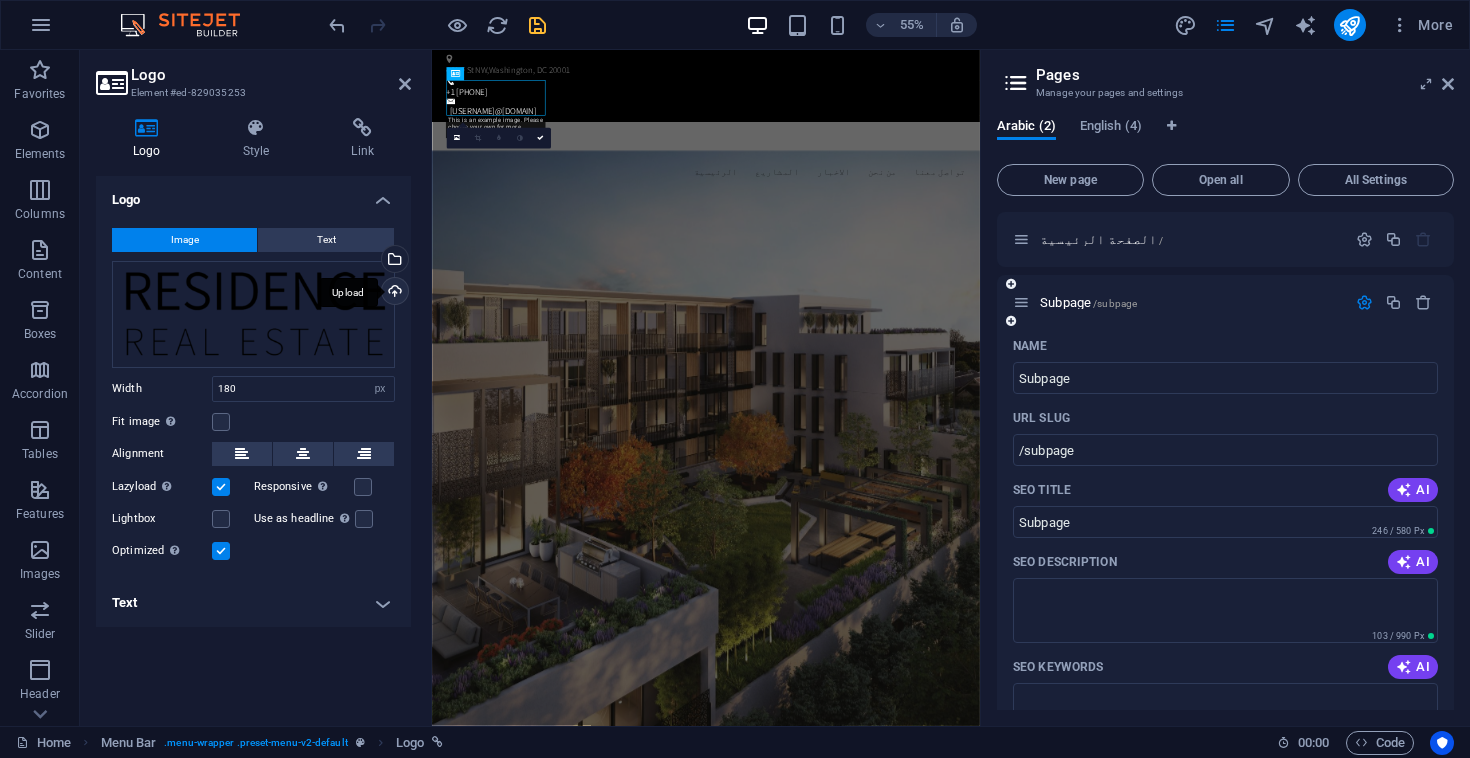 click on "Upload" at bounding box center [393, 293] 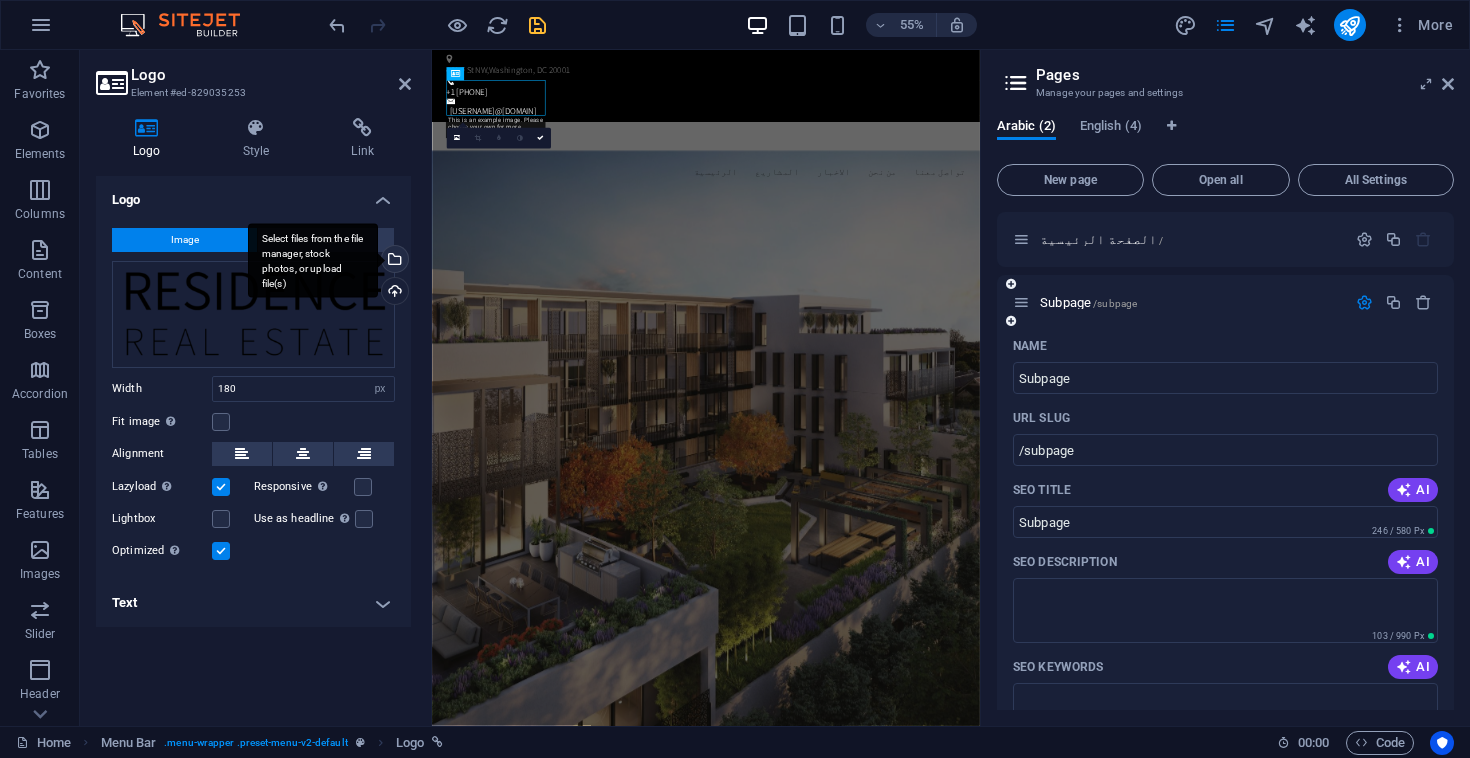 click on "Select files from the file manager, stock photos, or upload file(s)" at bounding box center (393, 261) 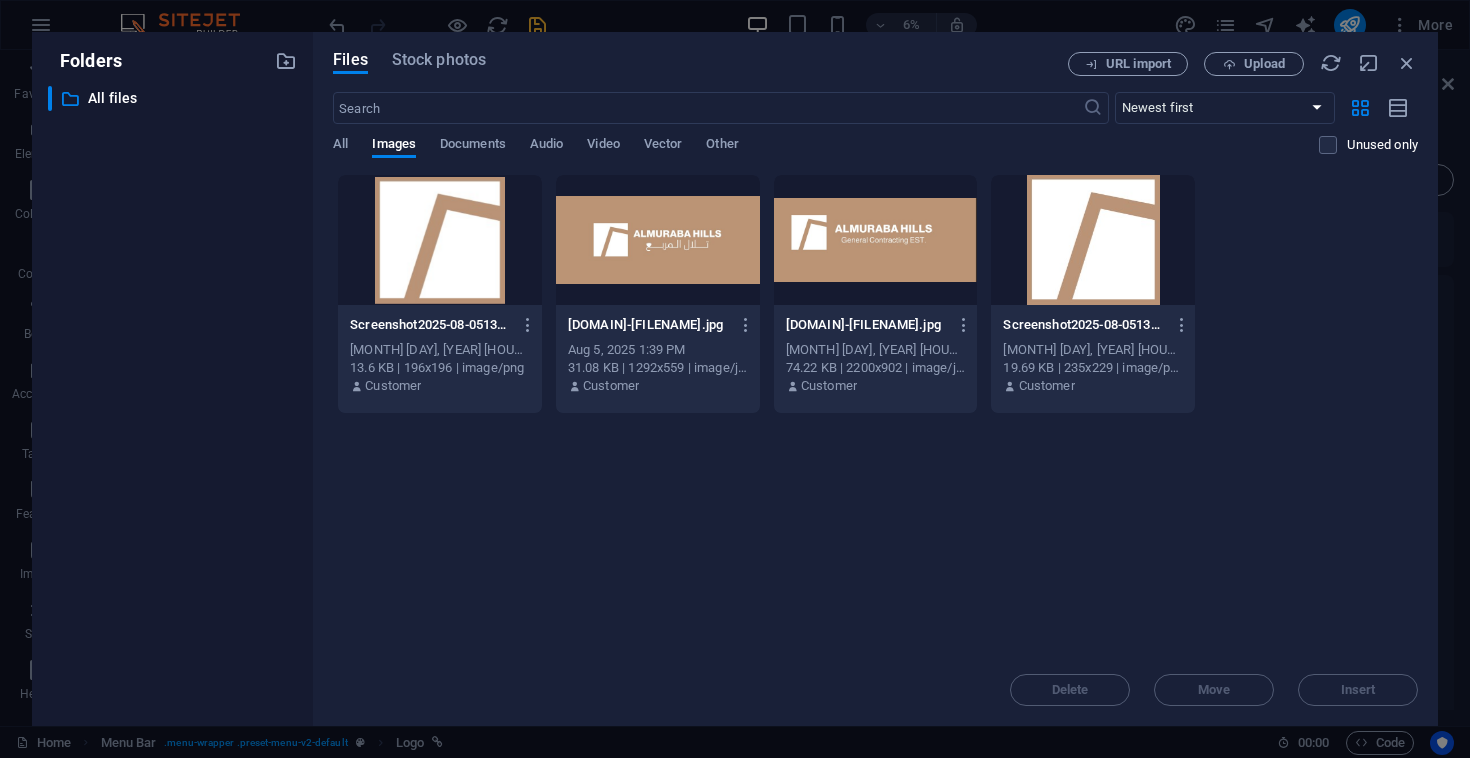 click at bounding box center [658, 240] 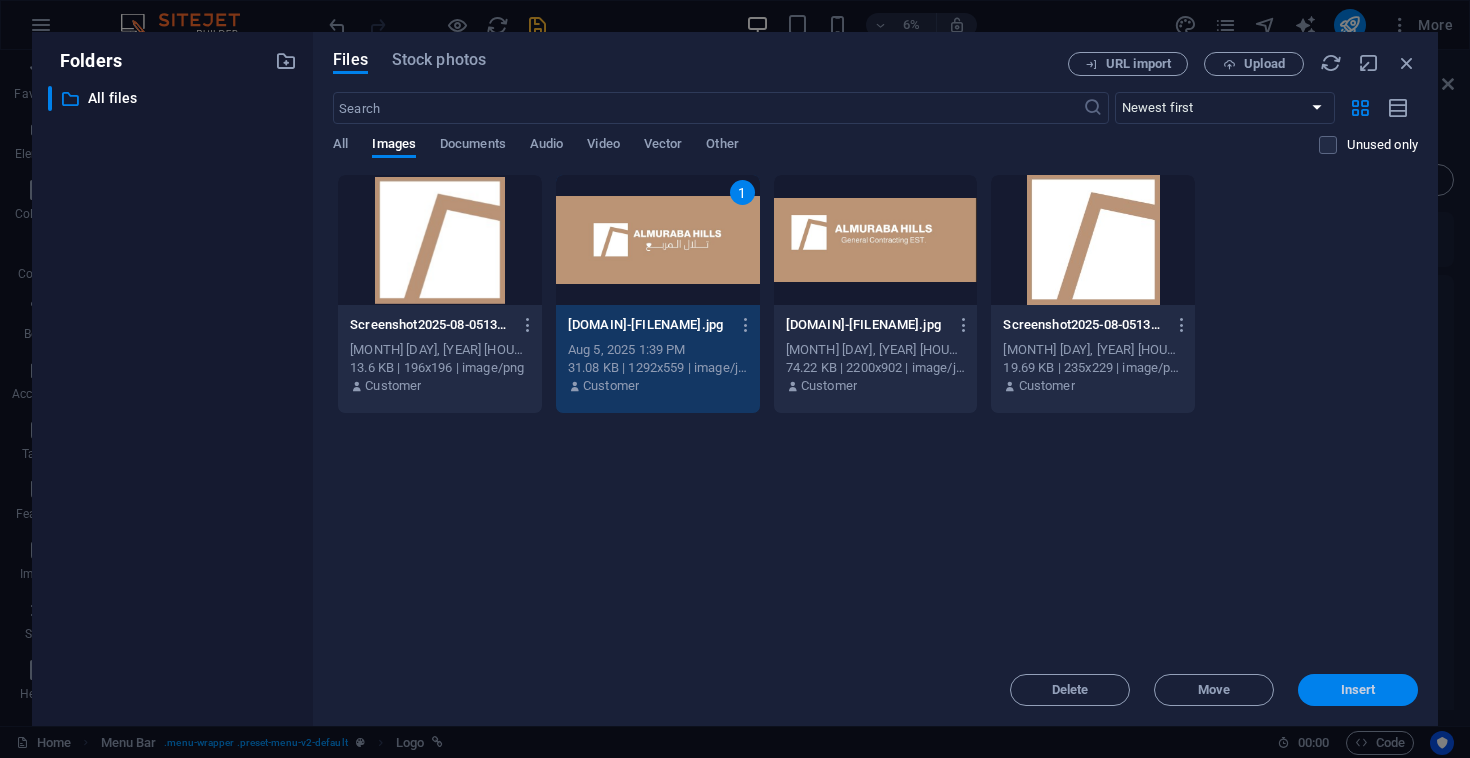 click on "Insert" at bounding box center (1358, 690) 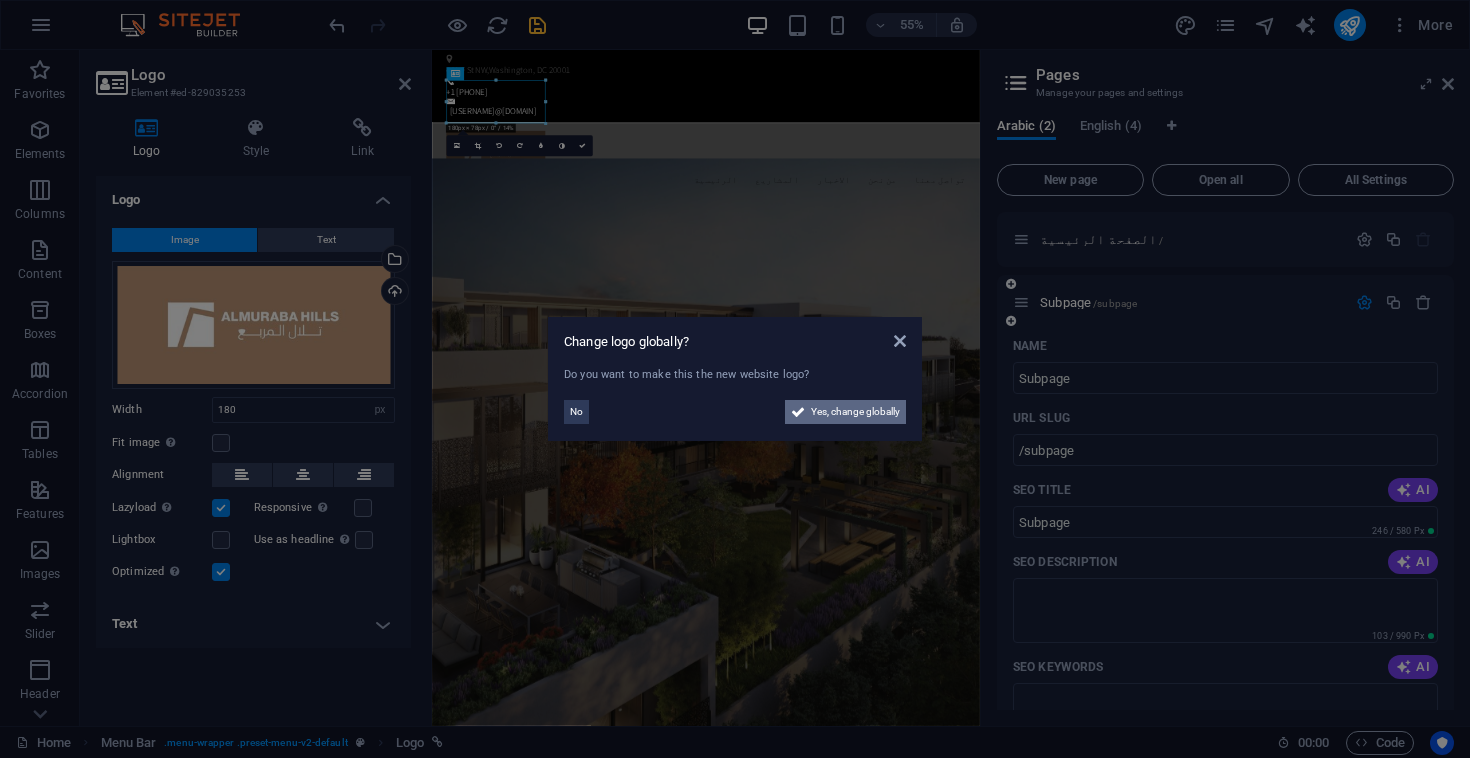 click on "Yes, change globally" at bounding box center (855, 412) 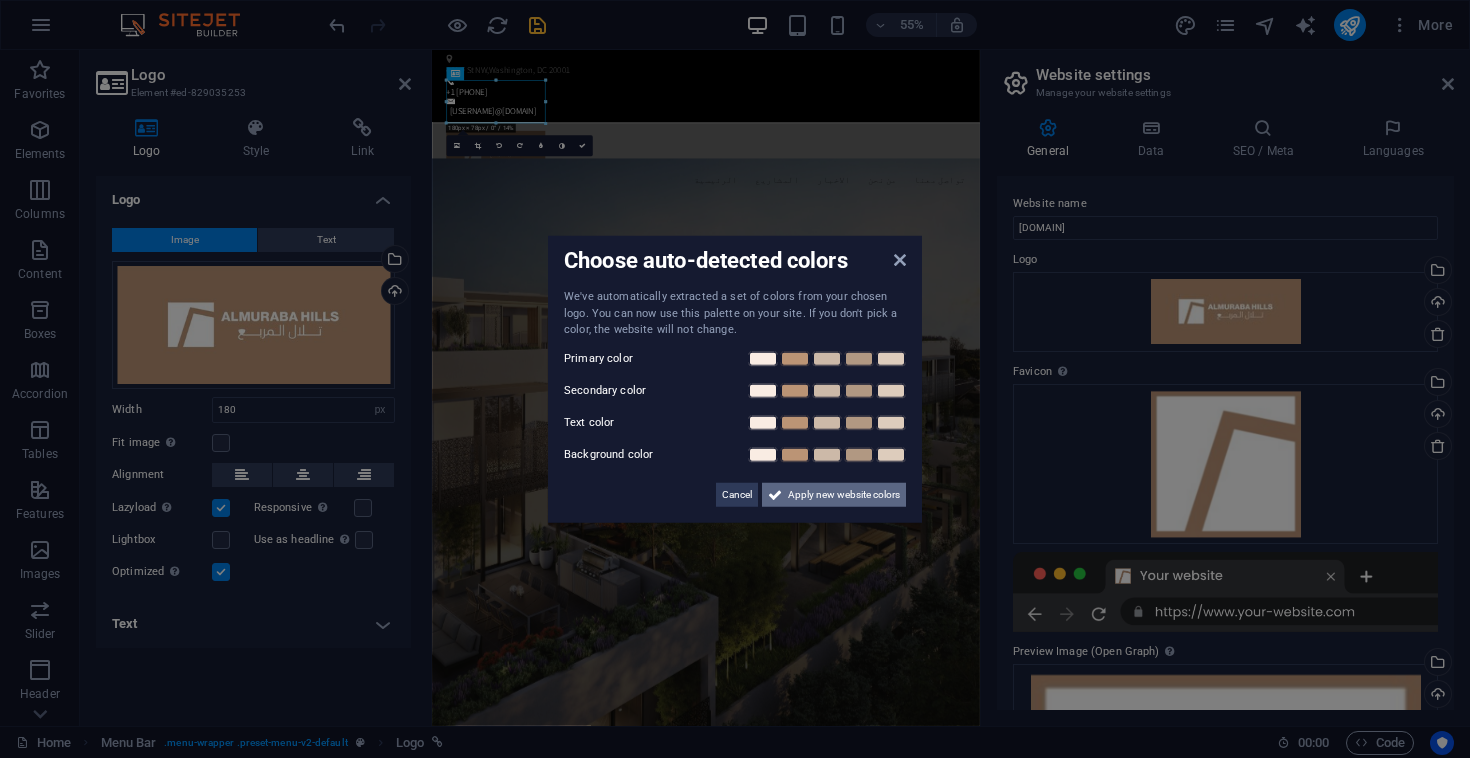 click on "Apply new website colors" at bounding box center [844, 494] 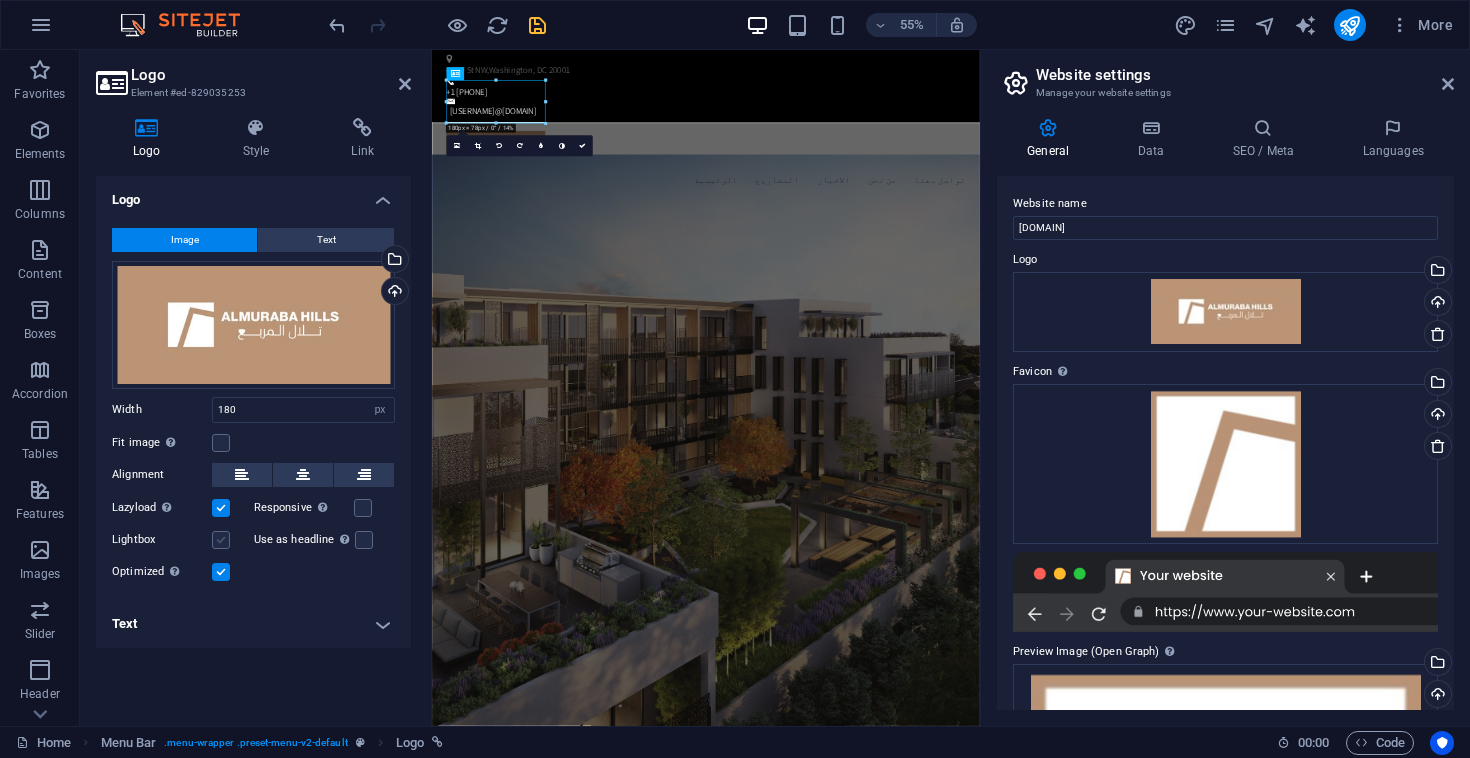click at bounding box center [221, 540] 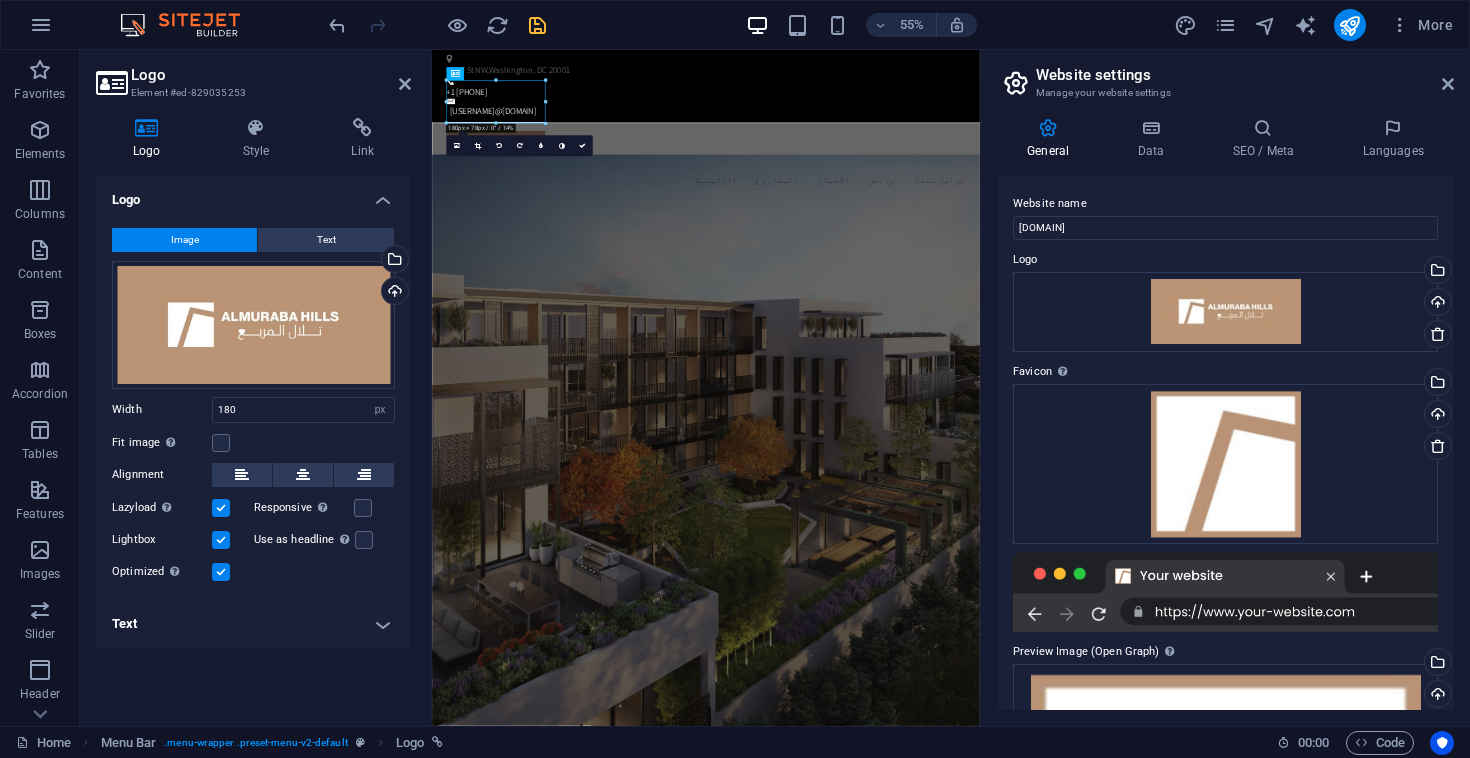 click at bounding box center [221, 540] 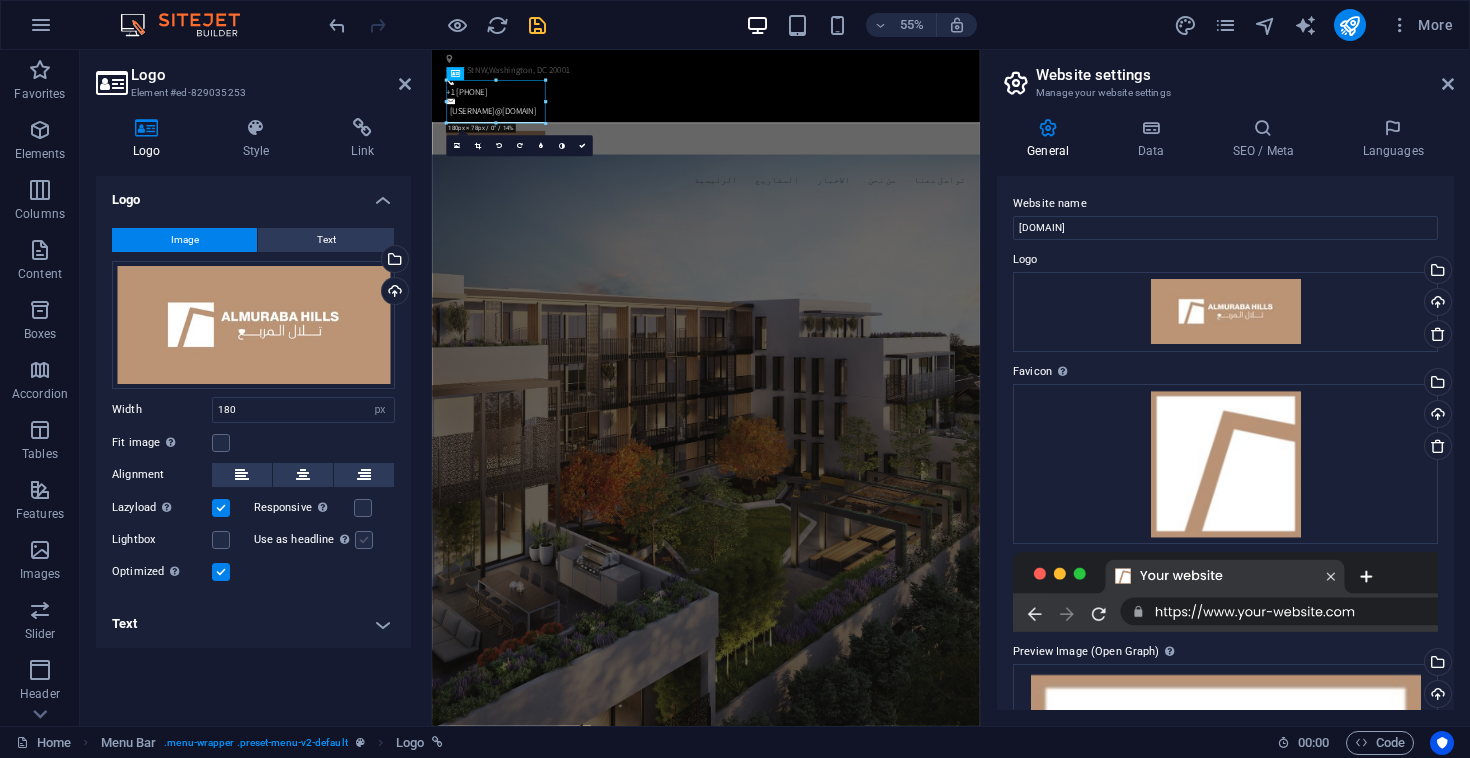 click at bounding box center [364, 540] 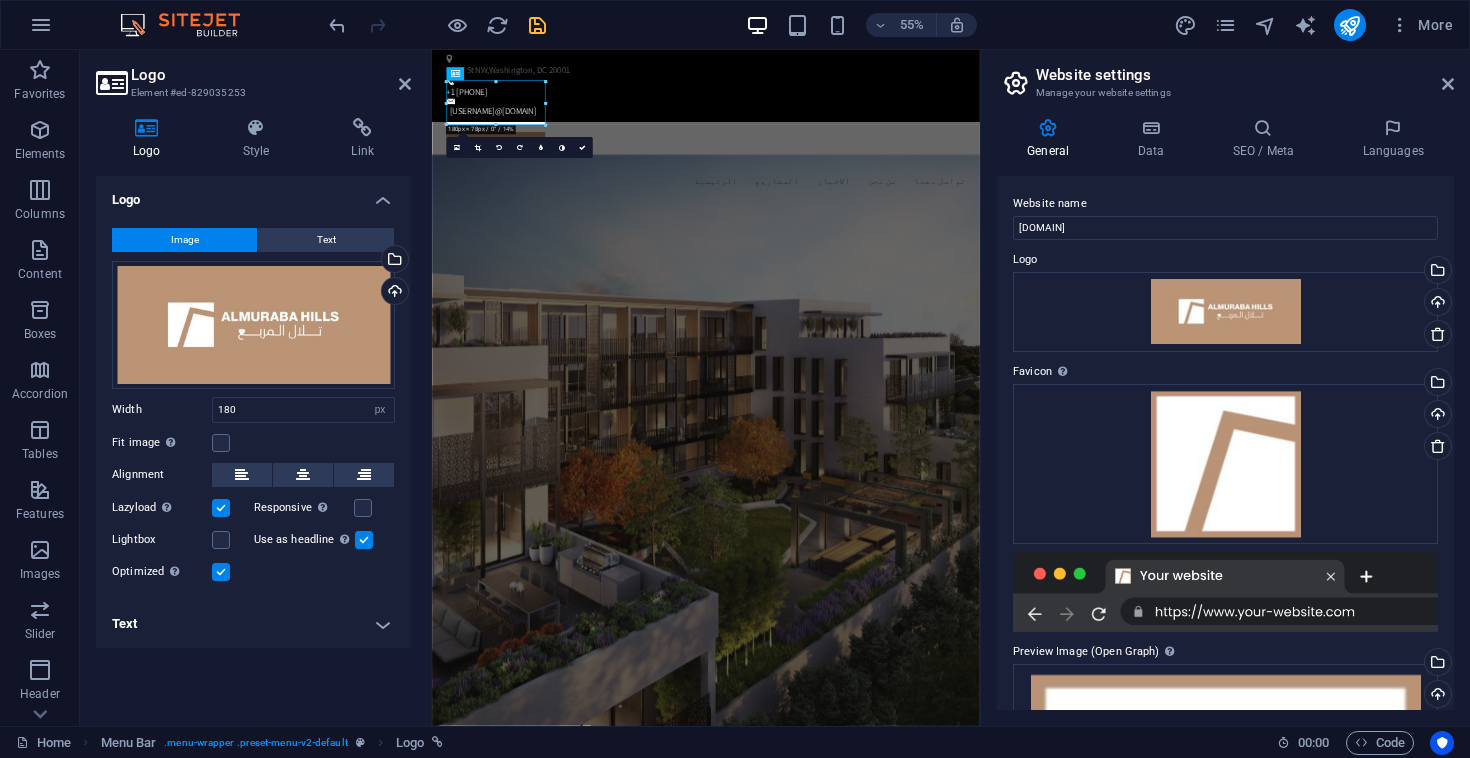 click at bounding box center (364, 540) 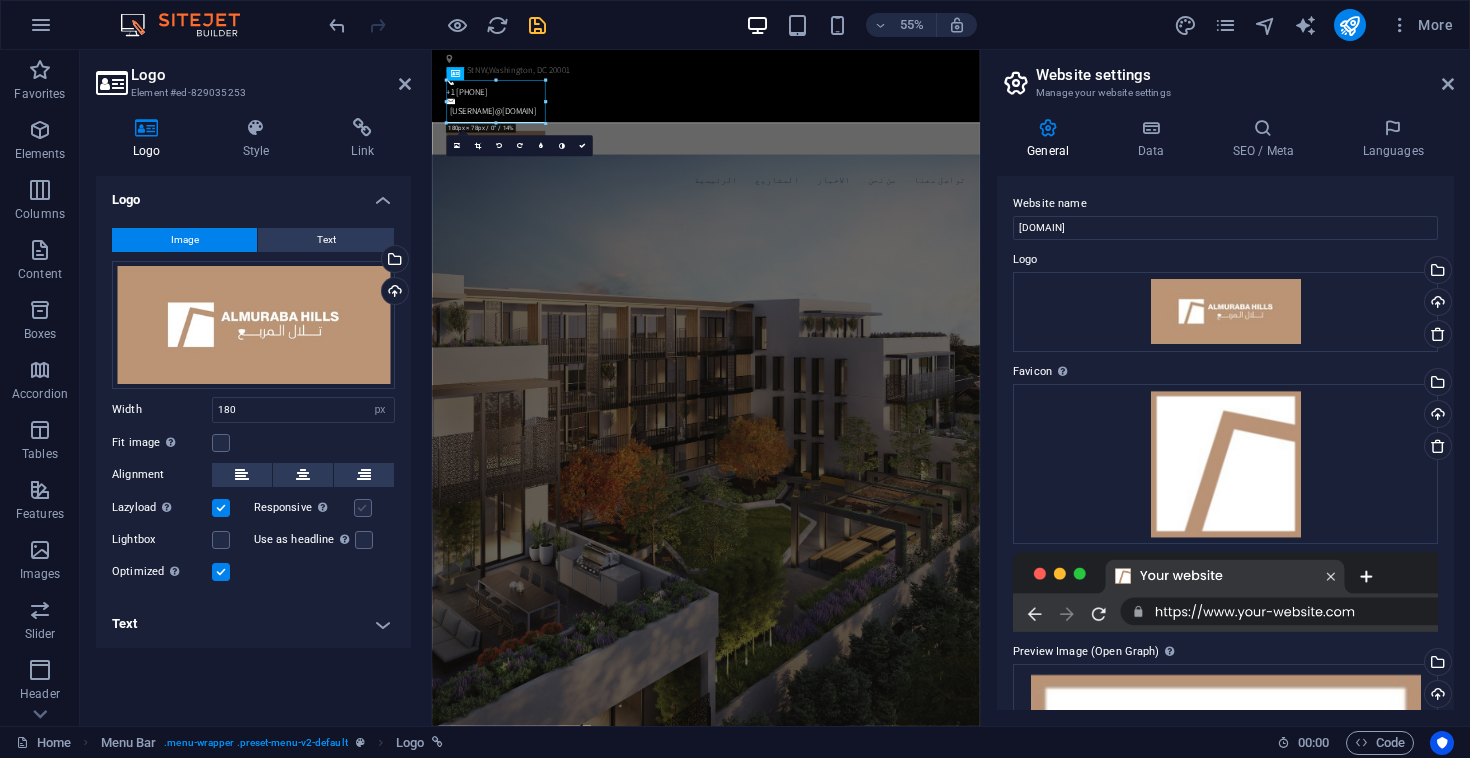 click at bounding box center [363, 508] 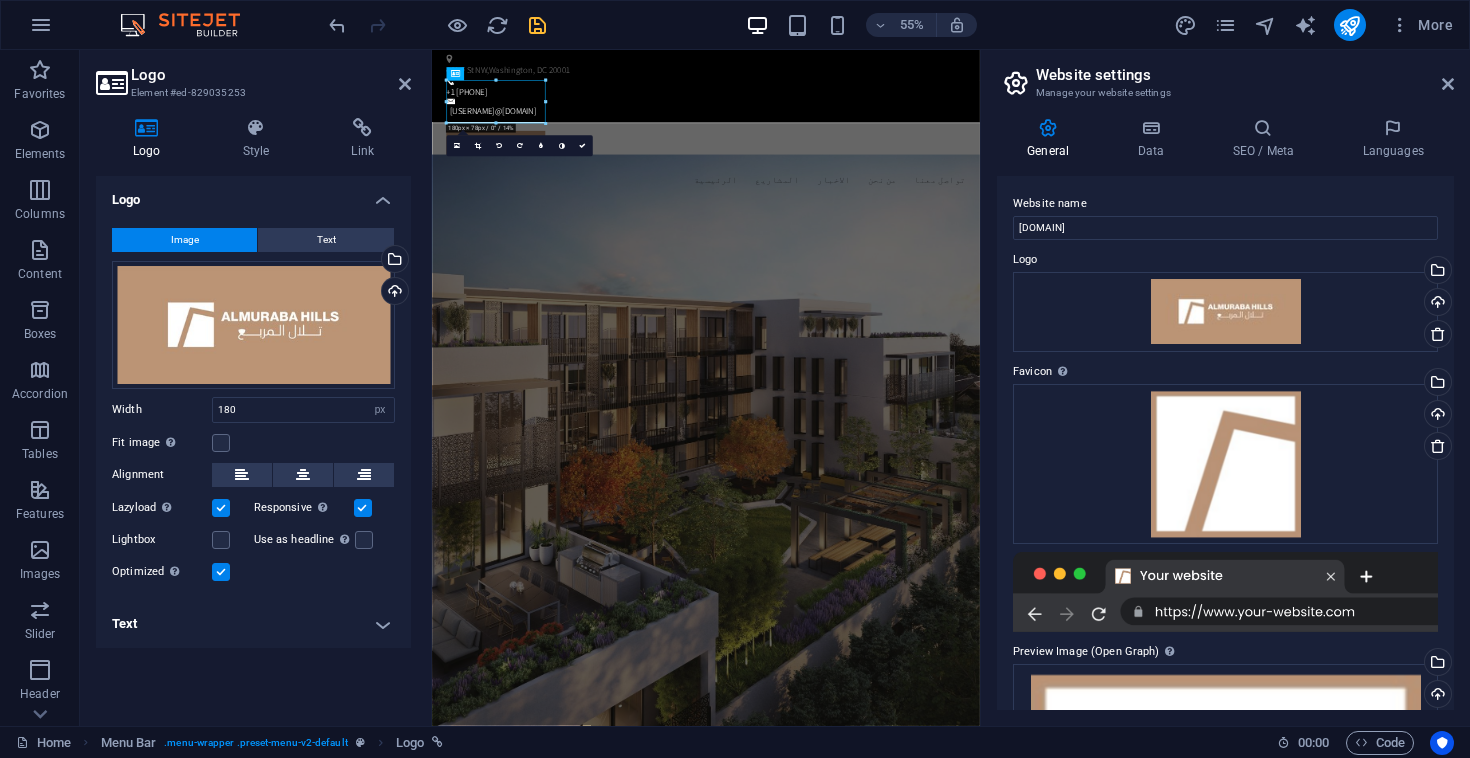 click at bounding box center [363, 508] 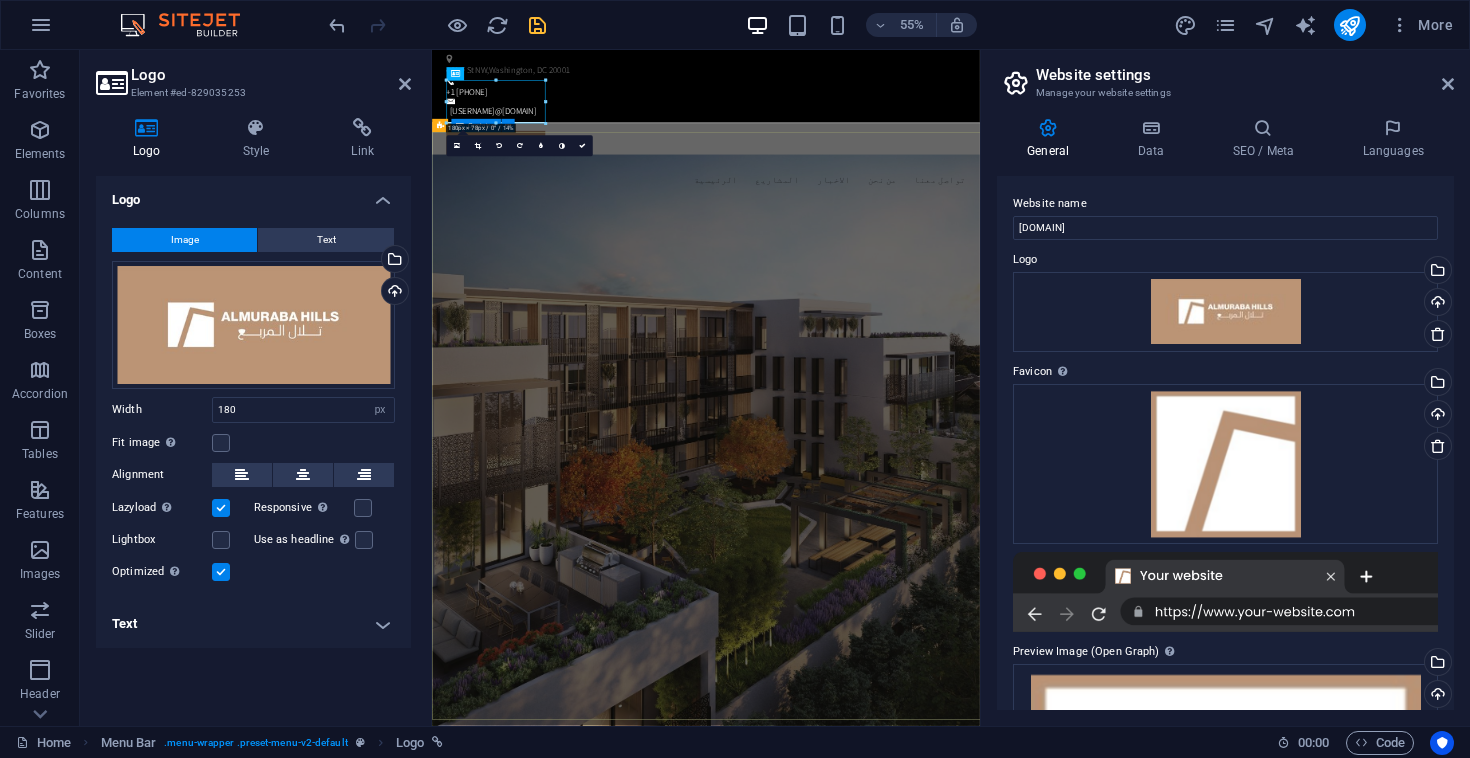 click on "Your Property in New York Lorem ipsum dolor sit amet, consetetur sadipscing elitr, sed diam nonumy eirmod tempor invidunt ut labore et dolore magna aliquyam erat, sed diam voluptua. At vero eos et accusam et justo duo dolores et ea rebum. t vero eos et accusam et justo duo dolores et ea rebum. Our Current Project" at bounding box center [930, 1699] 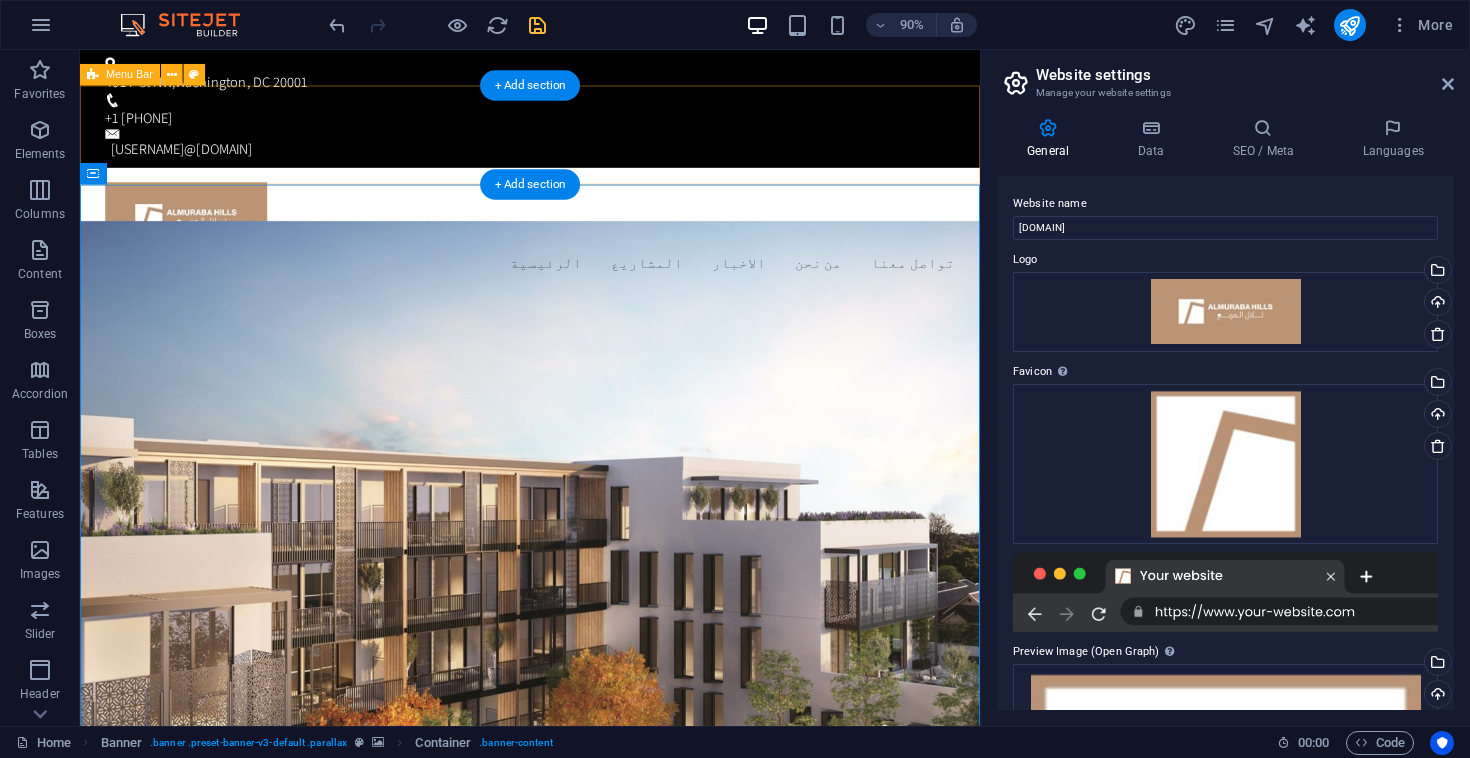 click on "الرئيسية المشاريع الاخبار من نحن تواصل معنا" at bounding box center [580, 248] 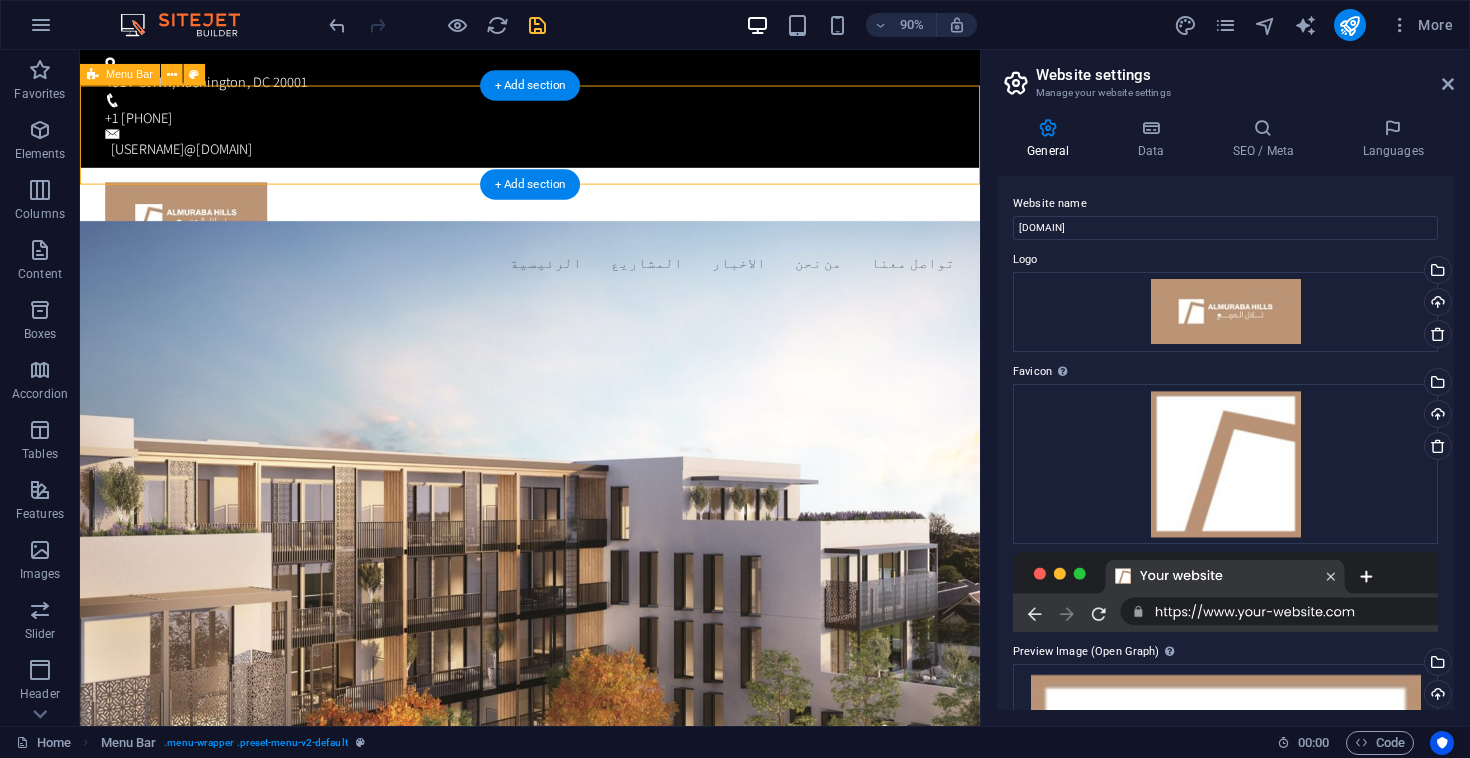 click on "الرئيسية المشاريع الاخبار من نحن تواصل معنا" at bounding box center [580, 248] 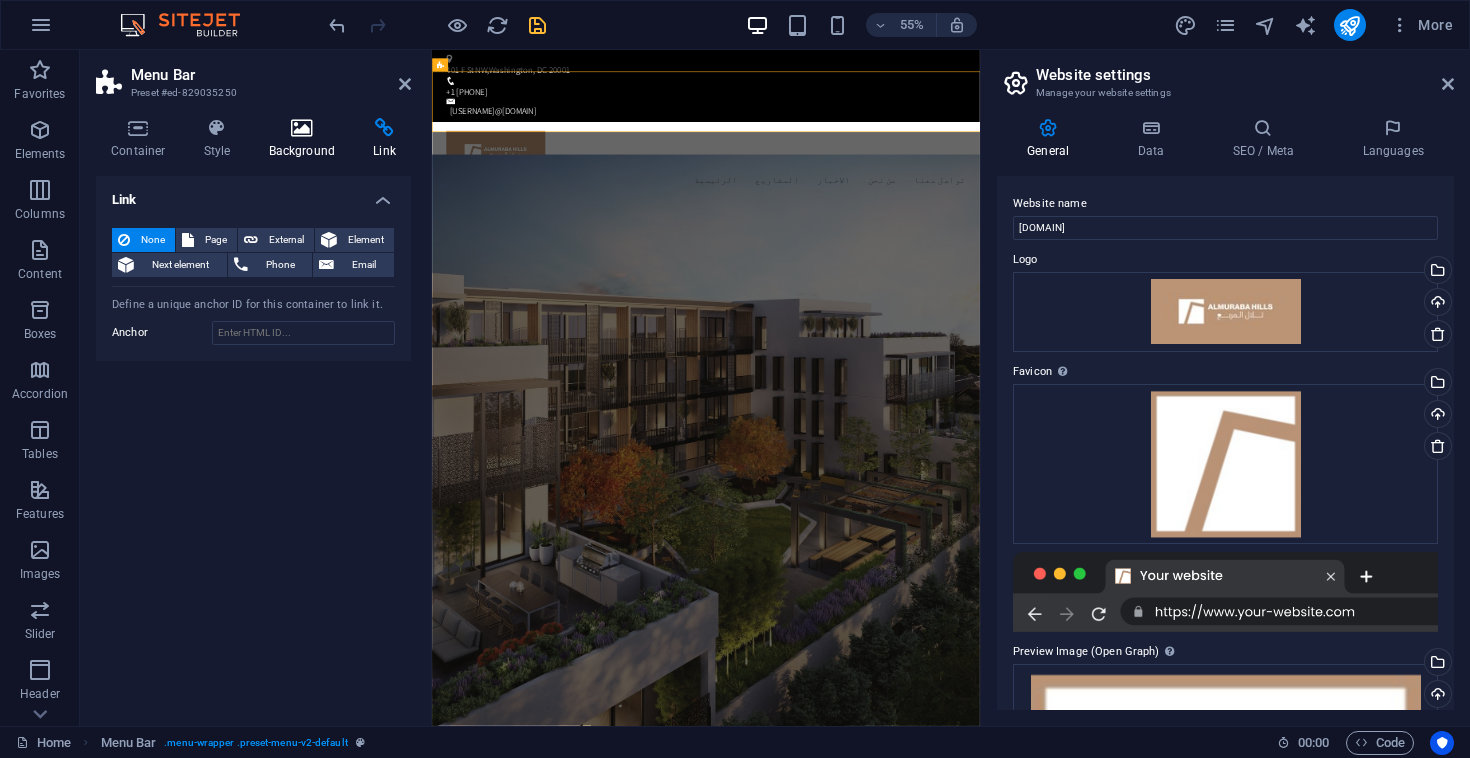 click on "Background" at bounding box center [306, 139] 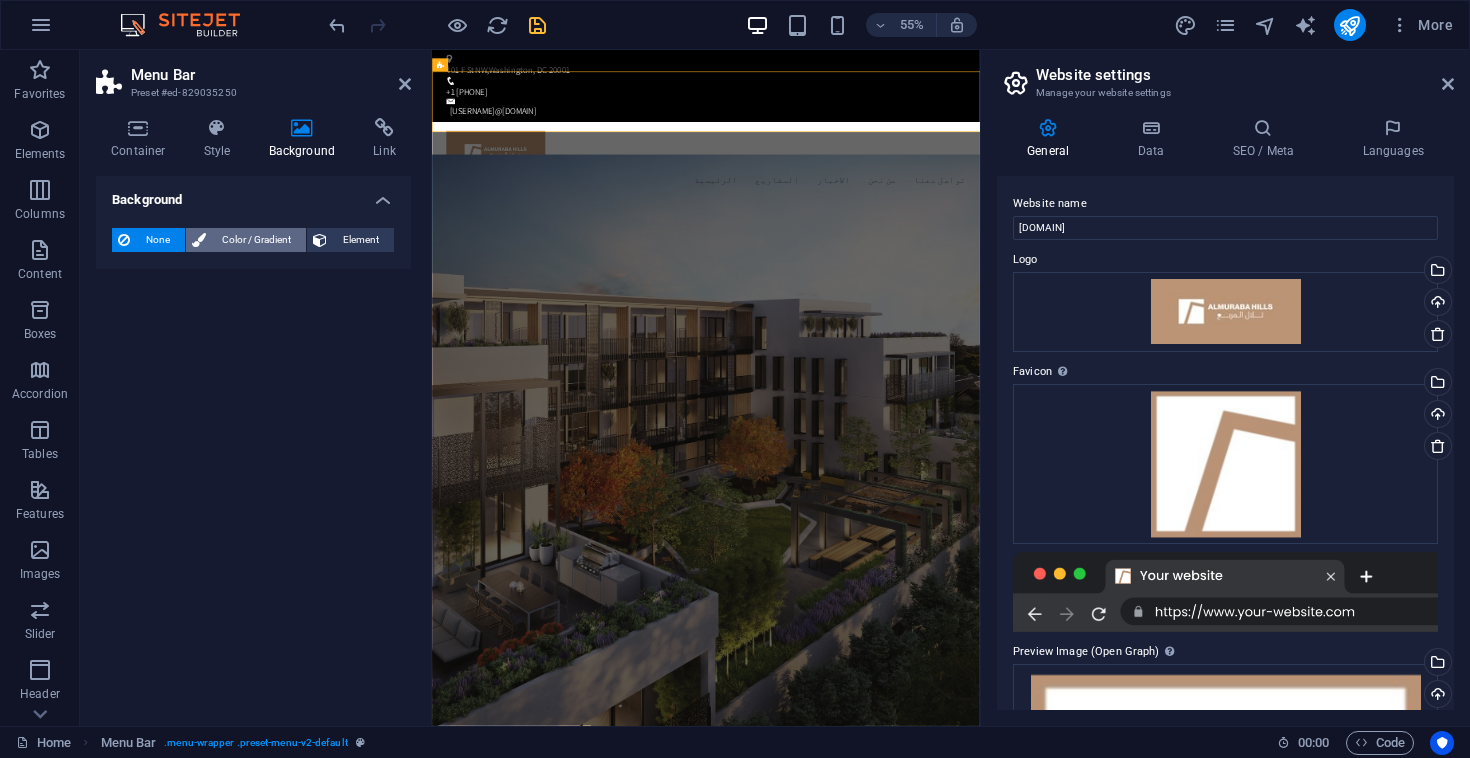 click on "Color / Gradient" at bounding box center (256, 240) 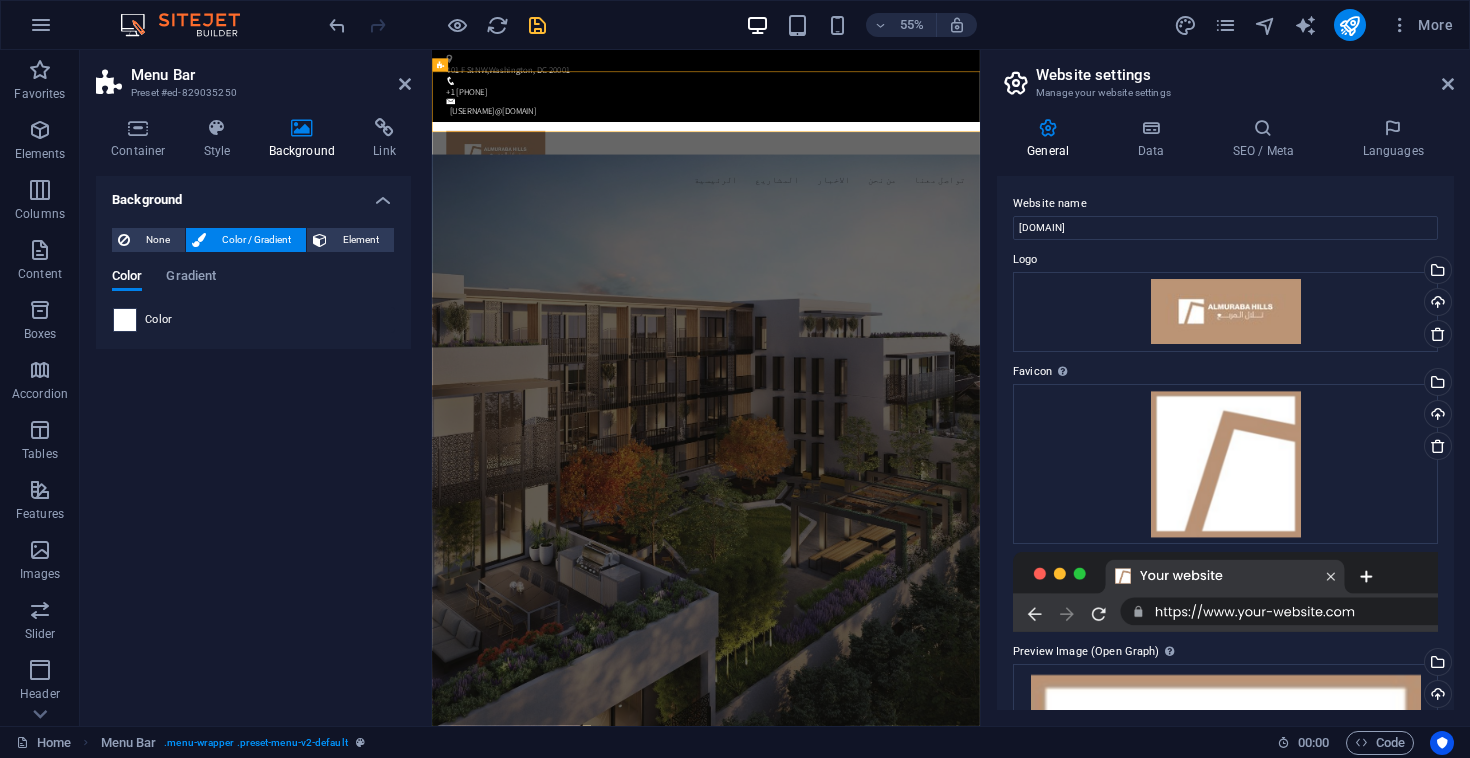 click at bounding box center [125, 320] 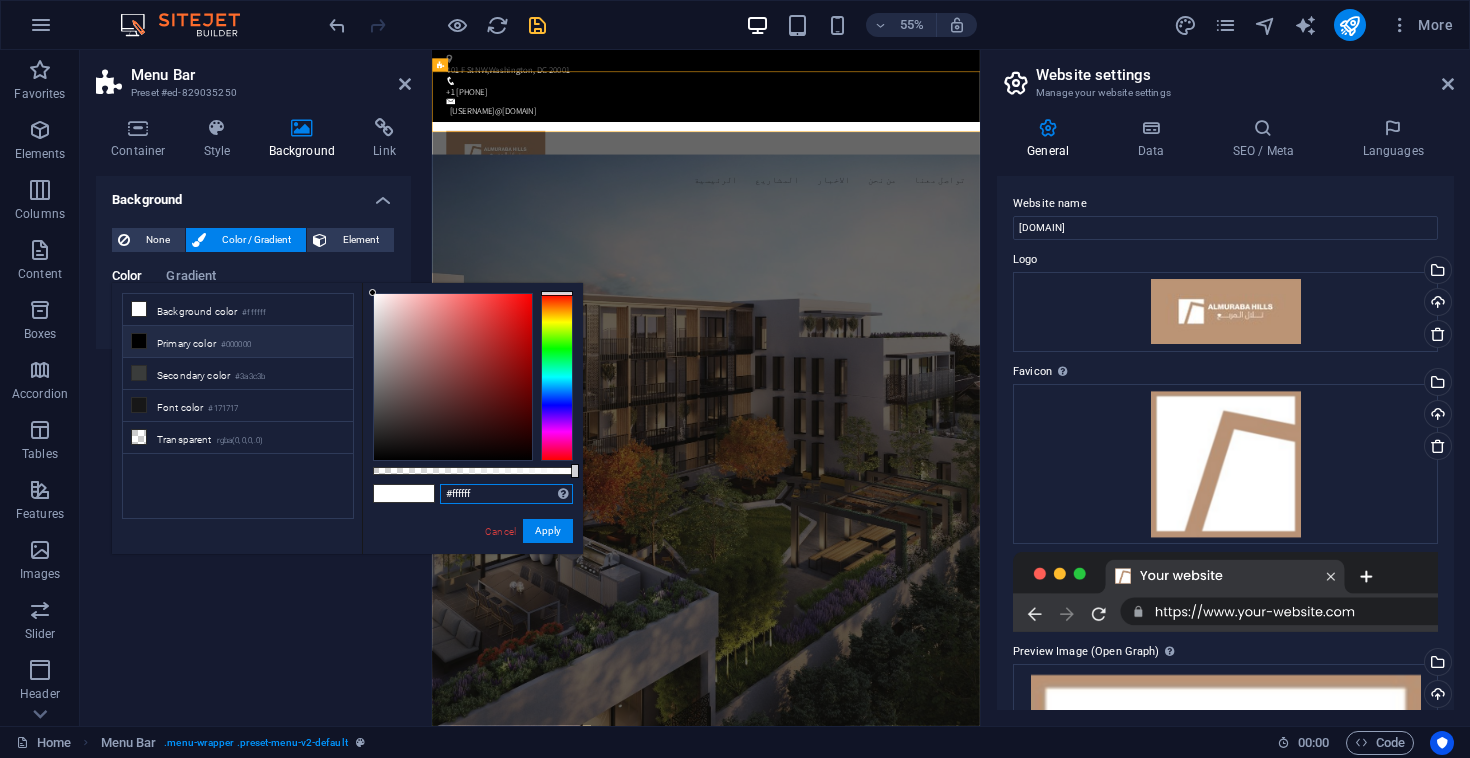click on "#ffffff" at bounding box center (506, 494) 